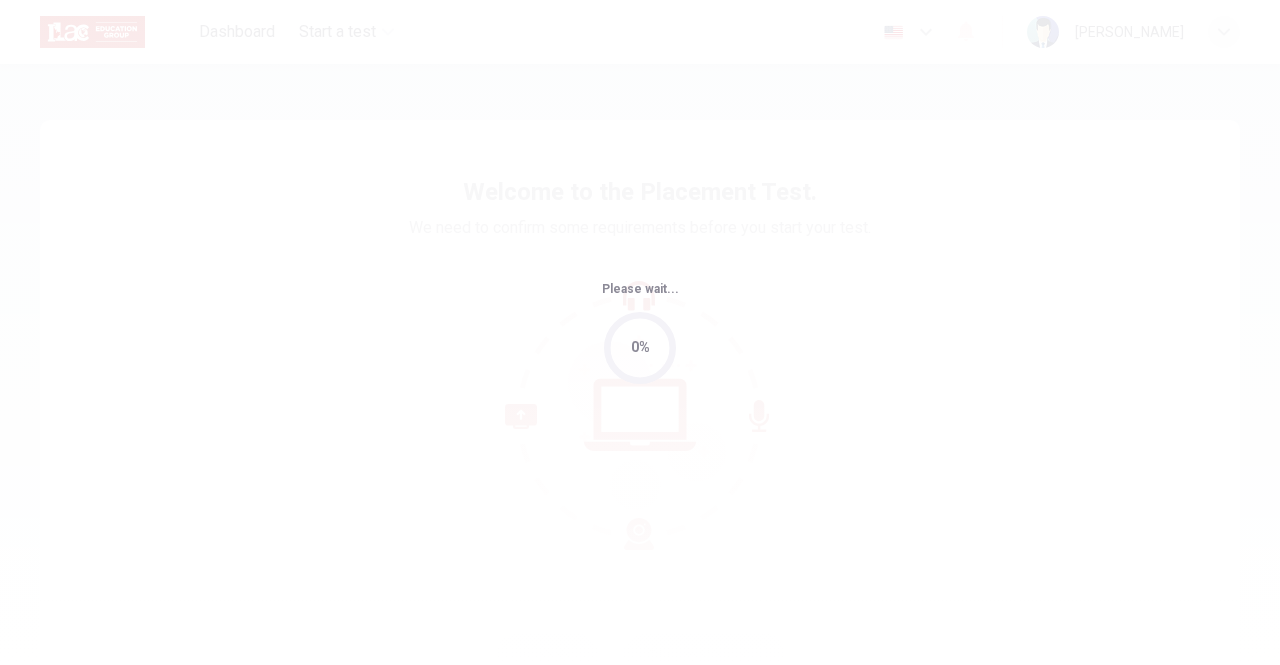 scroll, scrollTop: 0, scrollLeft: 0, axis: both 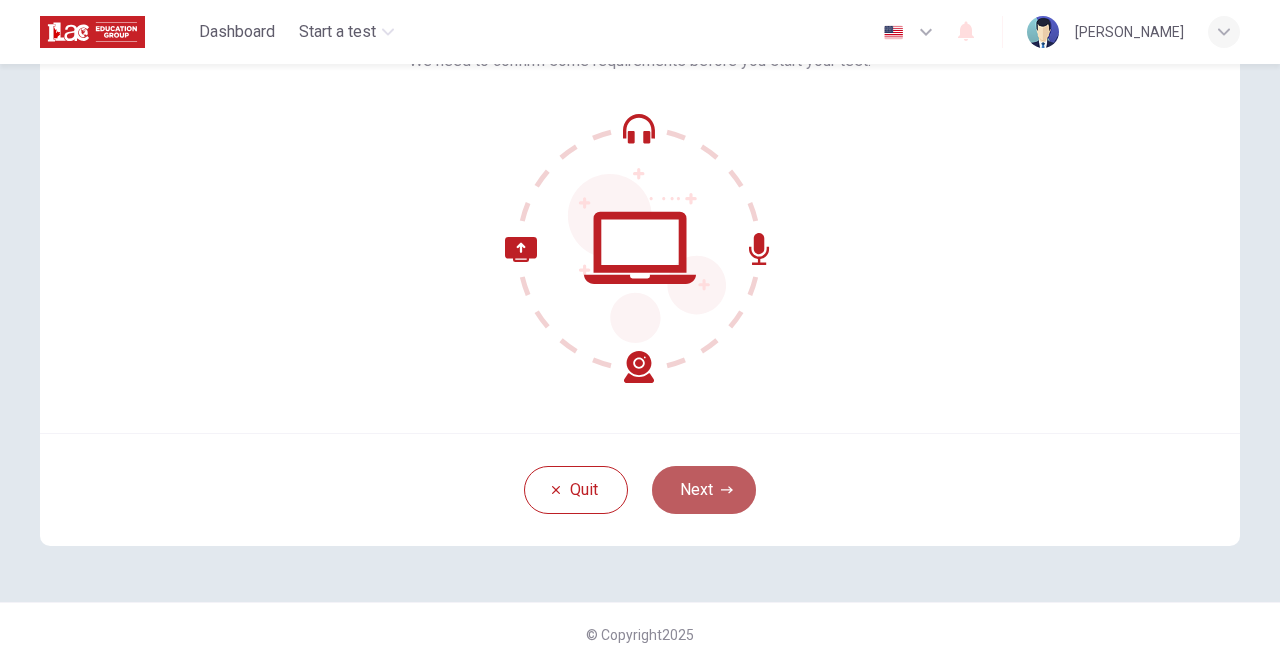 click on "Next" at bounding box center (704, 490) 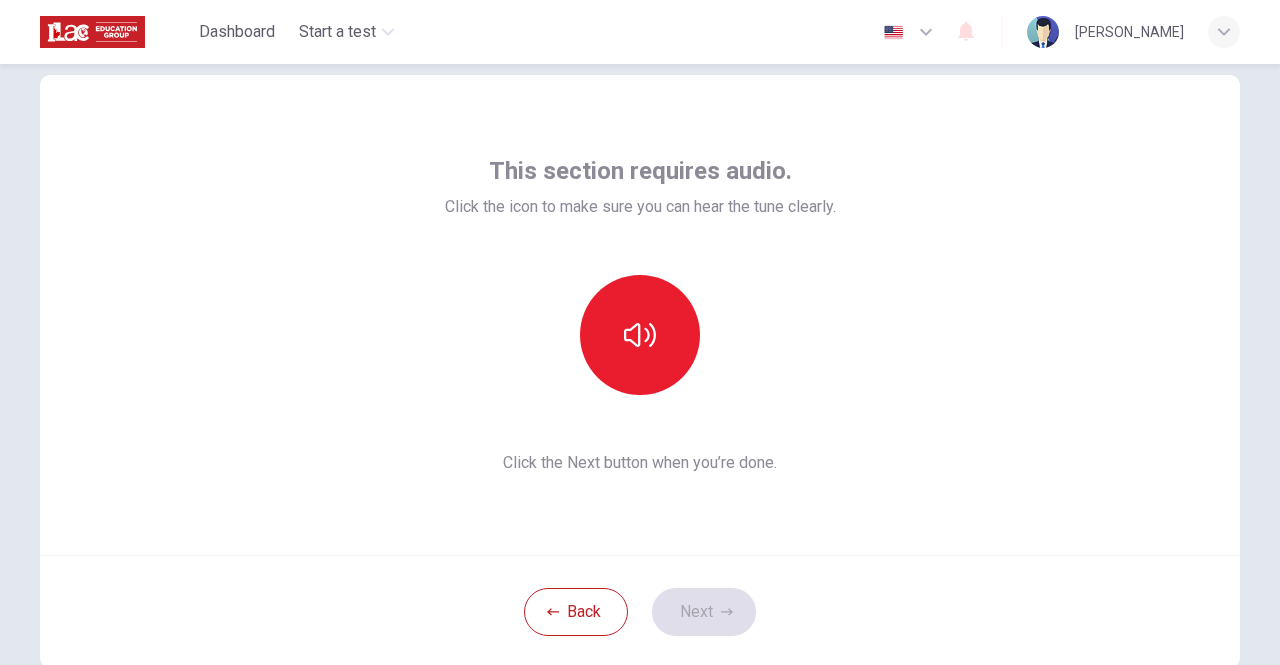 scroll, scrollTop: 41, scrollLeft: 0, axis: vertical 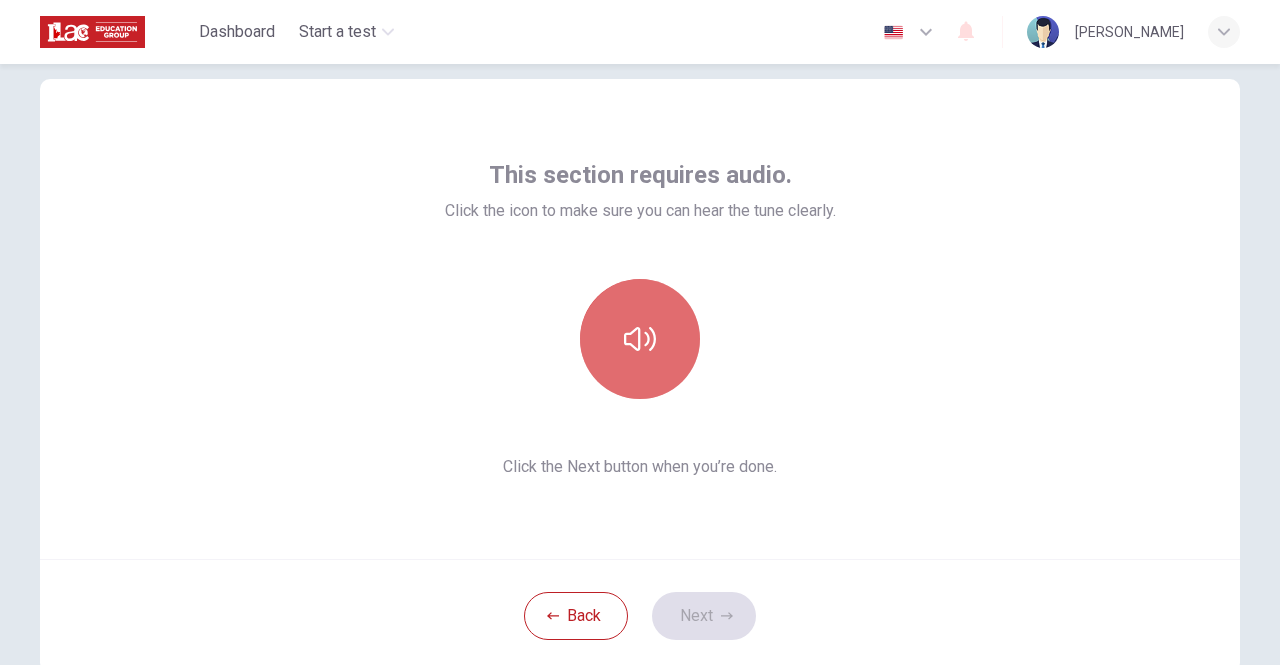 click 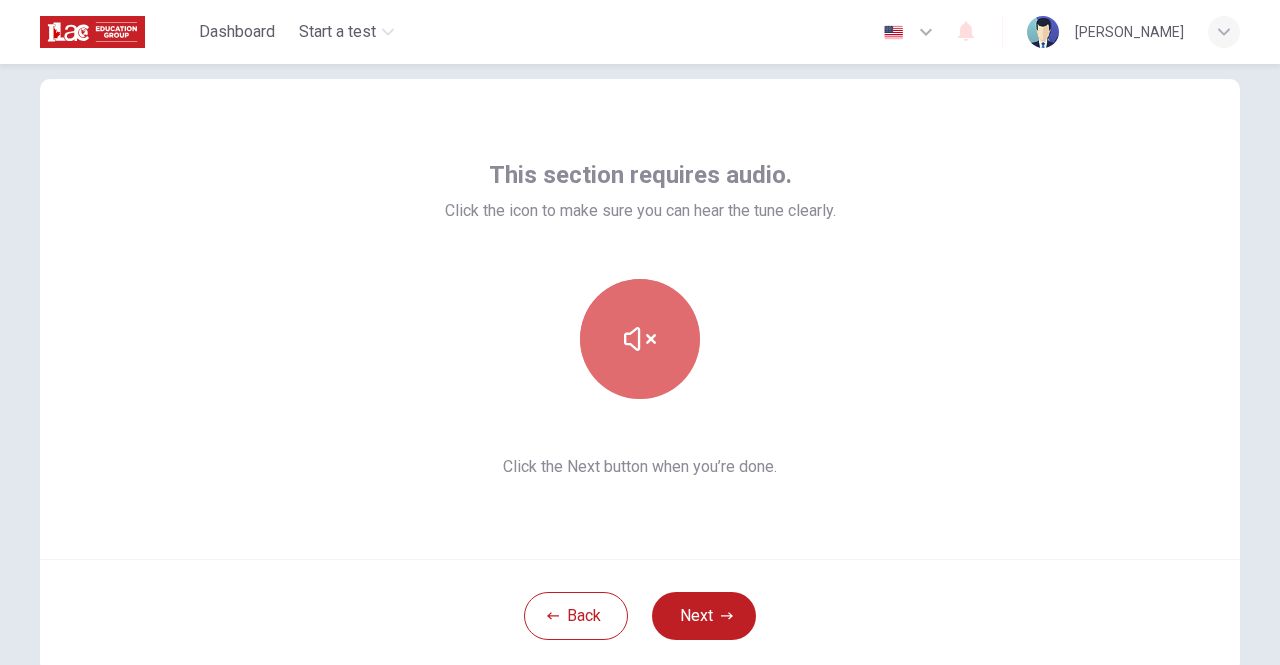 click at bounding box center (640, 339) 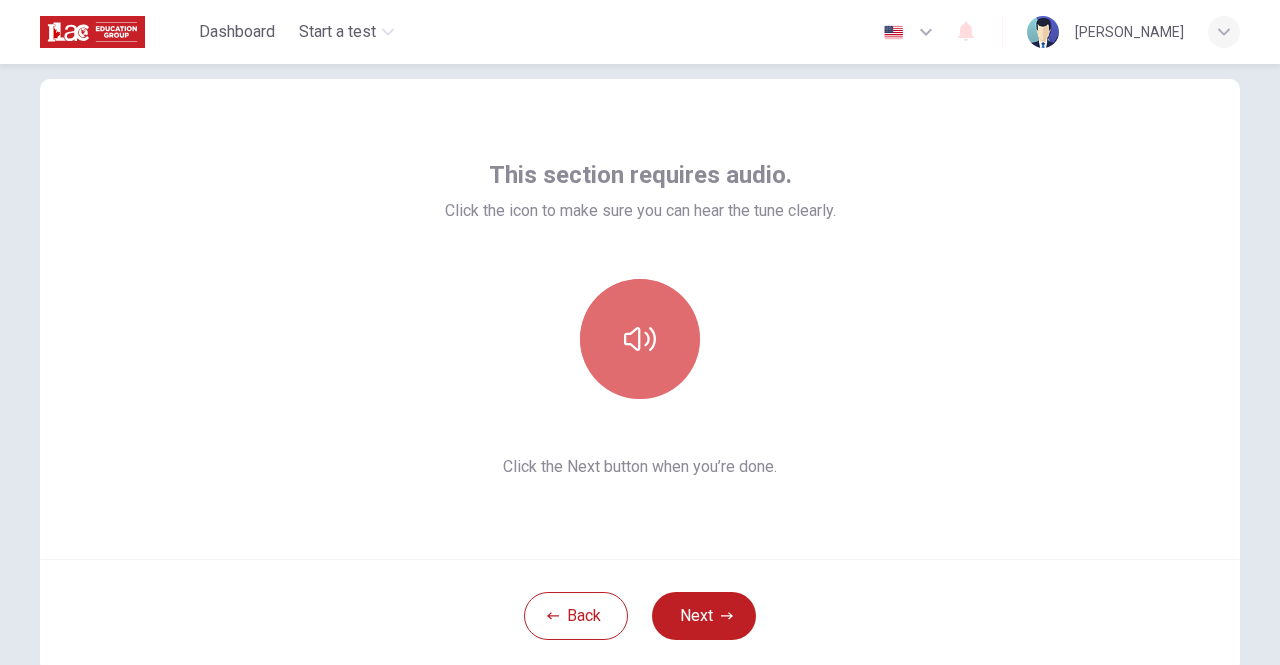 click 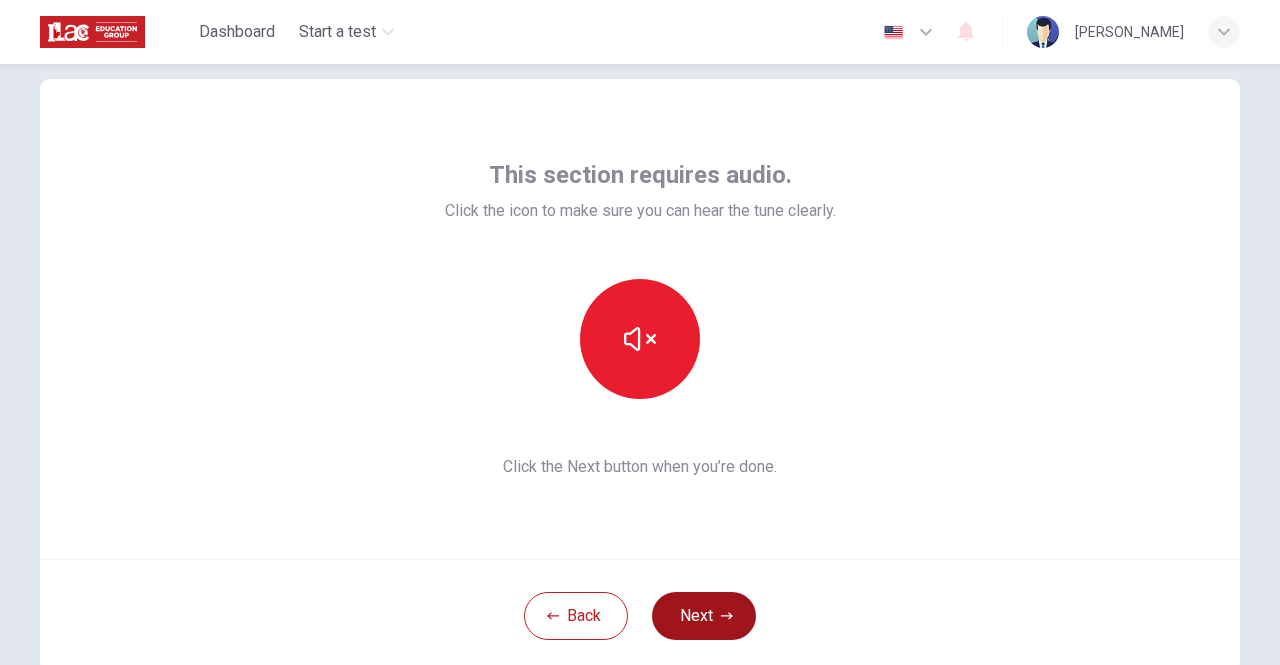 click on "Next" at bounding box center (704, 616) 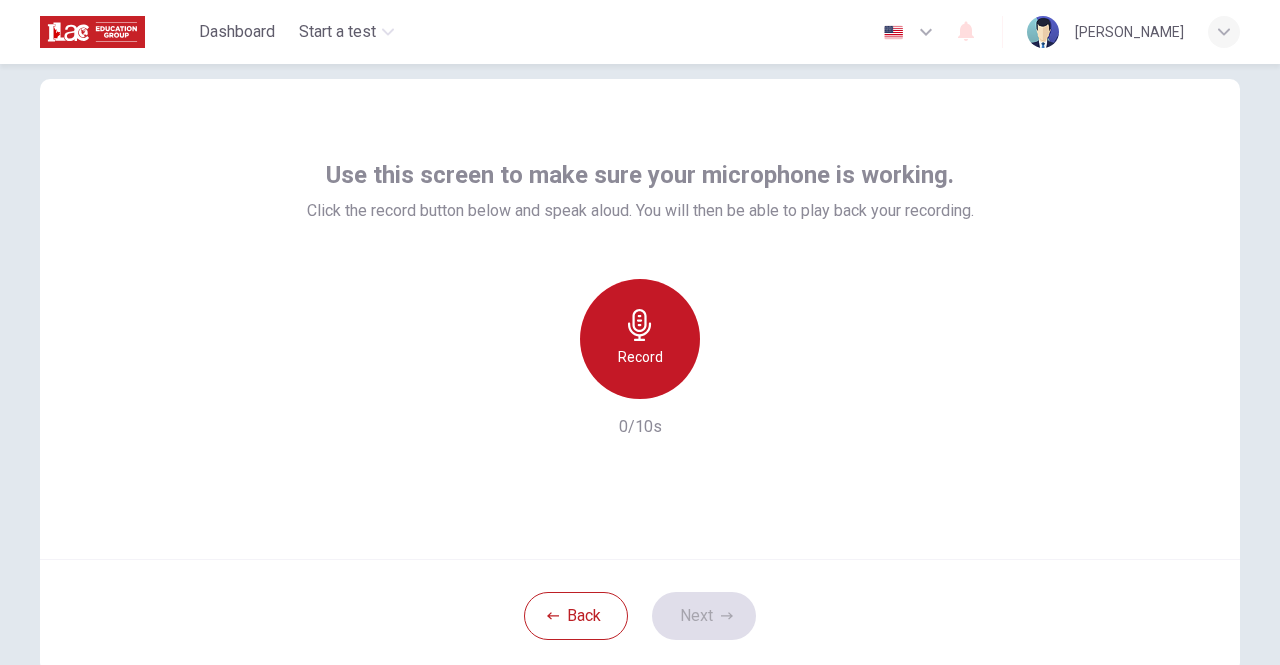 click 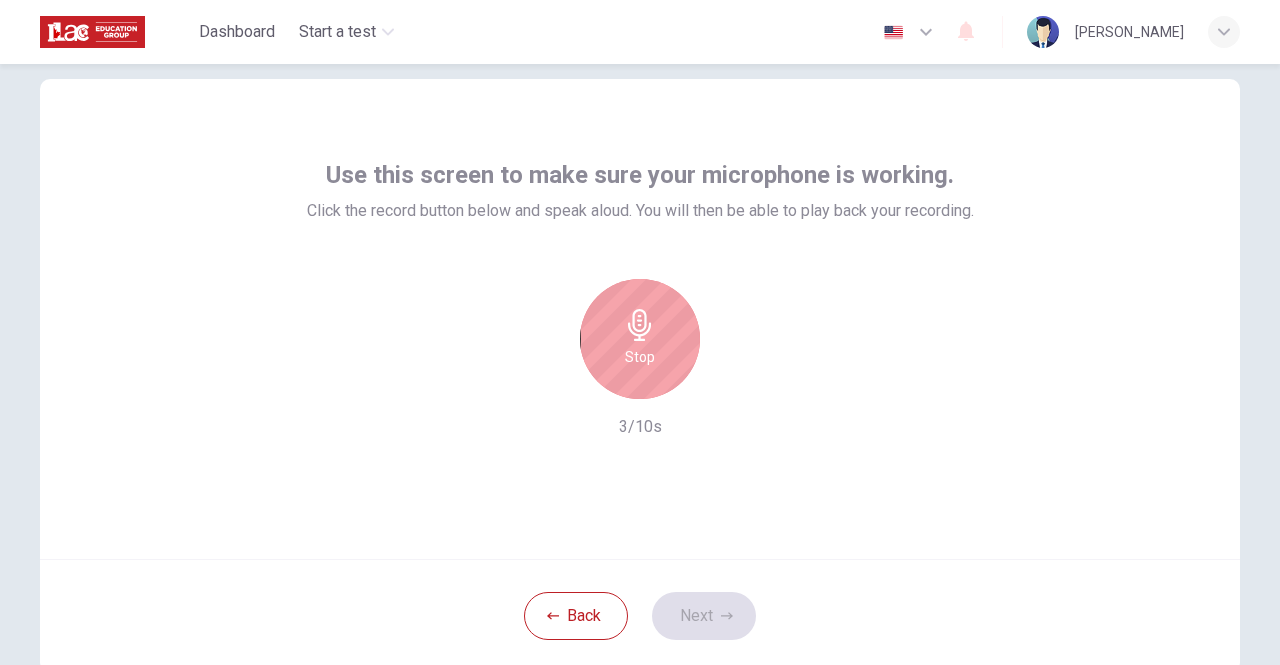 click on "Stop" at bounding box center [640, 339] 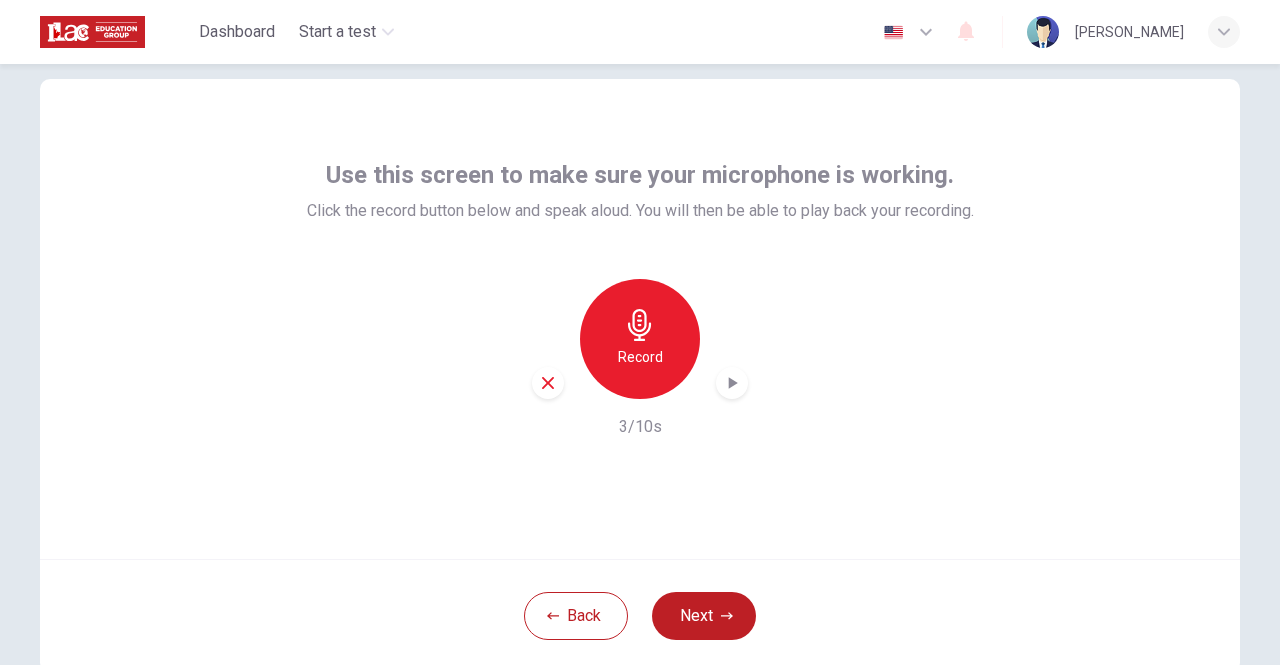 click on "Record" at bounding box center (640, 357) 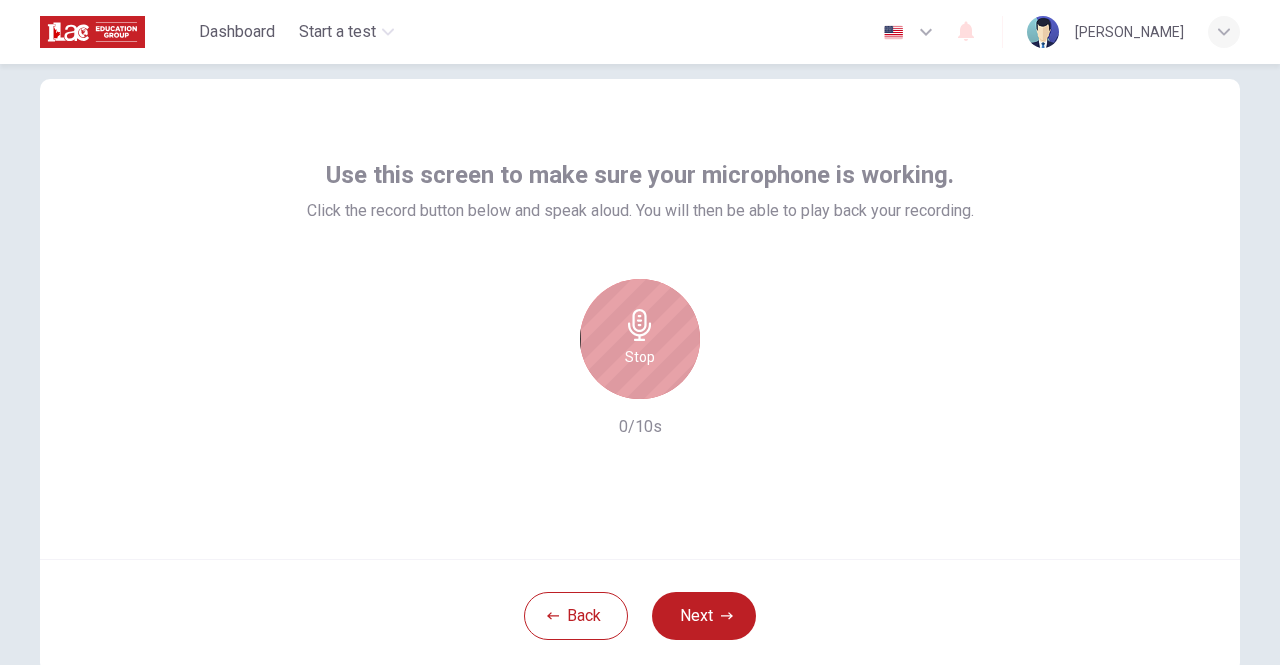 click on "Stop" at bounding box center [640, 357] 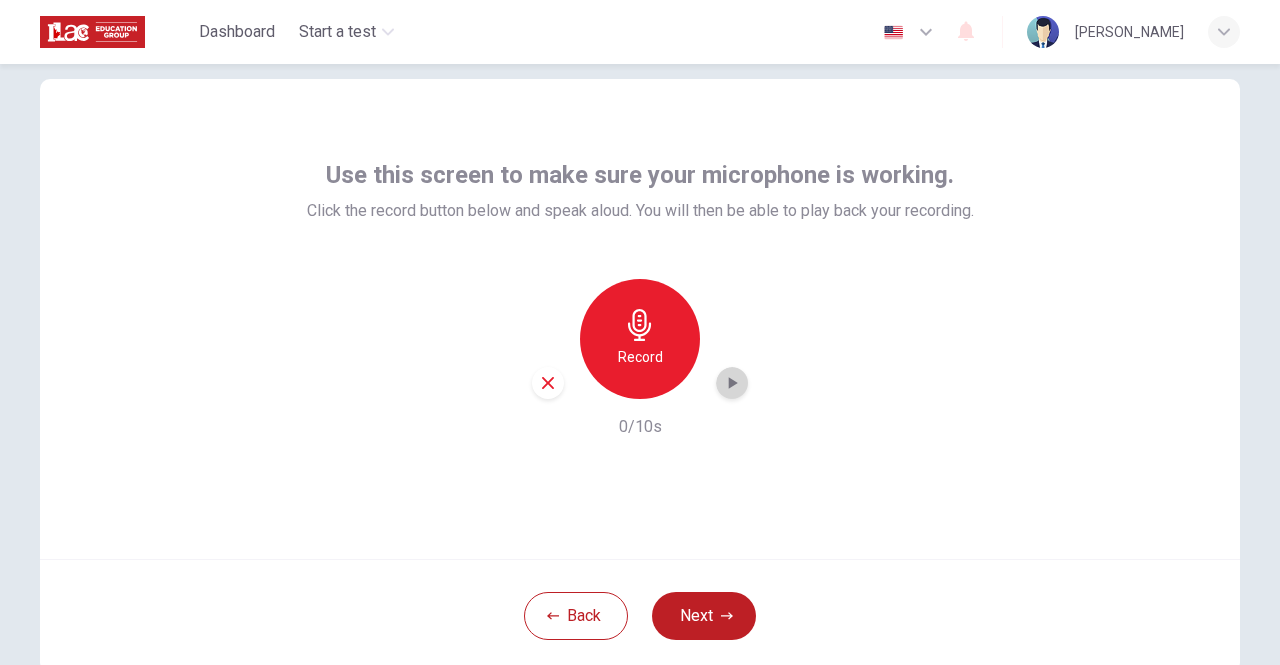 click 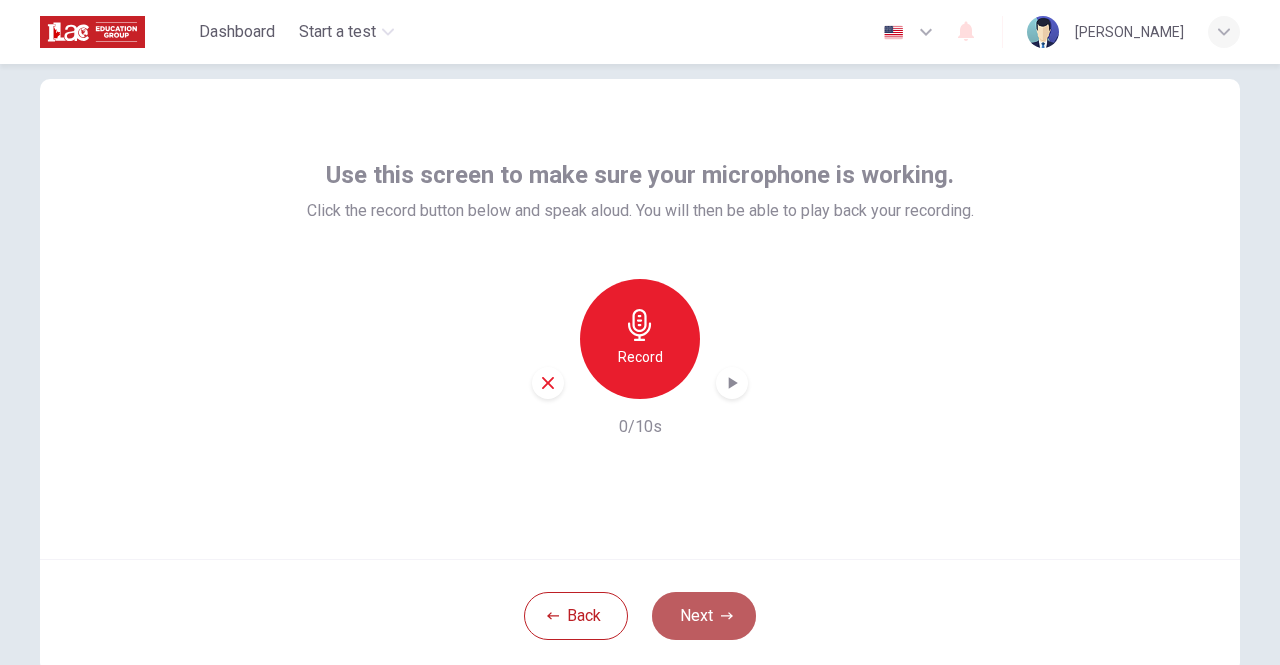 click on "Next" at bounding box center [704, 616] 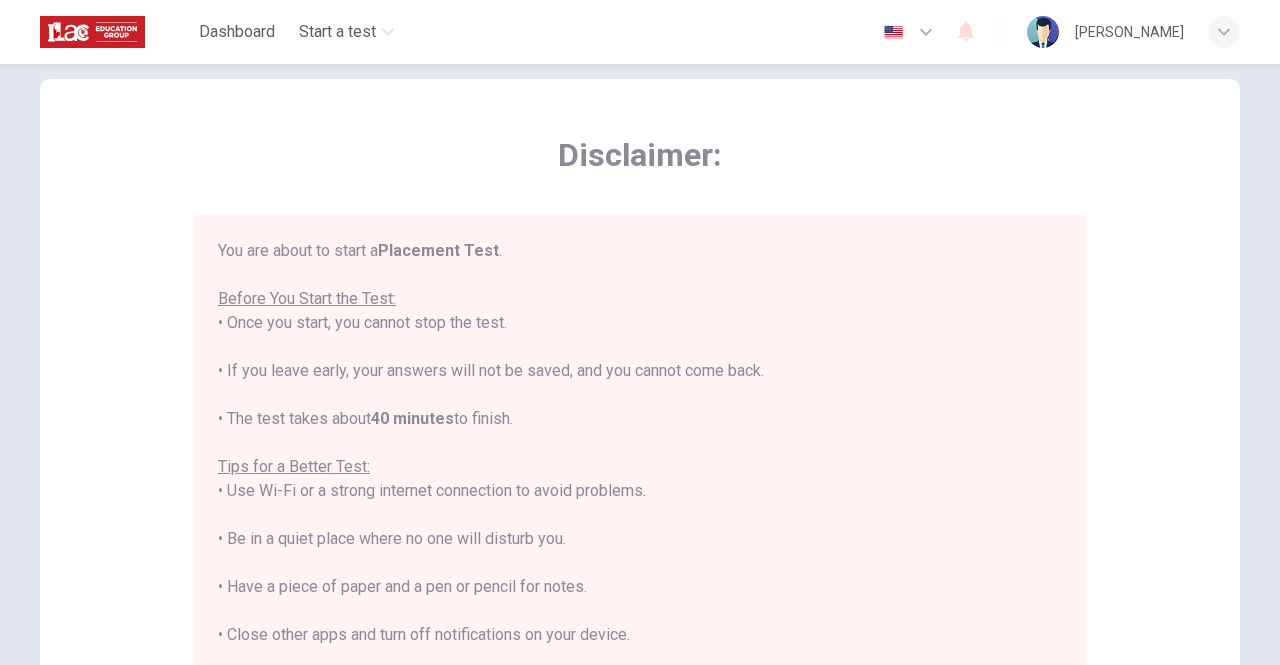 scroll, scrollTop: 22, scrollLeft: 0, axis: vertical 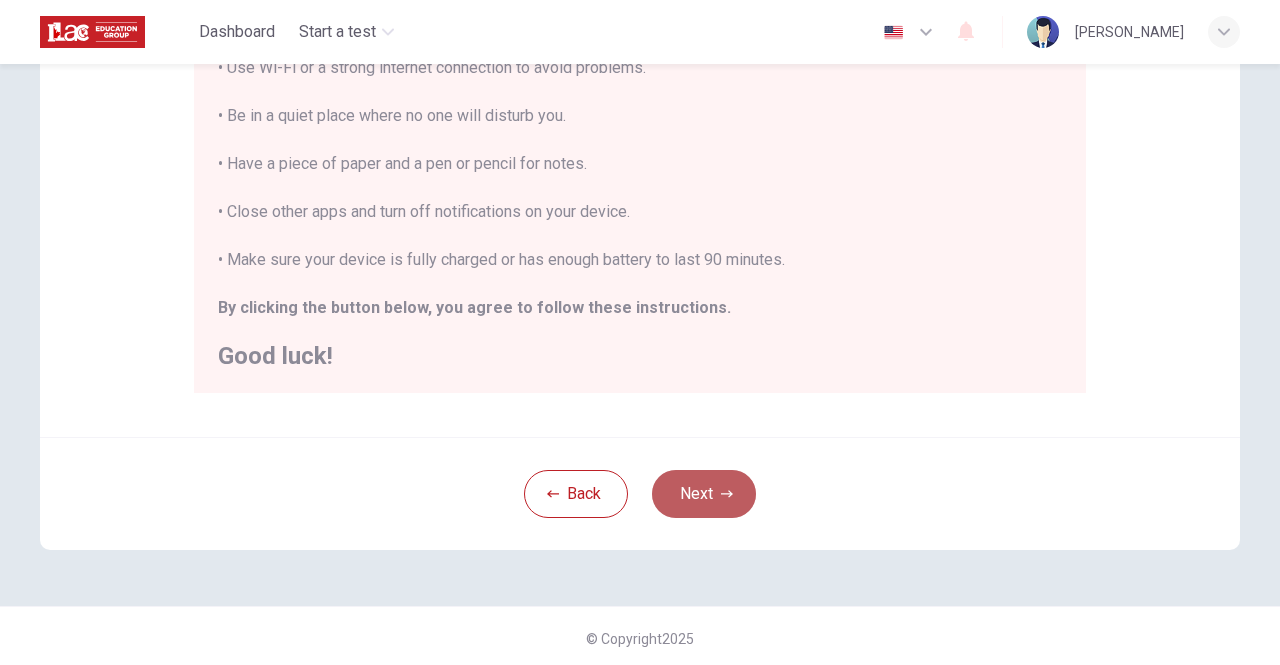 click on "Next" at bounding box center [704, 494] 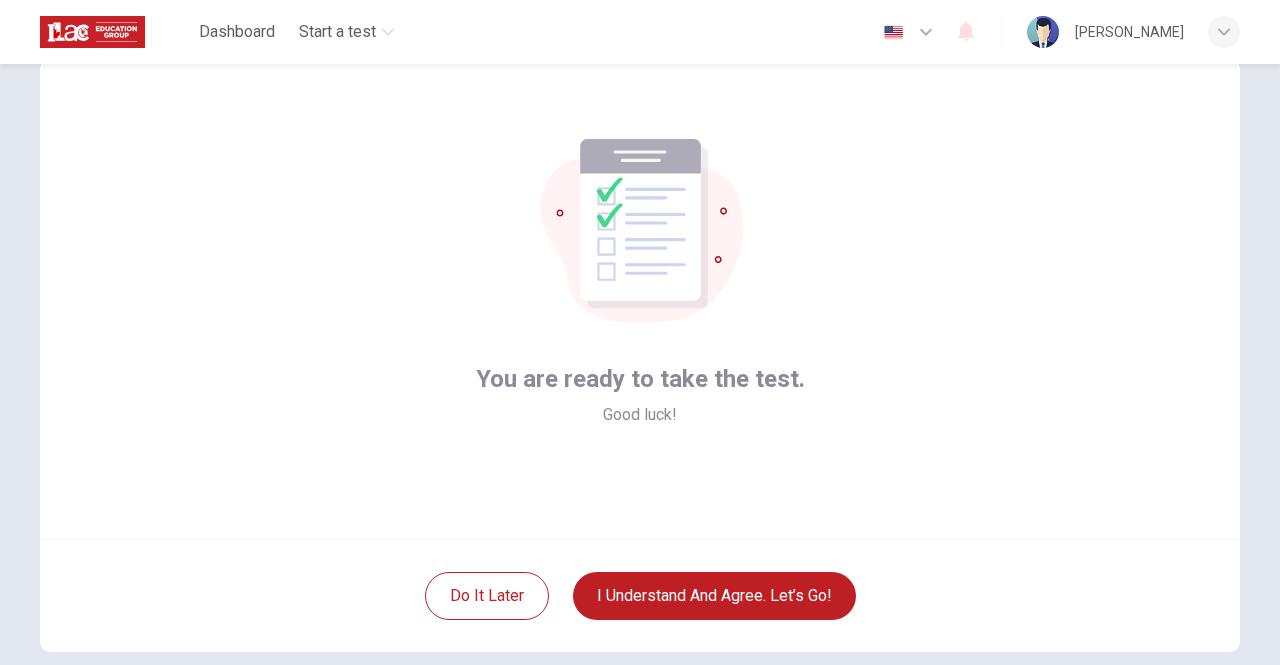scroll, scrollTop: 75, scrollLeft: 0, axis: vertical 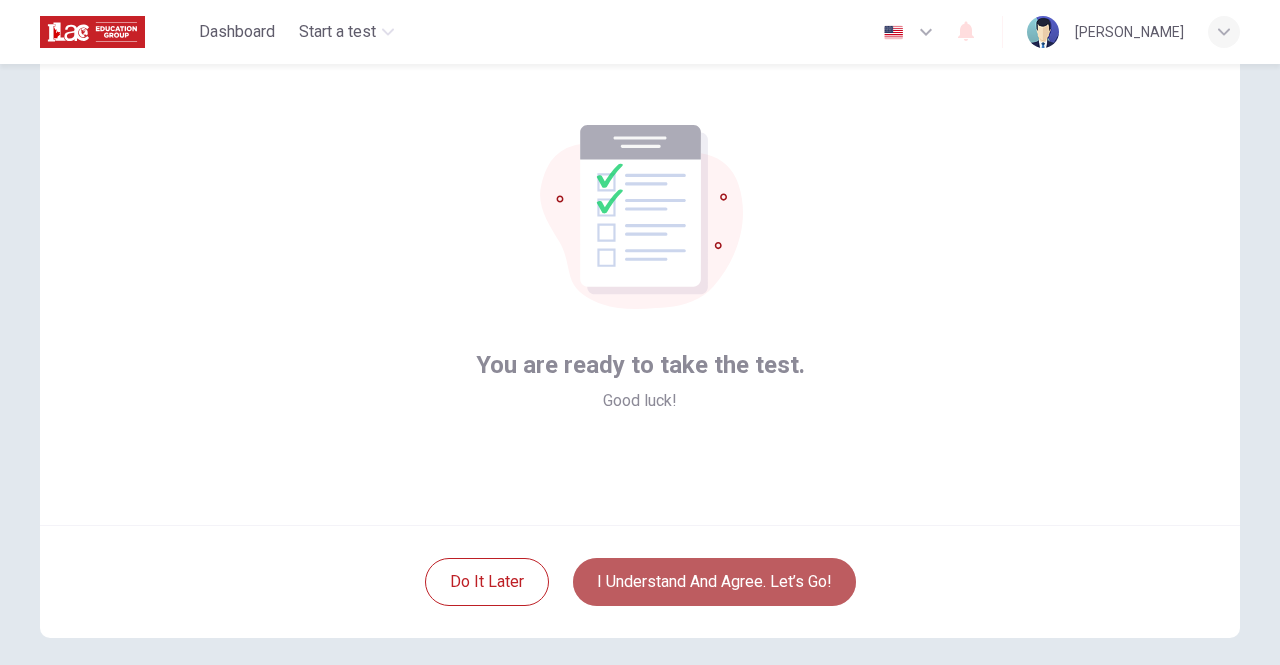 click on "I understand and agree. Let’s go!" at bounding box center [714, 582] 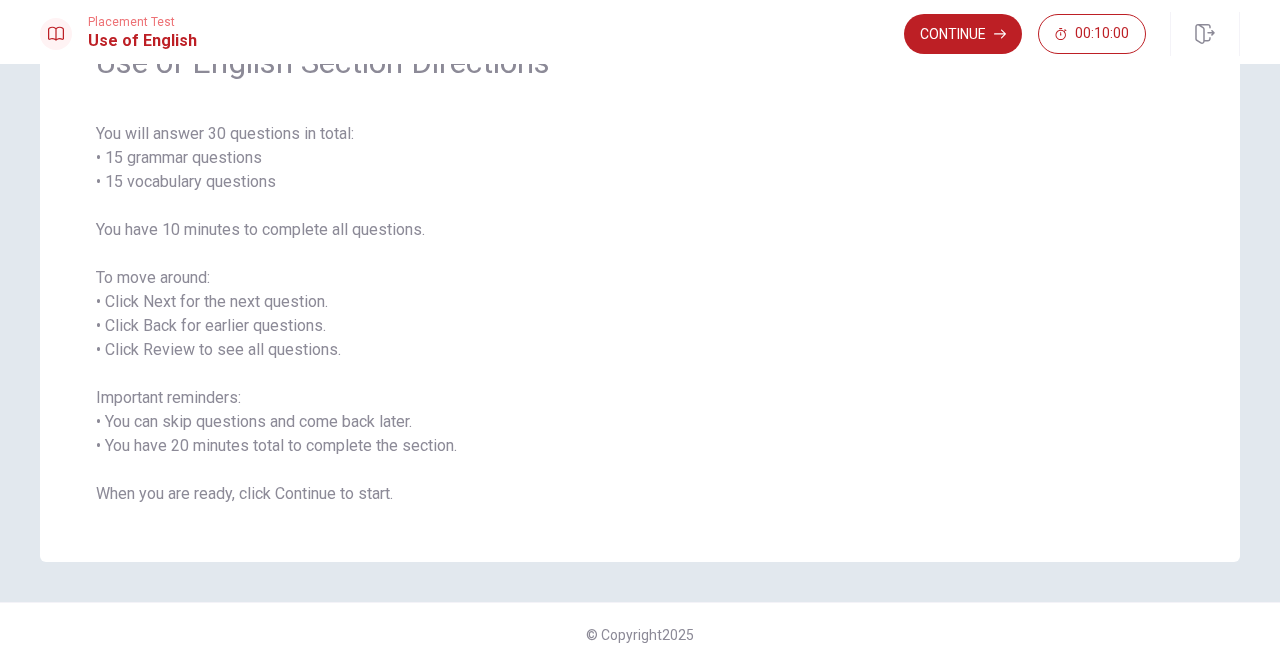 scroll, scrollTop: 0, scrollLeft: 0, axis: both 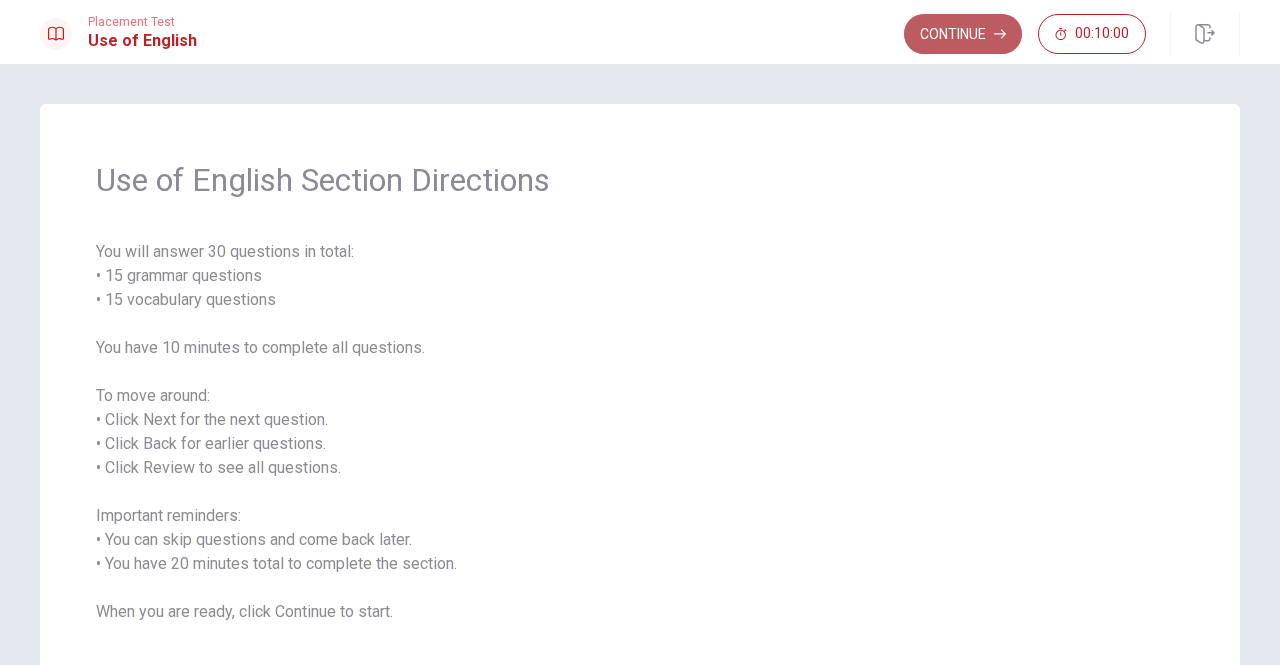 click on "Continue" at bounding box center (963, 34) 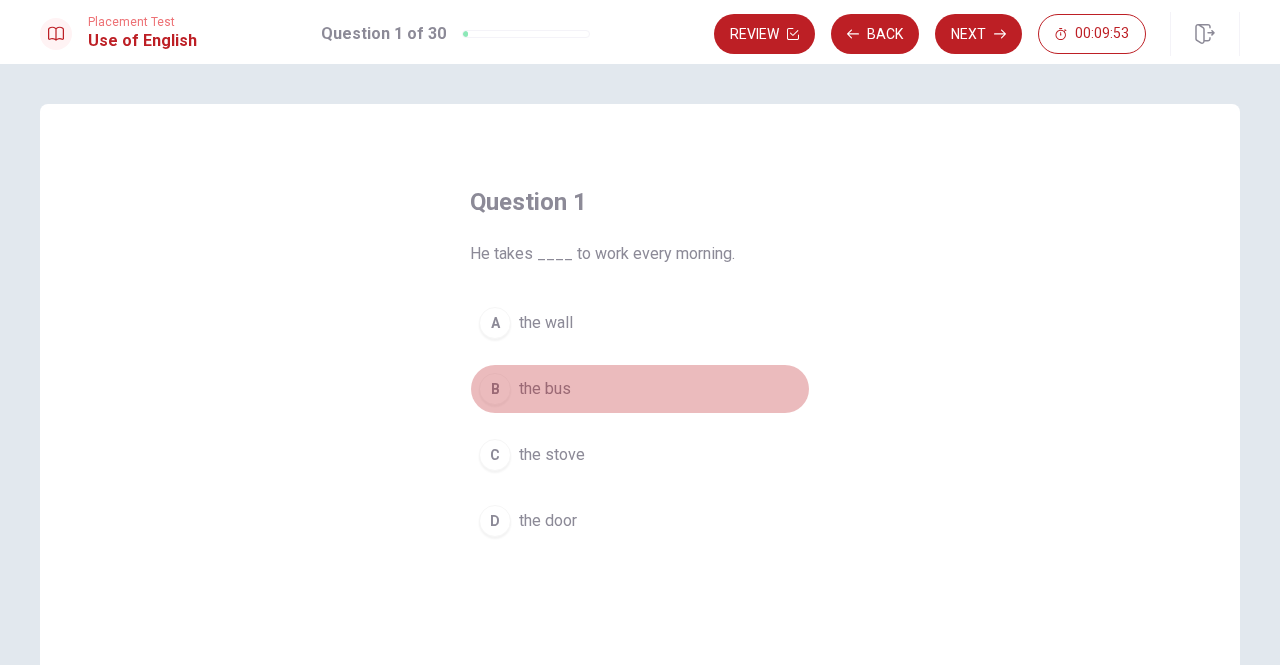 click on "B" at bounding box center [495, 389] 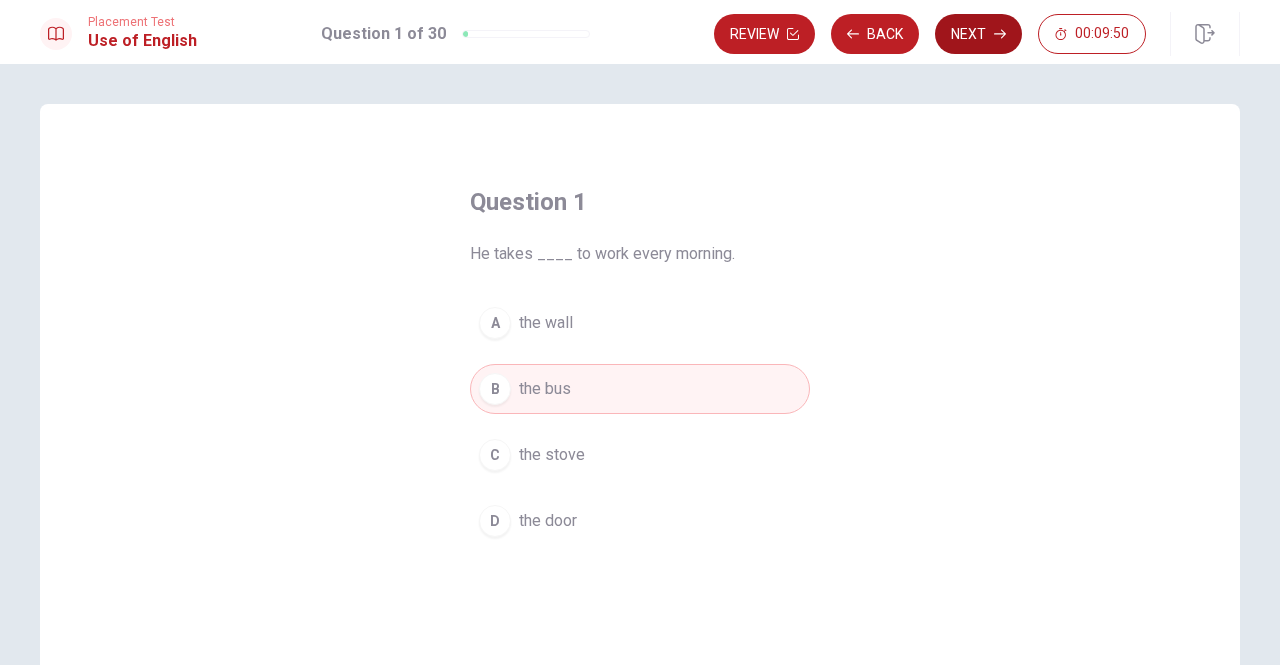 click 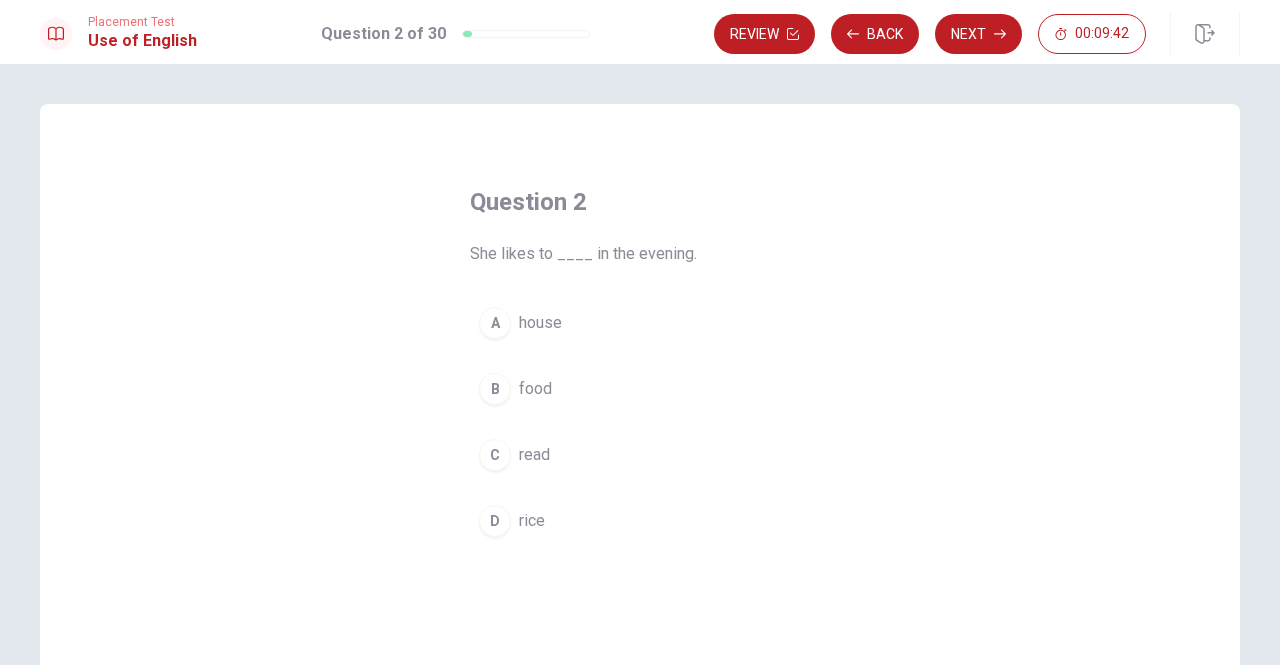 click on "C" at bounding box center [495, 455] 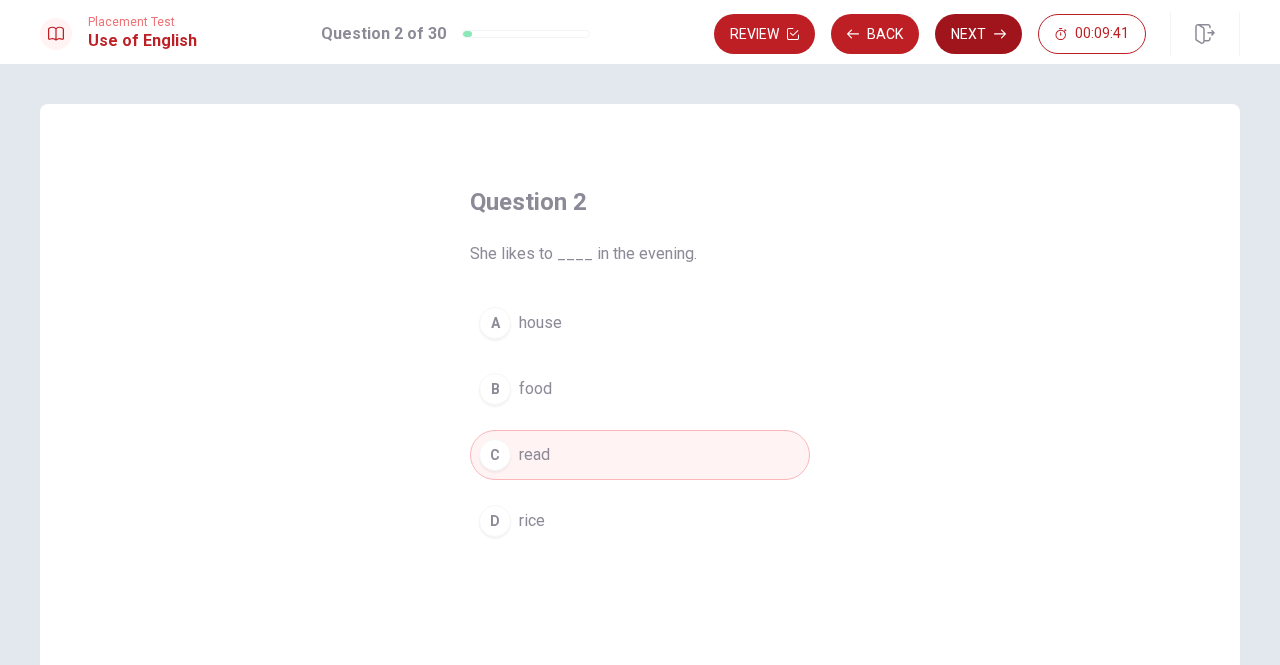 click on "Next" at bounding box center [978, 34] 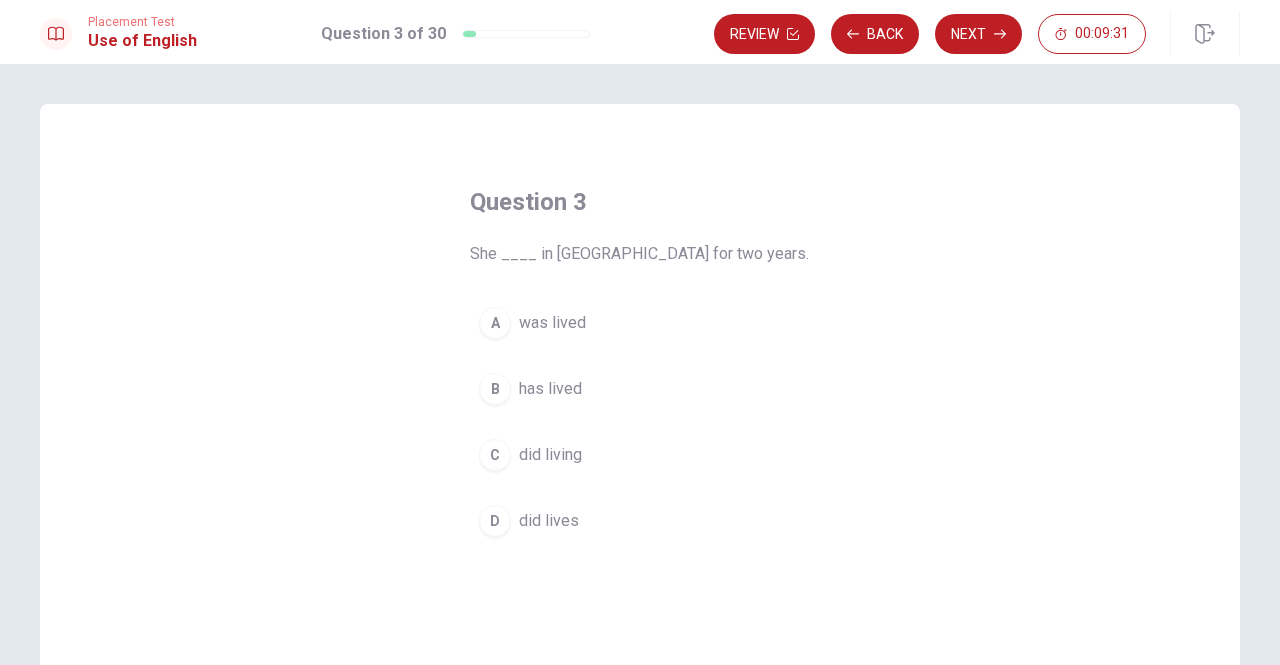 click on "B" at bounding box center [495, 389] 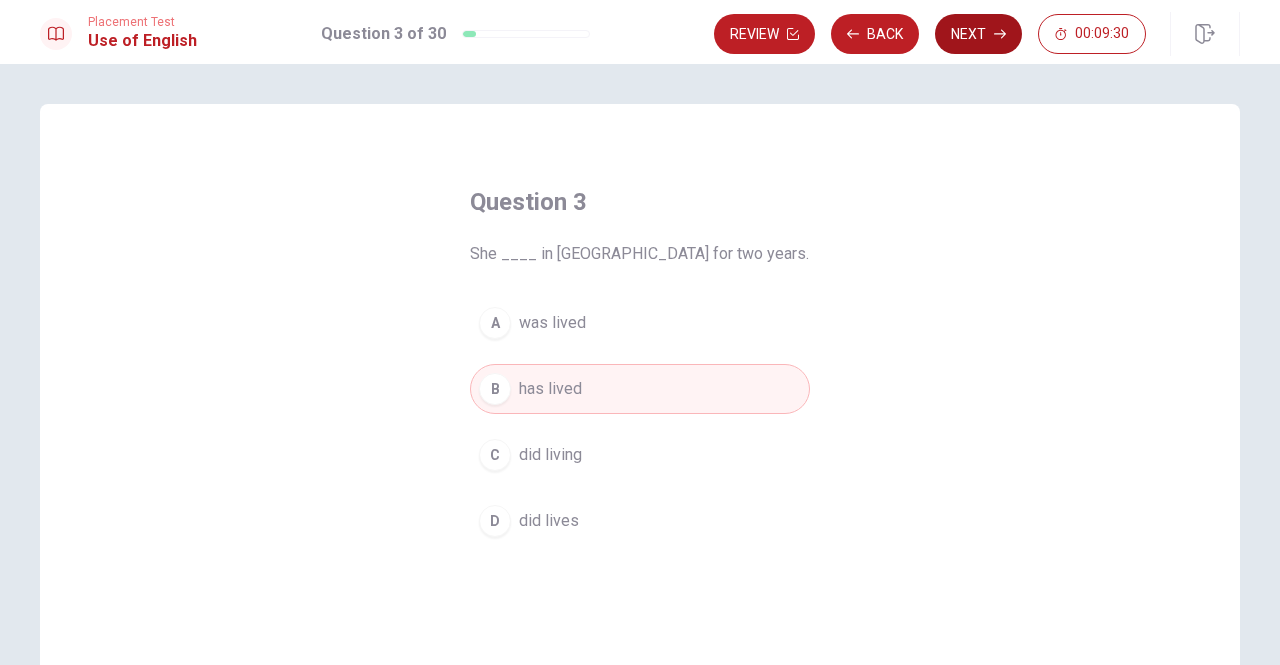 click on "Next" at bounding box center (978, 34) 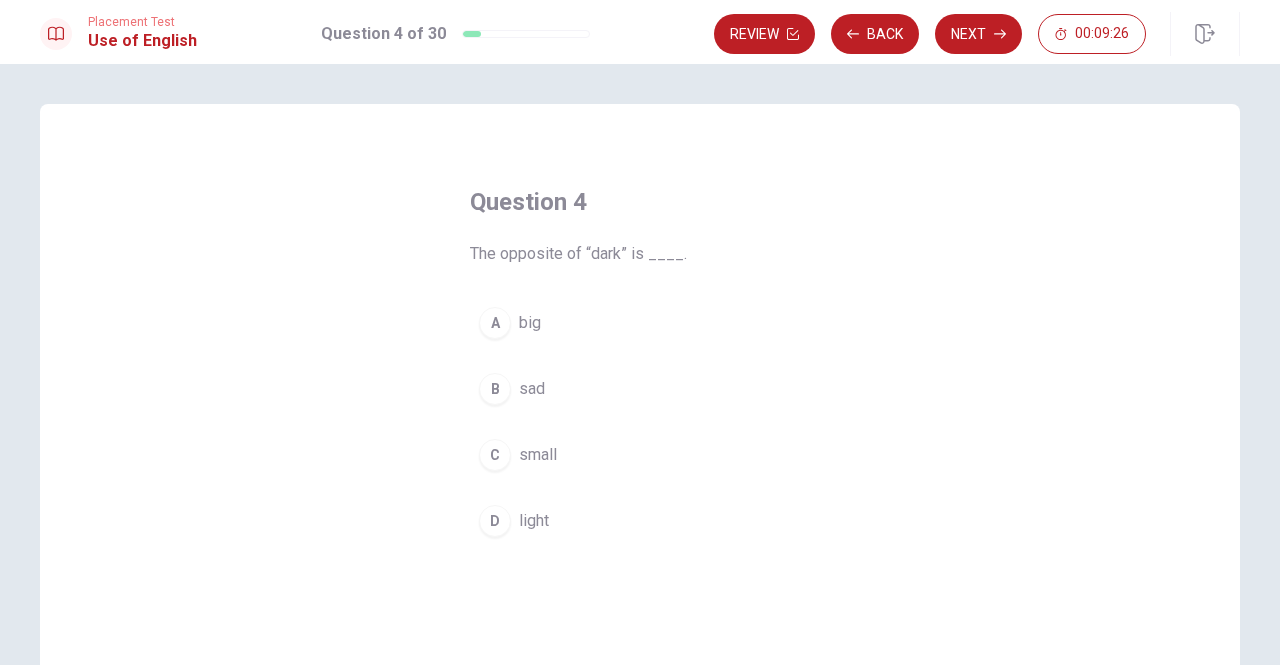 click on "D" at bounding box center (495, 521) 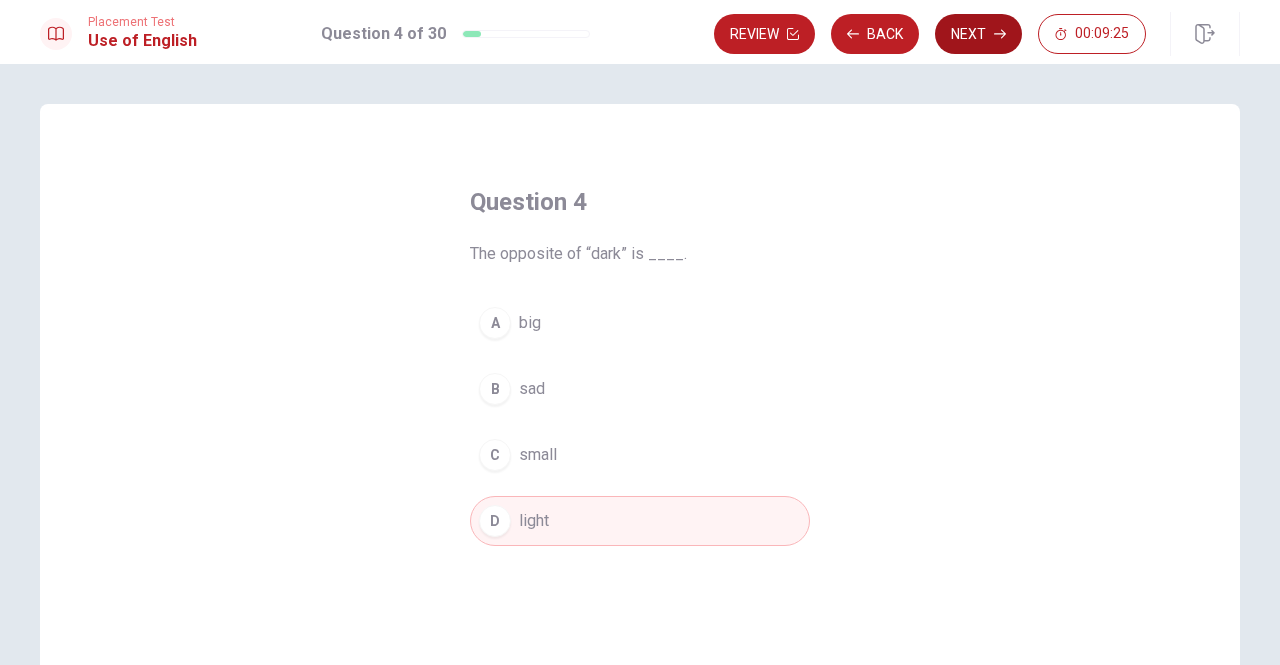 click on "Next" at bounding box center (978, 34) 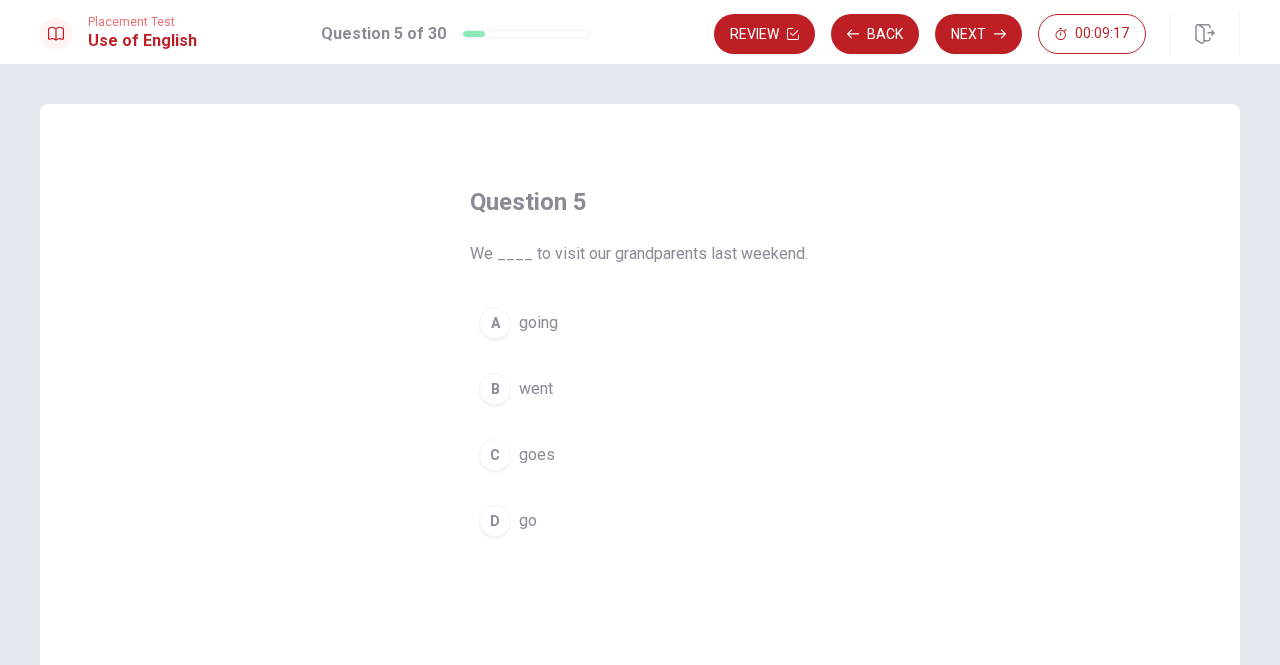 click on "B" at bounding box center [495, 389] 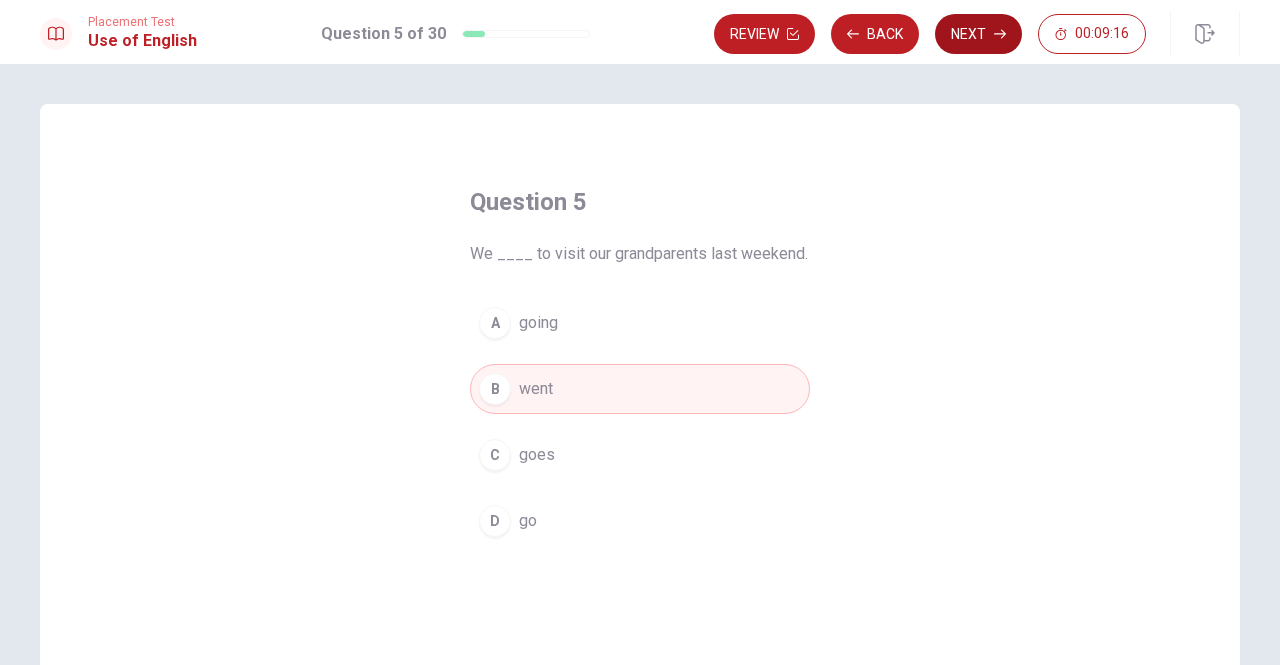 click 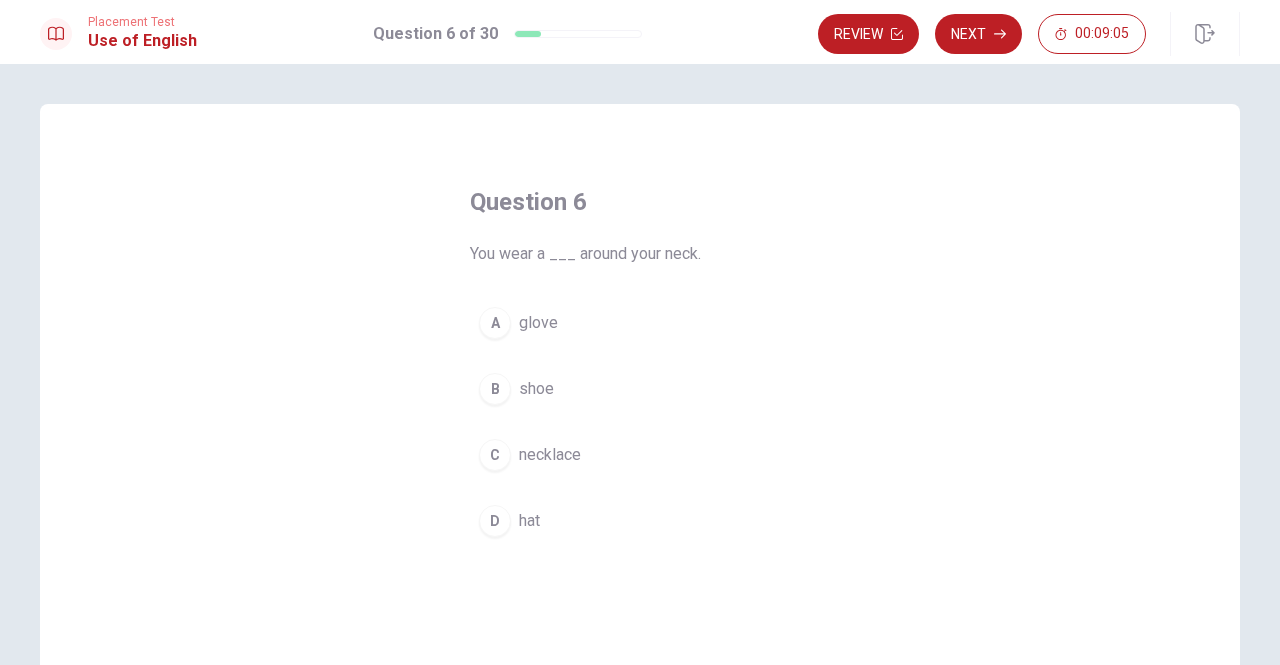 click on "C" at bounding box center [495, 455] 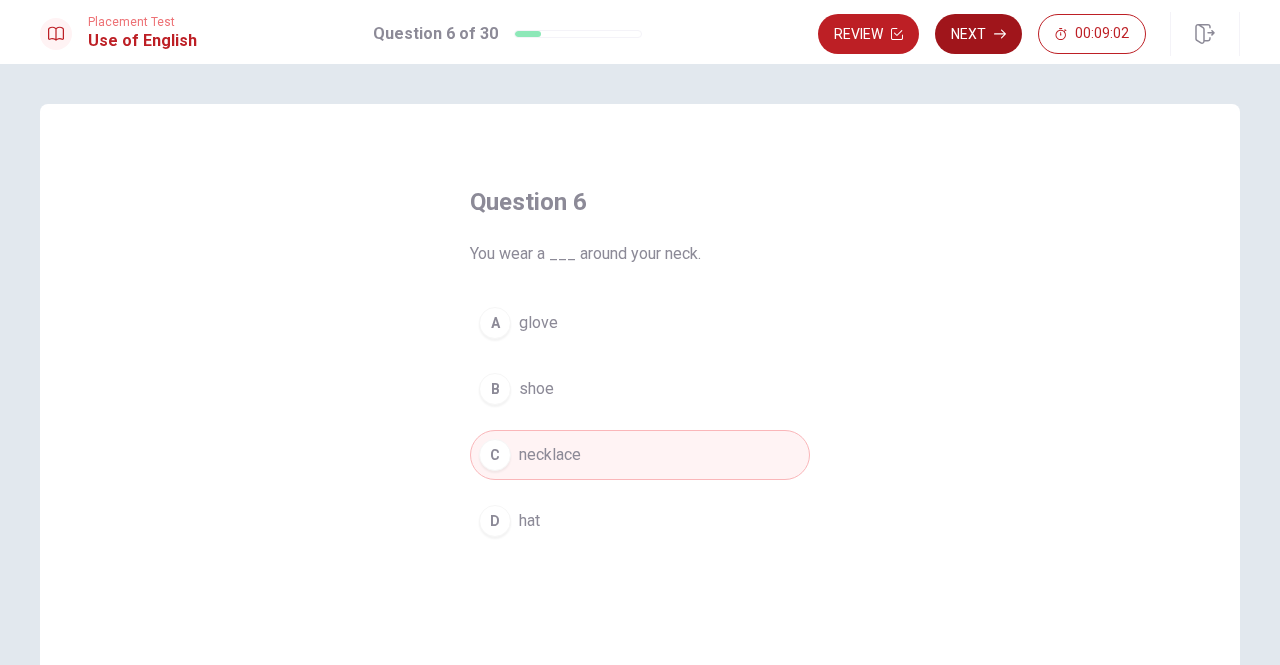 click 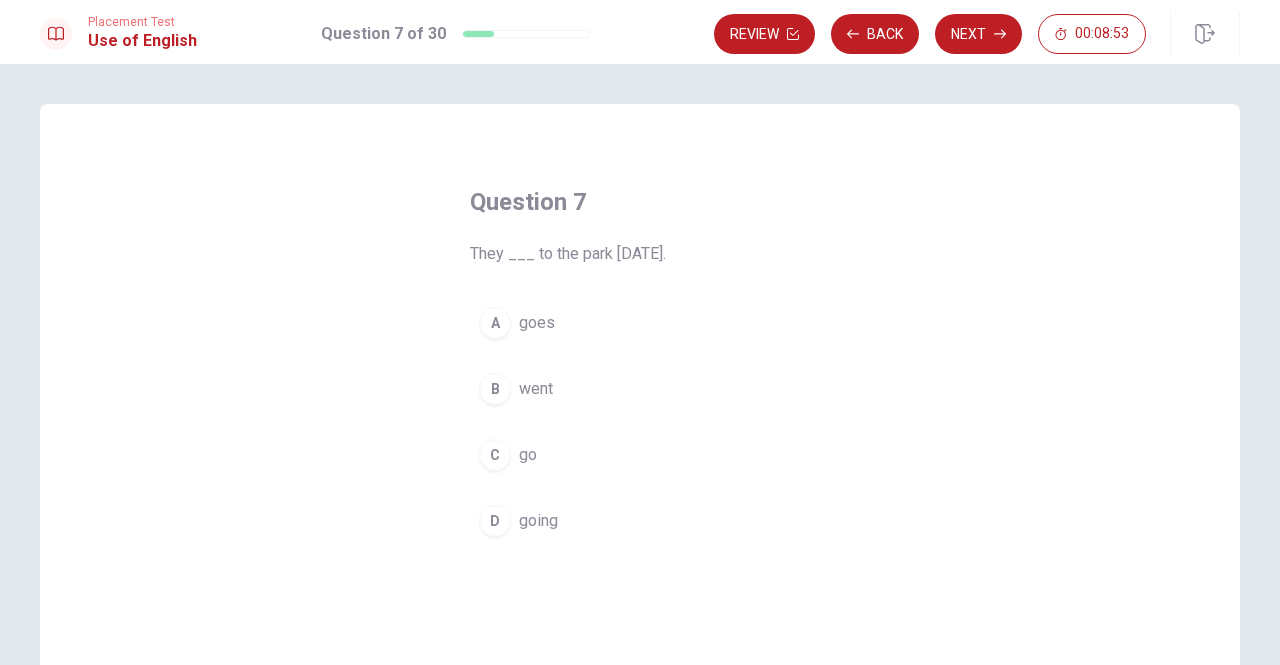 click on "went" at bounding box center (536, 389) 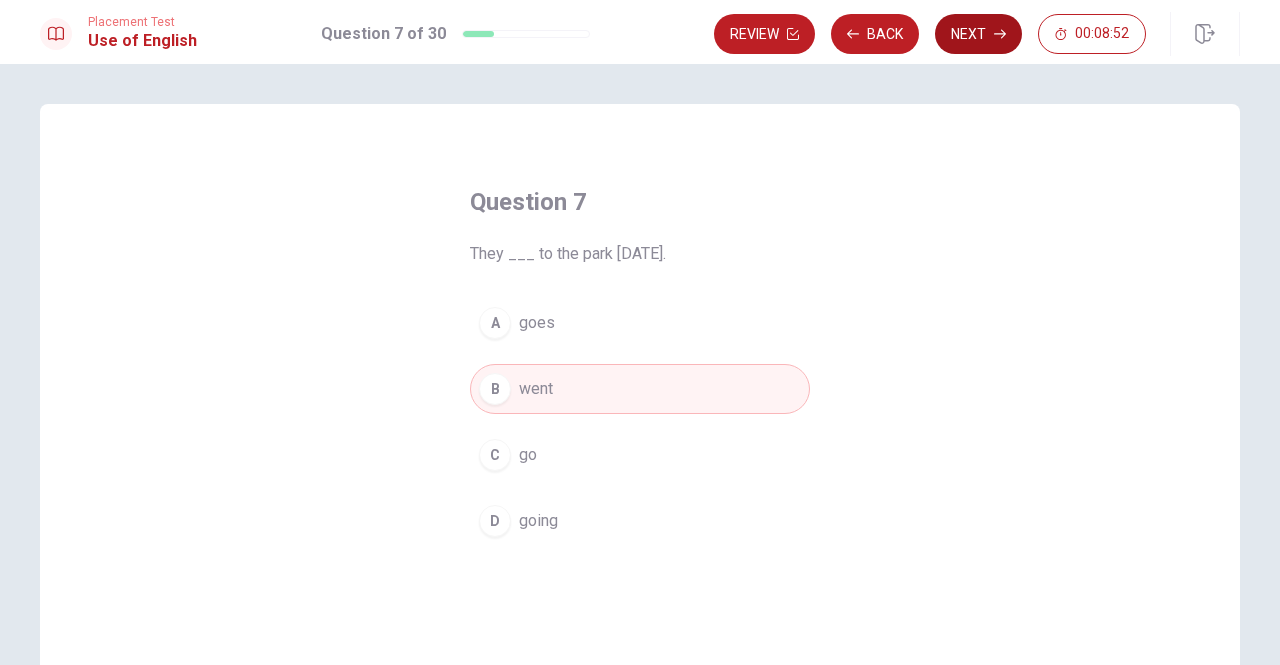 click 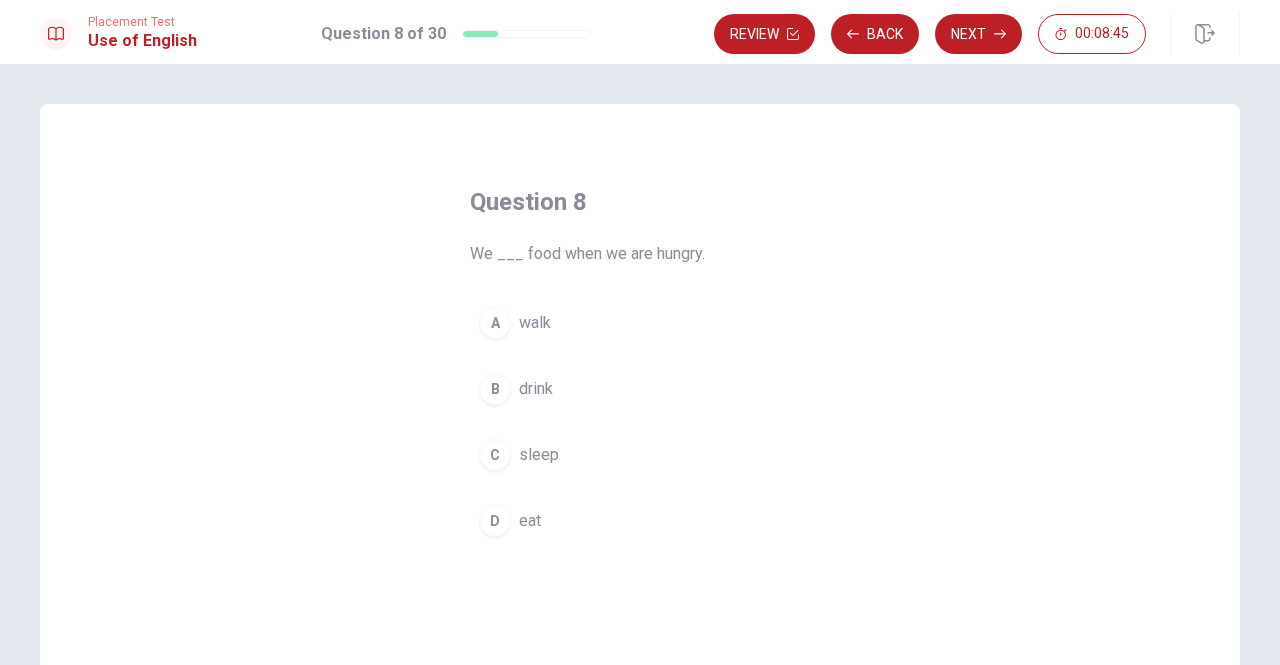 click on "eat" at bounding box center [530, 521] 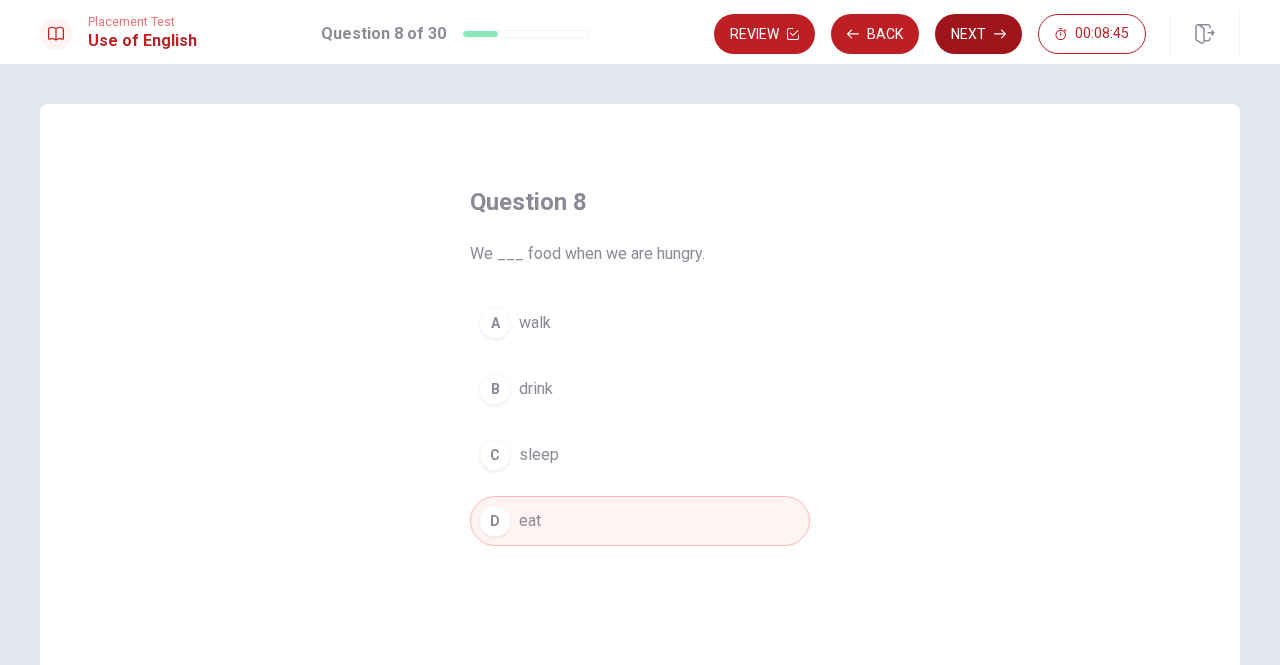click 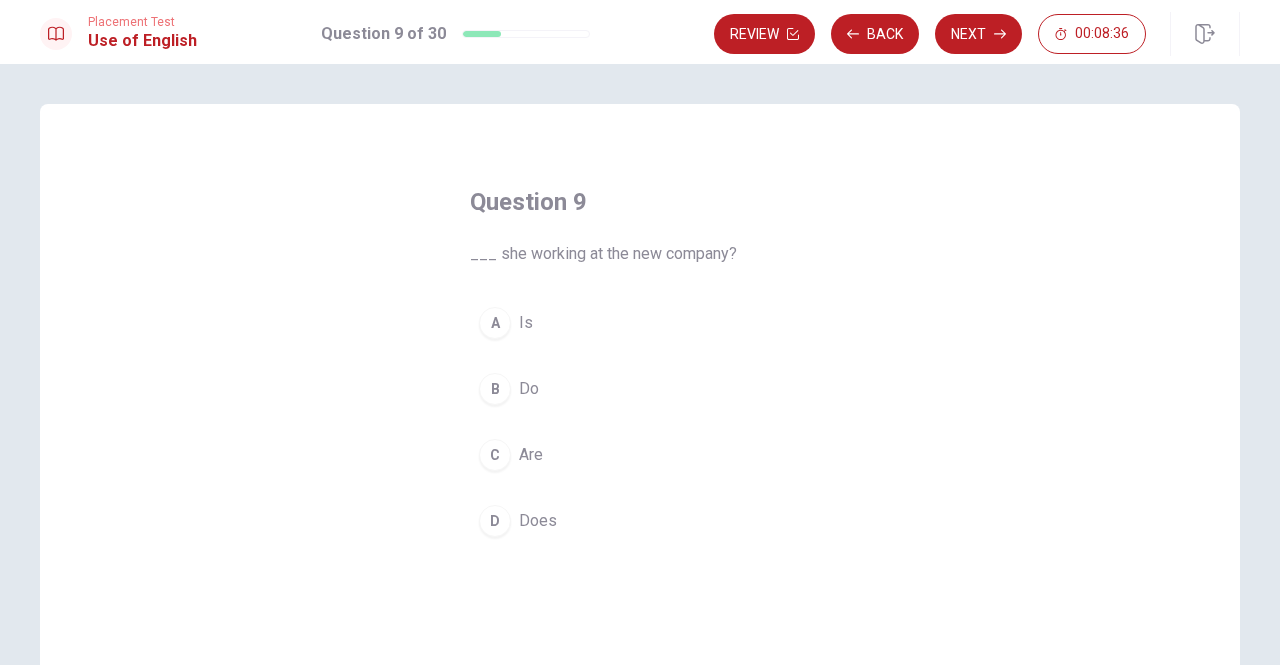 click on "C" at bounding box center (495, 455) 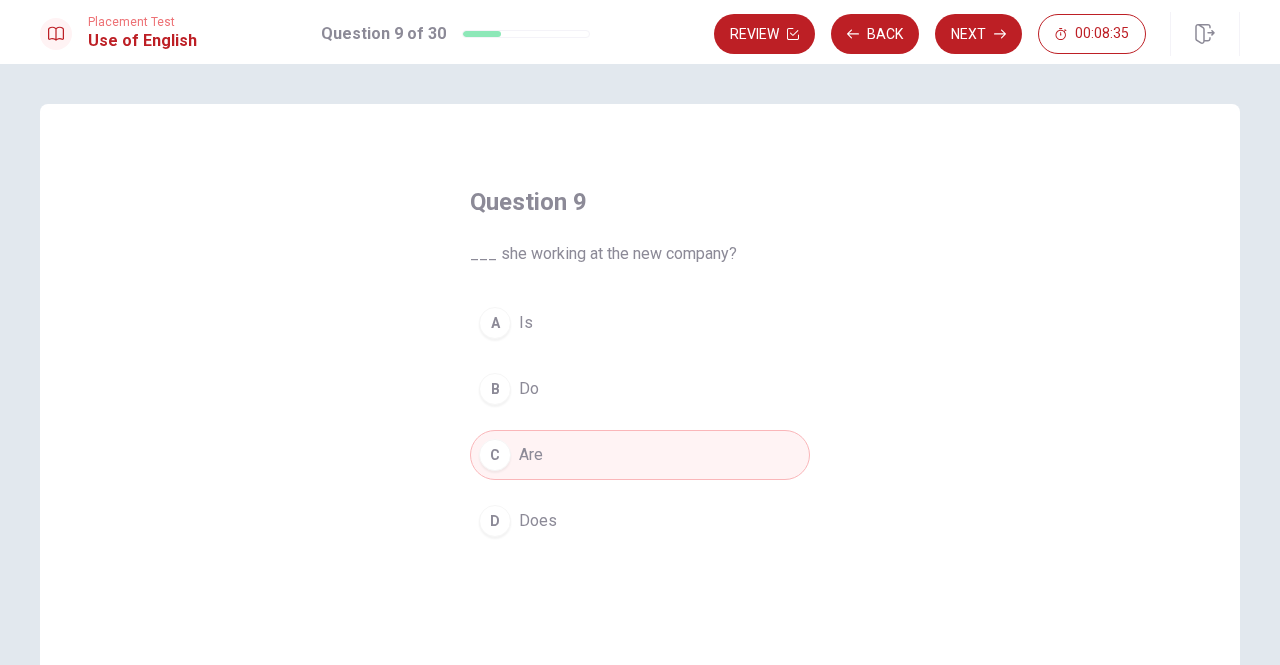 click on "A" at bounding box center (495, 323) 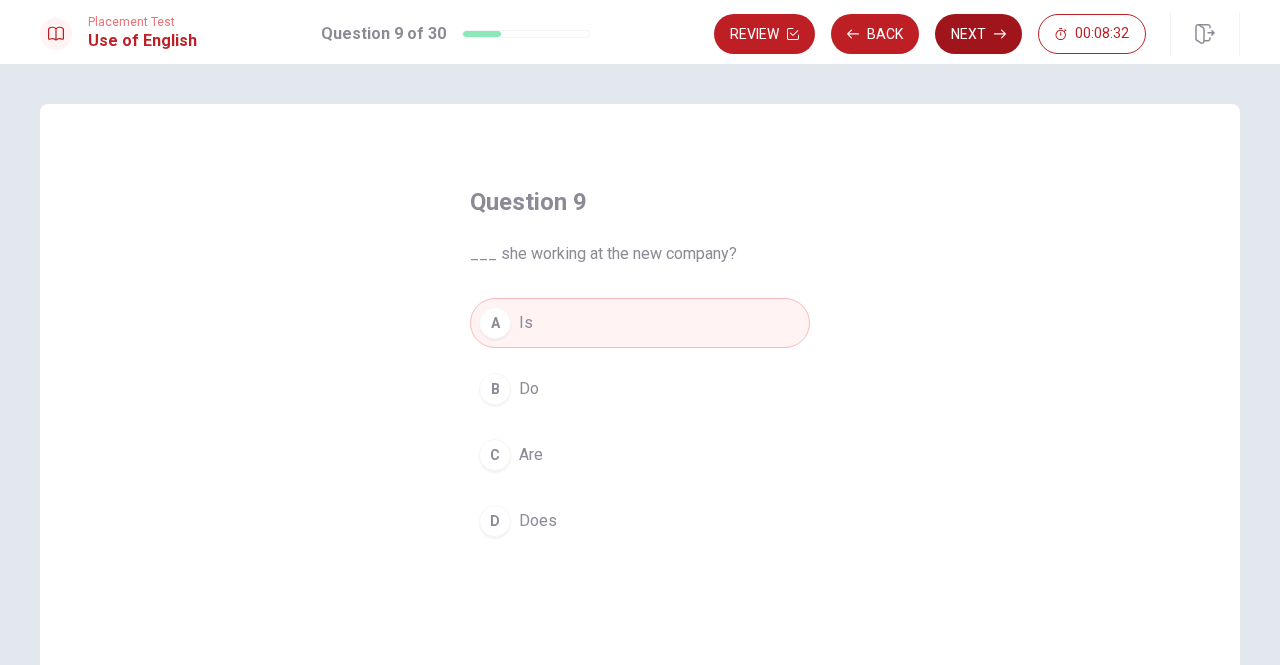 click 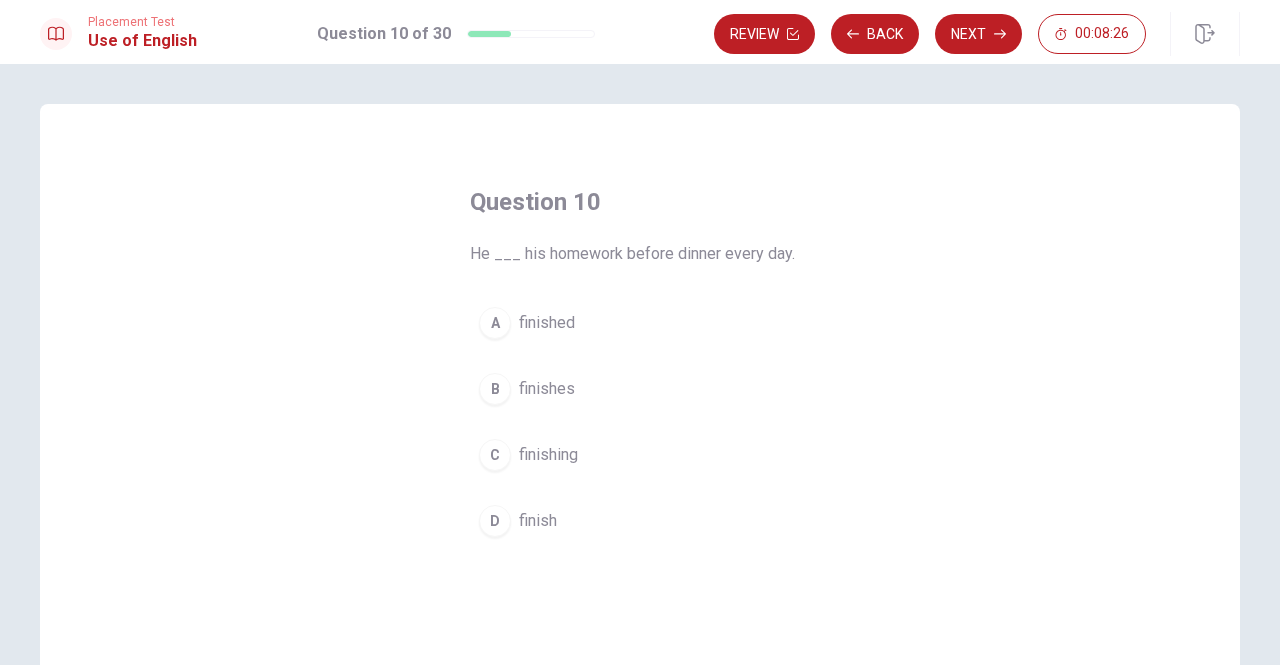 click on "finish" at bounding box center [538, 521] 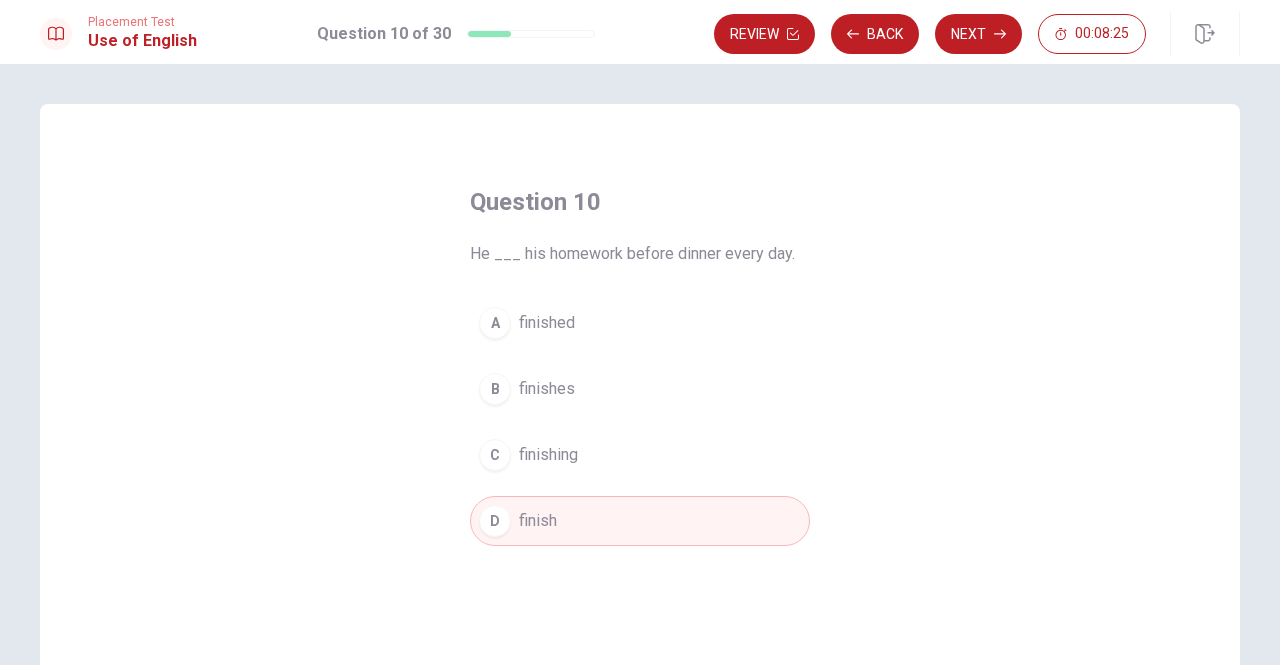 click on "finishes" at bounding box center (547, 389) 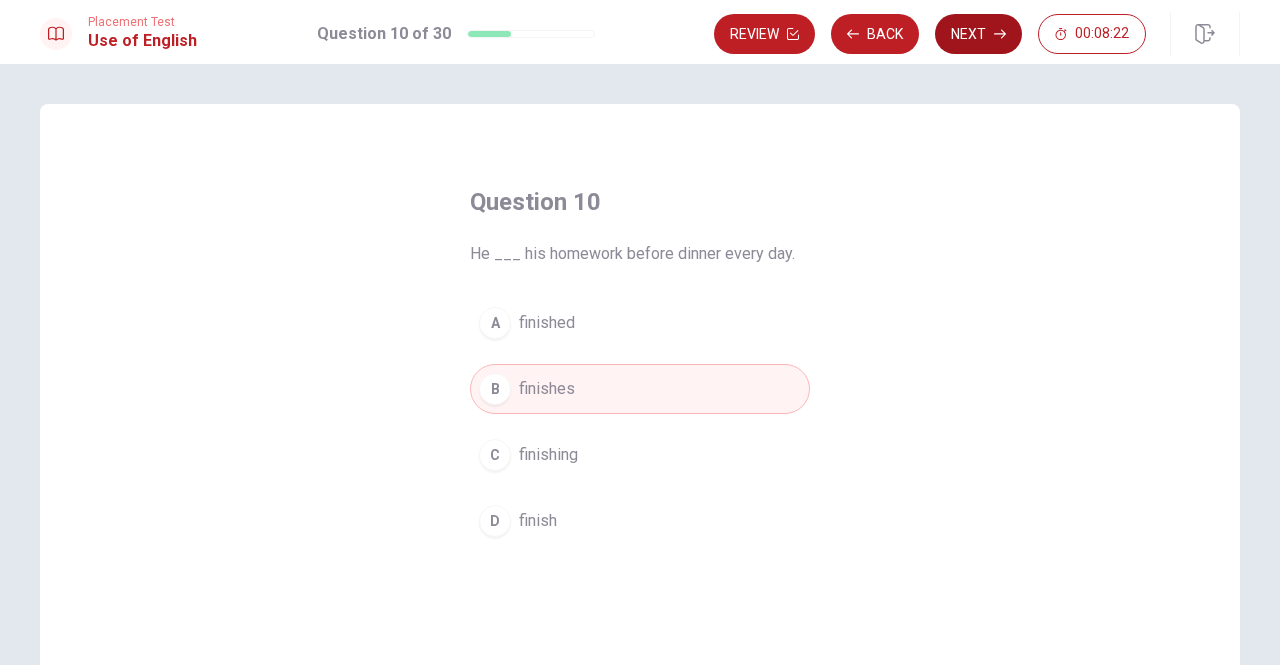 click 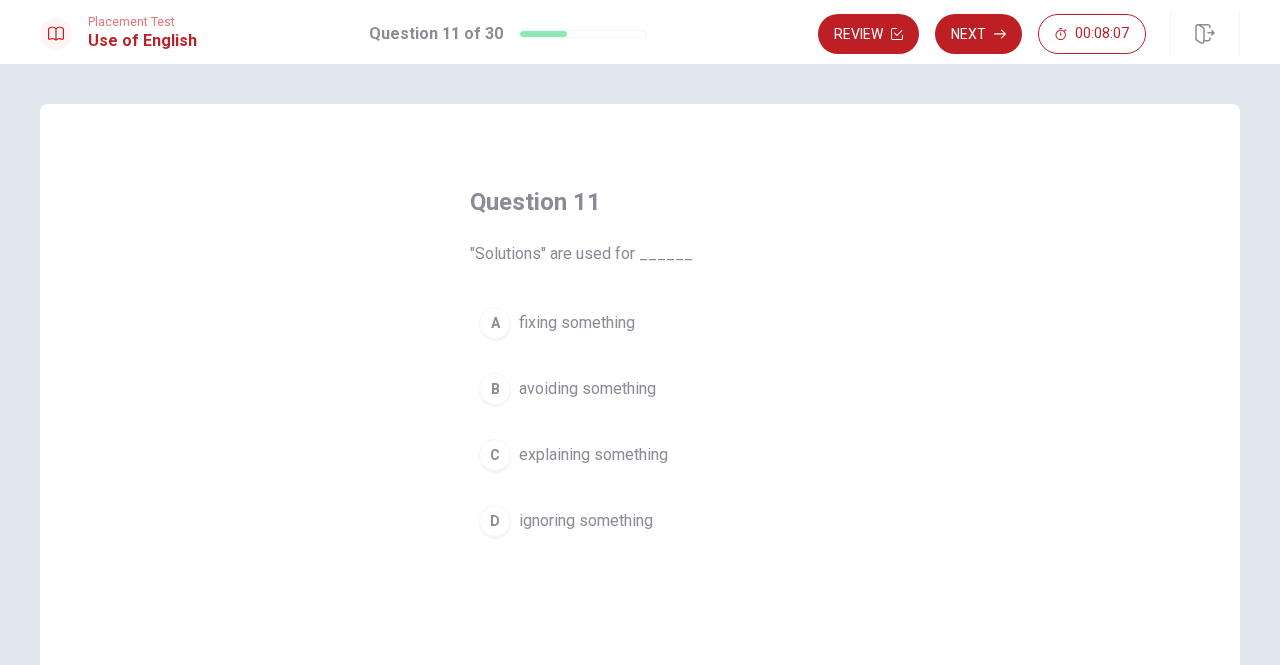 click on "fixing something" at bounding box center (577, 323) 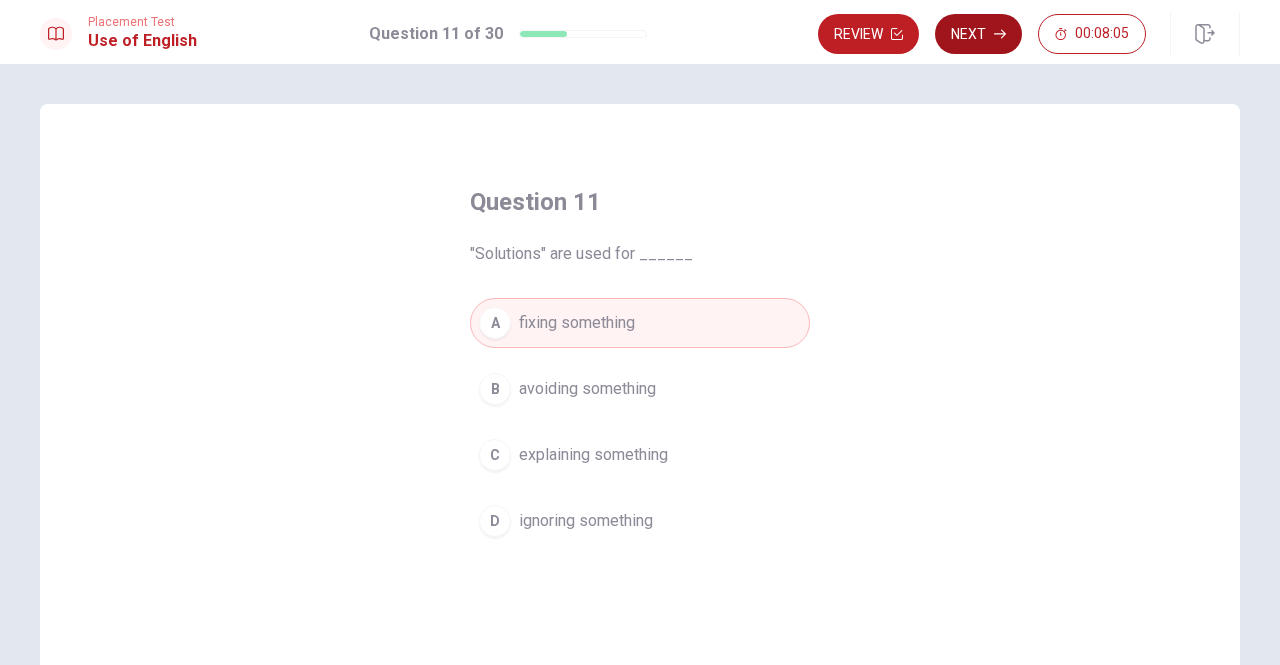 click on "Next" at bounding box center (978, 34) 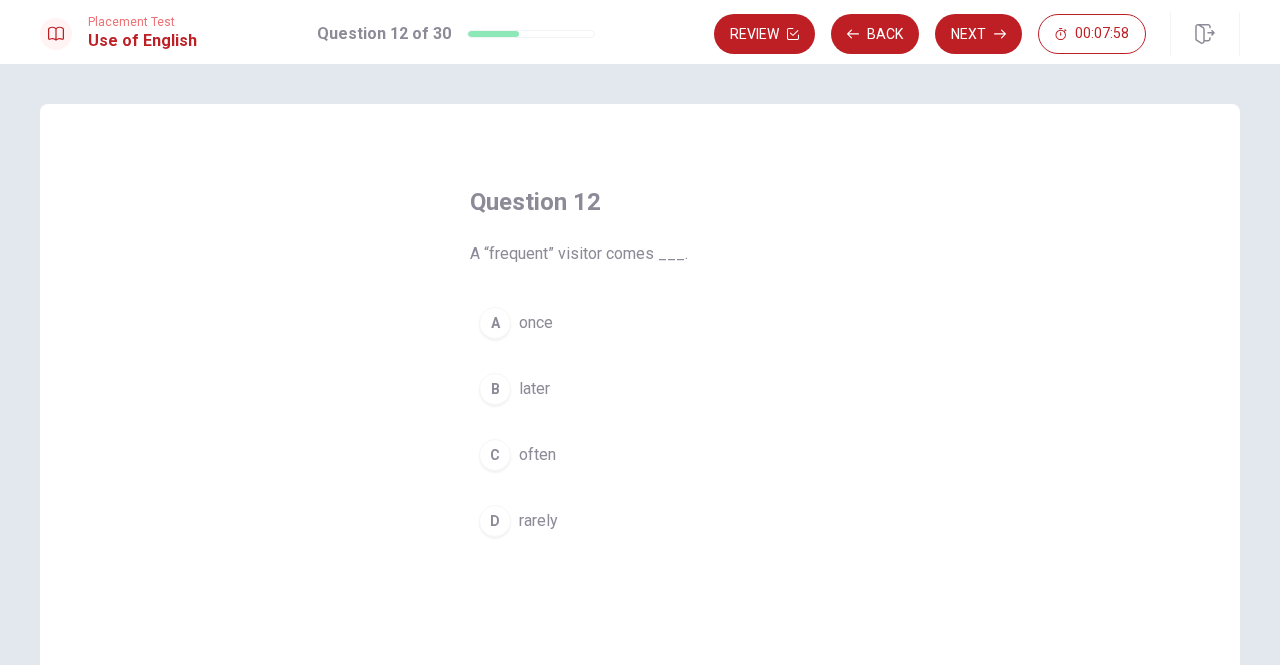 click on "often" at bounding box center [537, 455] 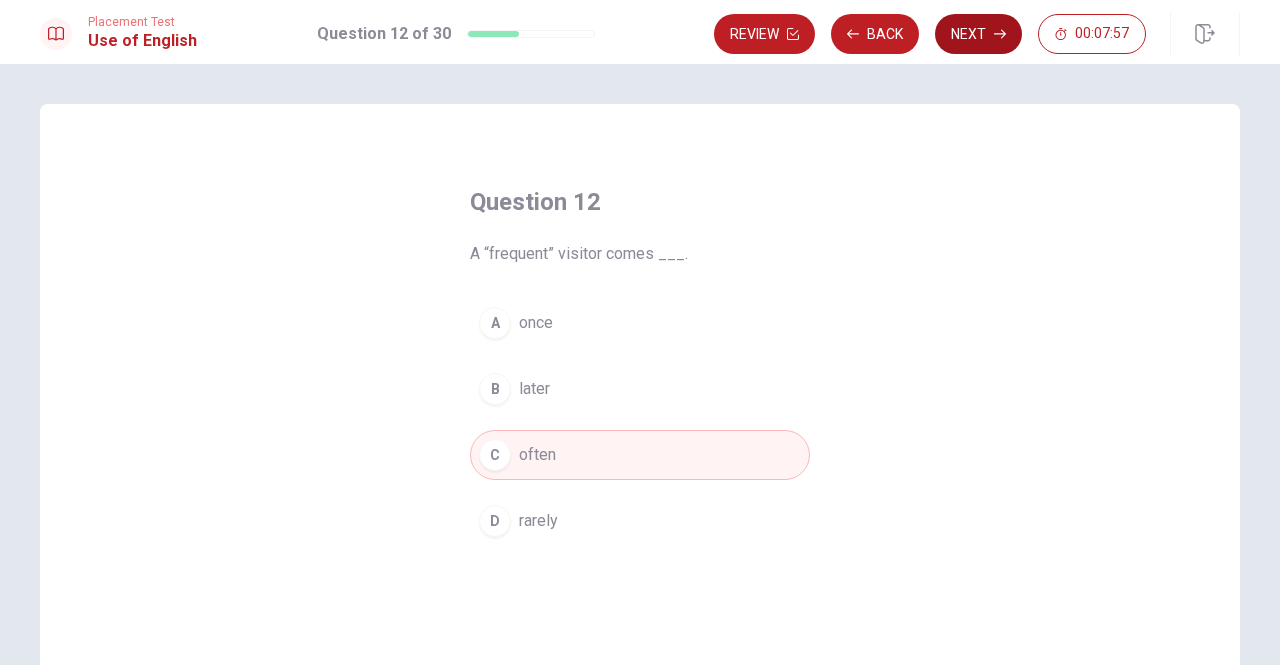 click on "Next" at bounding box center (978, 34) 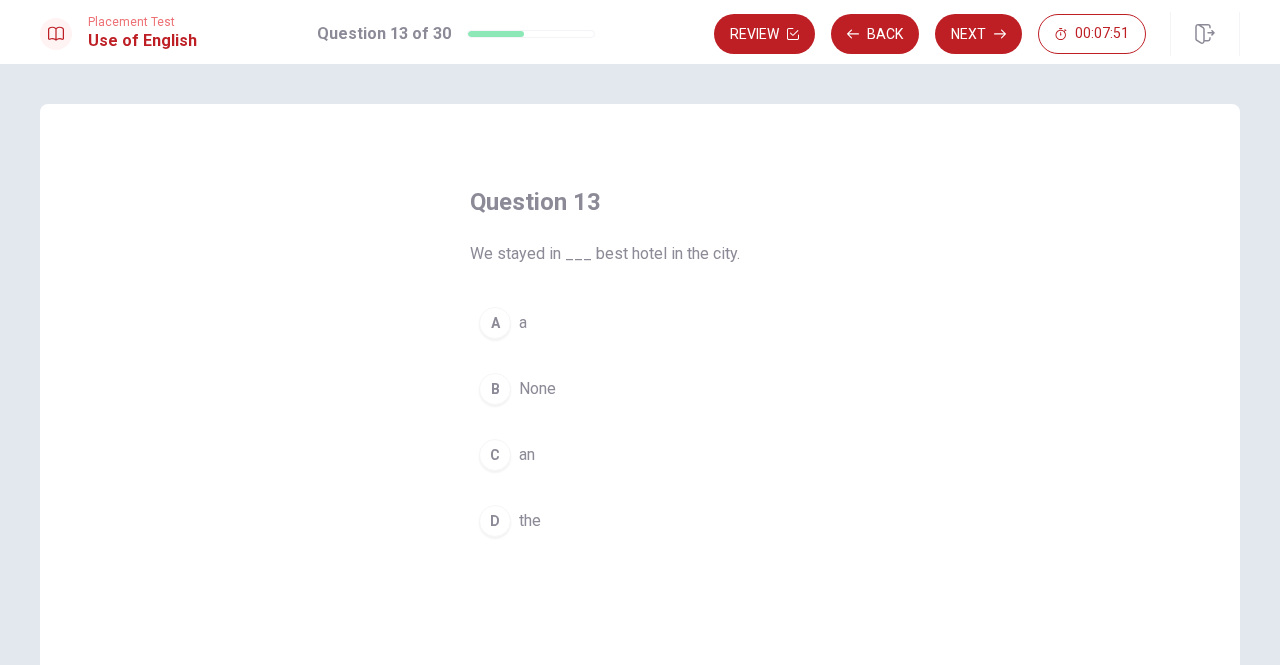click on "the" at bounding box center [530, 521] 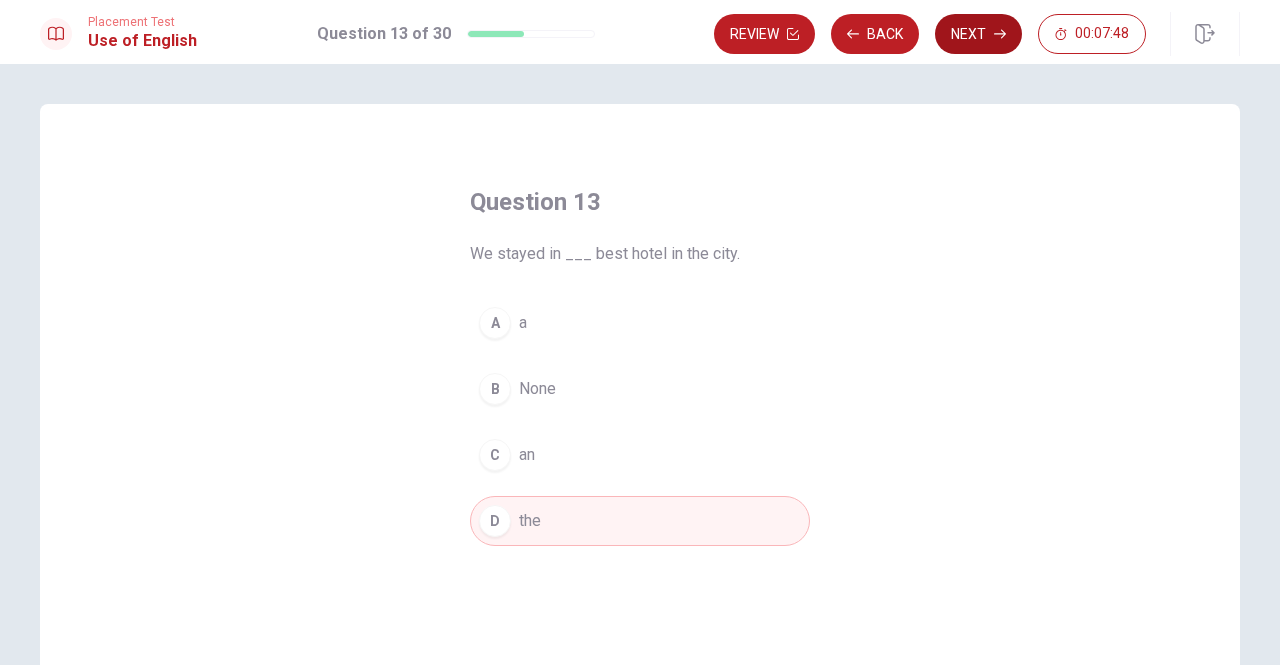 click 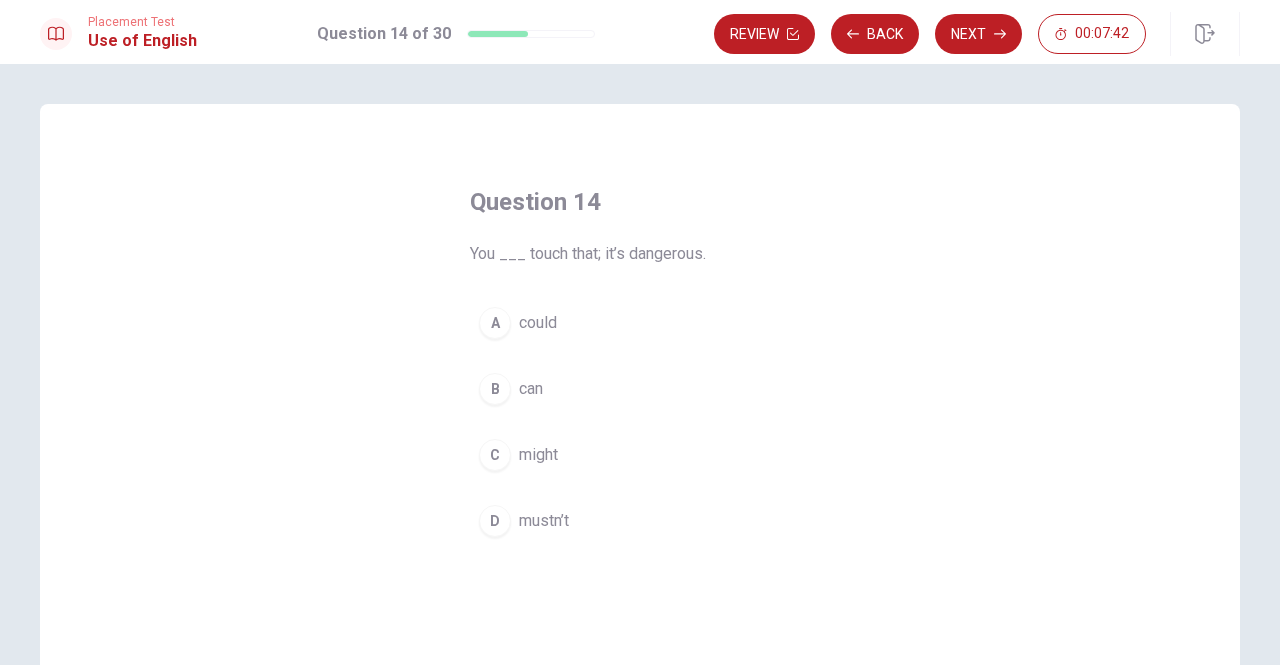 click on "mustn’t" at bounding box center (544, 521) 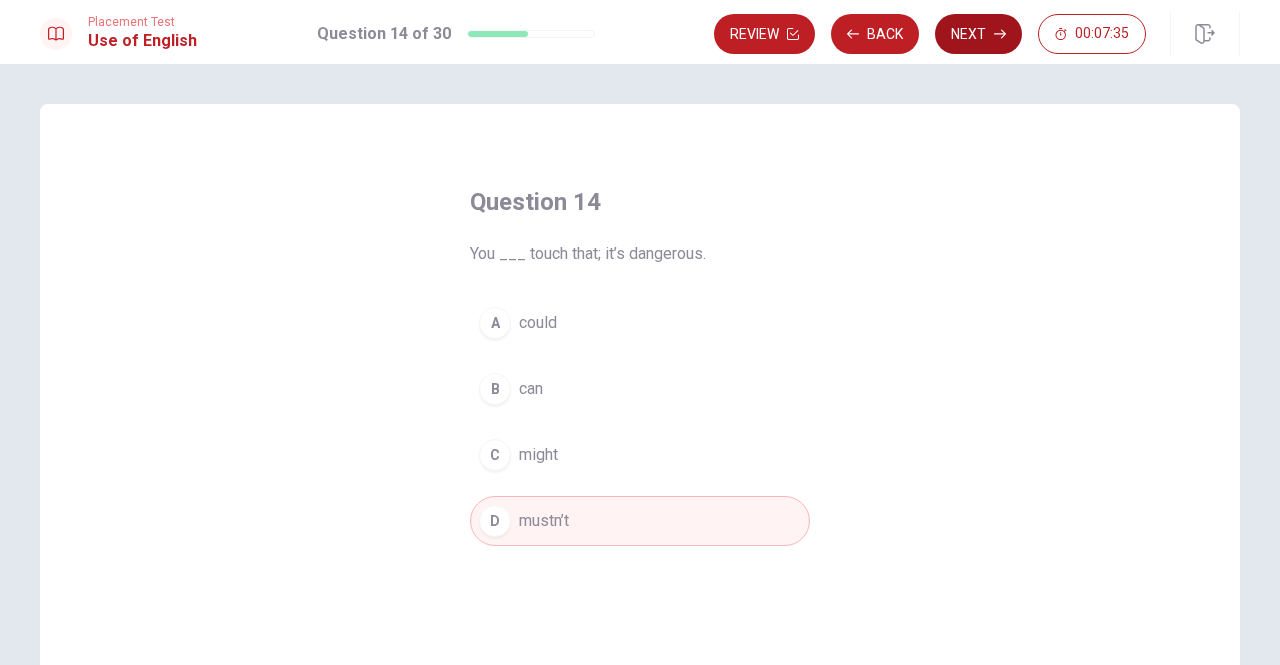 click on "Next" at bounding box center [978, 34] 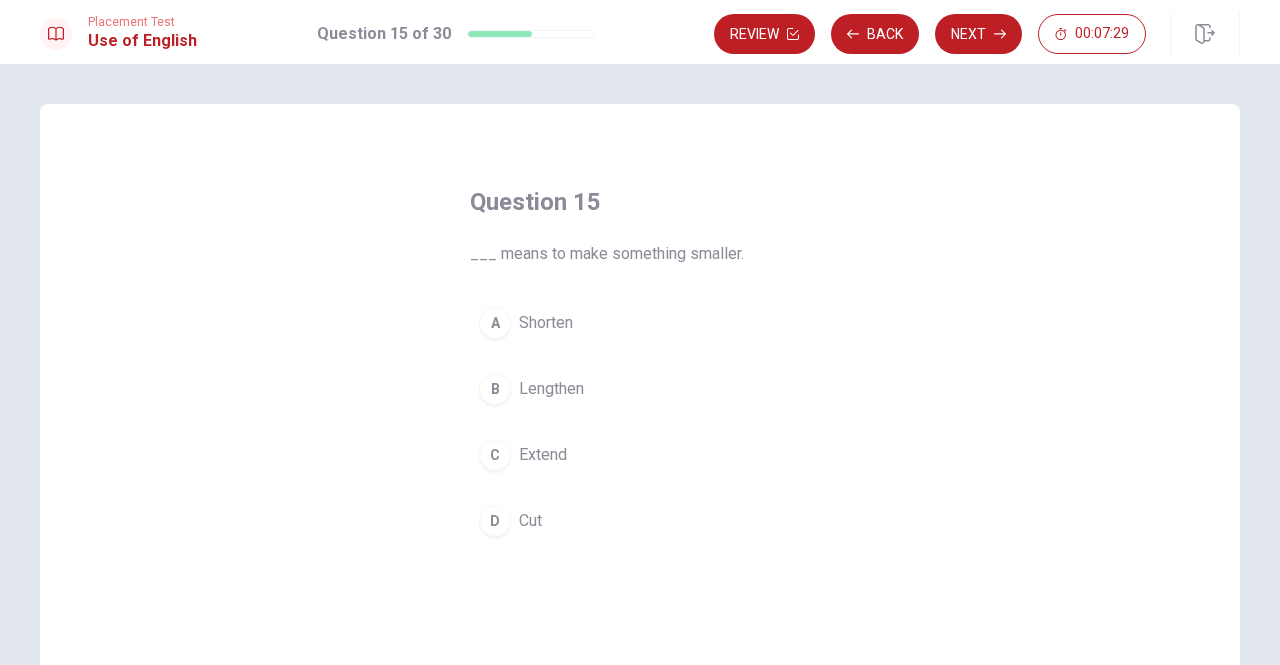 click on "Shorten" at bounding box center (546, 323) 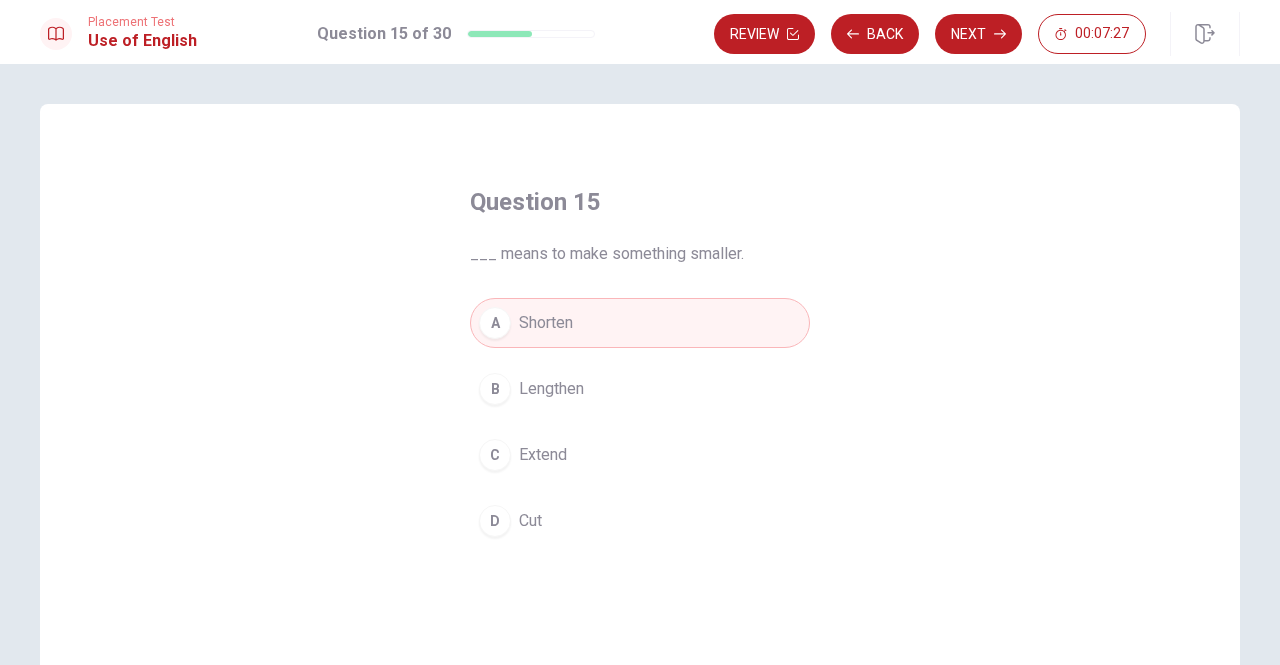 click on "Cut" at bounding box center [530, 521] 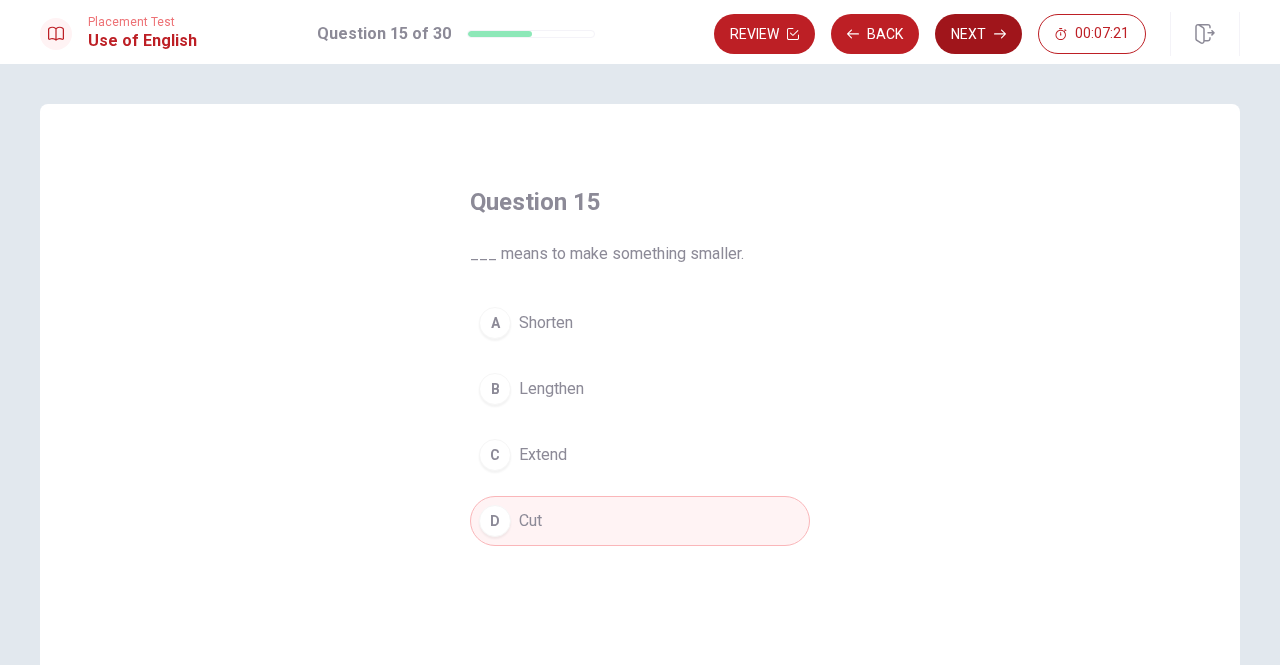 click on "Next" at bounding box center (978, 34) 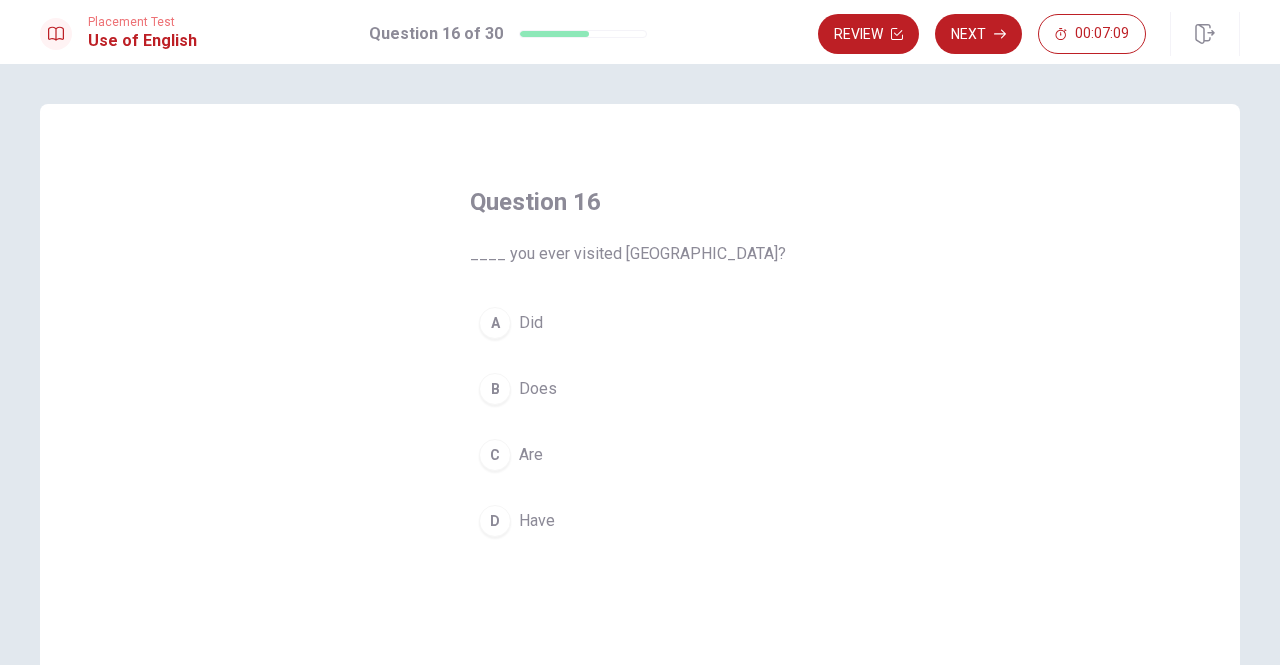 click on "Have" at bounding box center [537, 521] 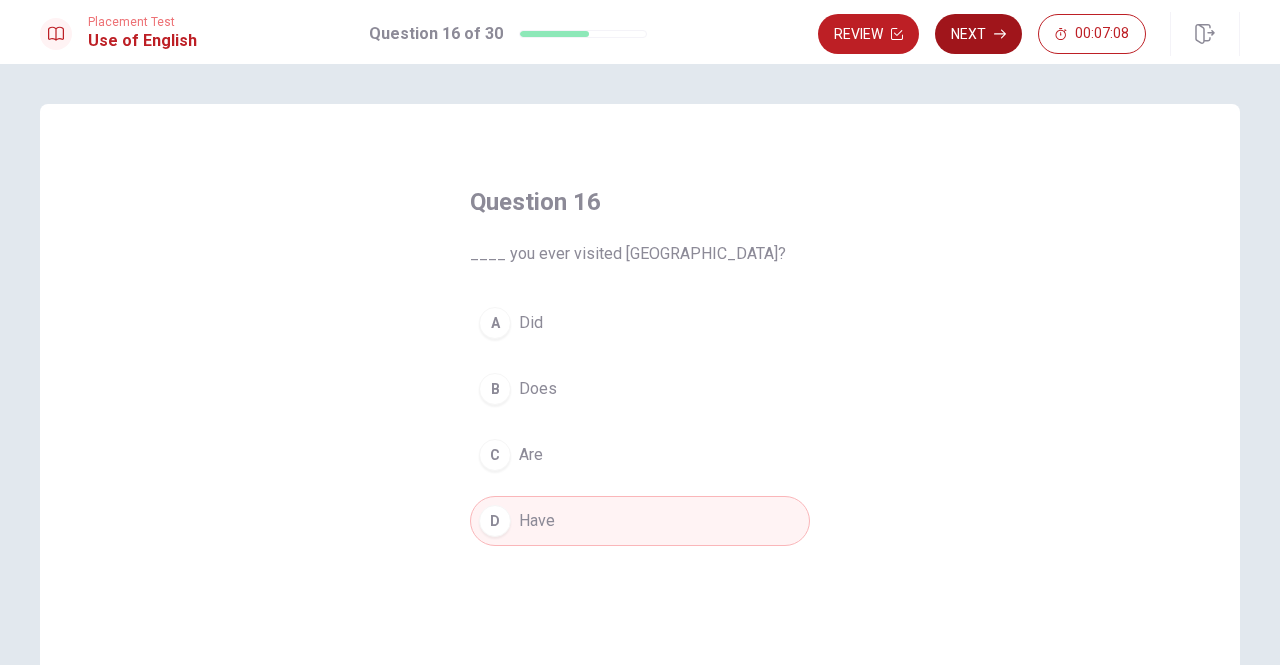 click on "Next" at bounding box center [978, 34] 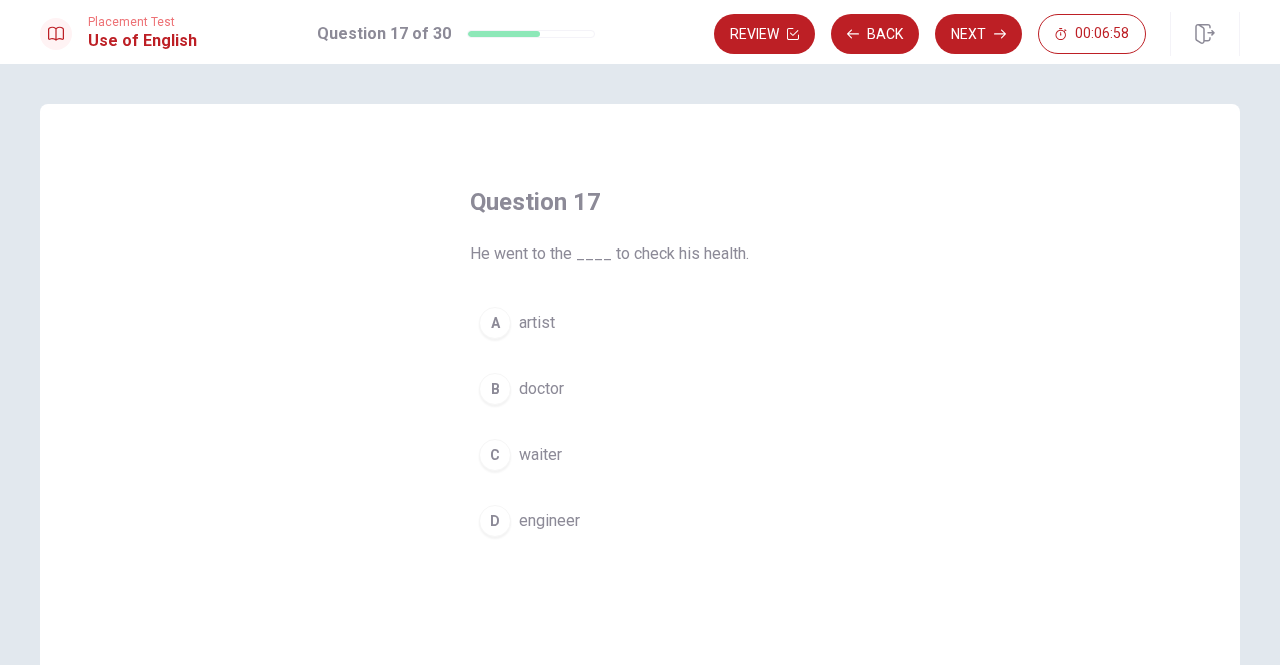 click on "doctor" at bounding box center [541, 389] 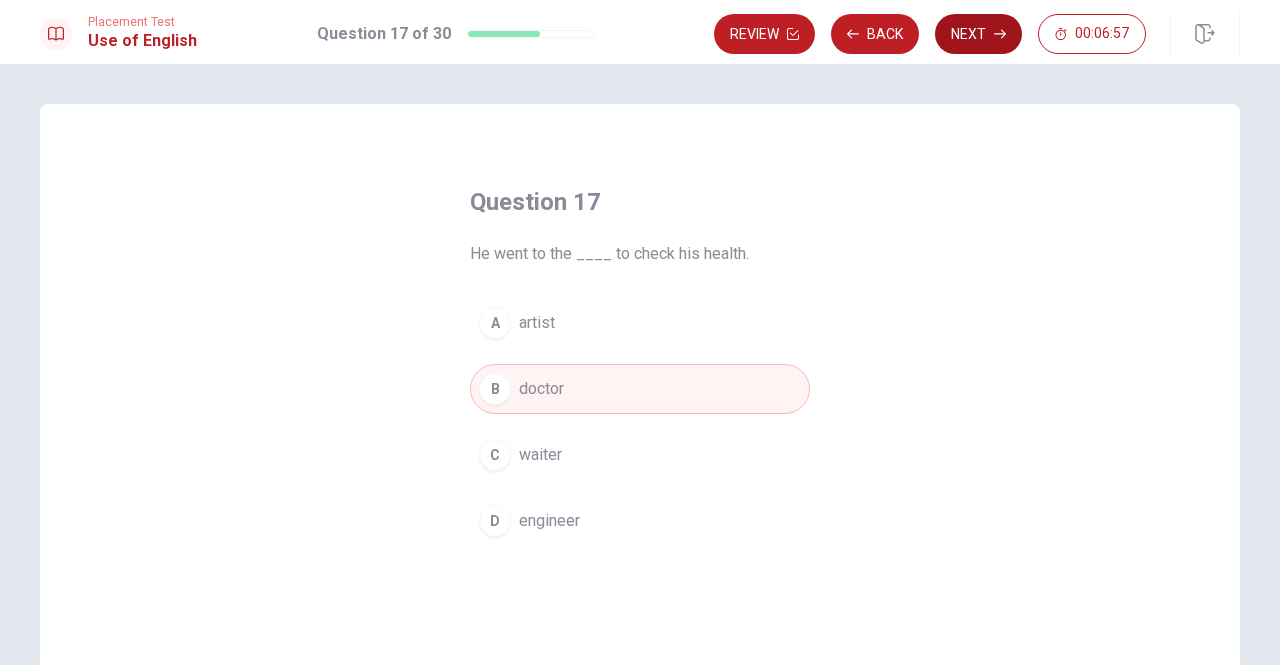 click 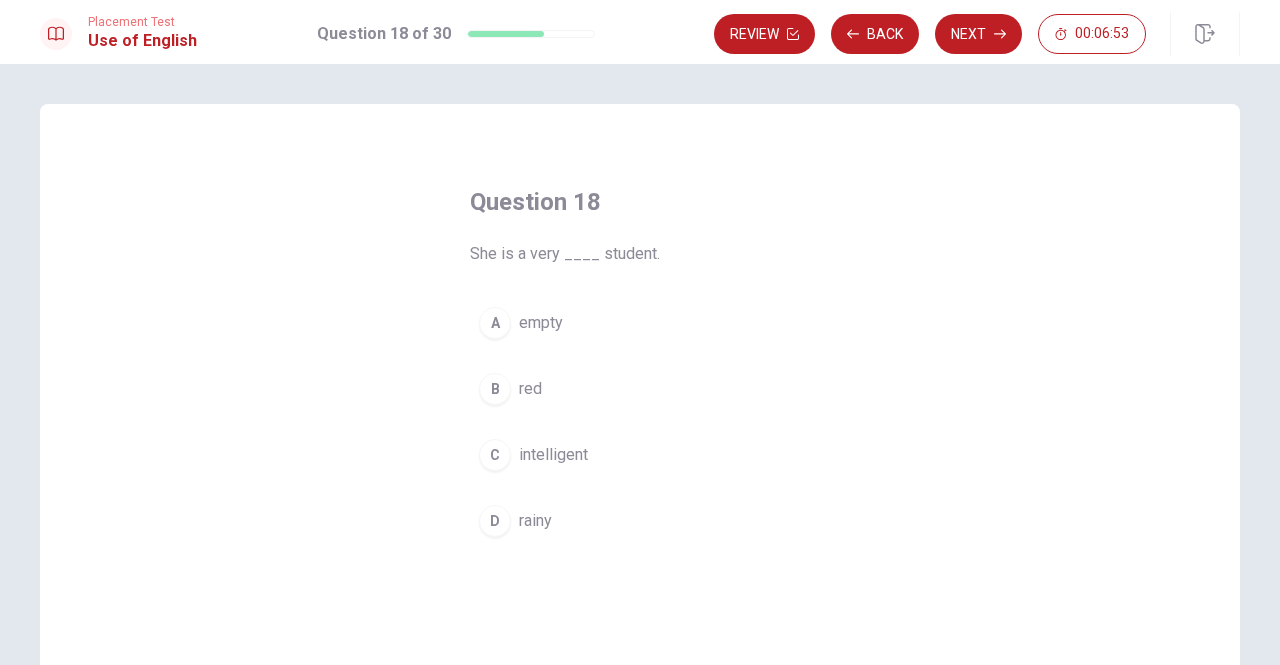 click on "intelligent" at bounding box center (553, 455) 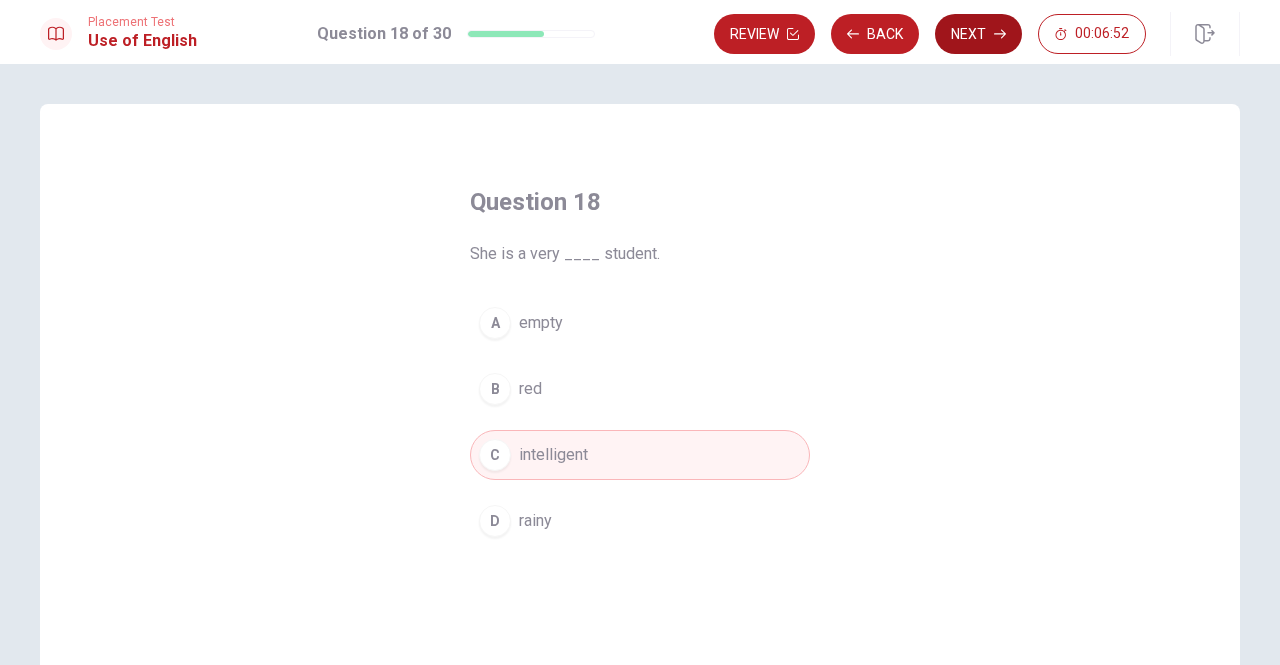 click on "Next" at bounding box center [978, 34] 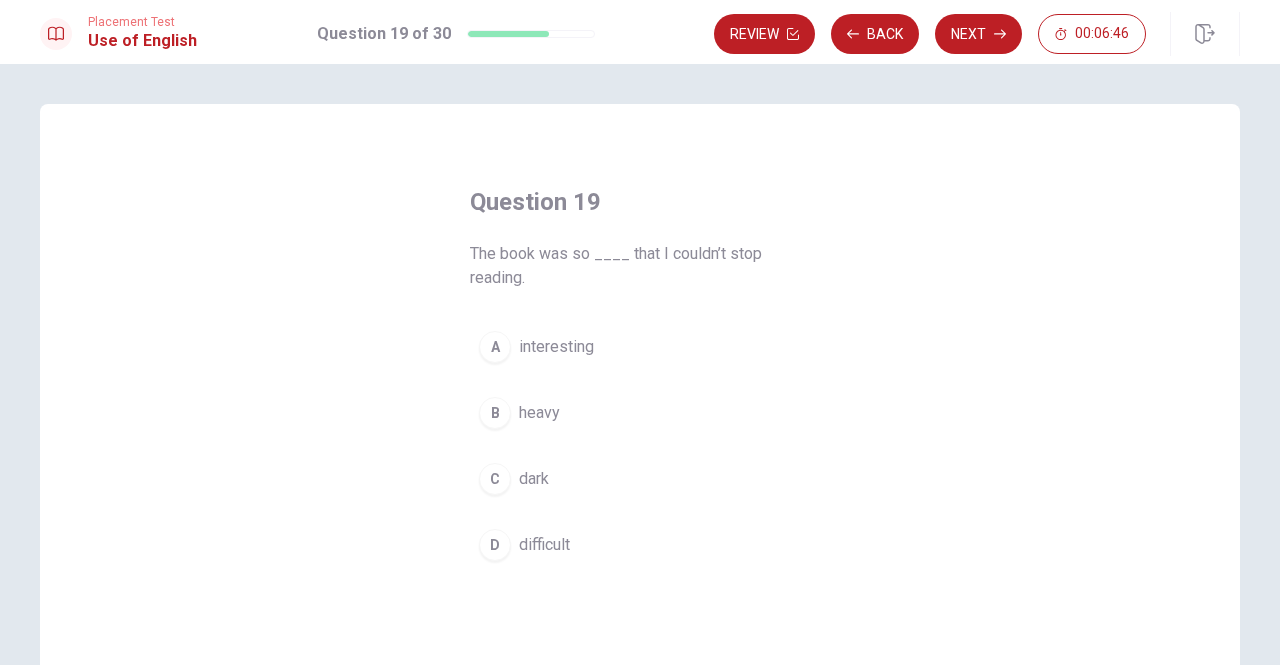 click on "interesting" at bounding box center [556, 347] 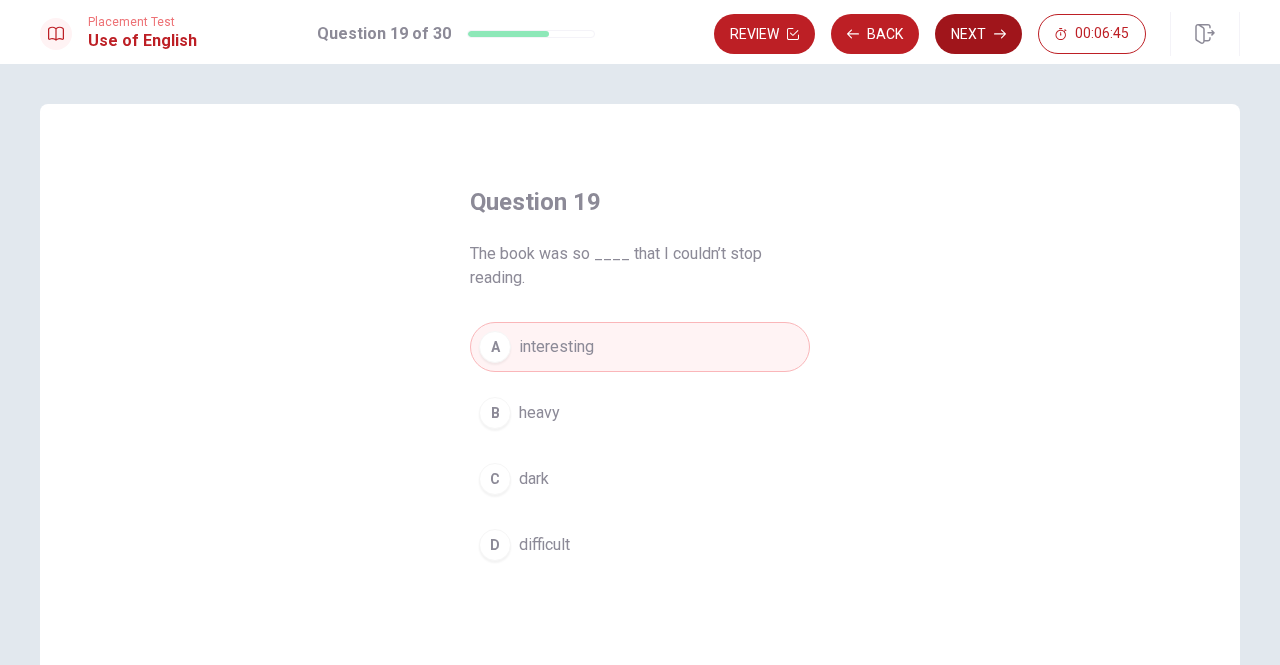 click 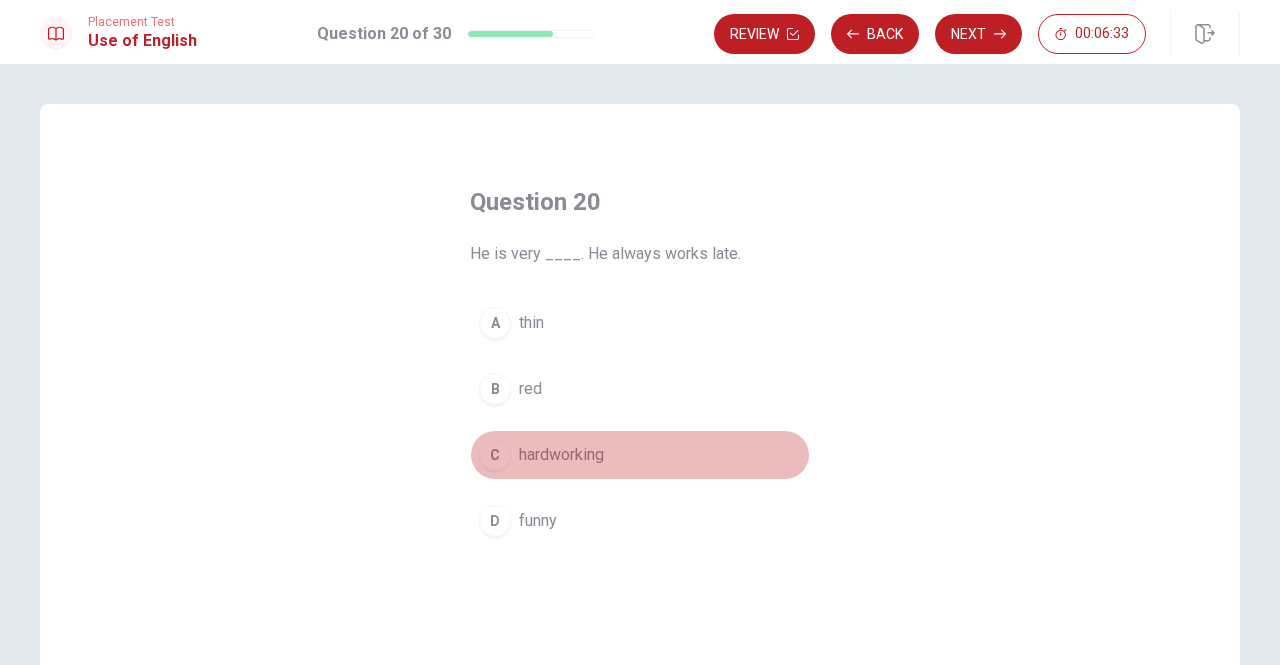 click on "C" at bounding box center (495, 455) 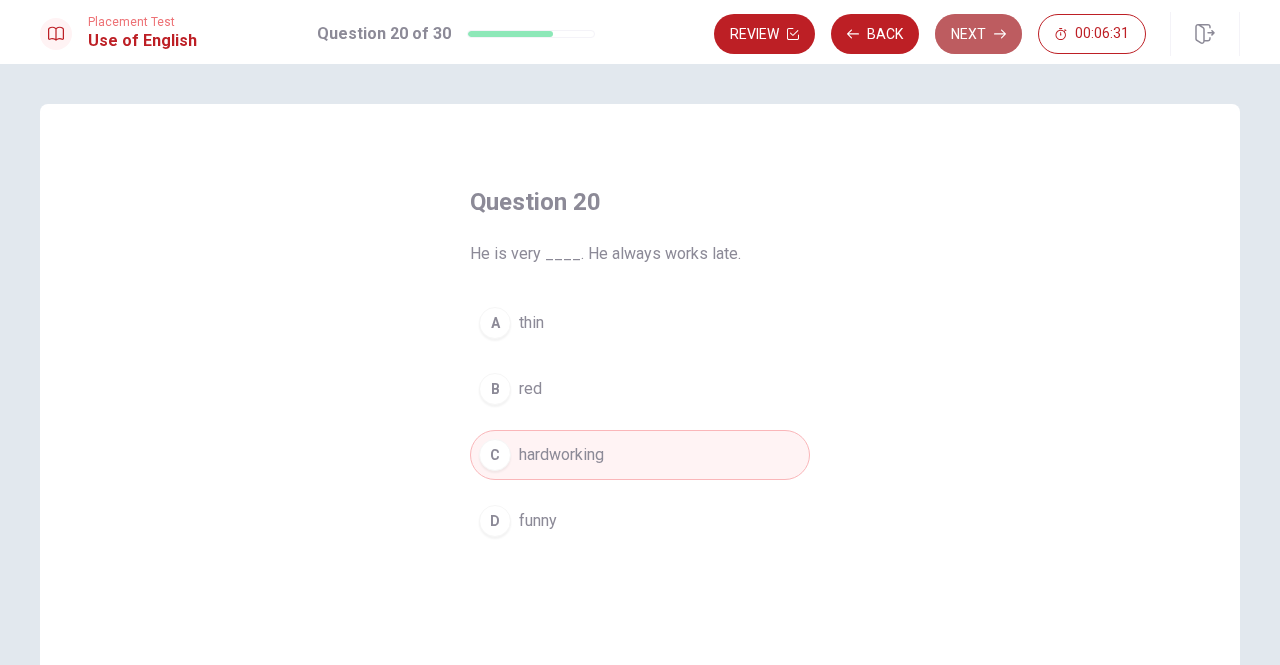click on "Next" at bounding box center [978, 34] 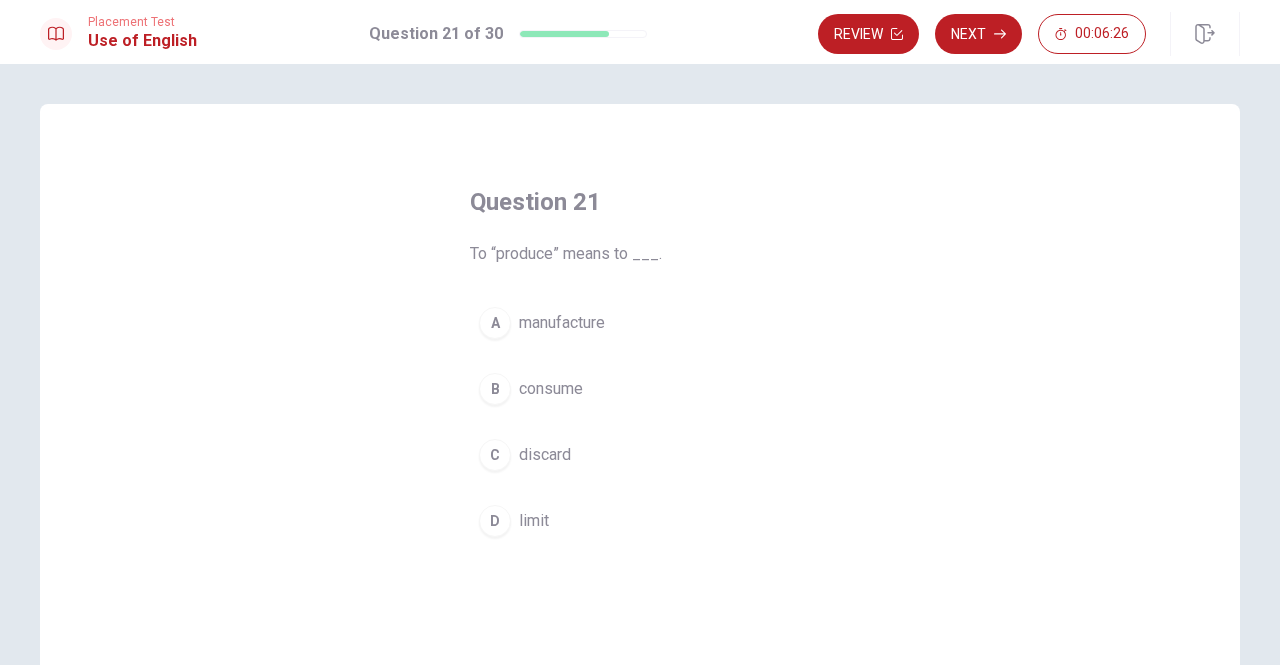 click on "A manufacture" at bounding box center [640, 323] 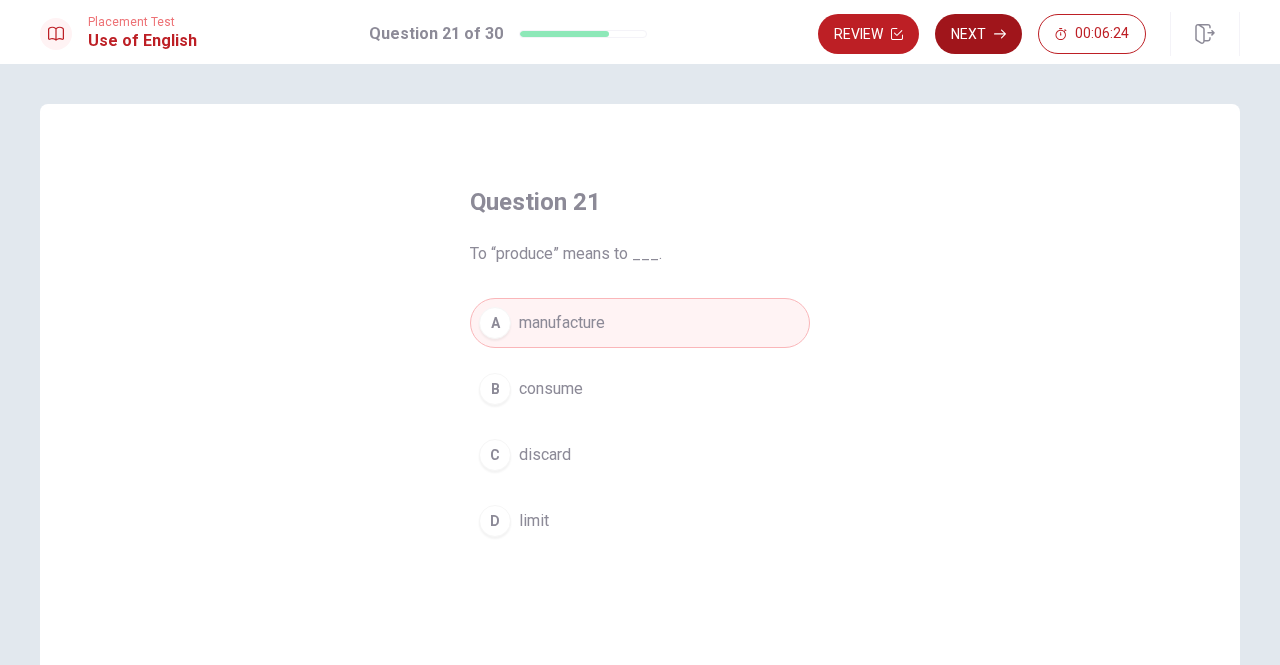 click 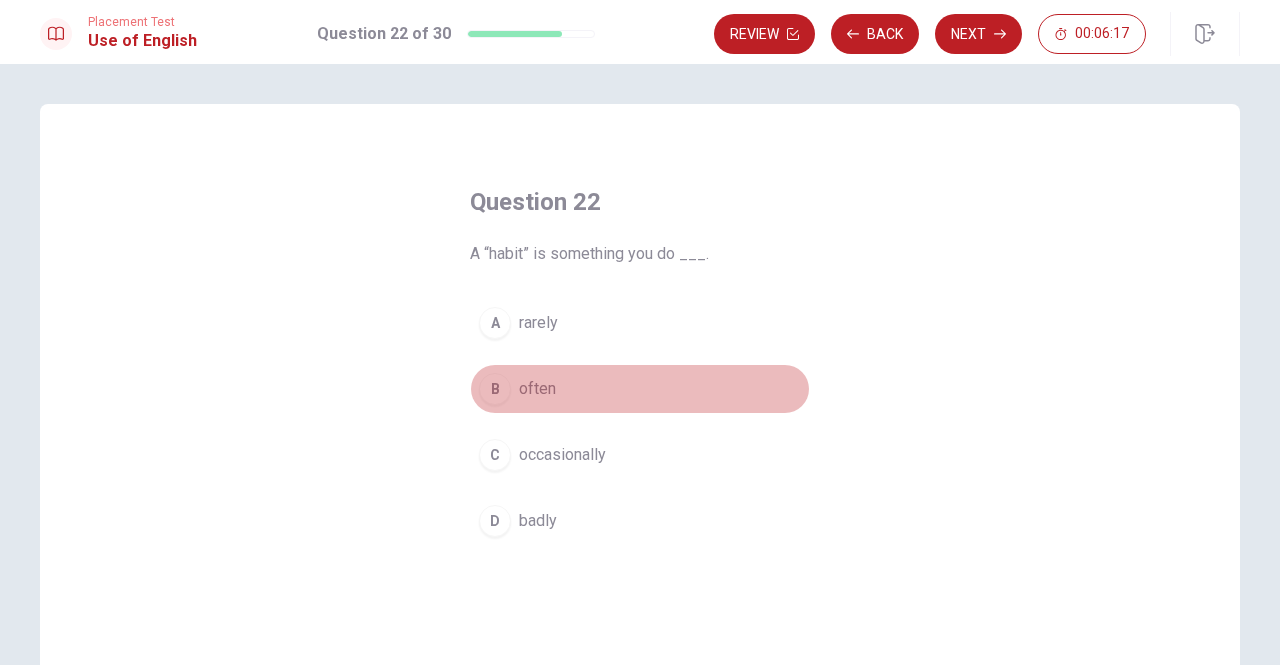 click on "B" at bounding box center [495, 389] 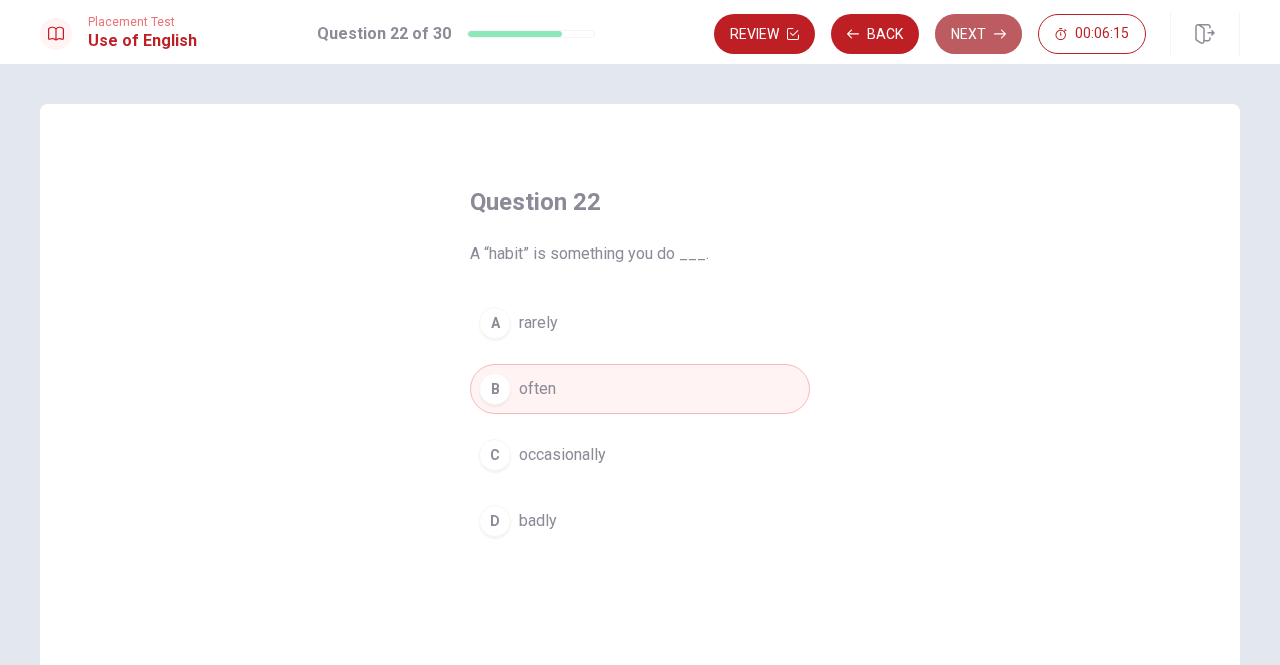 click on "Next" at bounding box center [978, 34] 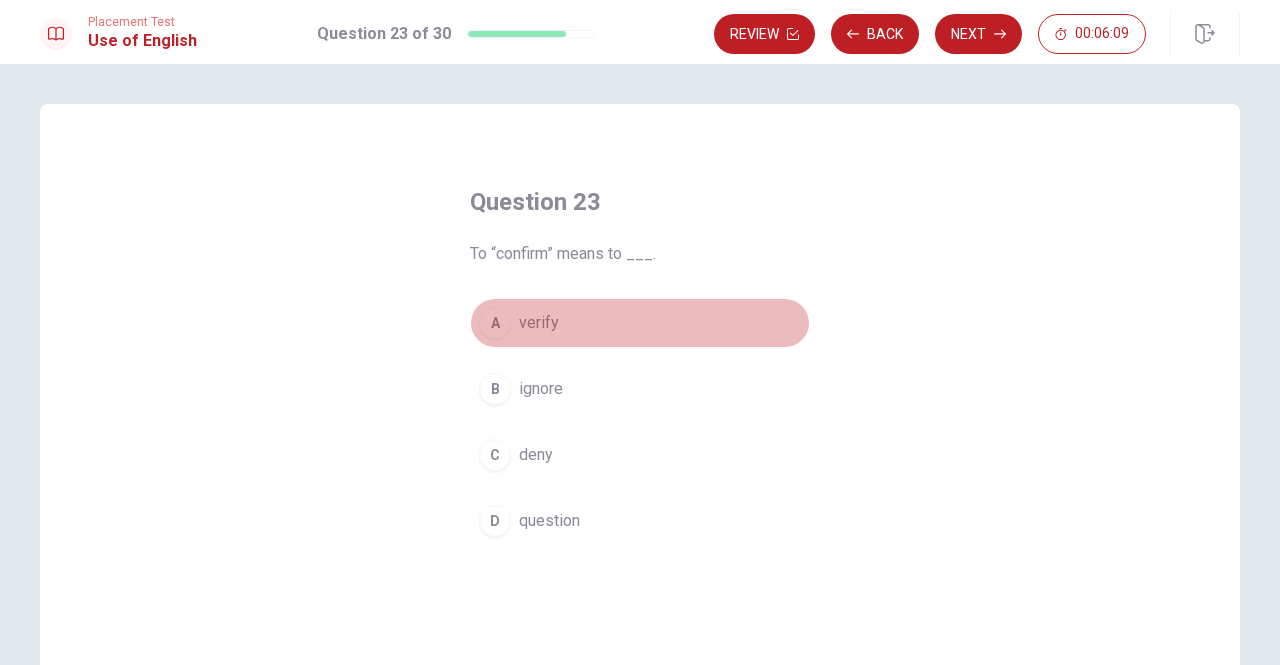 click on "A" at bounding box center [495, 323] 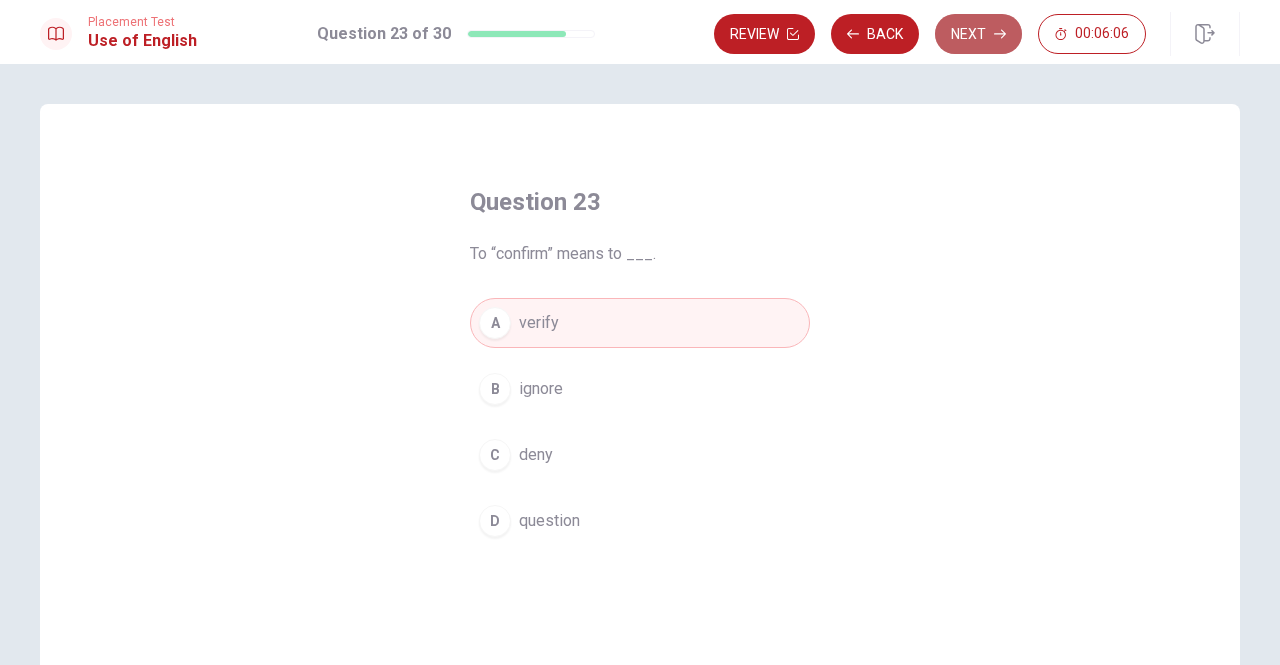 click on "Next" at bounding box center [978, 34] 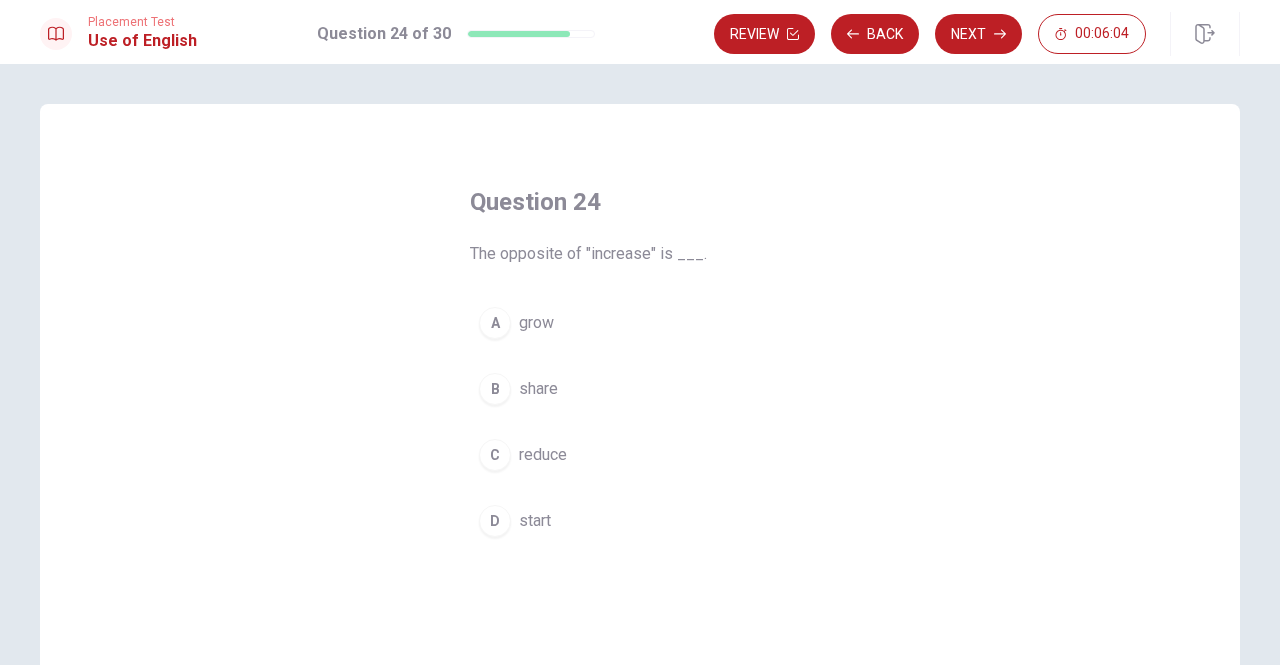 click on "C" at bounding box center (495, 455) 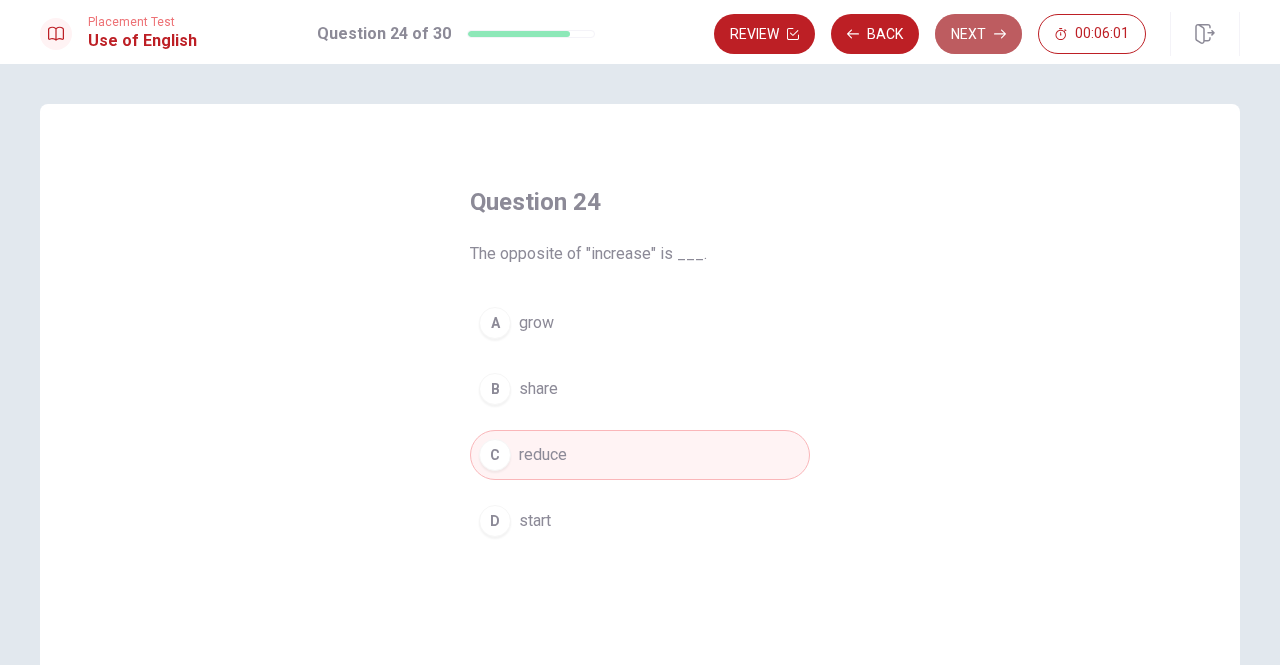 click on "Next" at bounding box center [978, 34] 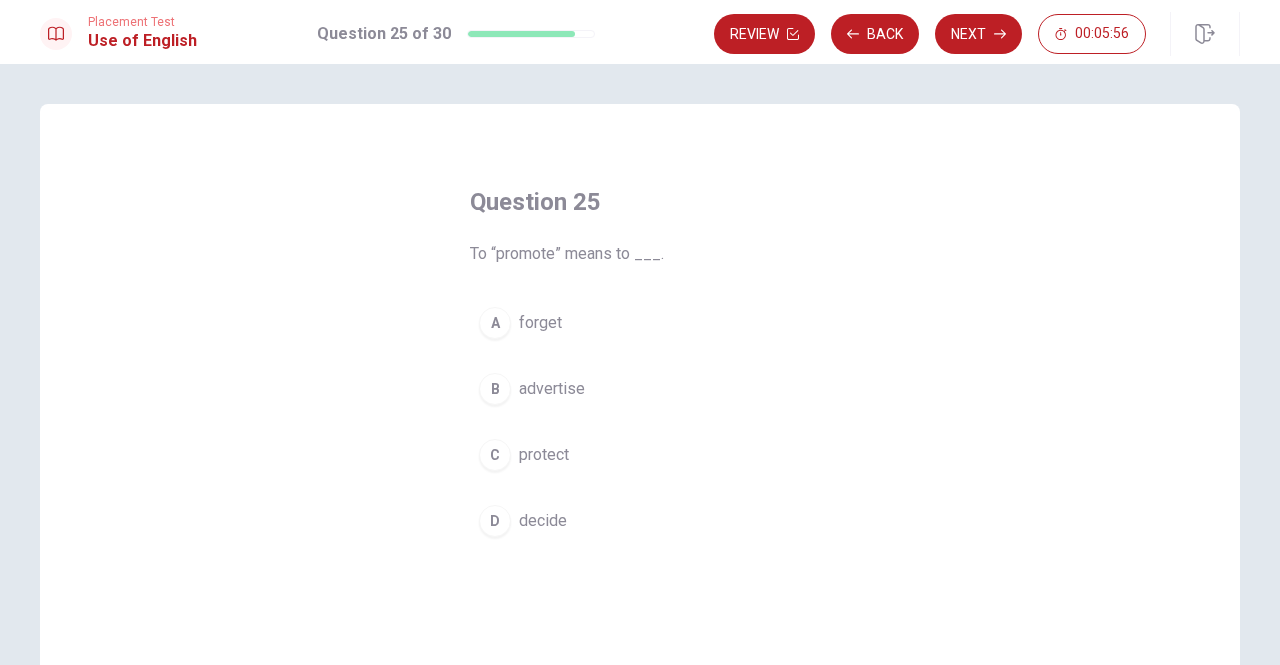 click on "advertise" at bounding box center [552, 389] 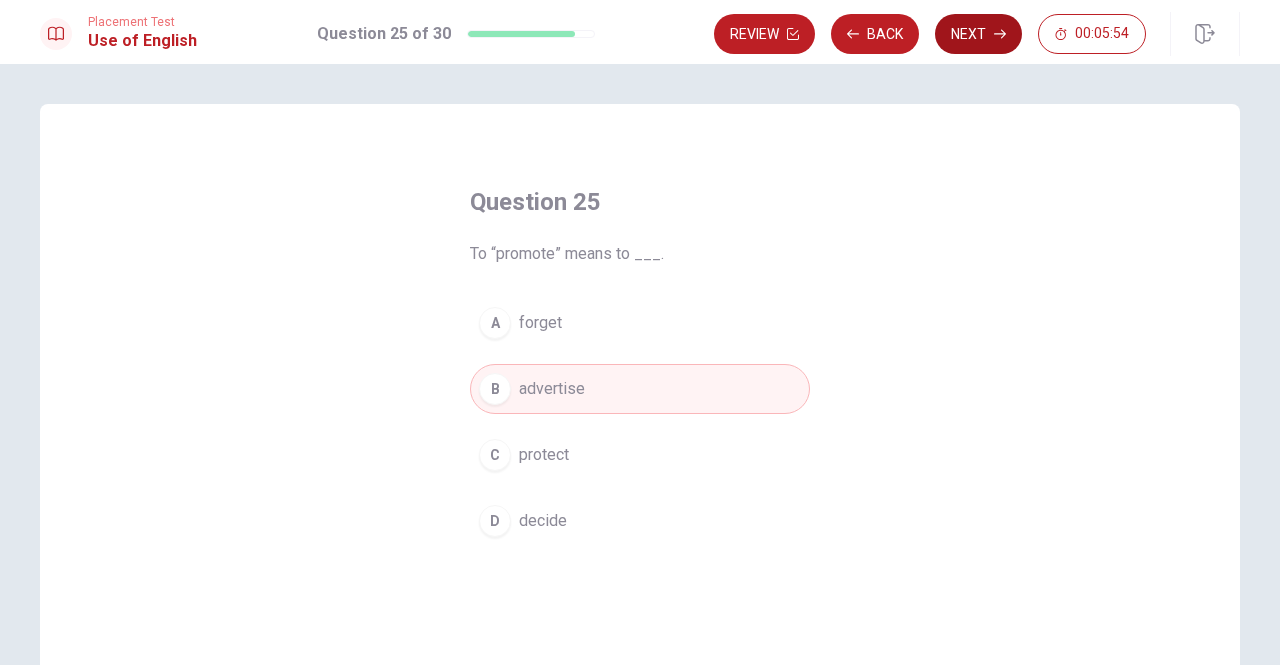 click 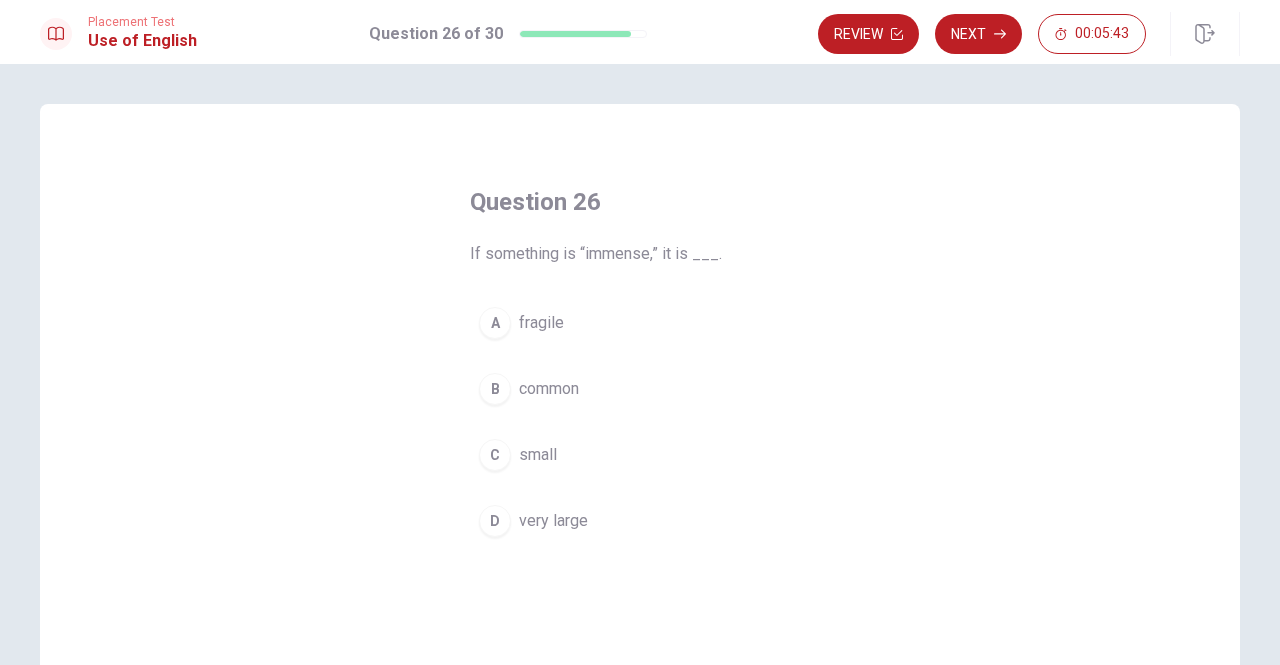 click on "fragile" at bounding box center (541, 323) 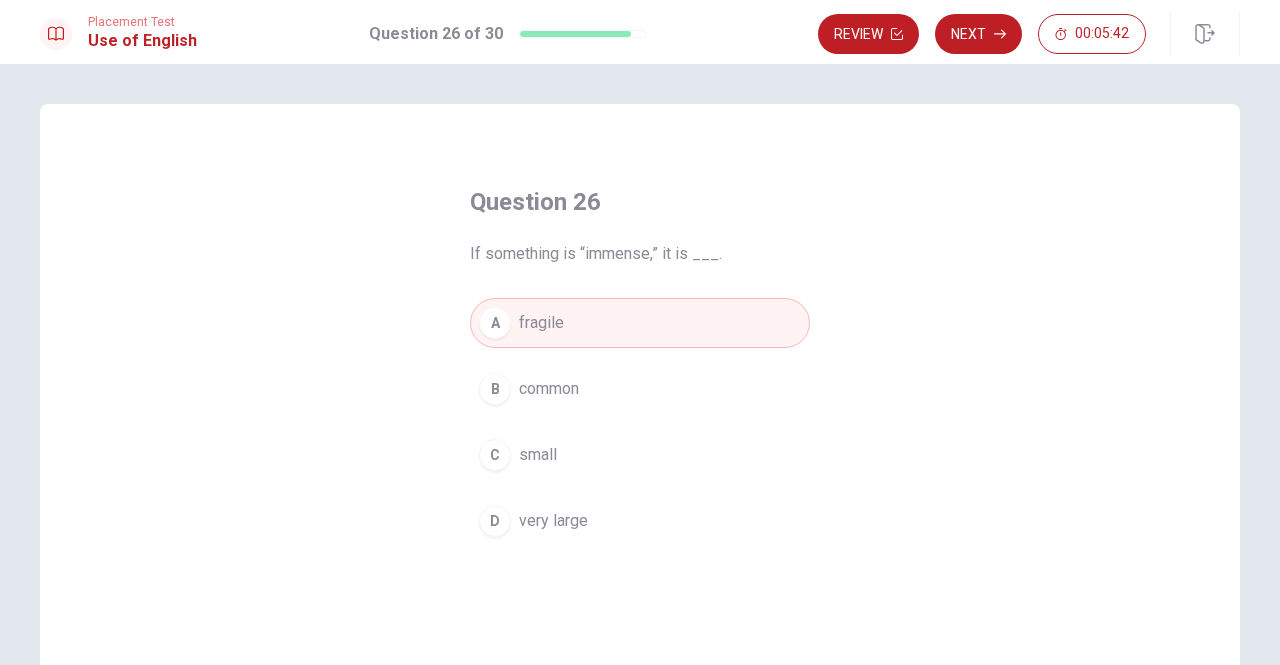 click on "common" at bounding box center (549, 389) 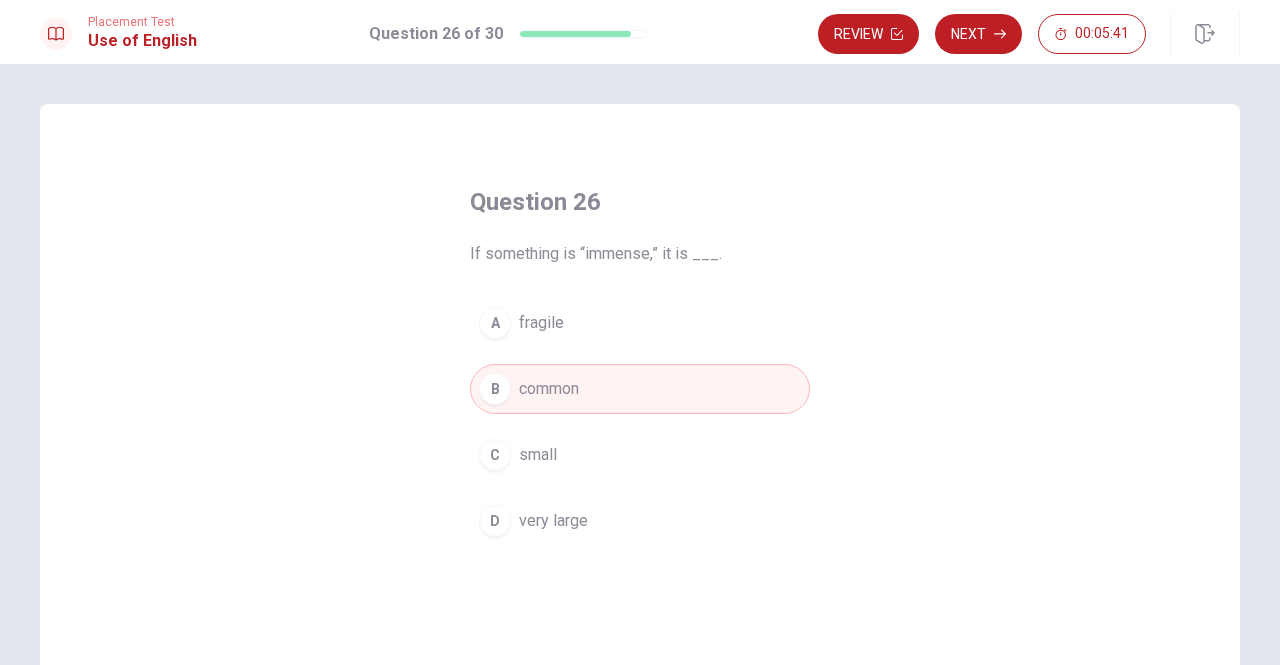 click on "small" at bounding box center (538, 455) 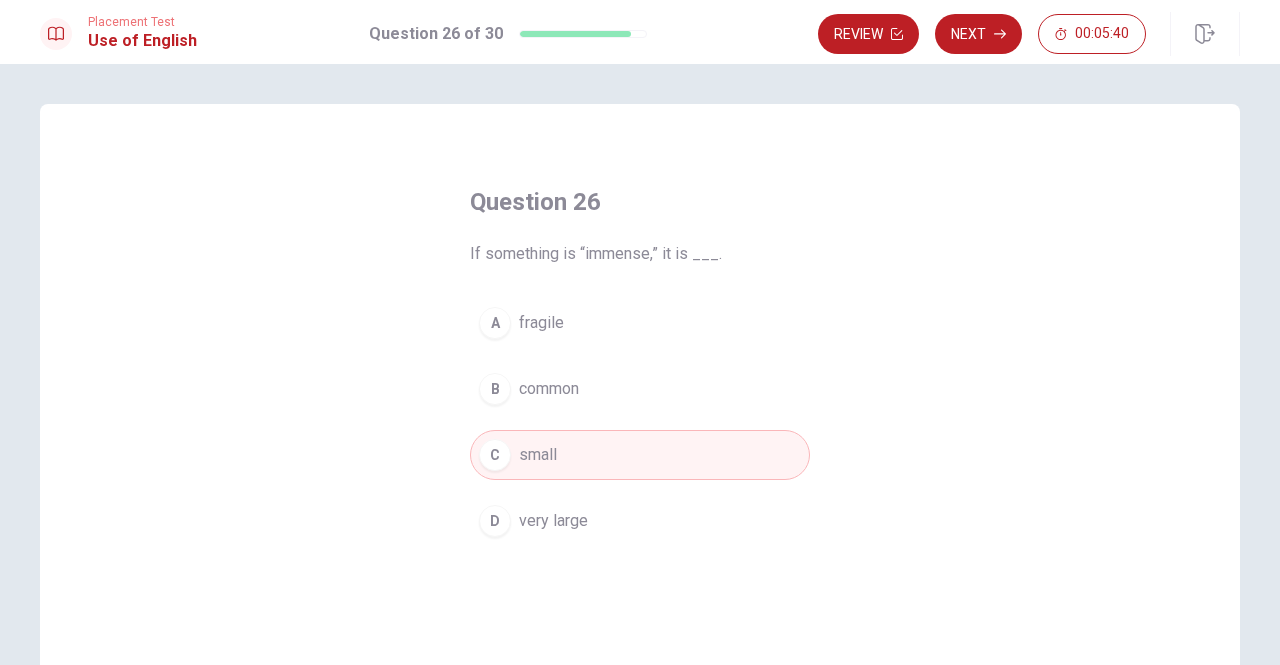 click on "very large" at bounding box center (553, 521) 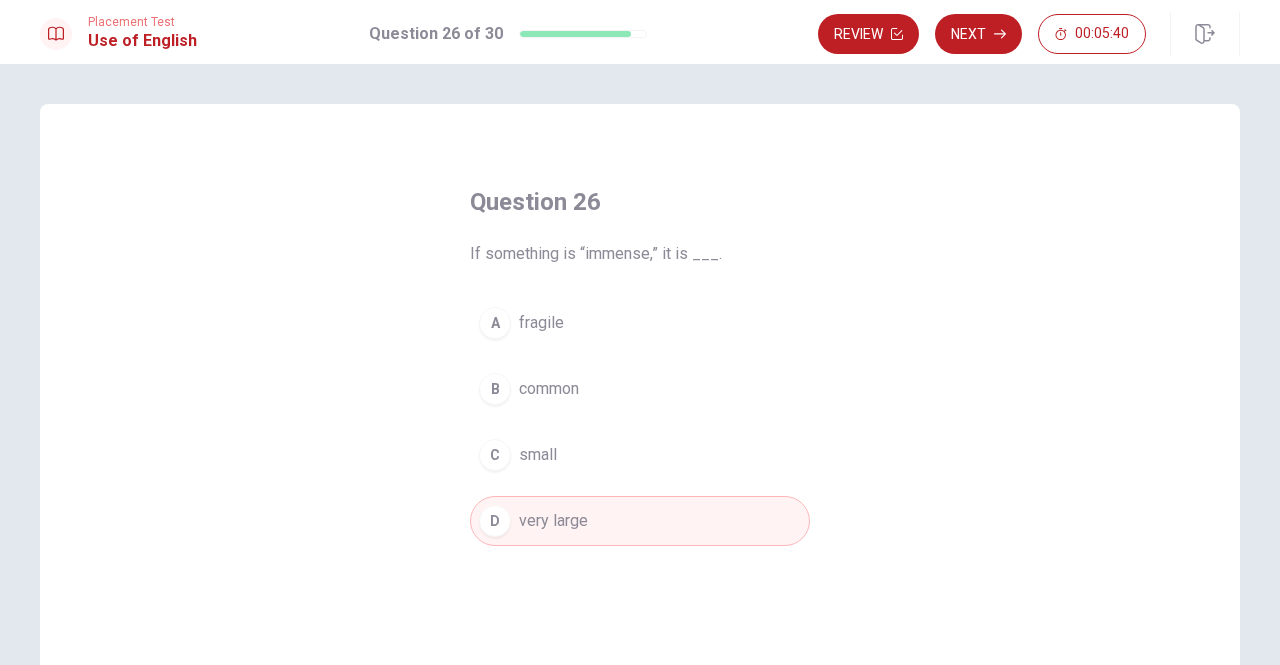 click on "fragile" at bounding box center [541, 323] 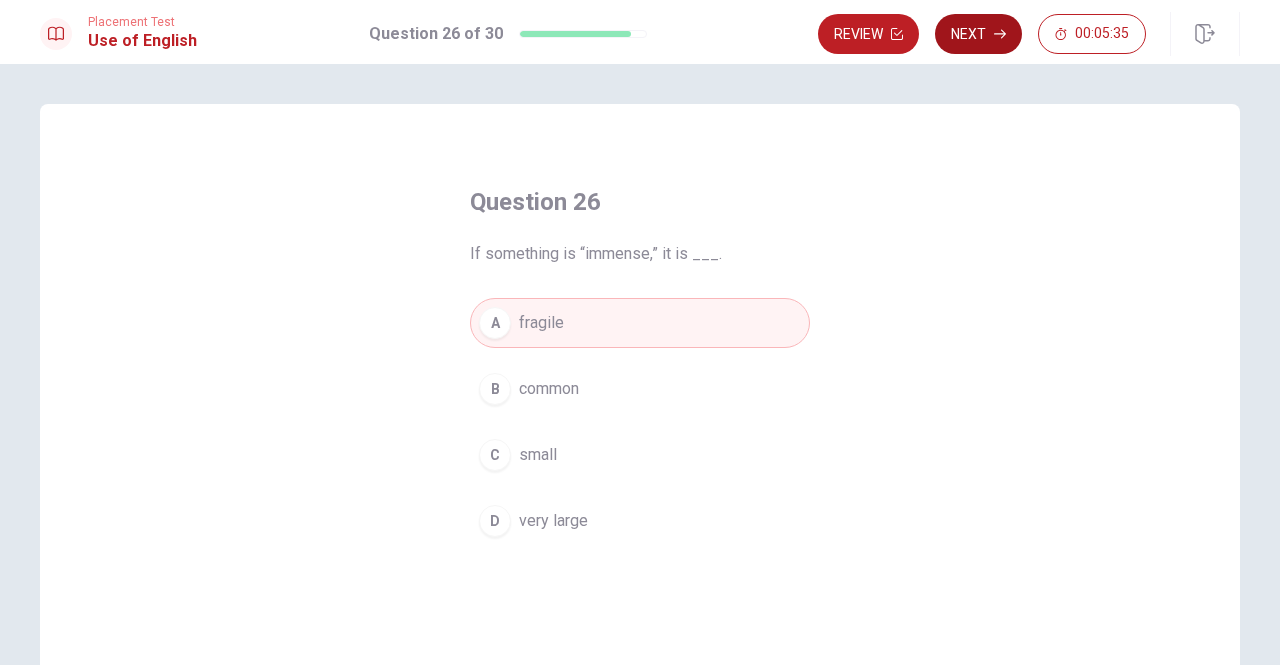 click 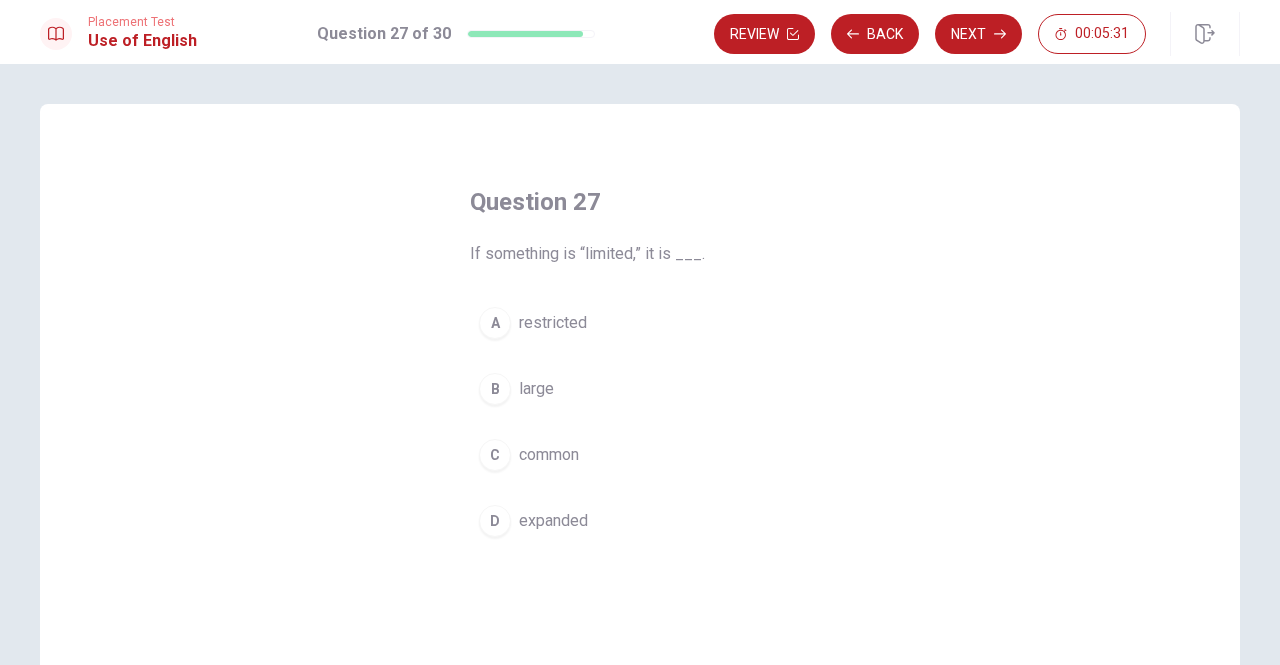 click on "restricted" at bounding box center (553, 323) 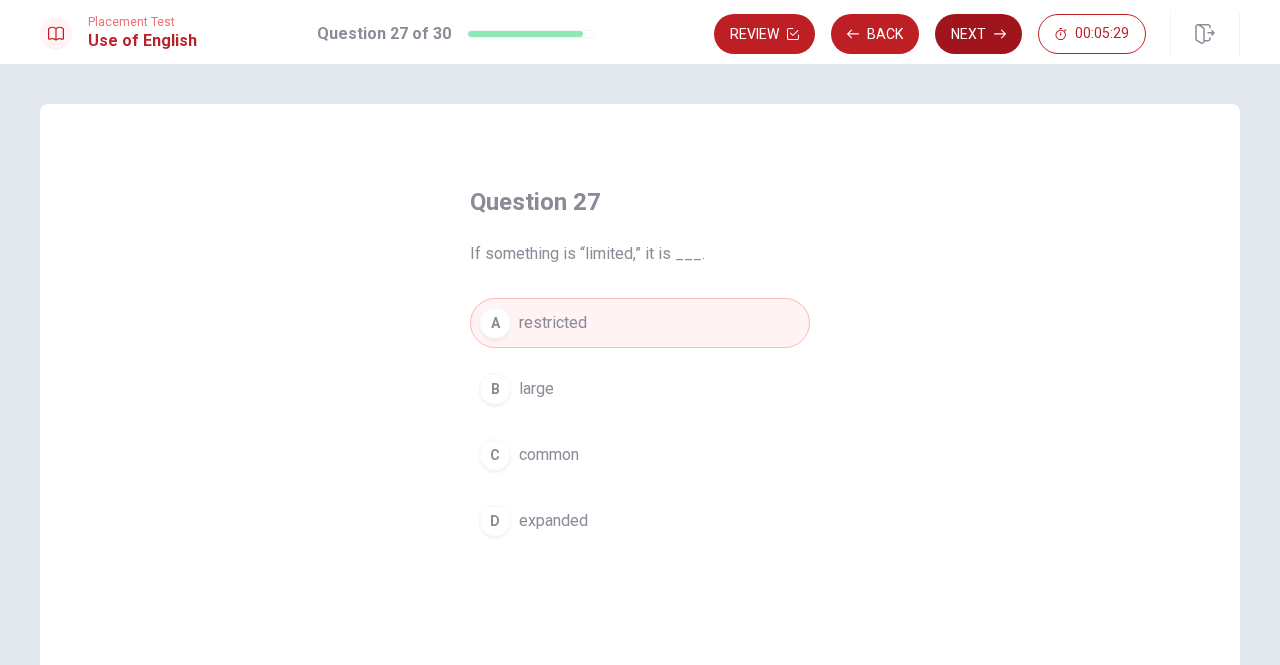 click 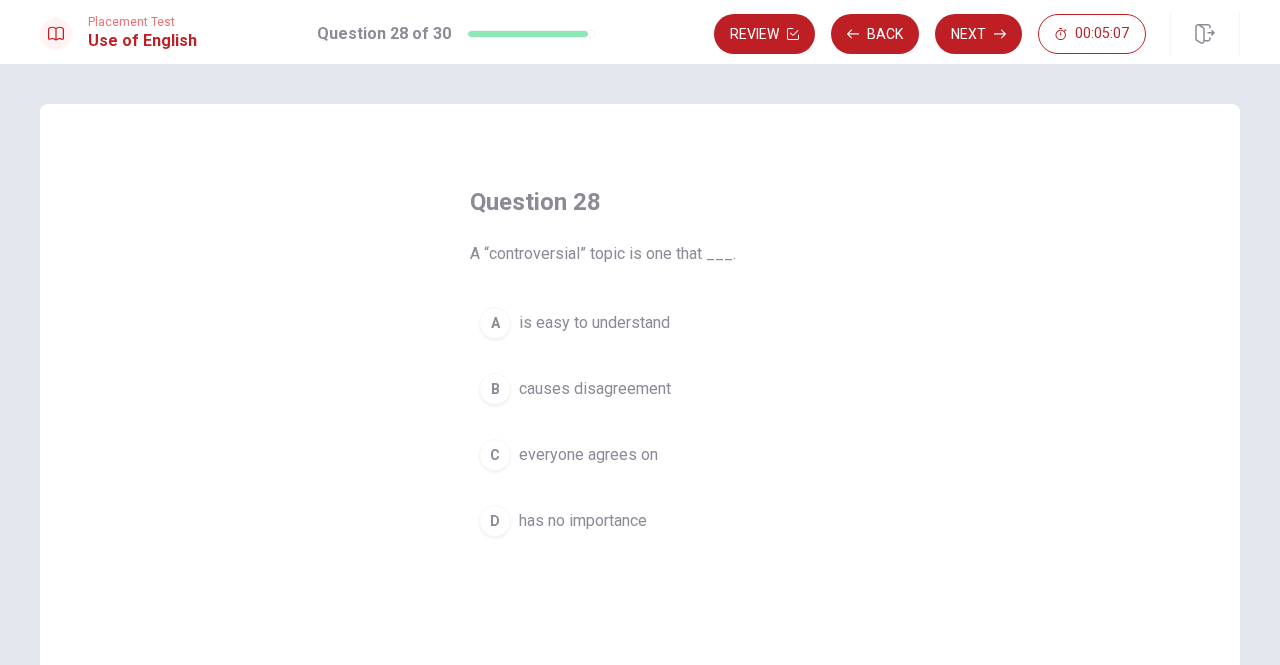 click on "causes disagreement" at bounding box center [595, 389] 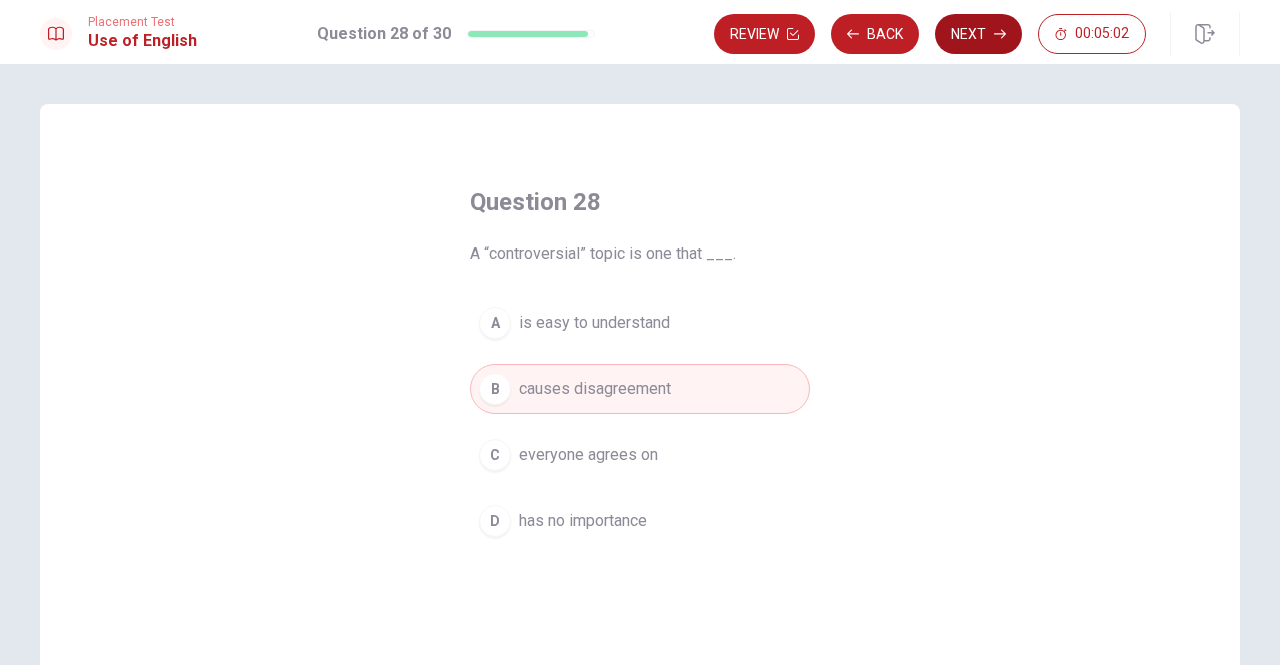 click on "Next" at bounding box center [978, 34] 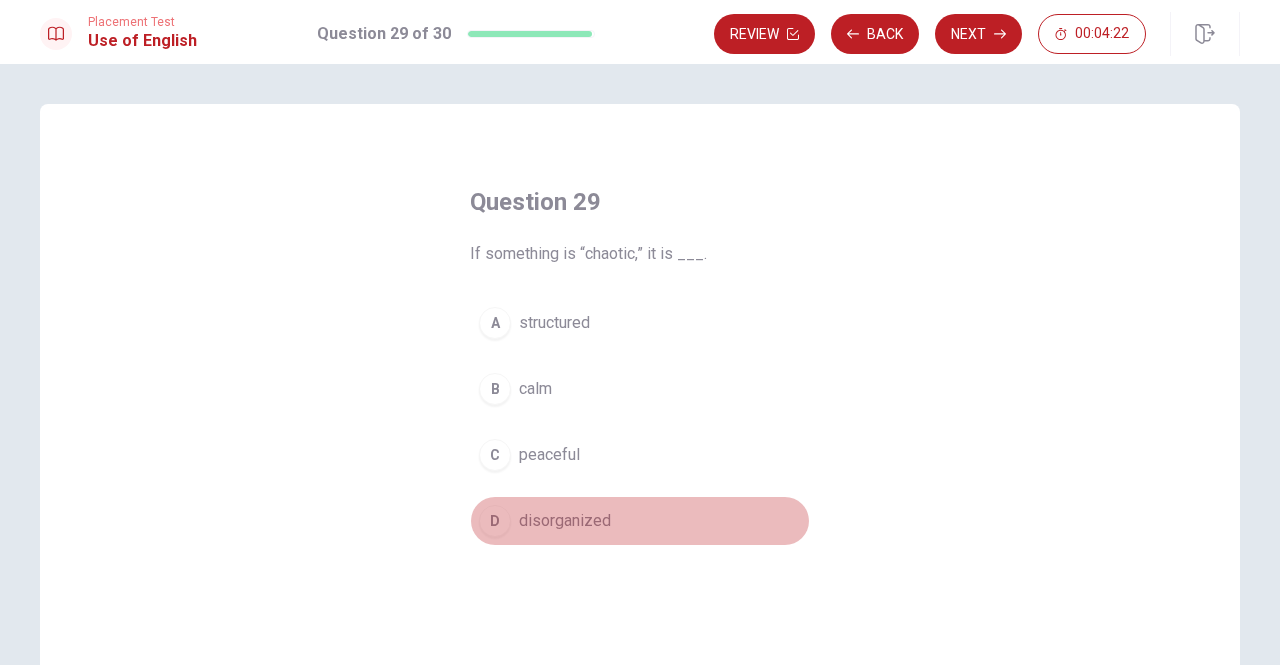 click on "disorganized" at bounding box center [565, 521] 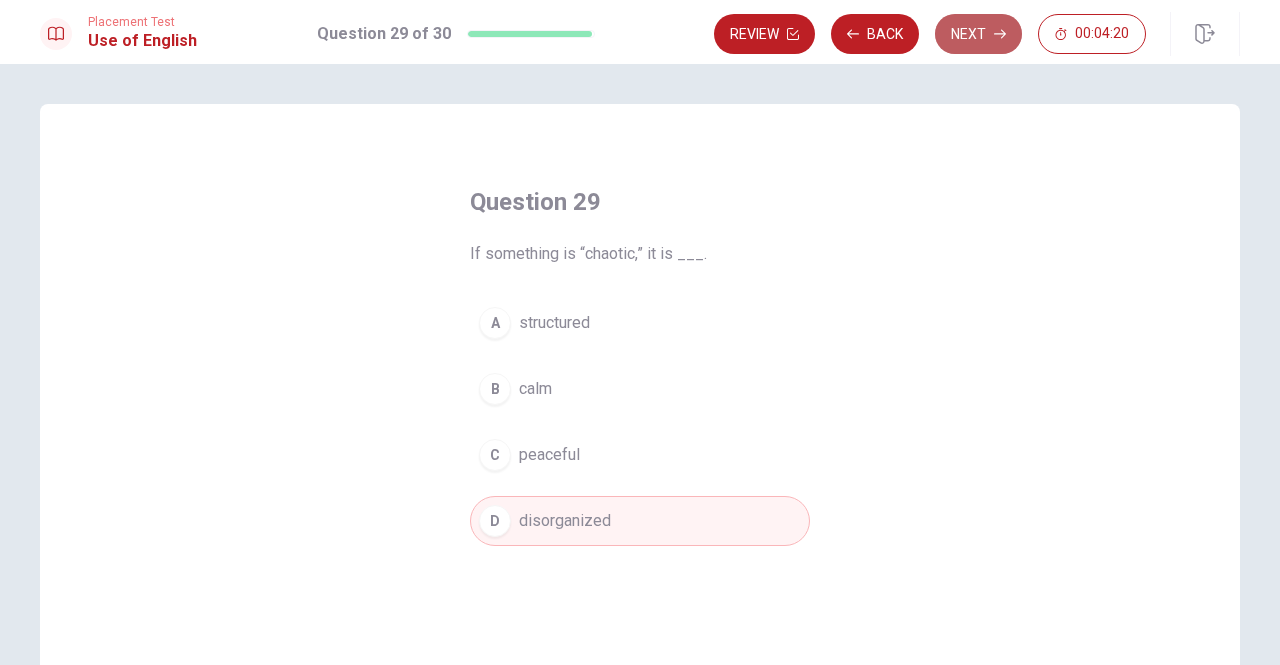 click on "Next" at bounding box center (978, 34) 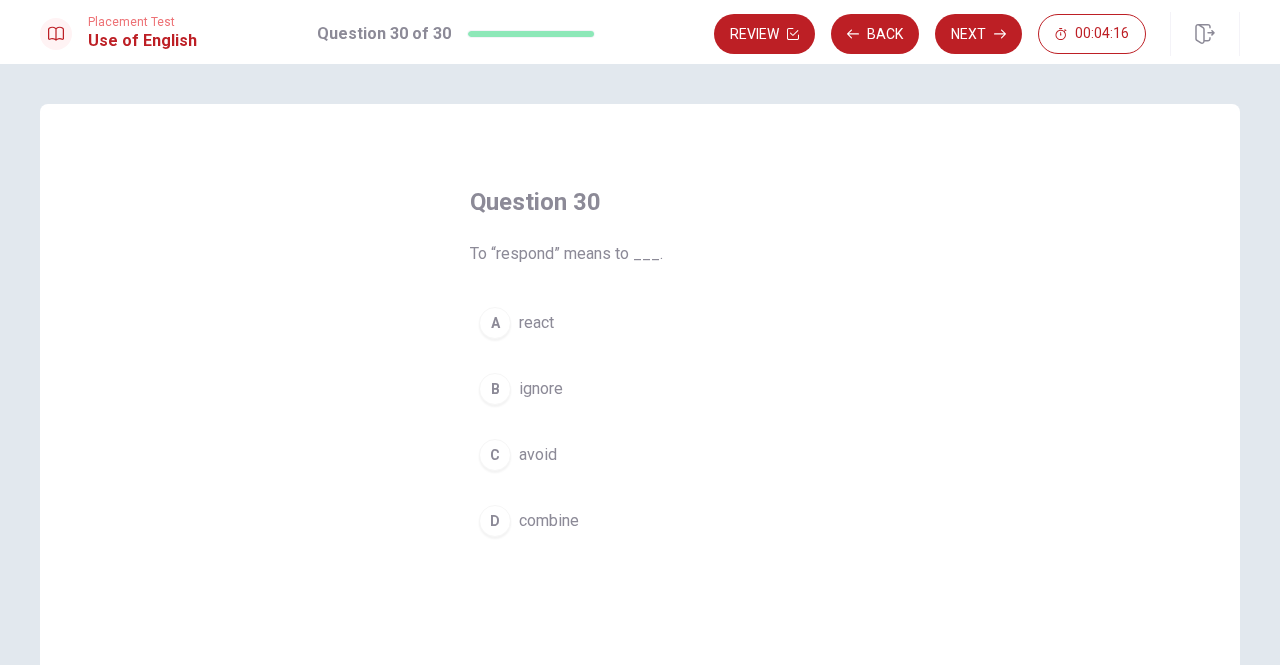 click on "A react" at bounding box center [640, 323] 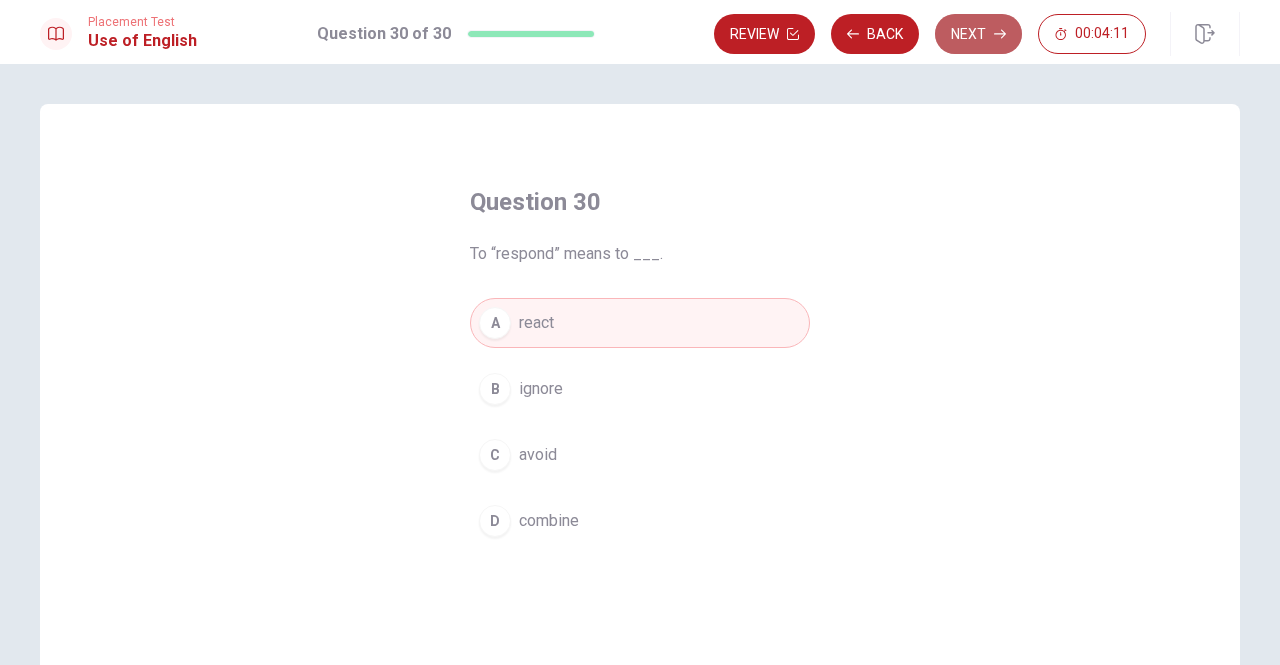click 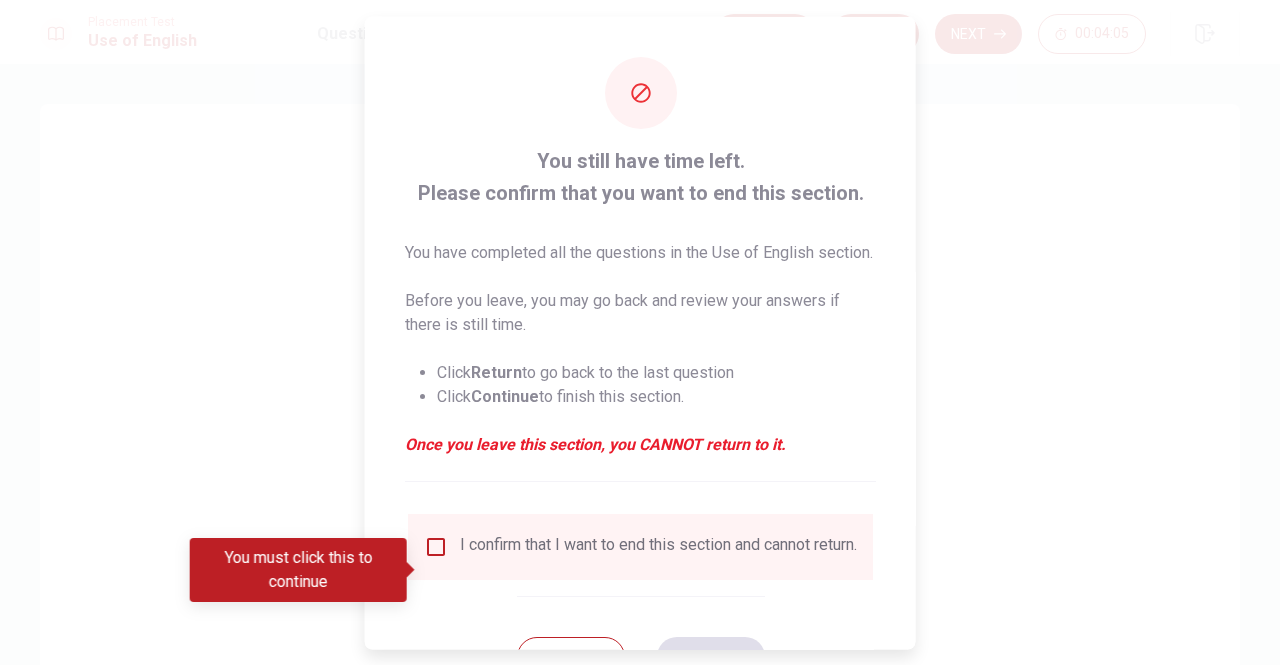scroll, scrollTop: 104, scrollLeft: 0, axis: vertical 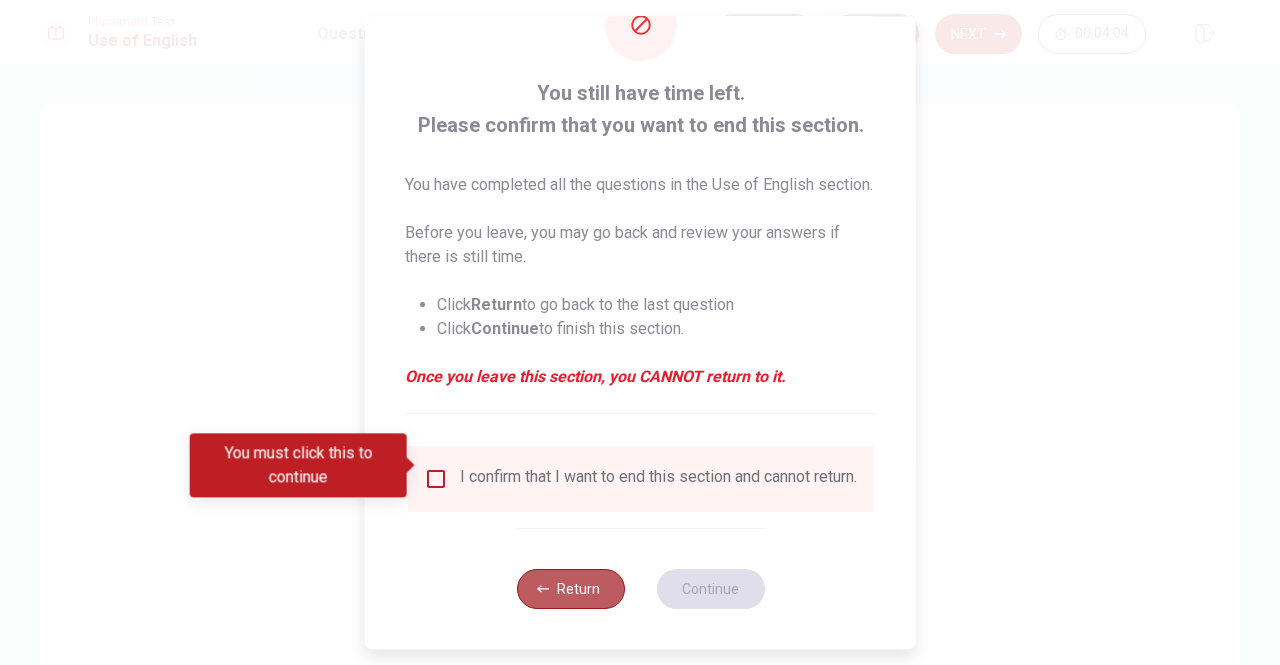 click on "Return" at bounding box center (570, 589) 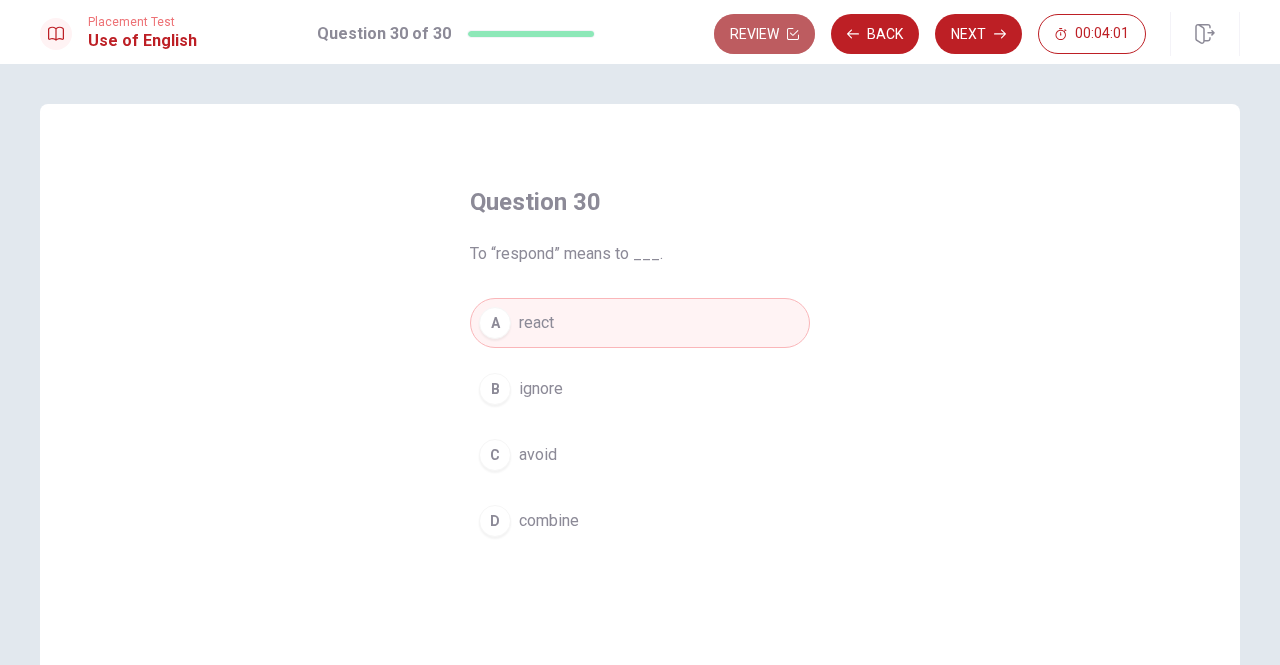 click on "Review" at bounding box center [764, 34] 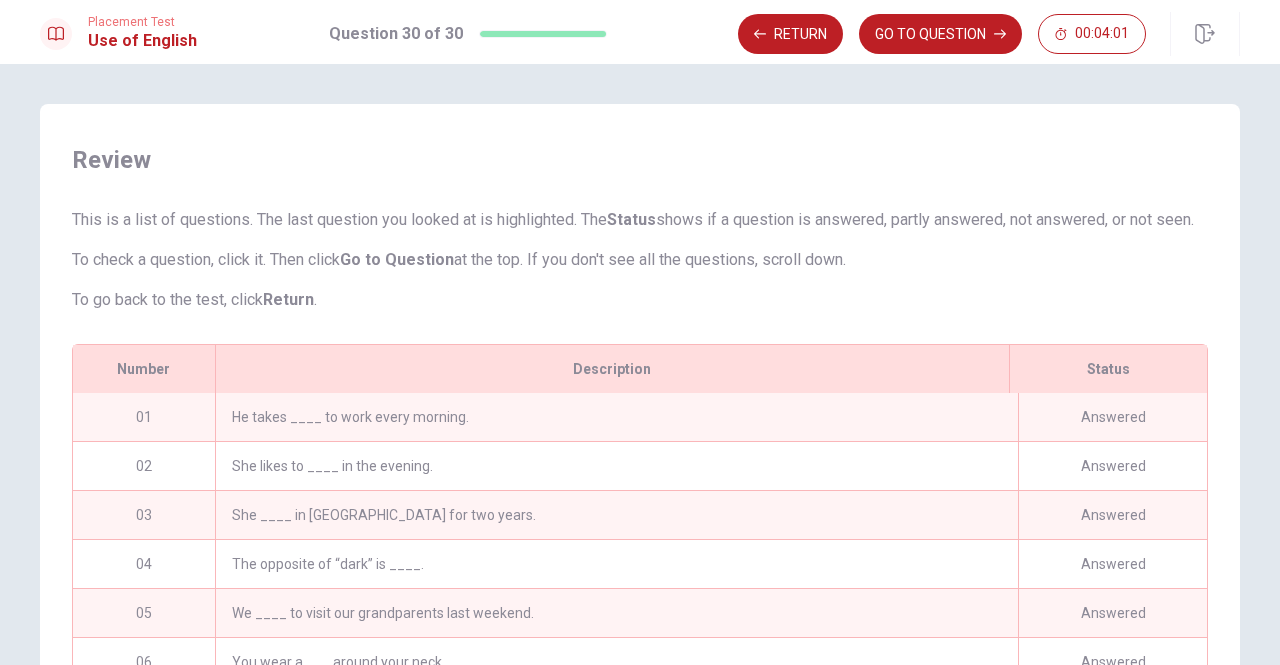 scroll, scrollTop: 281, scrollLeft: 0, axis: vertical 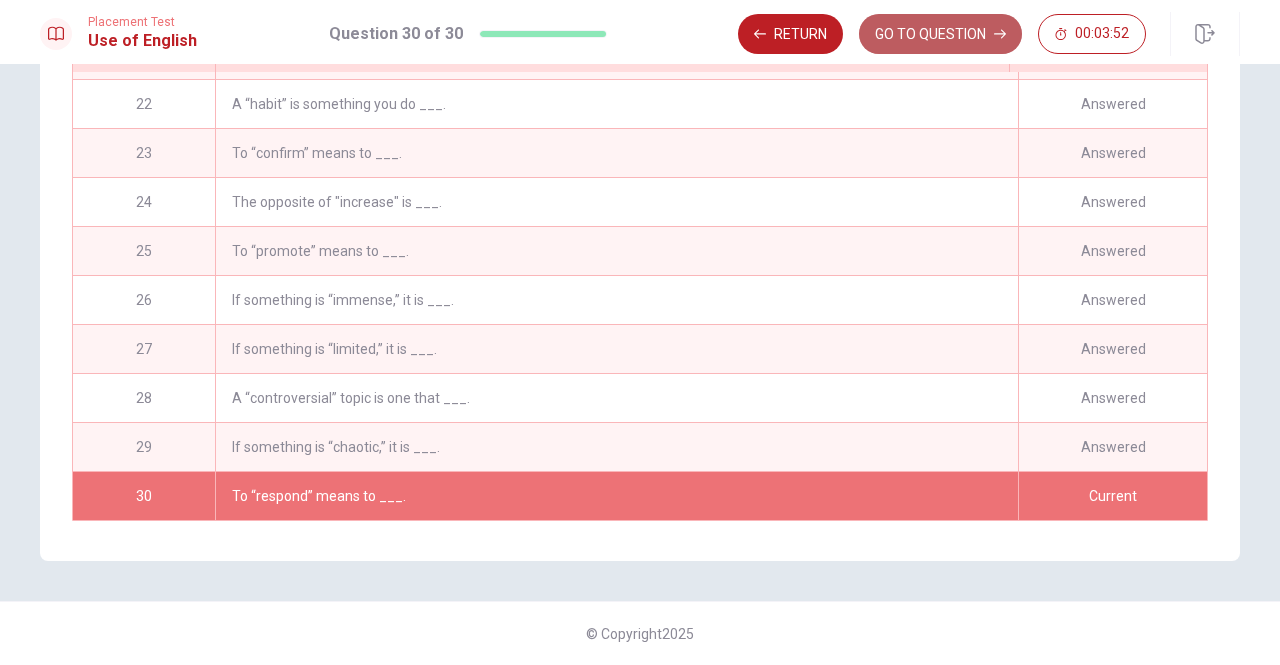 click on "GO TO QUESTION" at bounding box center (940, 34) 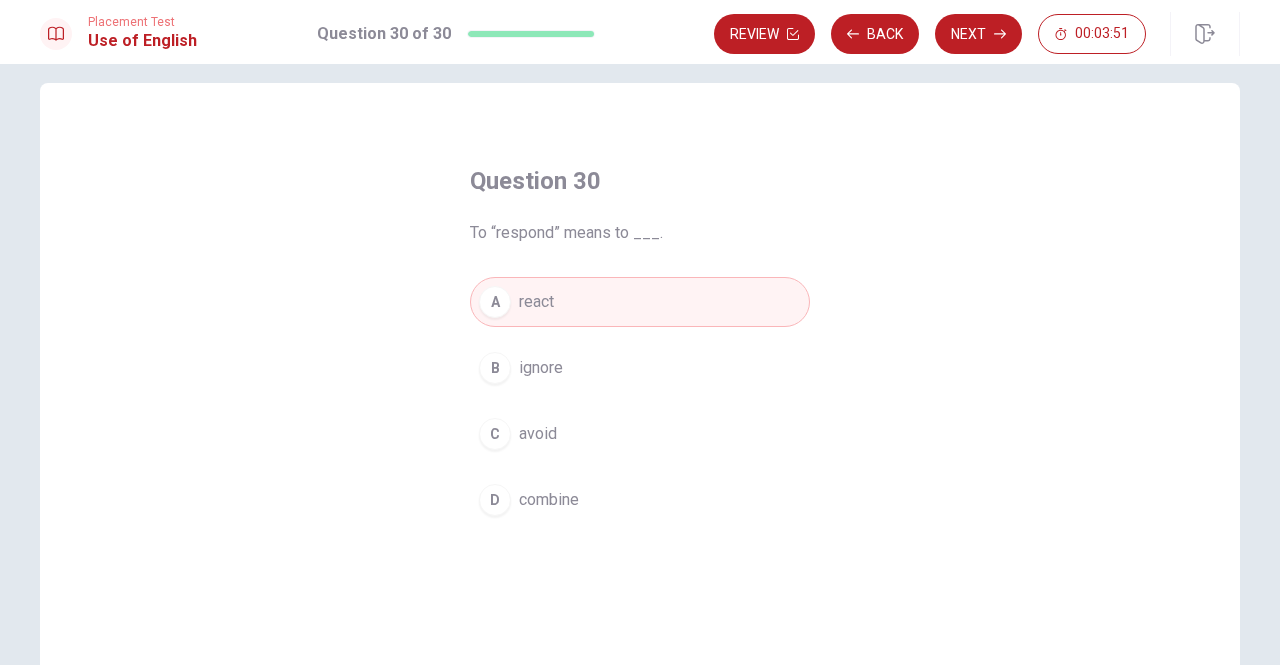 scroll, scrollTop: 0, scrollLeft: 0, axis: both 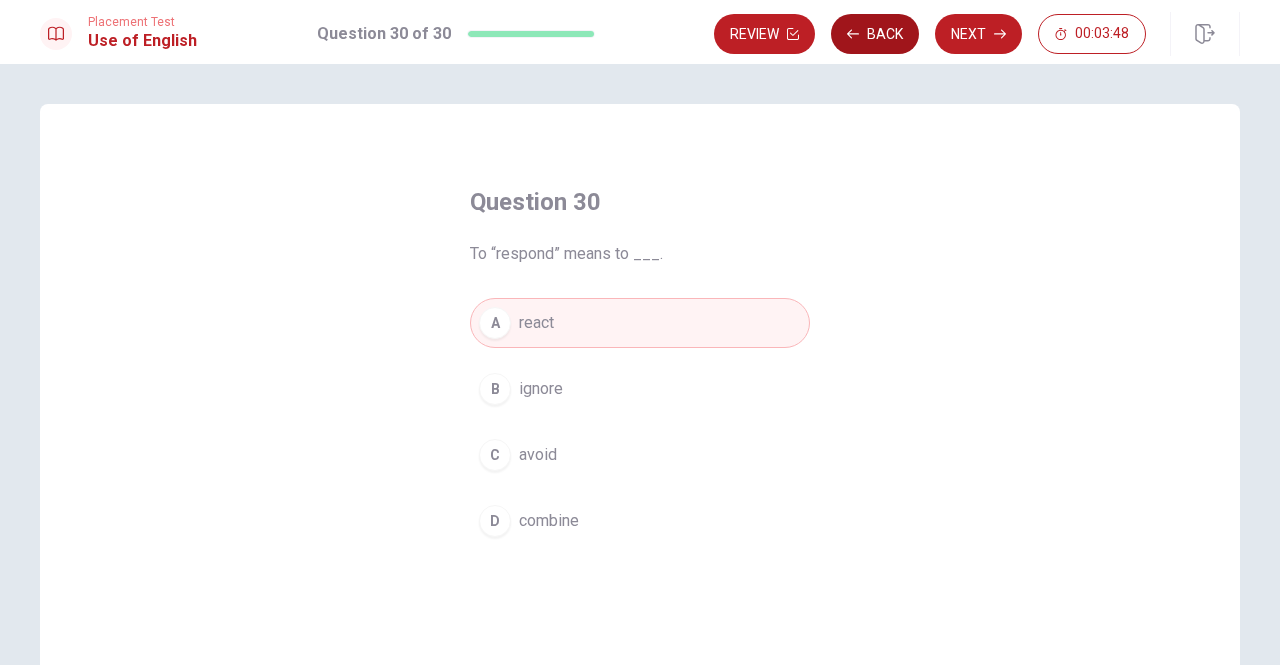 click on "Back" at bounding box center (875, 34) 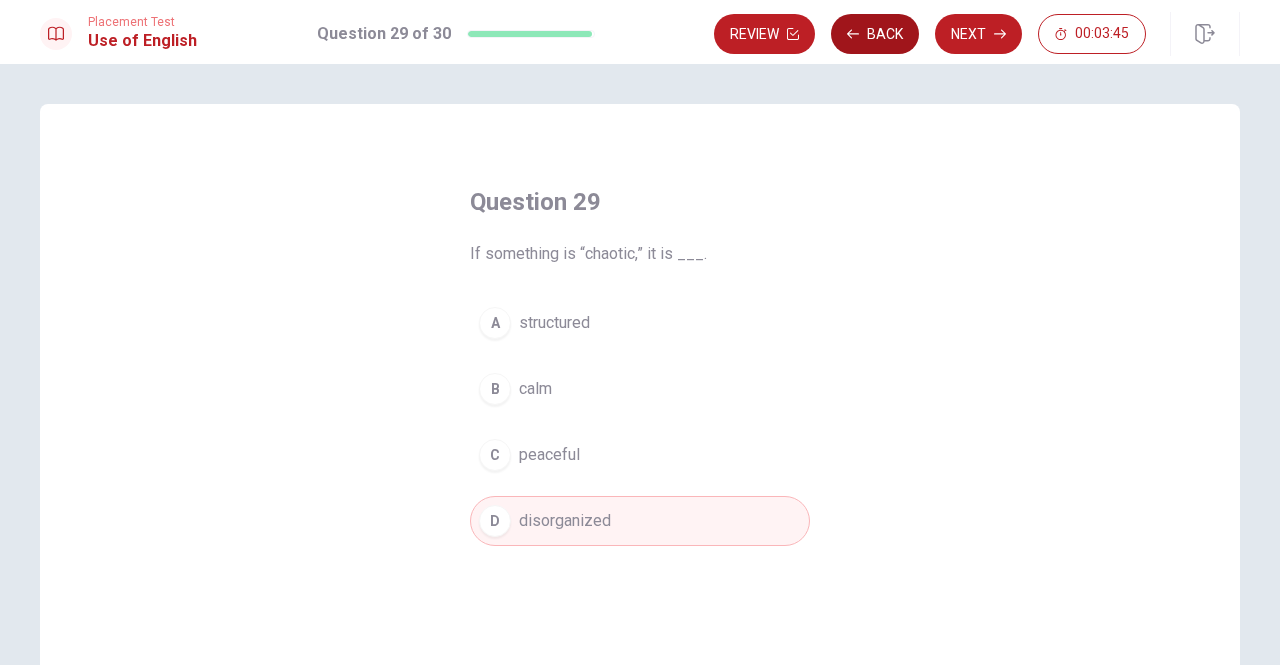 click on "Back" at bounding box center [875, 34] 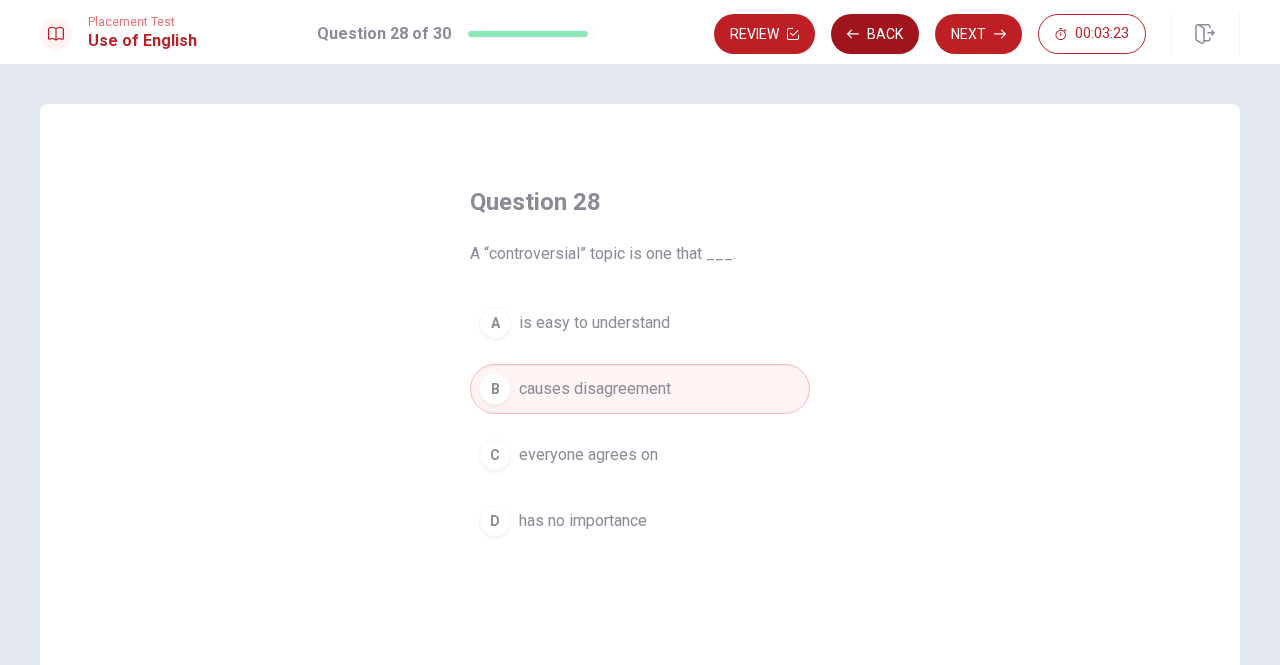 click 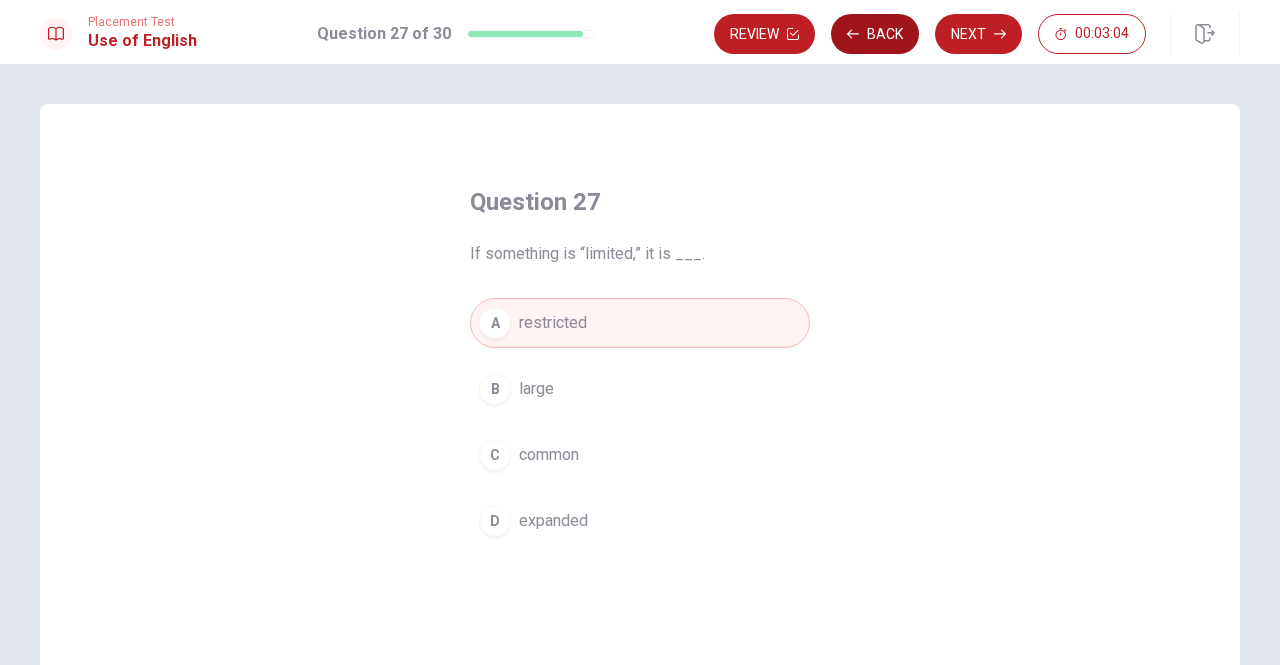 click on "Back" at bounding box center (875, 34) 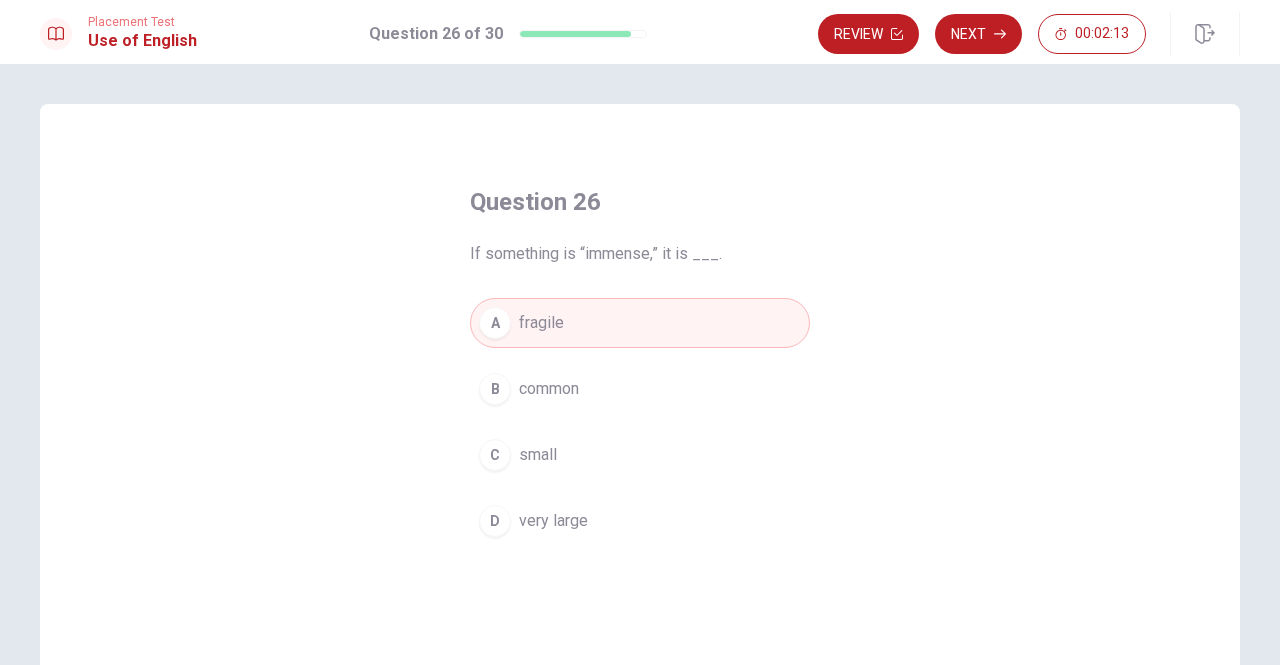 click on "Question 26 If something is “immense,” it is ___. A fragile
B common
C small
D very large" at bounding box center (640, 451) 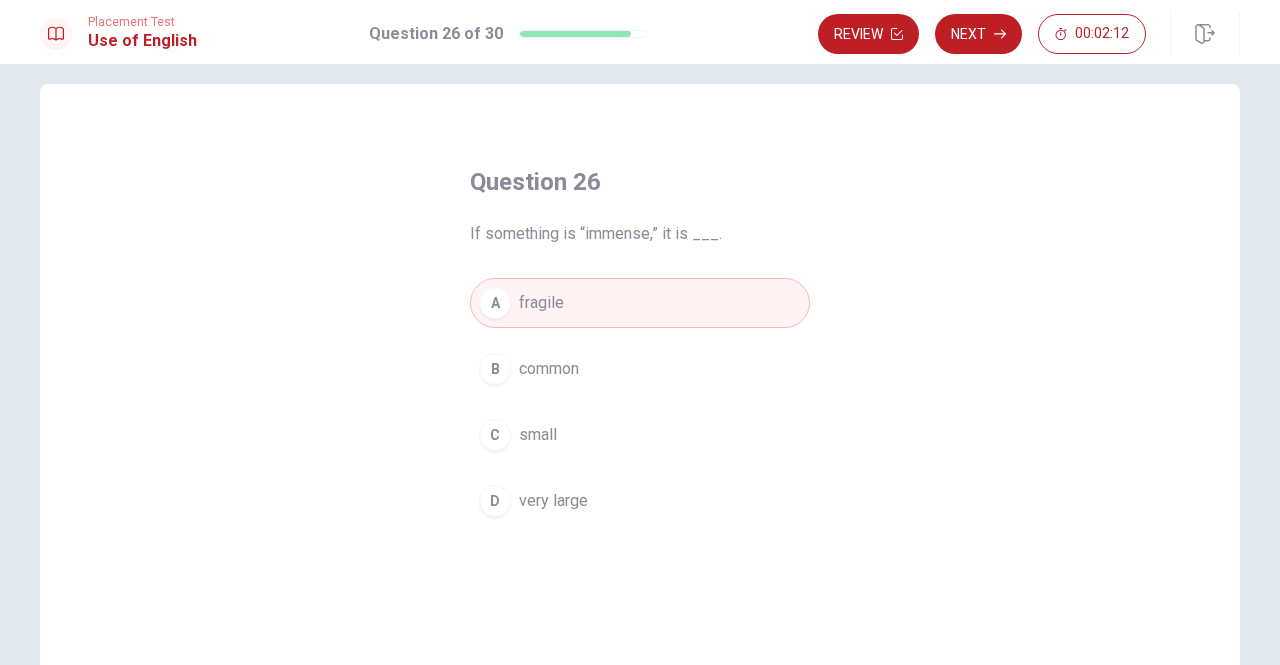 scroll, scrollTop: 0, scrollLeft: 0, axis: both 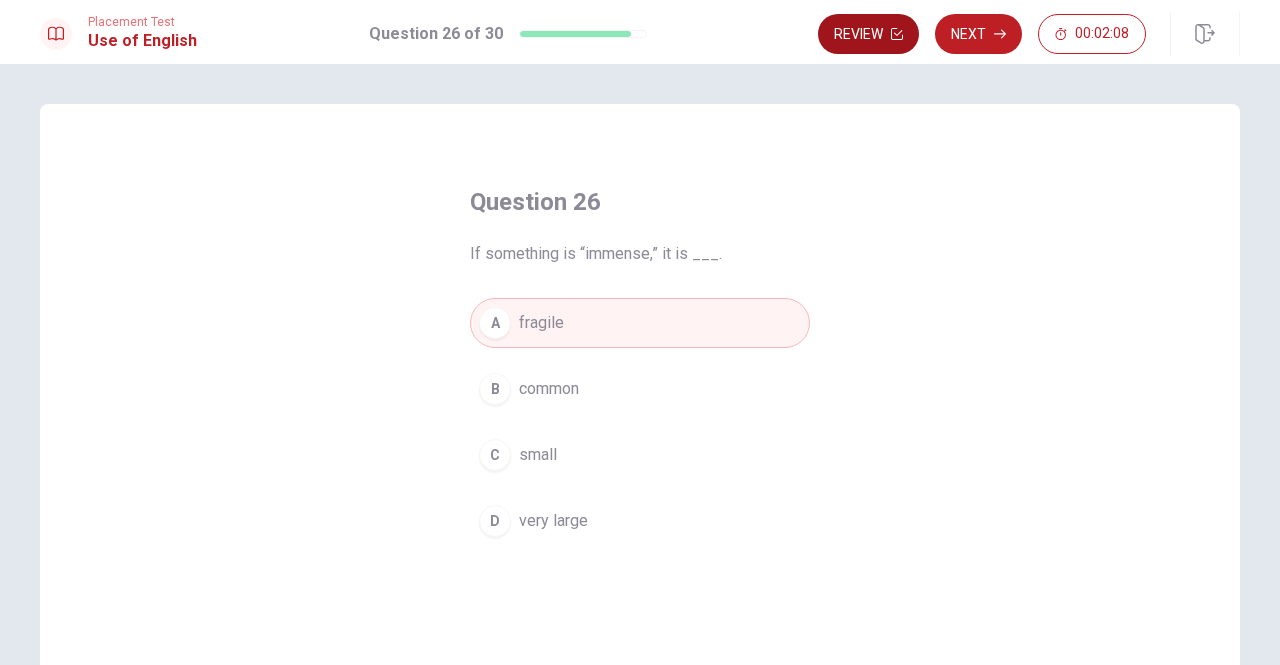 click 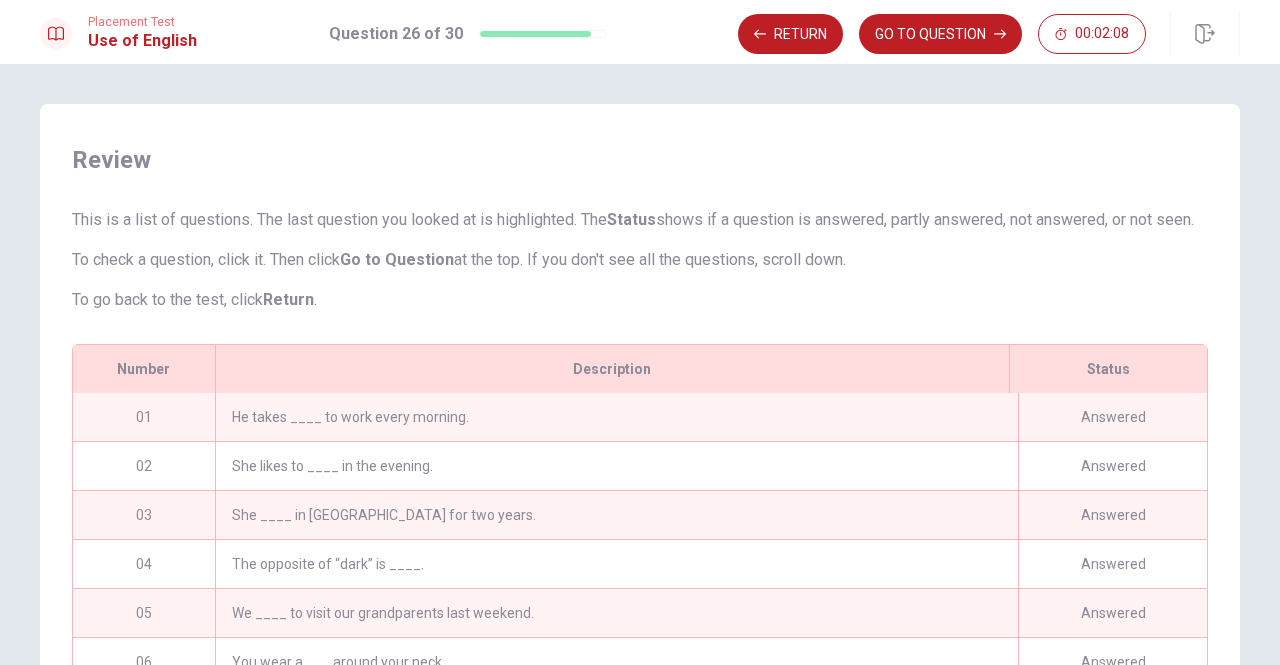scroll, scrollTop: 214, scrollLeft: 0, axis: vertical 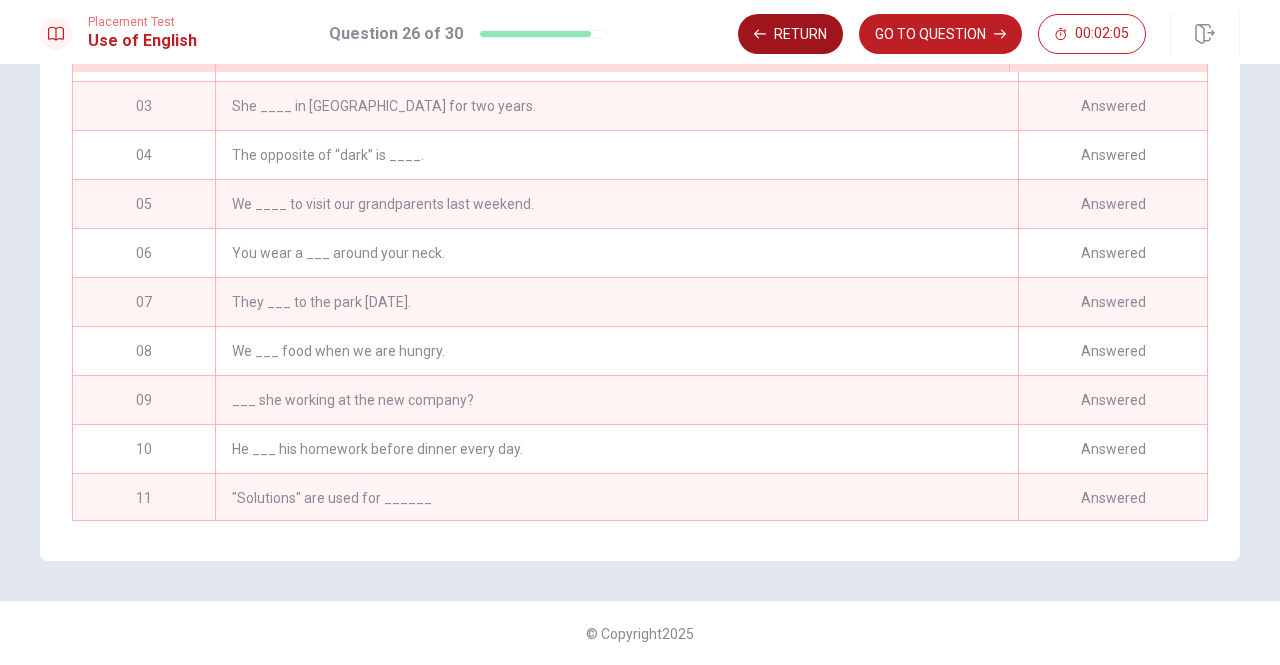 click on "Return" at bounding box center [790, 34] 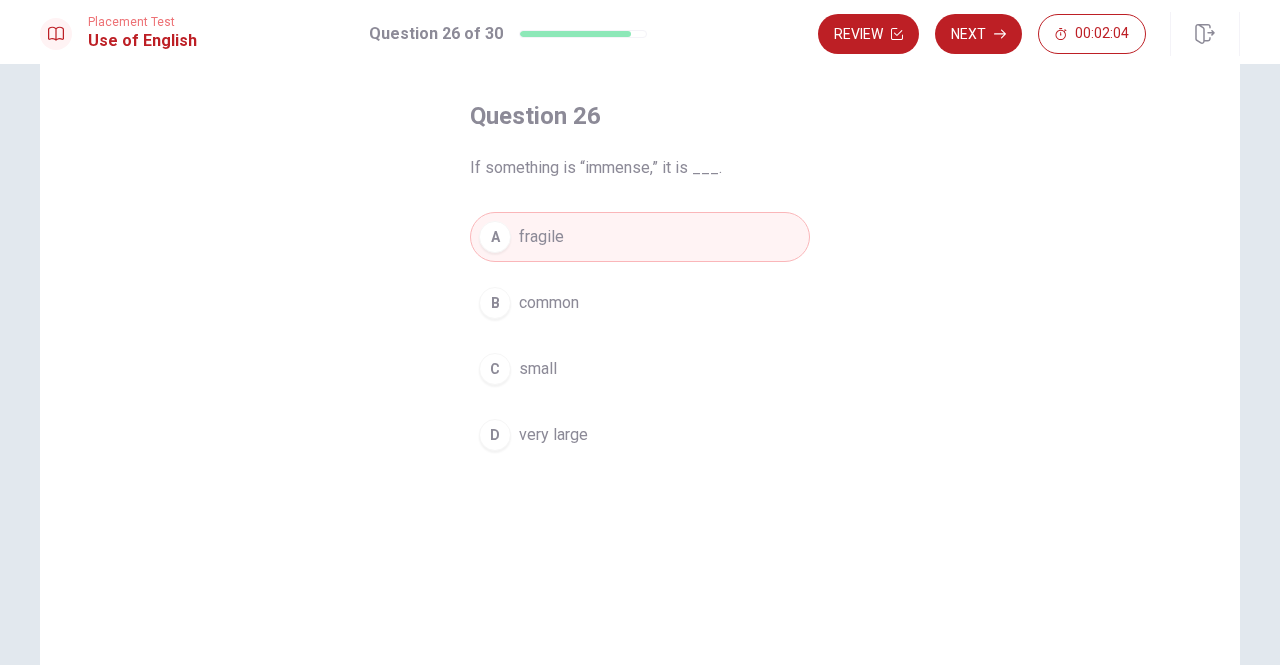 scroll, scrollTop: 0, scrollLeft: 0, axis: both 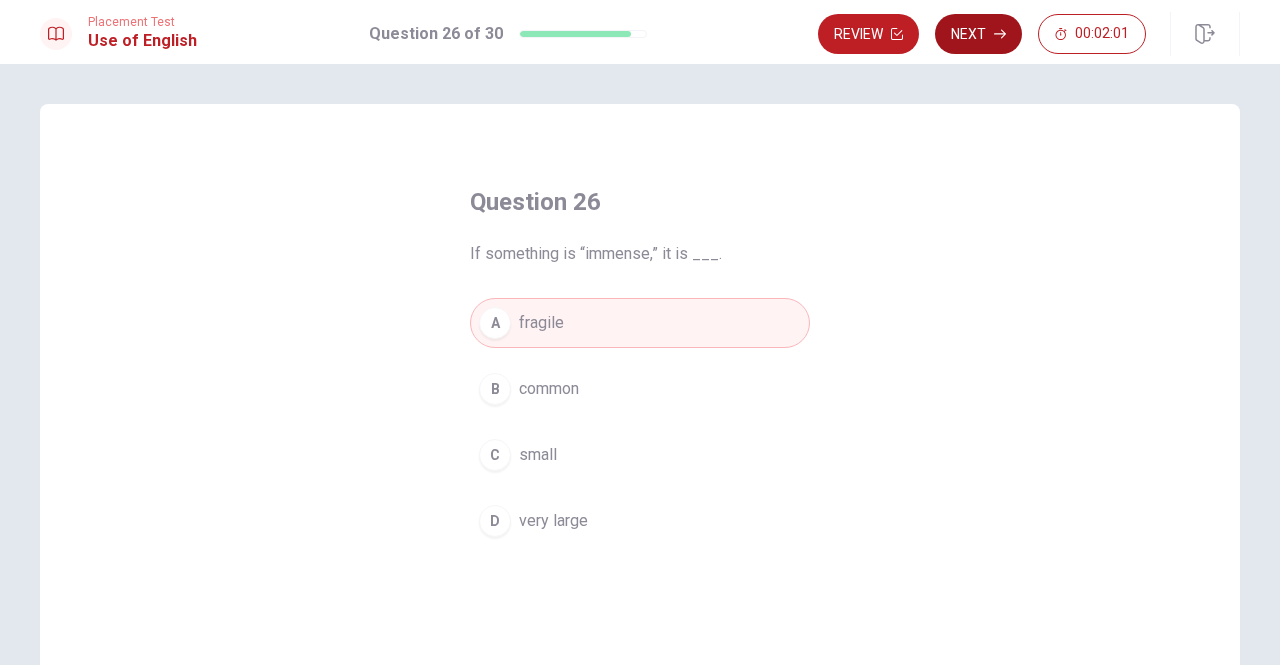 click on "Next" at bounding box center [978, 34] 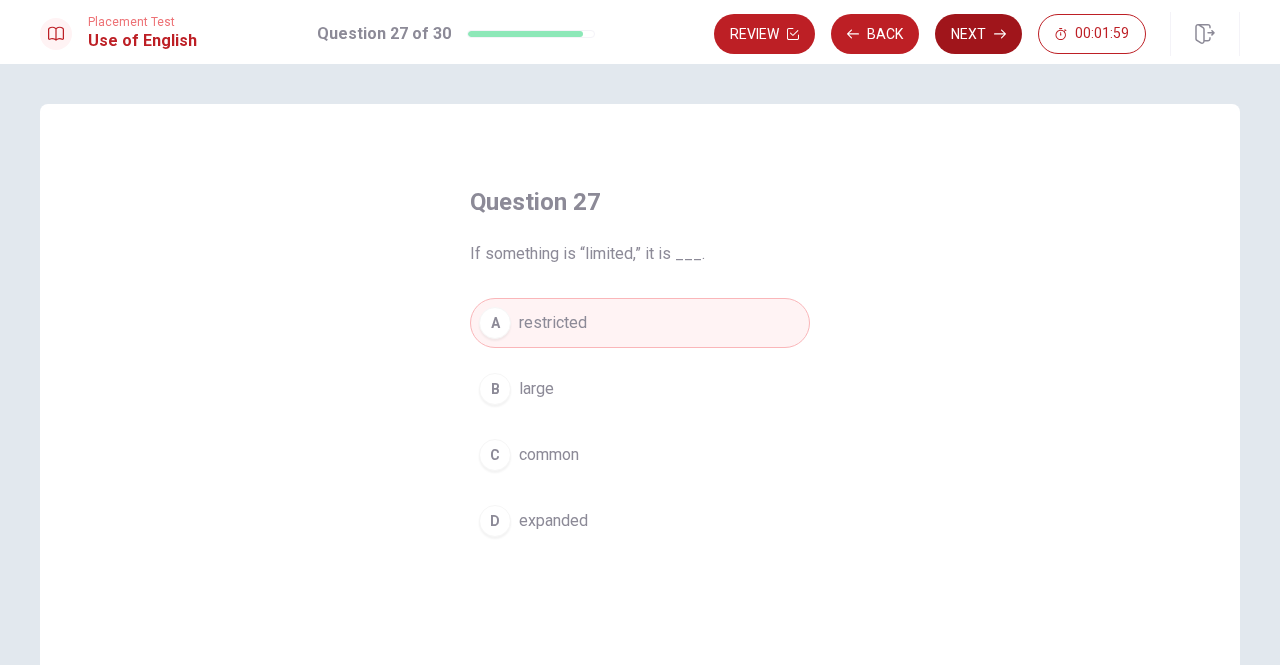 click on "Next" at bounding box center [978, 34] 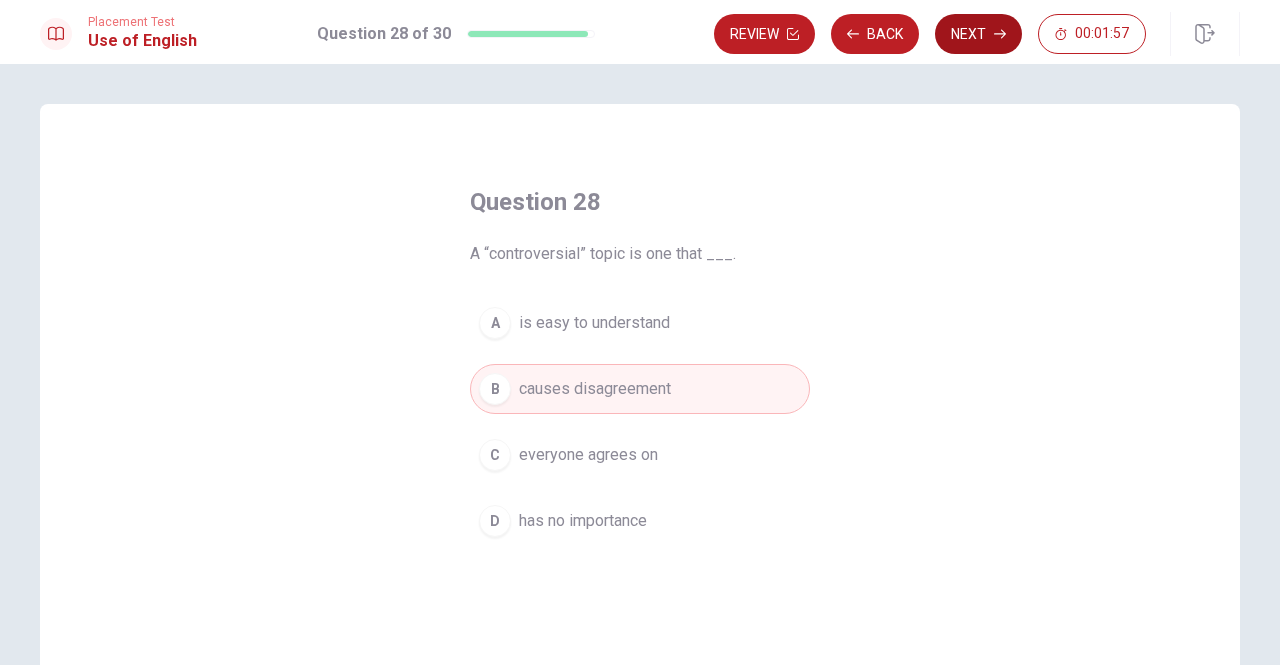 click 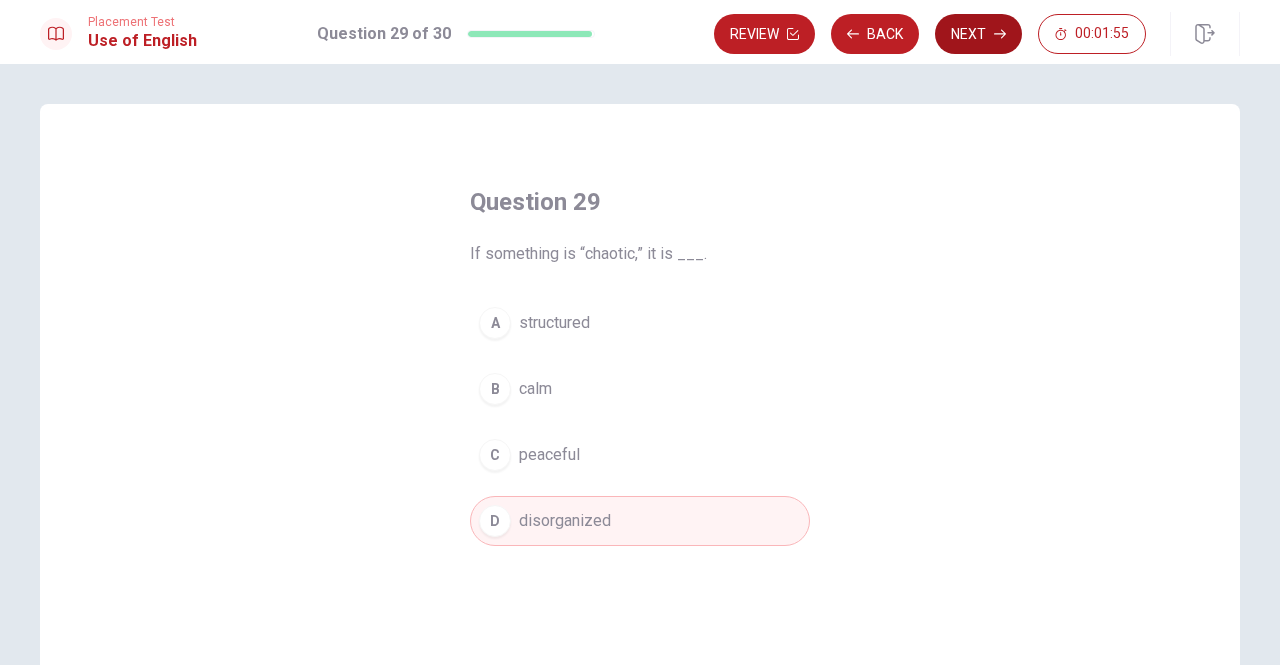 click on "Next" at bounding box center (978, 34) 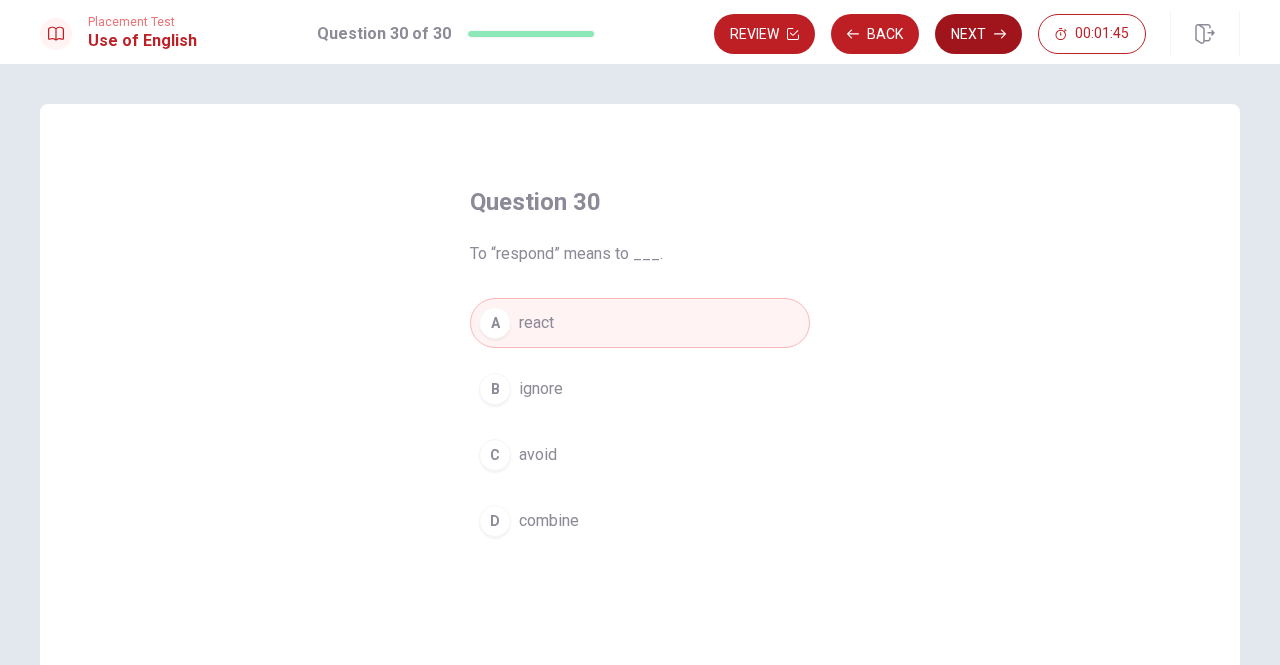 click on "Next" at bounding box center [978, 34] 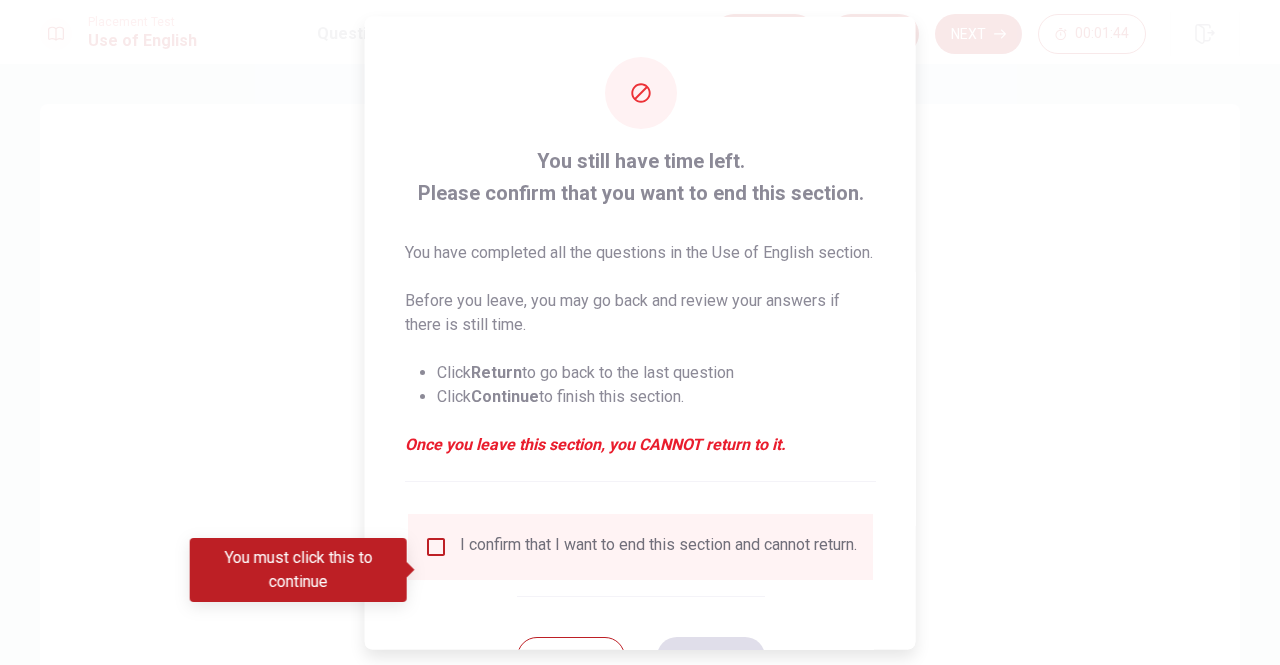 click at bounding box center [436, 546] 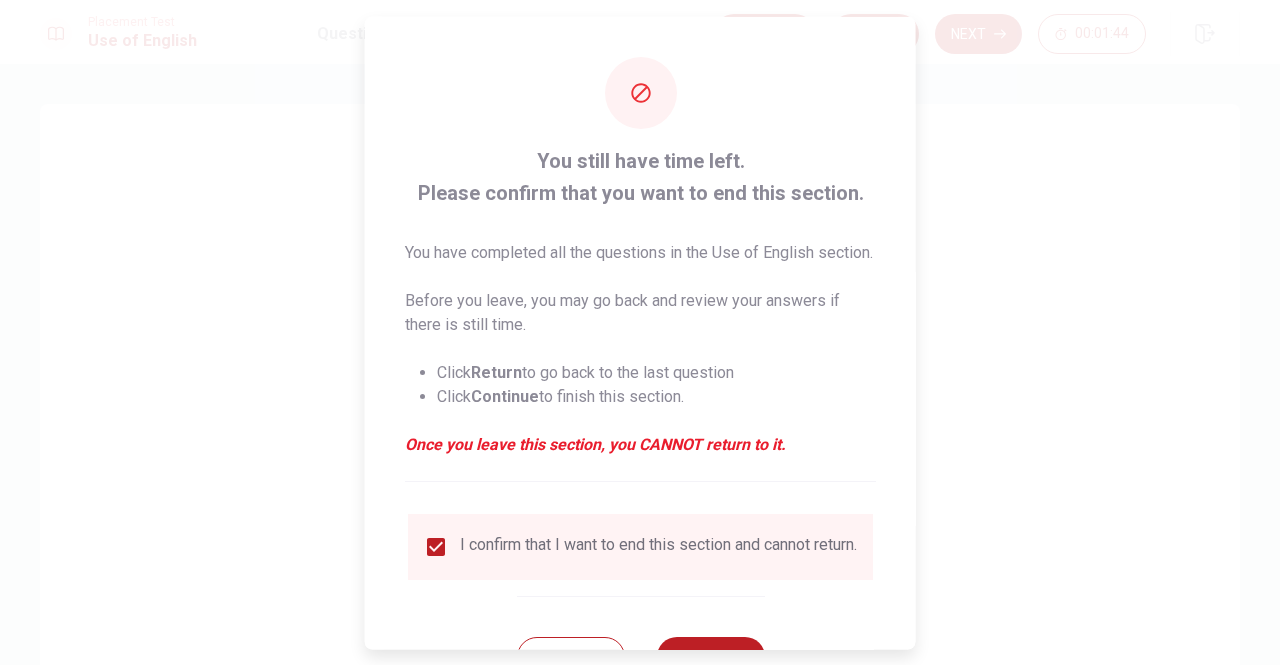 scroll, scrollTop: 104, scrollLeft: 0, axis: vertical 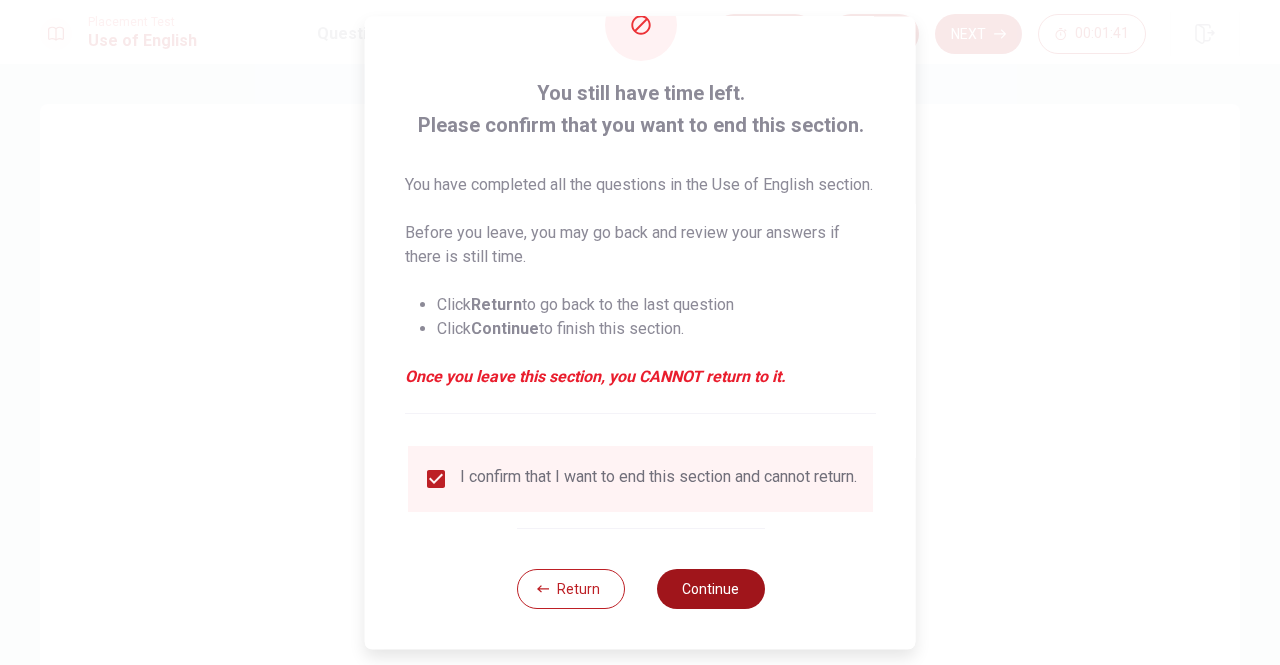 click on "Continue" at bounding box center (710, 589) 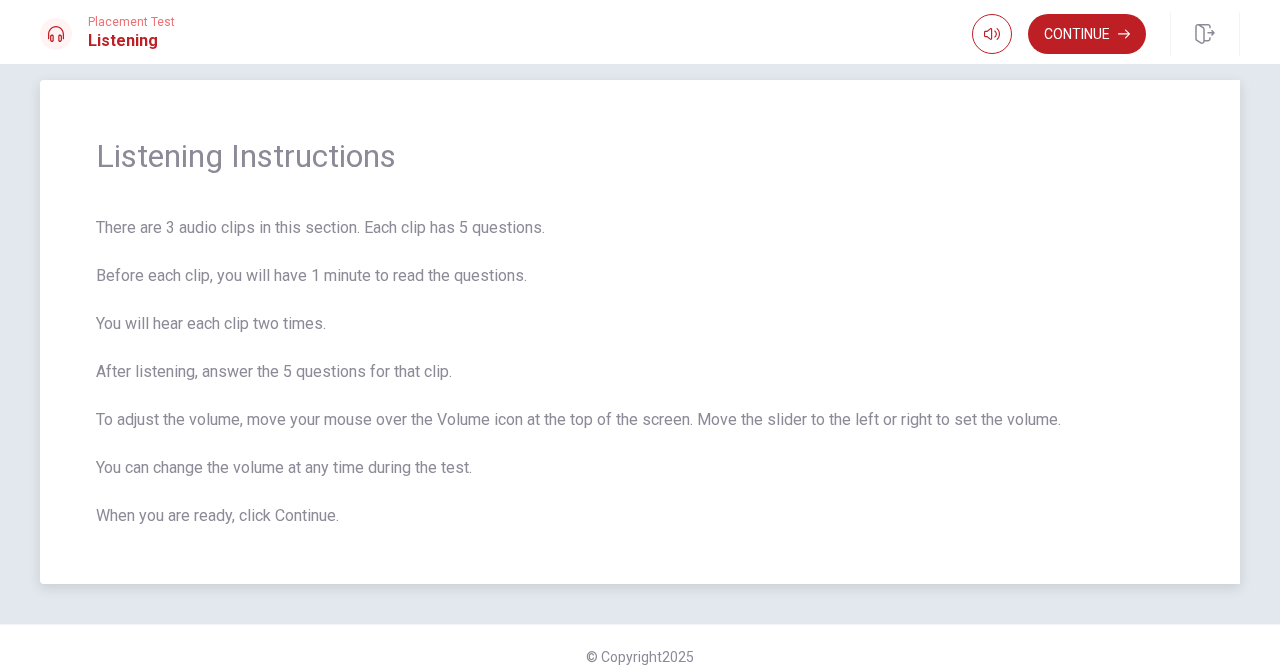 scroll, scrollTop: 0, scrollLeft: 0, axis: both 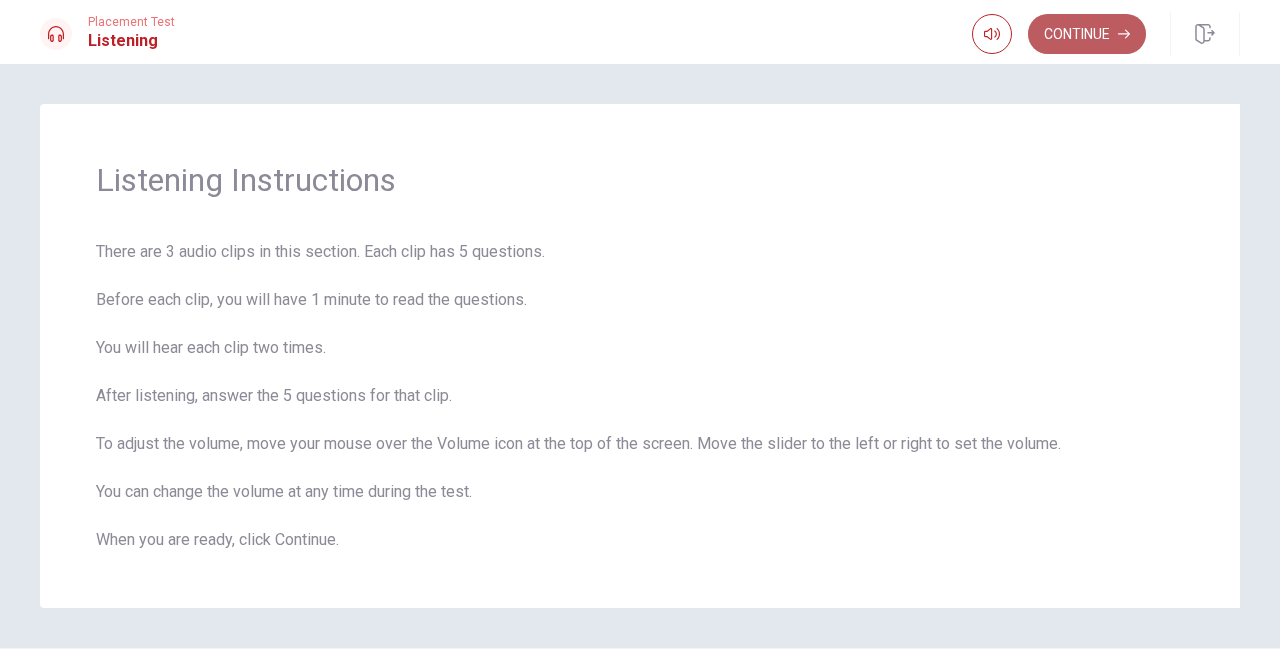 click on "Continue" at bounding box center (1087, 34) 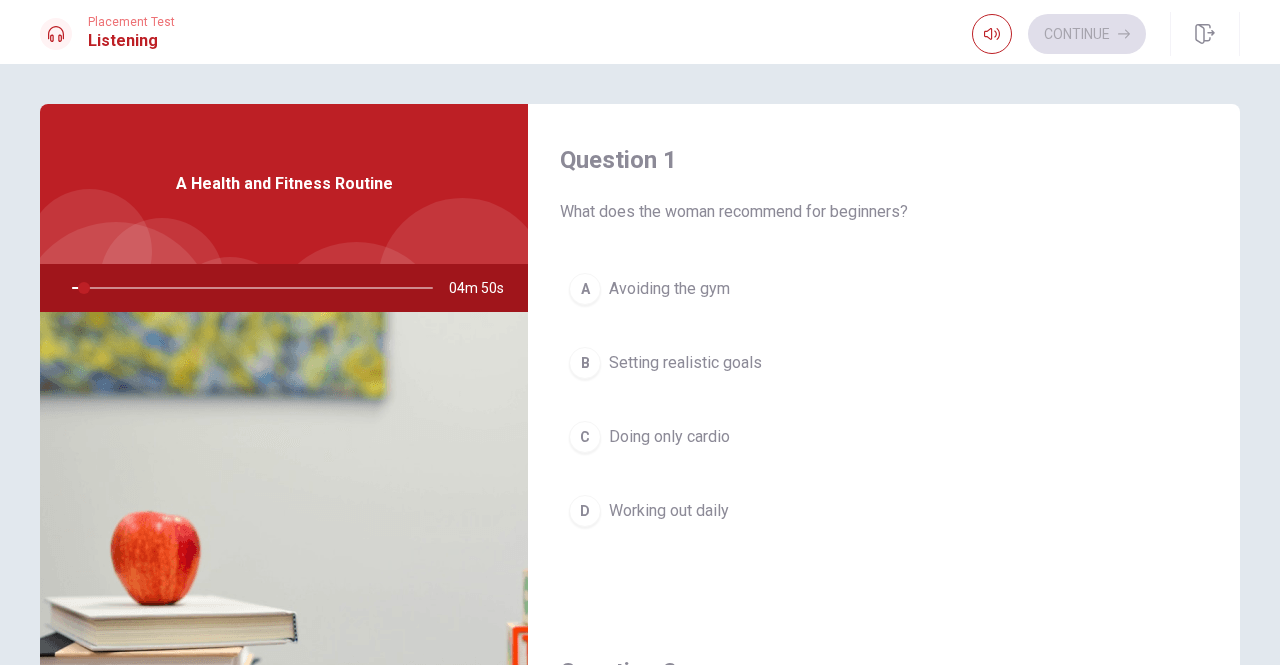 click on "Question 1 What does the woman recommend for beginners? A Avoiding the gym B Setting realistic goals C Doing only cardio D Working out daily Question 2 How does she feel about her new routine? A It’s exhausting B It’s helping her energy levels C She’s unsure about it D It’s too difficult Question 3 What additional activity does she do on weekends? A Swimming B Hiking C Yoga D Cycling Question 4 What does the man want advice on? A Healthy eating B Weight training C Yoga classes D A beginner workout routine Question 5 How often does the woman go to the gym? A Every day B Only on weekends C Twice a week D Three times a week A Health and Fitness Routine 04m 50s © Copyright  2025" at bounding box center [640, 364] 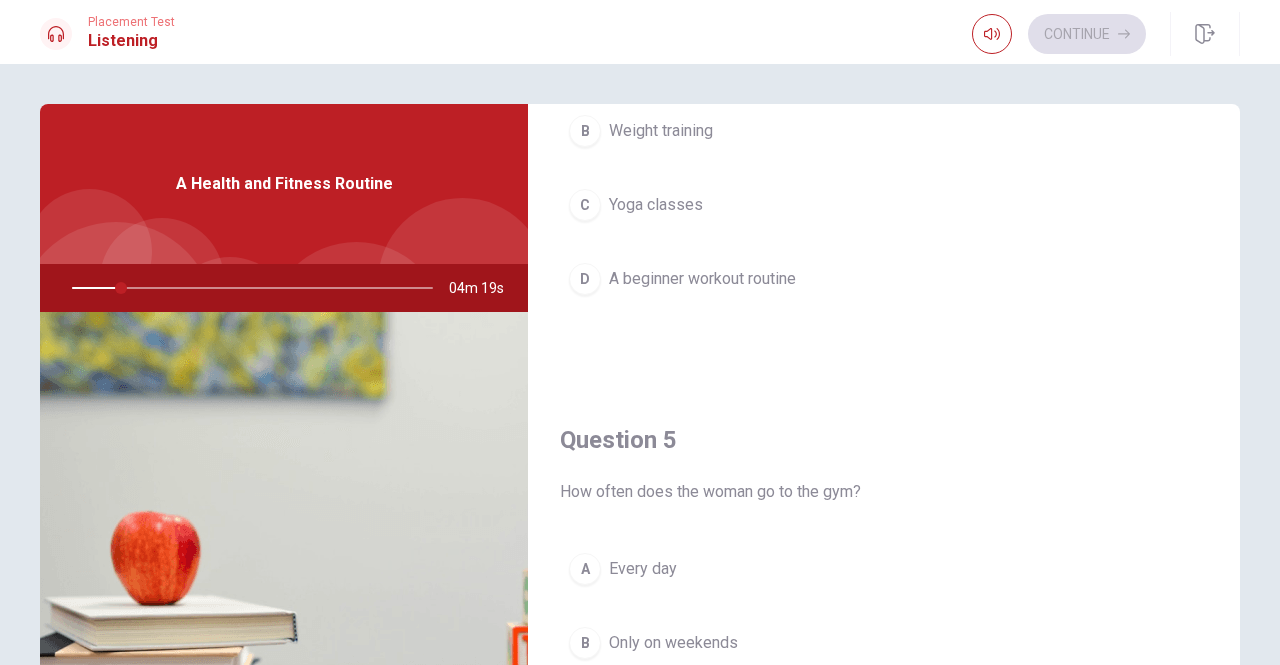scroll, scrollTop: 1851, scrollLeft: 0, axis: vertical 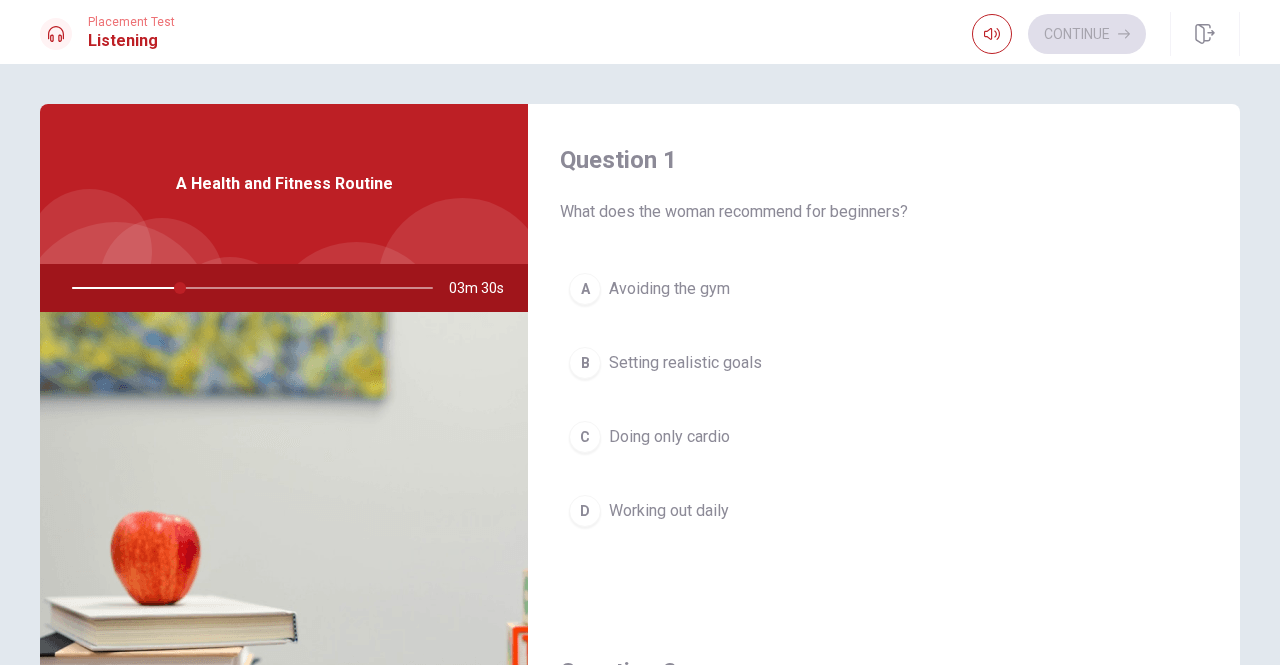 click on "A Avoiding the gym" at bounding box center (884, 289) 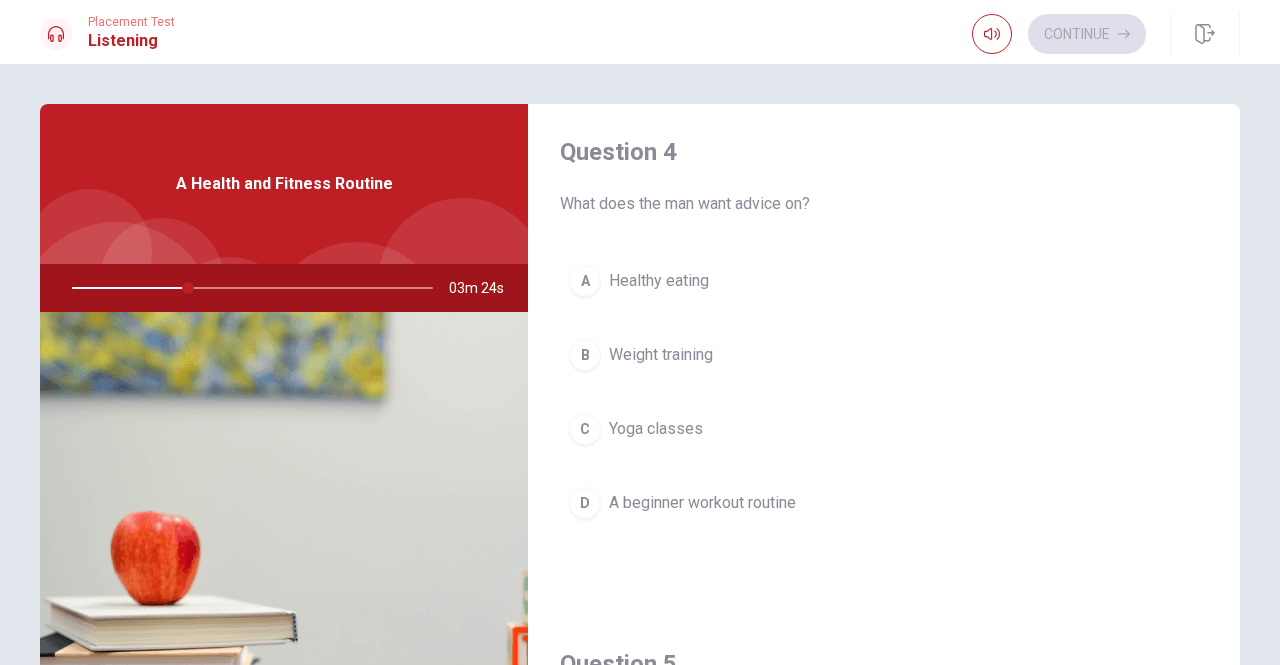 scroll, scrollTop: 1851, scrollLeft: 0, axis: vertical 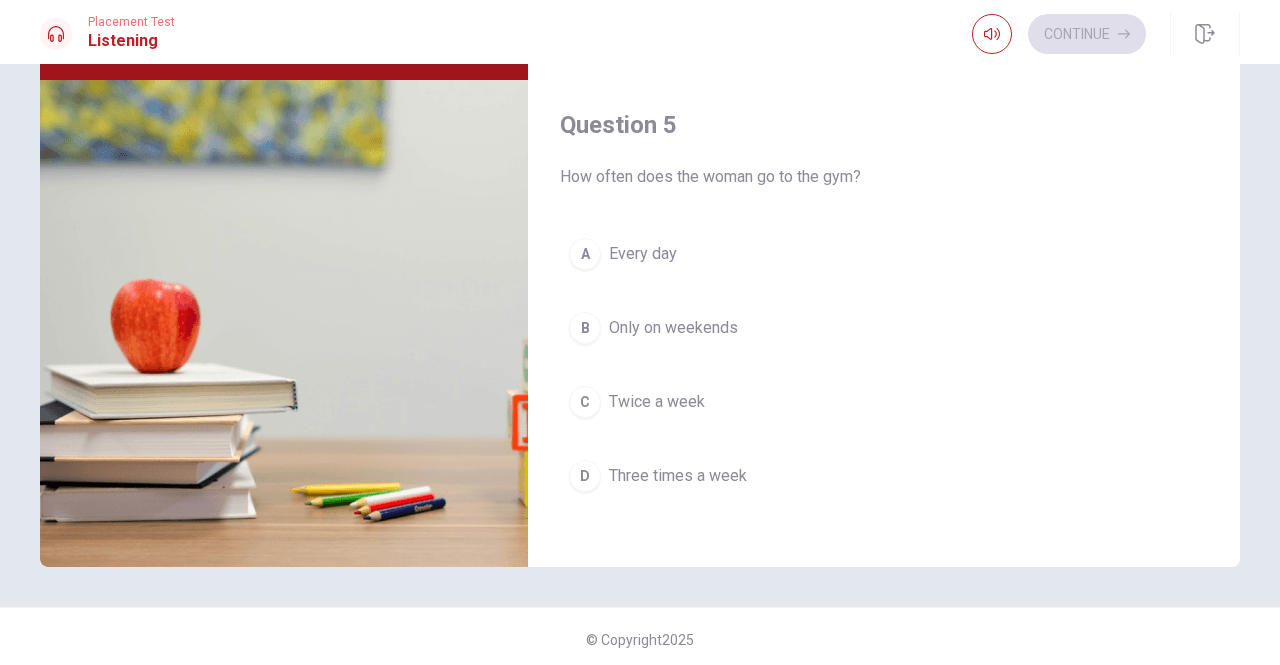click on "D Three times a week" at bounding box center [884, 476] 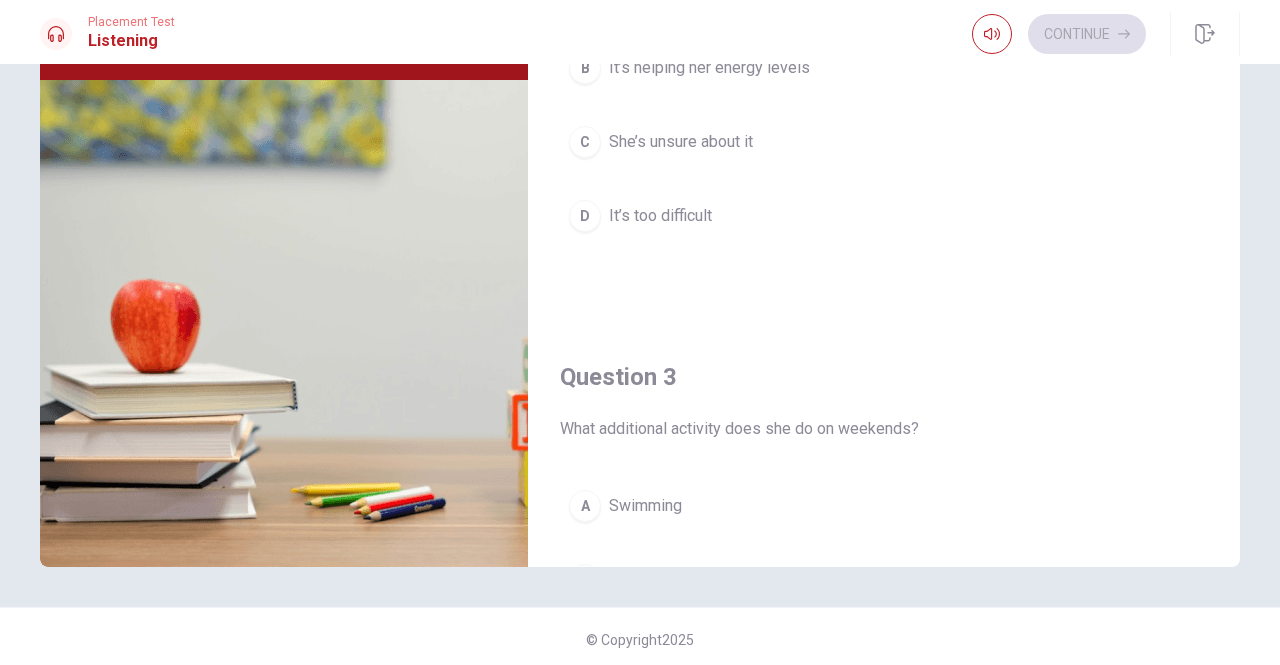 scroll, scrollTop: 0, scrollLeft: 0, axis: both 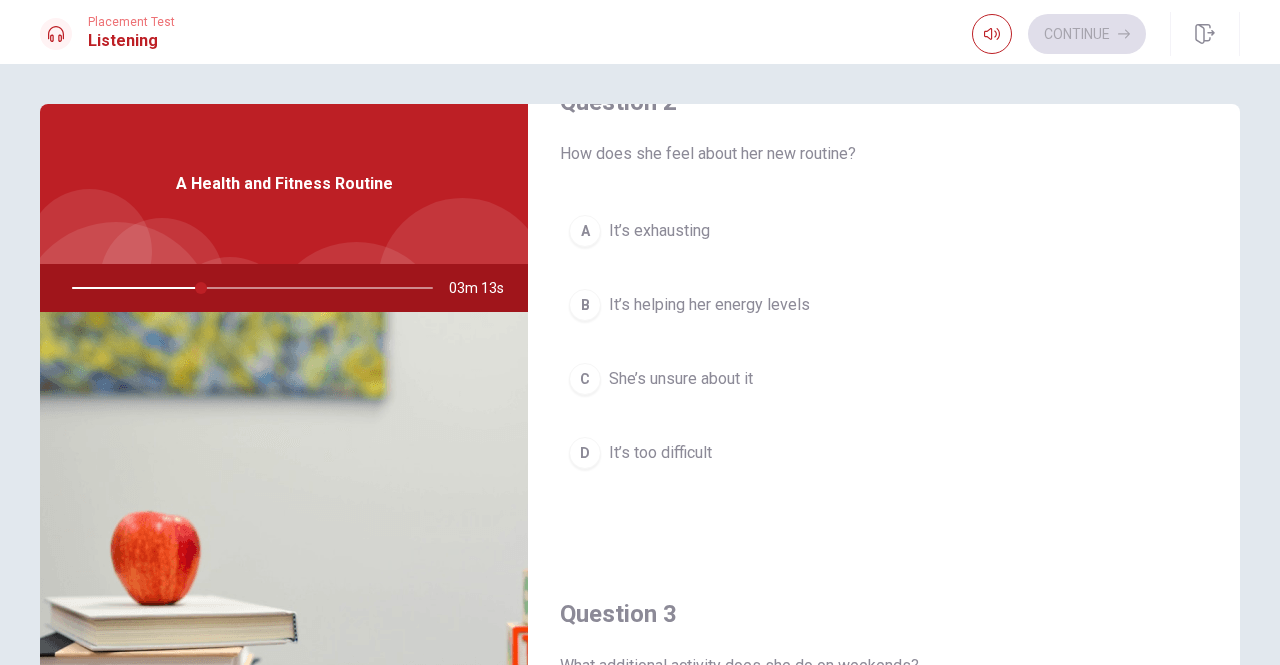 click on "B It’s helping her energy levels" at bounding box center [884, 305] 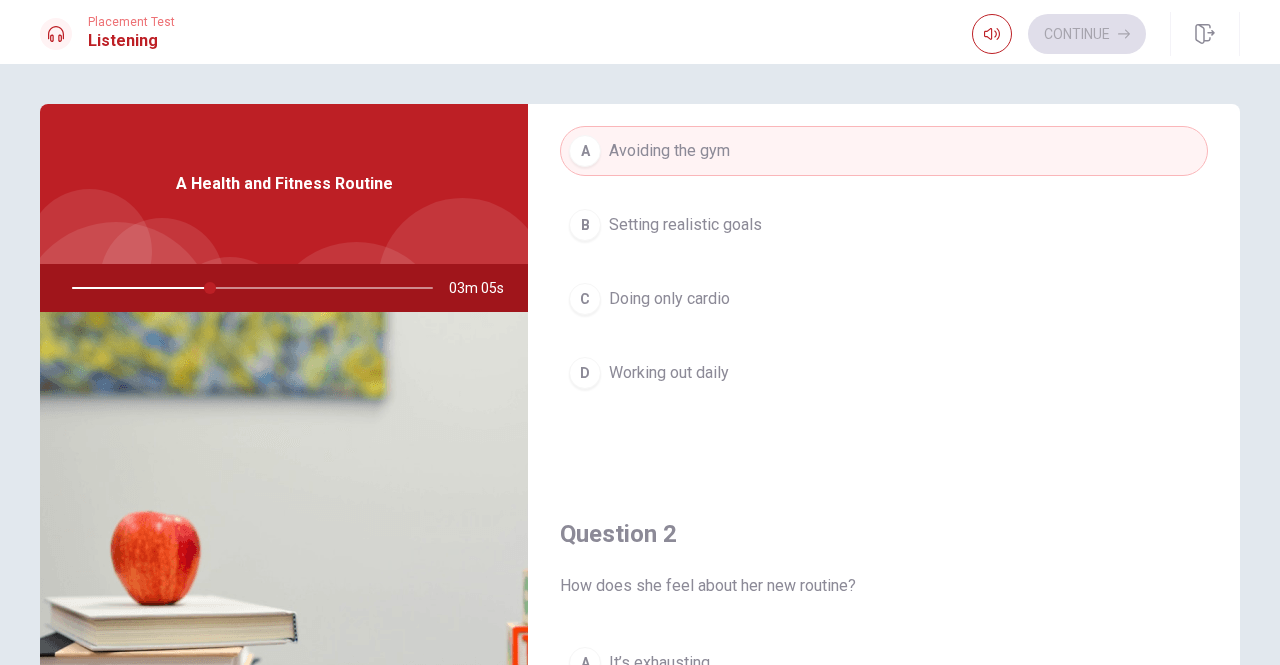 scroll, scrollTop: 117, scrollLeft: 0, axis: vertical 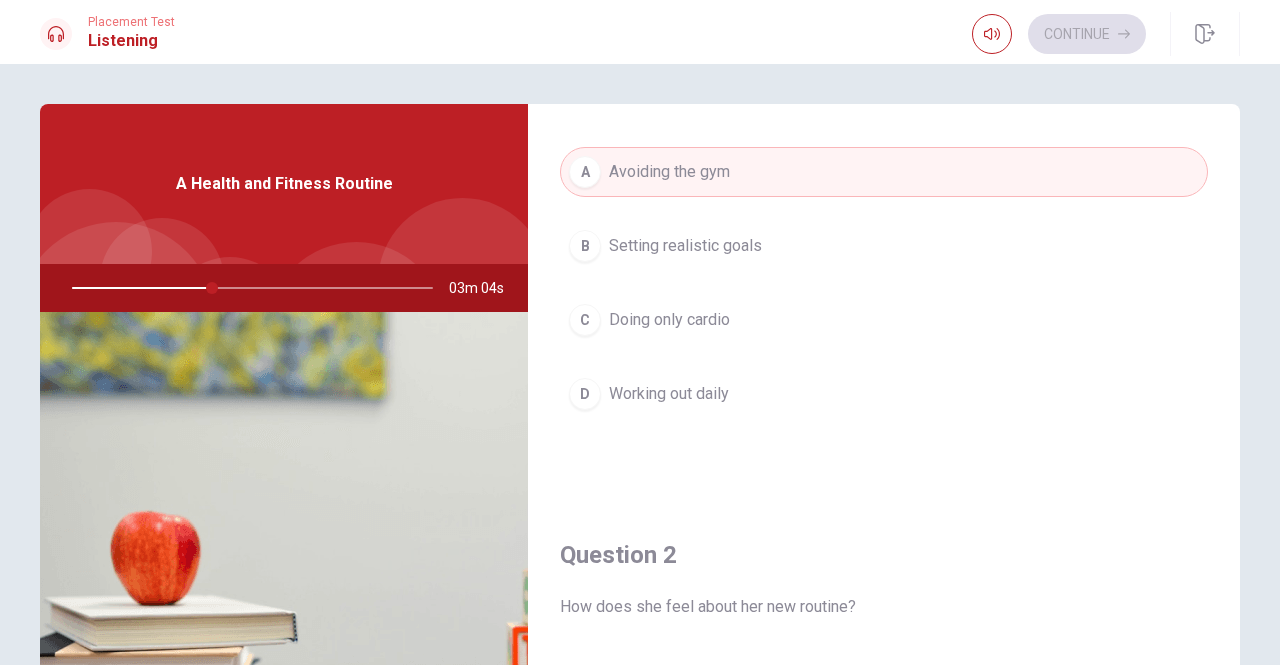 click on "B Setting realistic goals" at bounding box center (884, 246) 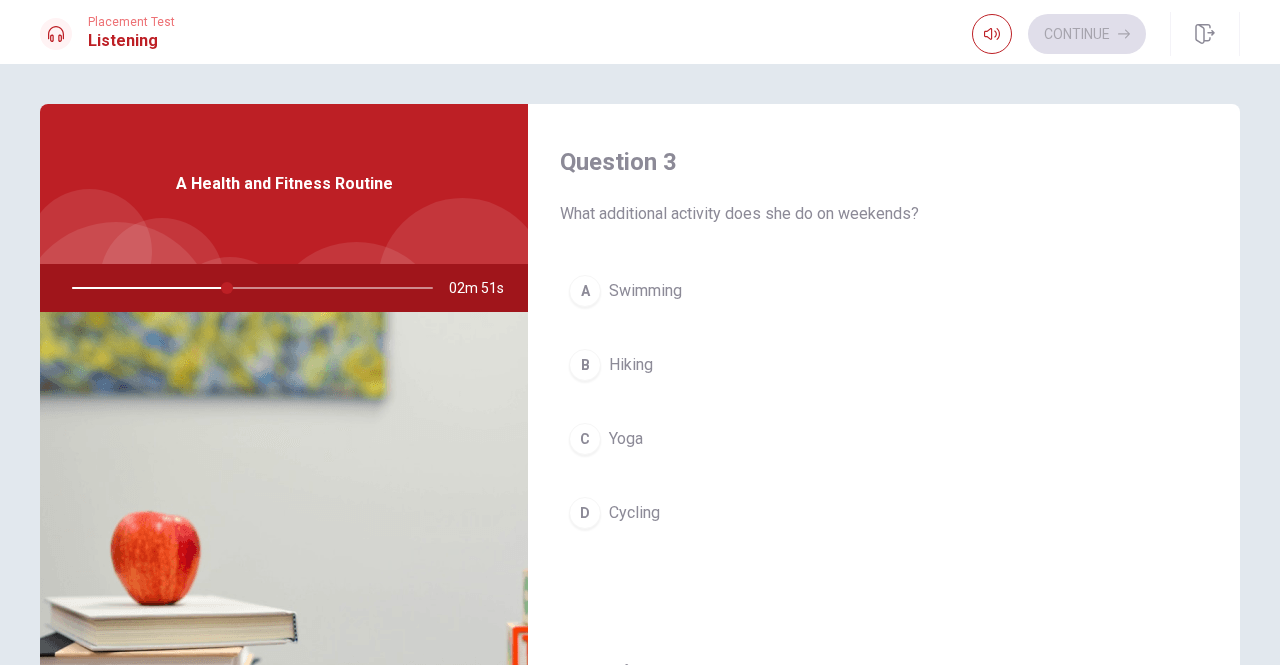 scroll, scrollTop: 1036, scrollLeft: 0, axis: vertical 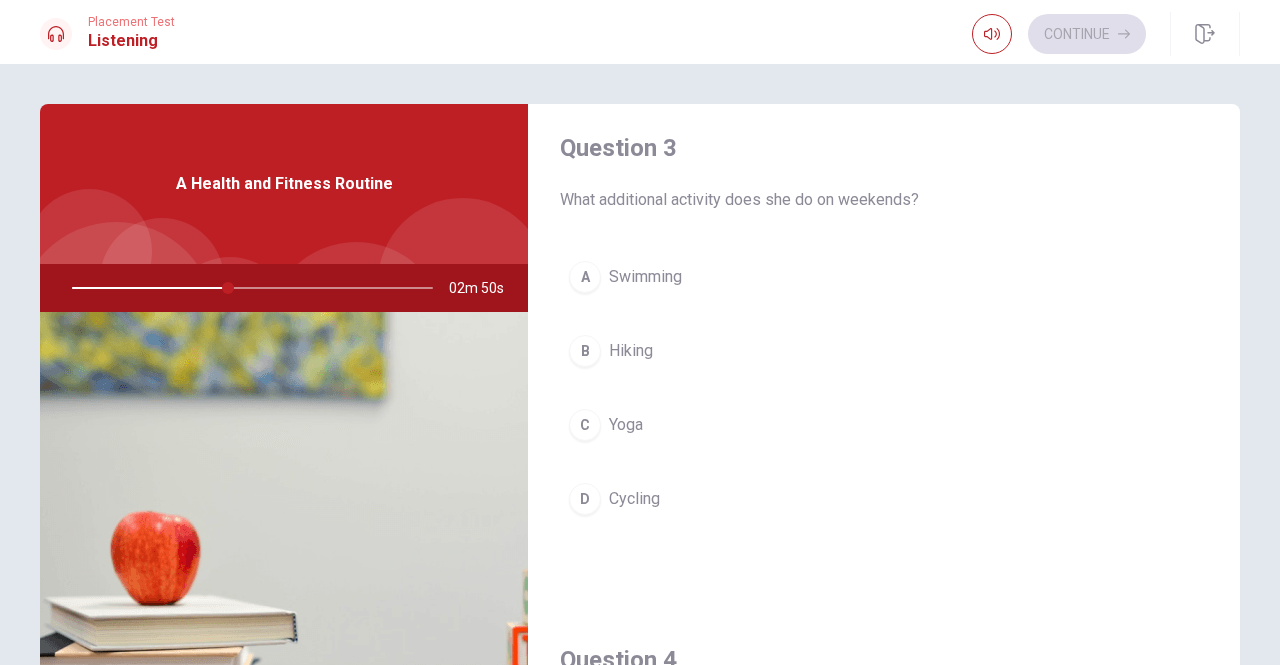 click on "D Cycling" at bounding box center (884, 499) 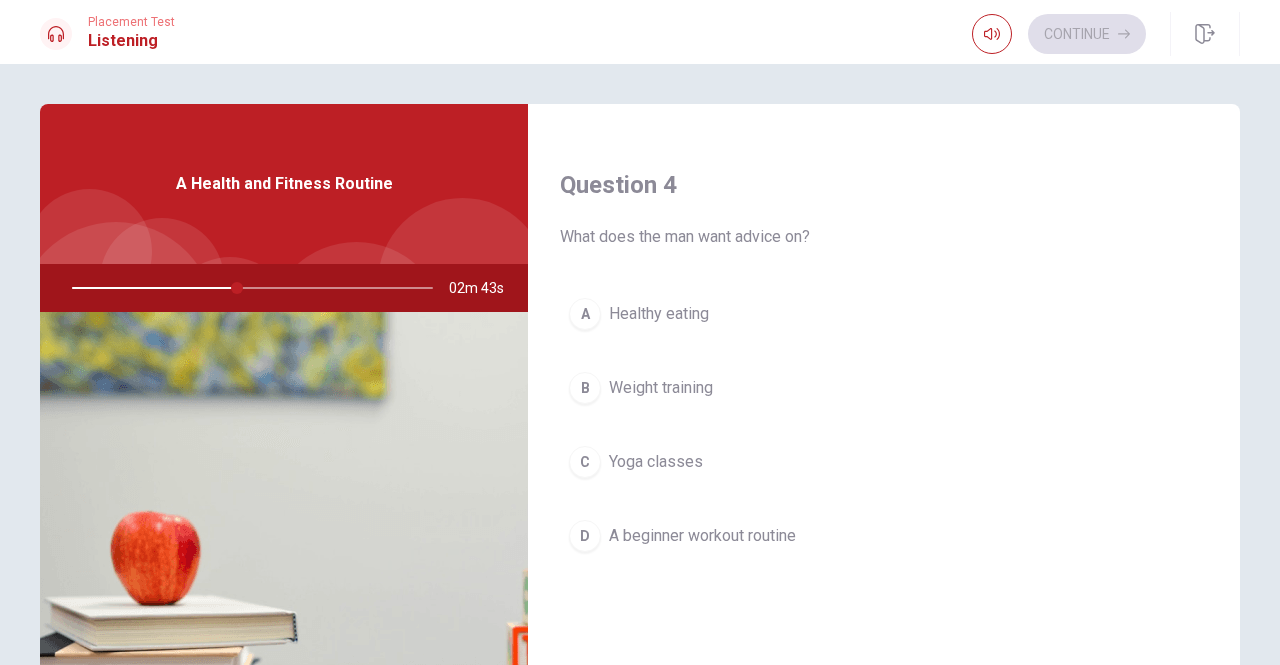 scroll, scrollTop: 1526, scrollLeft: 0, axis: vertical 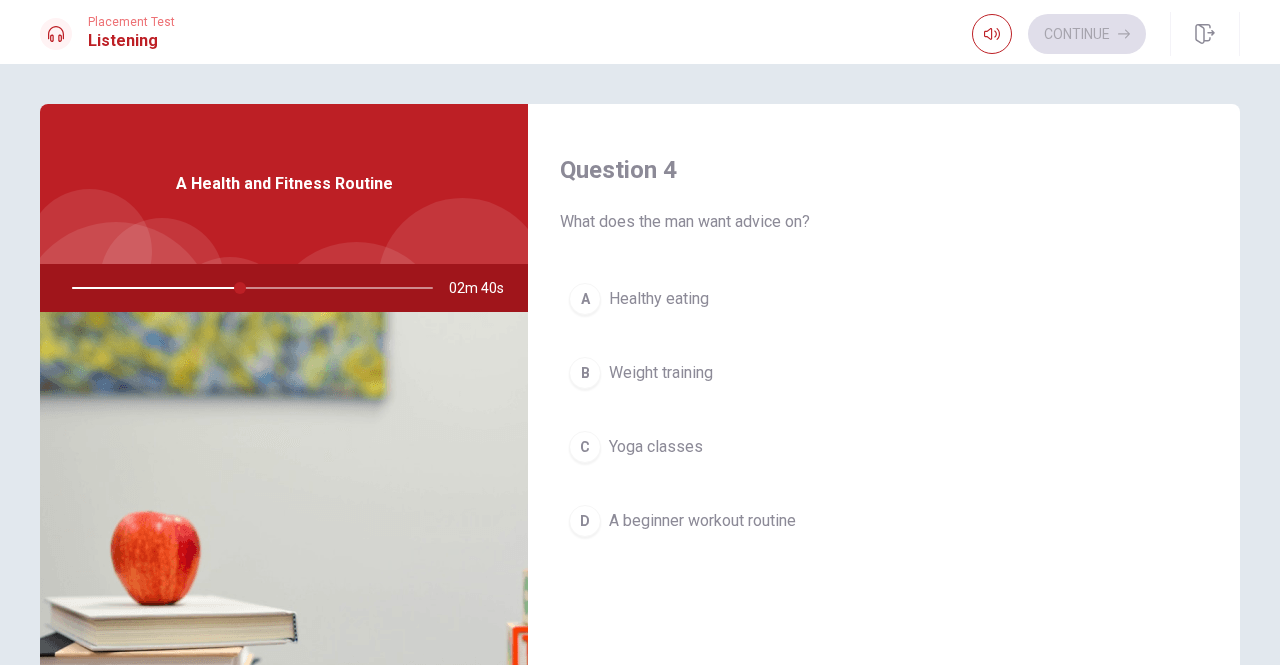 click on "D A beginner workout routine" at bounding box center (884, 521) 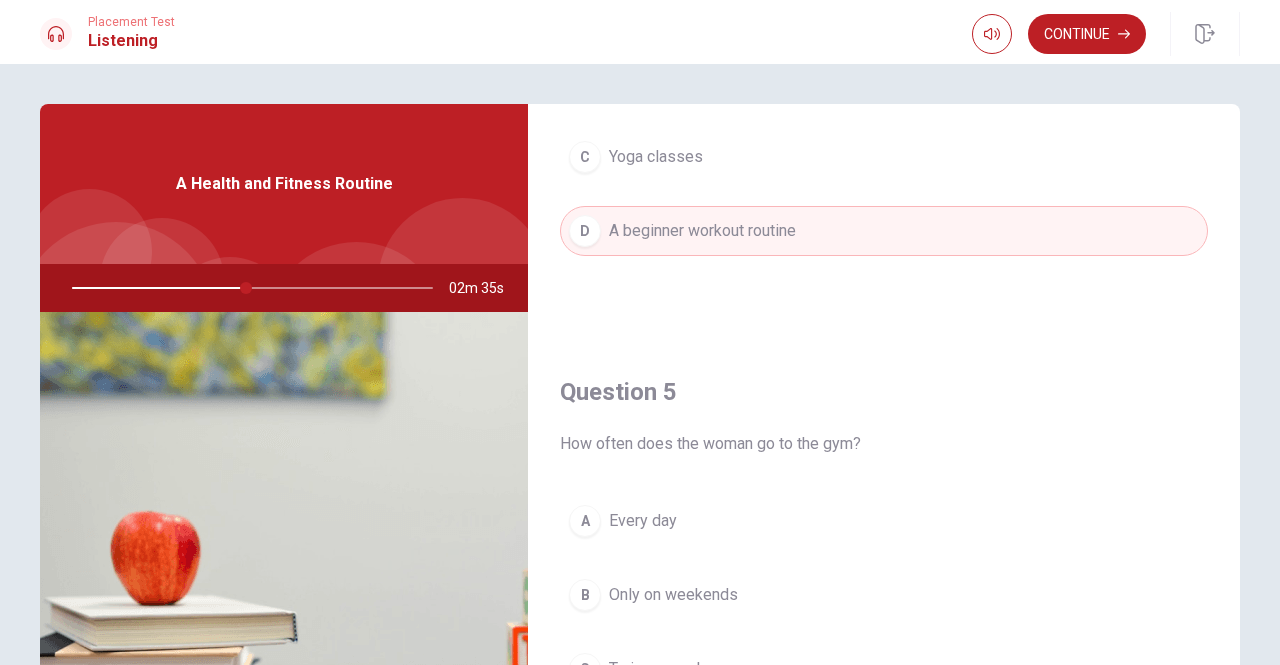 scroll, scrollTop: 1851, scrollLeft: 0, axis: vertical 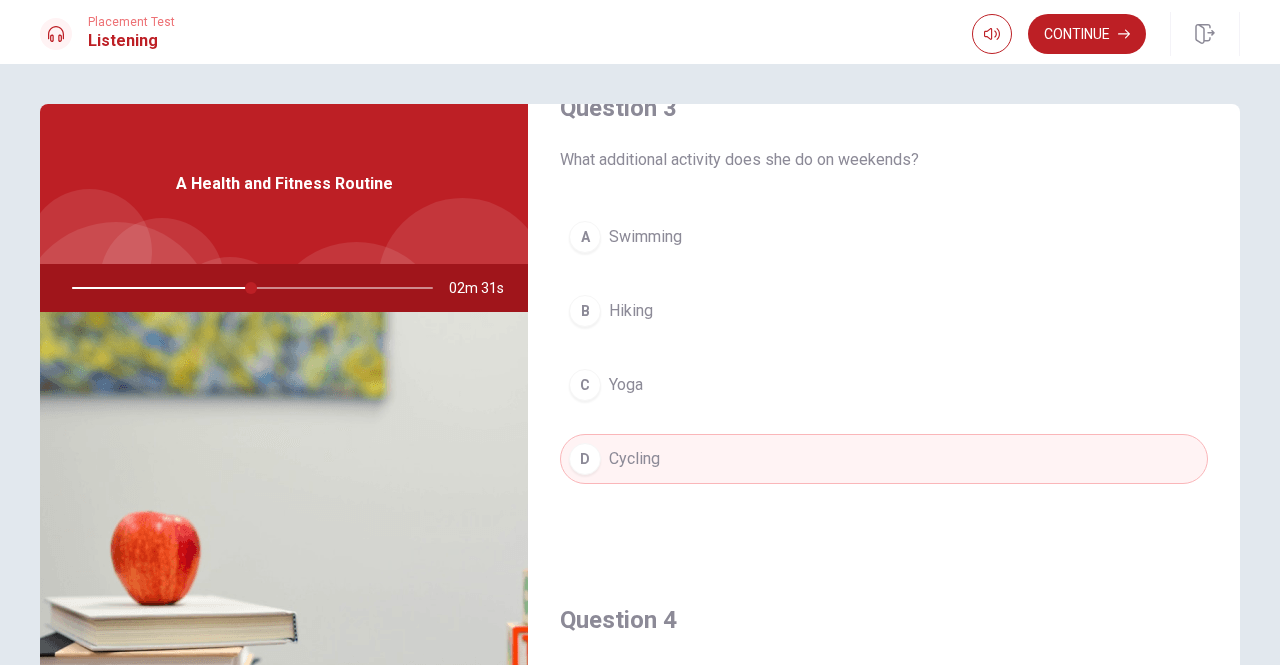 click on "C Yoga" at bounding box center (884, 385) 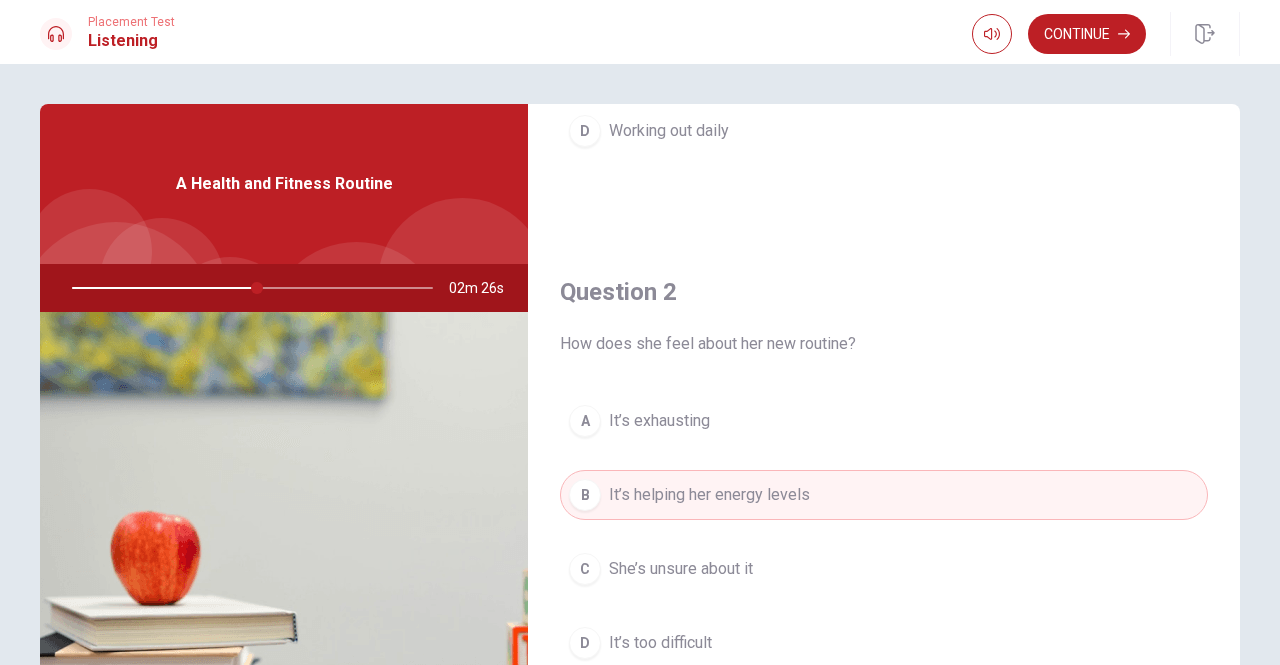 scroll, scrollTop: 384, scrollLeft: 0, axis: vertical 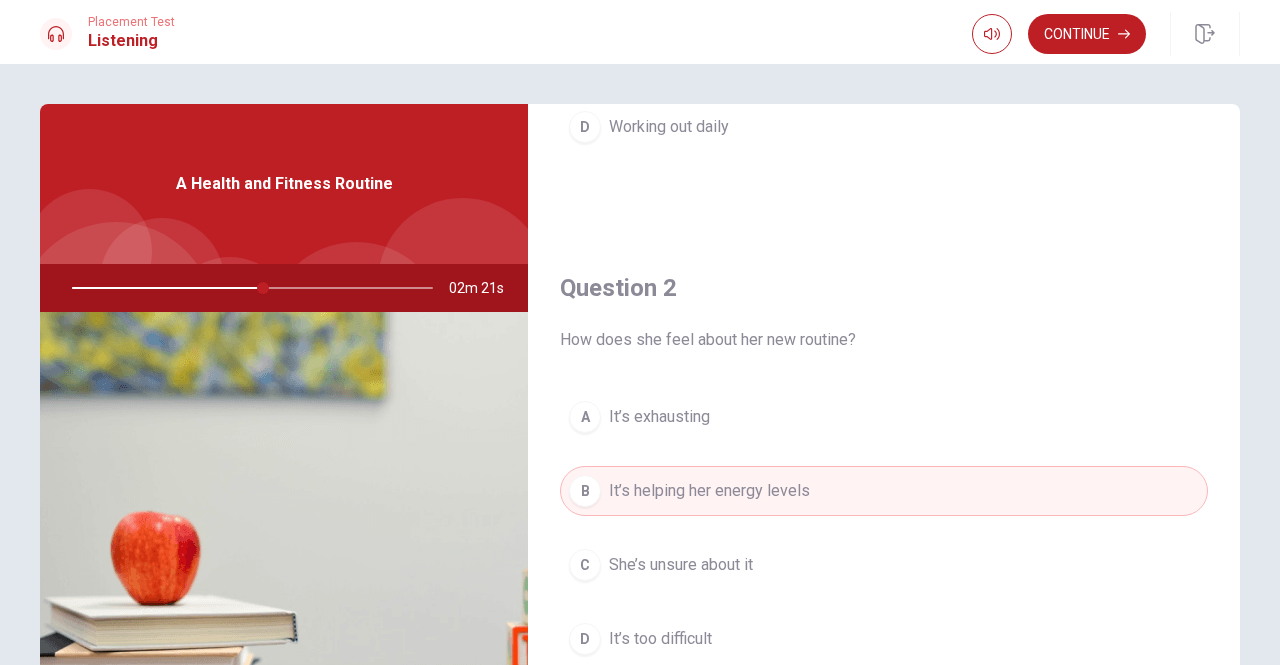 click on "Question 2 How does she feel about her new routine? A It’s exhausting B It’s helping her energy levels C She’s unsure about it D It’s too difficult" at bounding box center (884, 488) 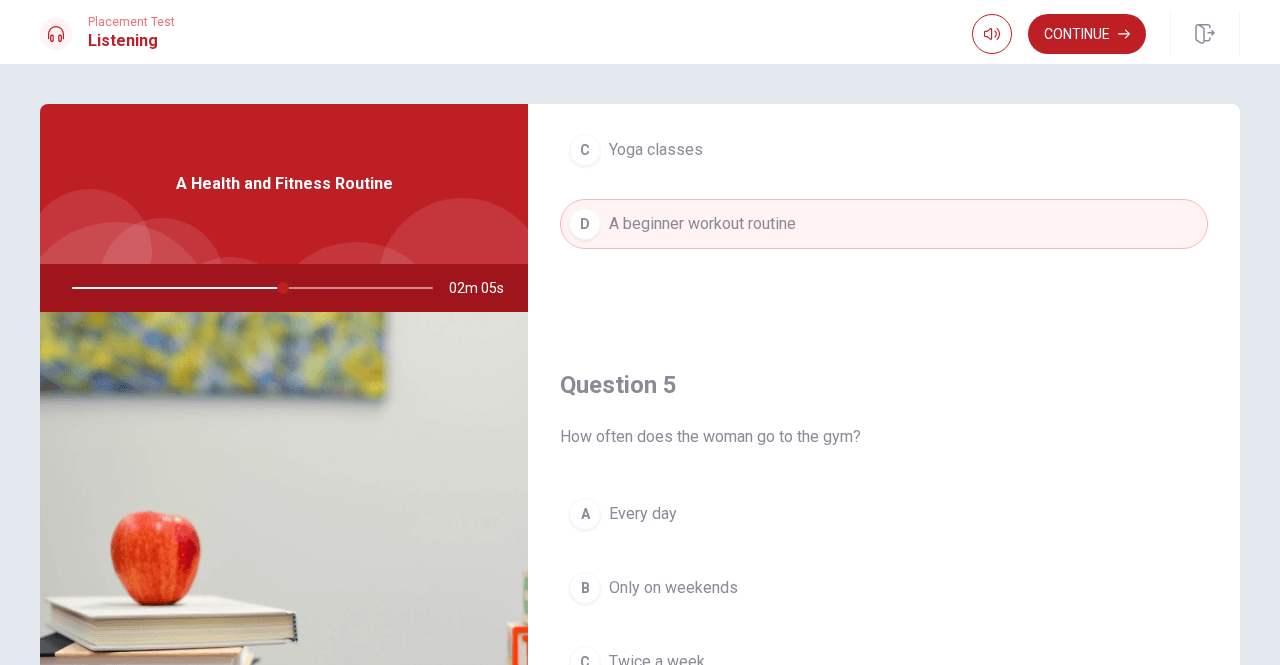 scroll, scrollTop: 1851, scrollLeft: 0, axis: vertical 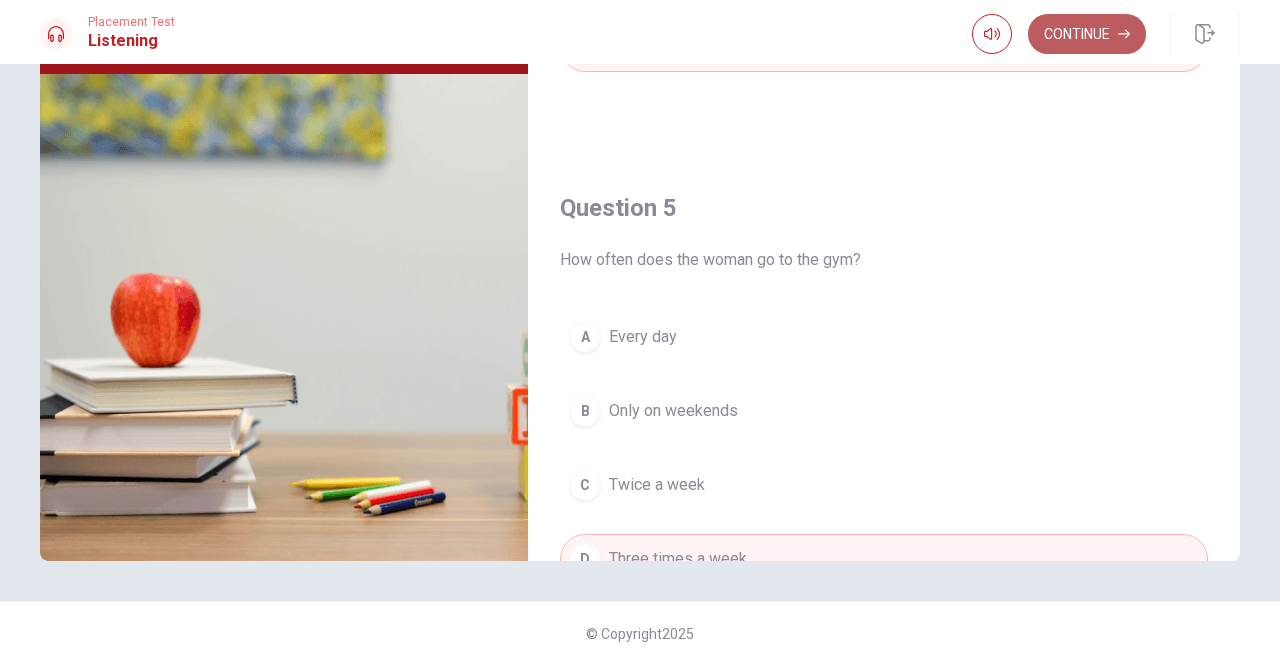 click on "Continue" at bounding box center [1087, 34] 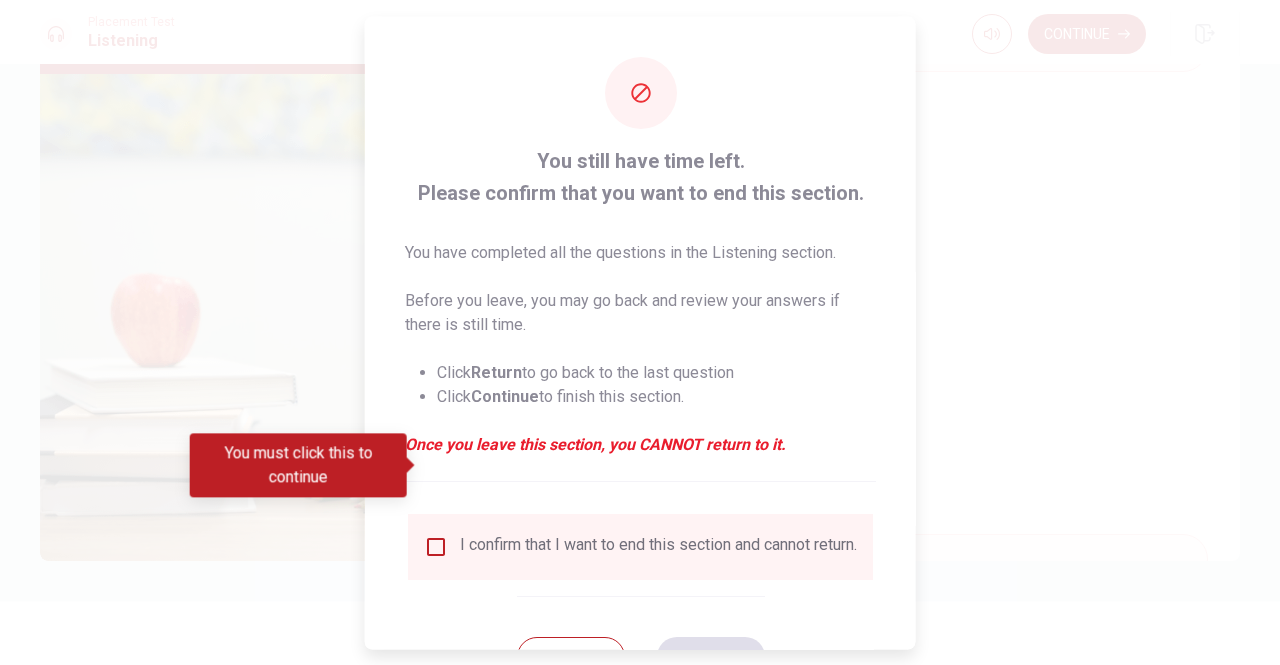 scroll, scrollTop: 80, scrollLeft: 0, axis: vertical 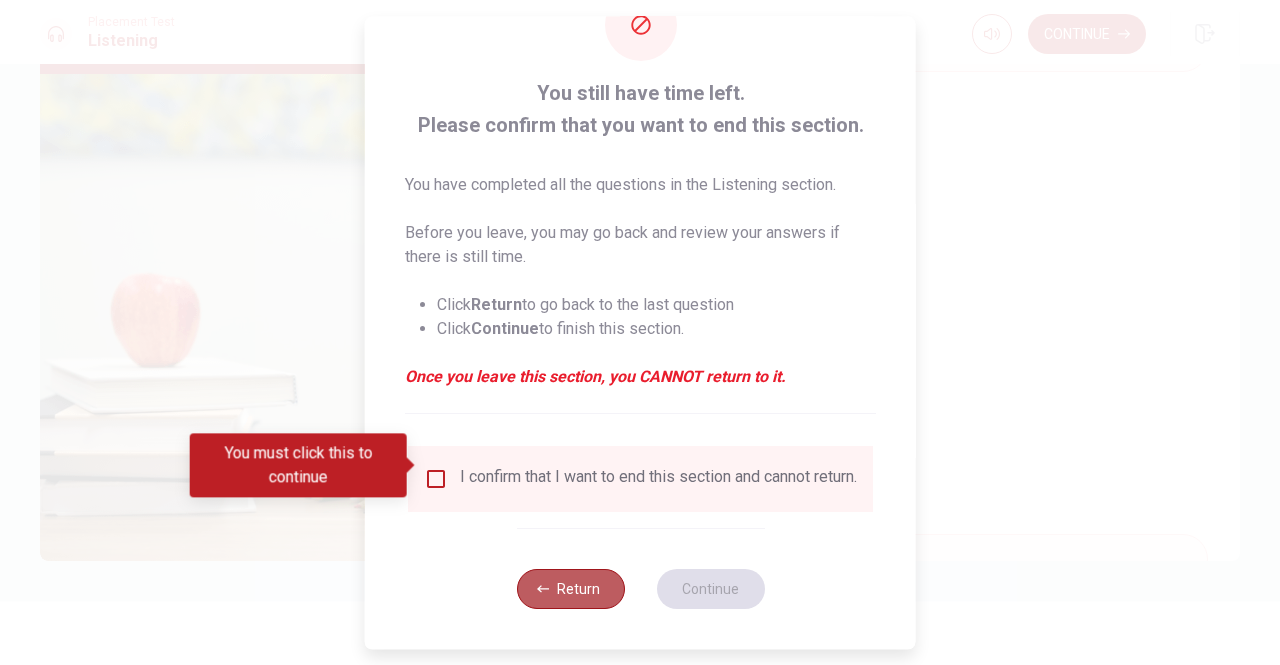 click on "Return" at bounding box center [570, 589] 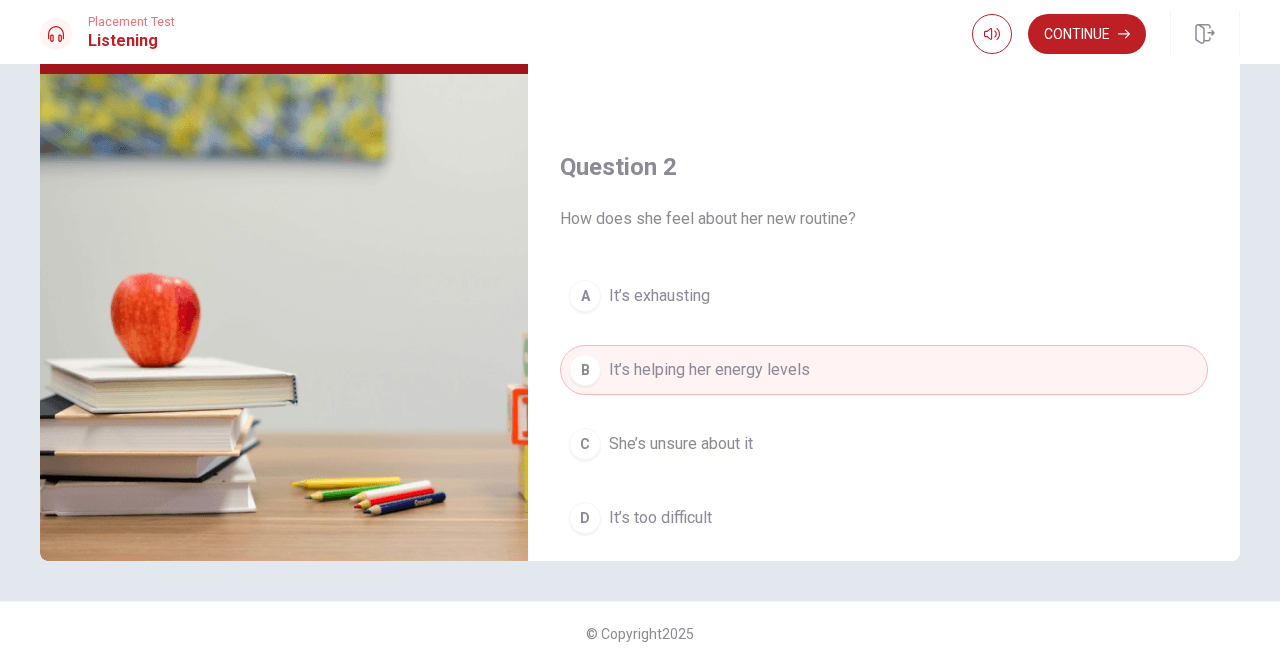 scroll, scrollTop: 0, scrollLeft: 0, axis: both 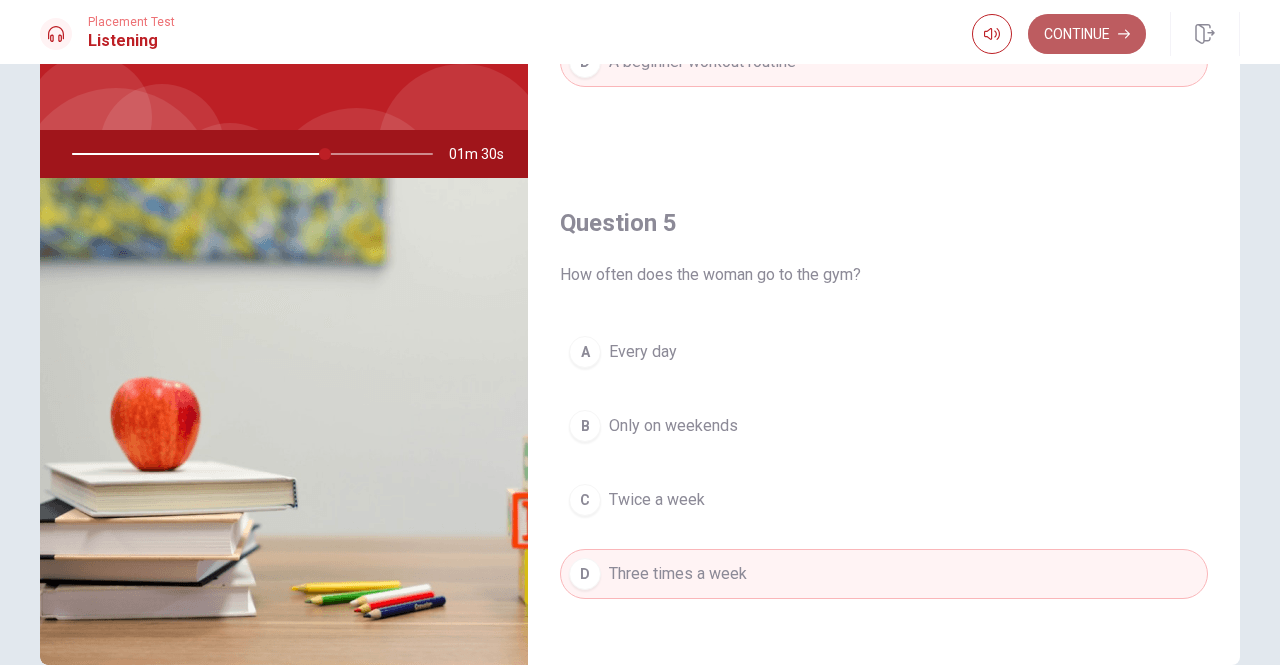 click on "Continue" at bounding box center (1087, 34) 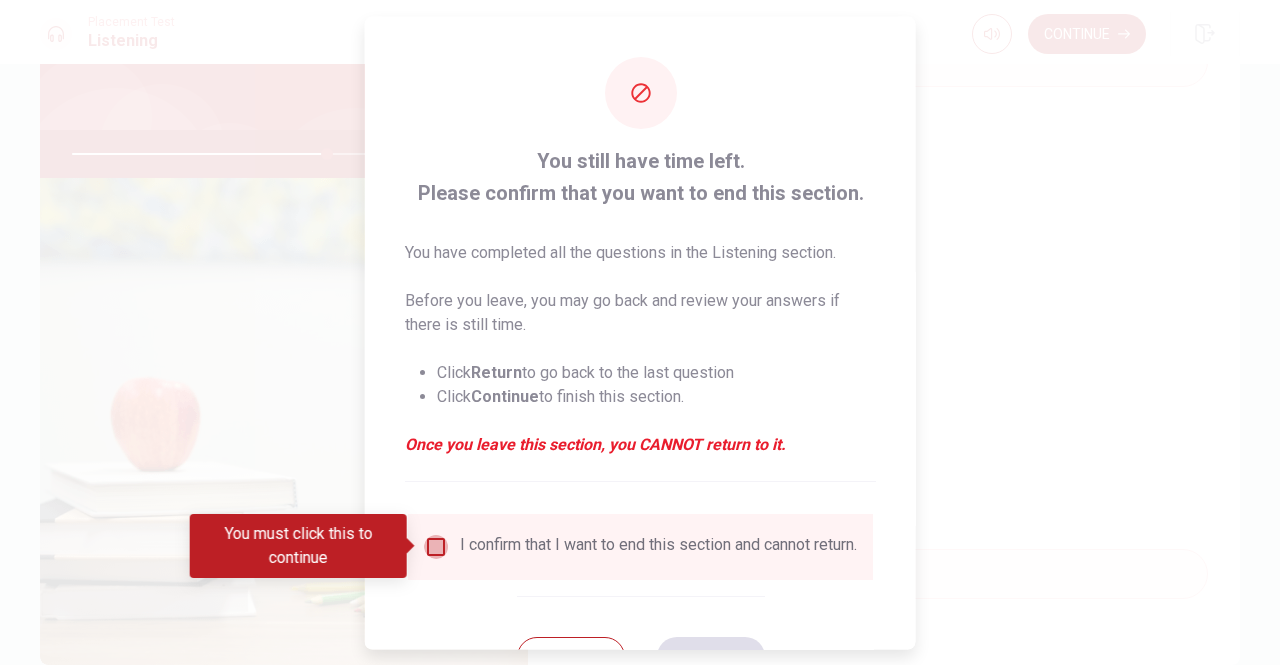 click at bounding box center [436, 546] 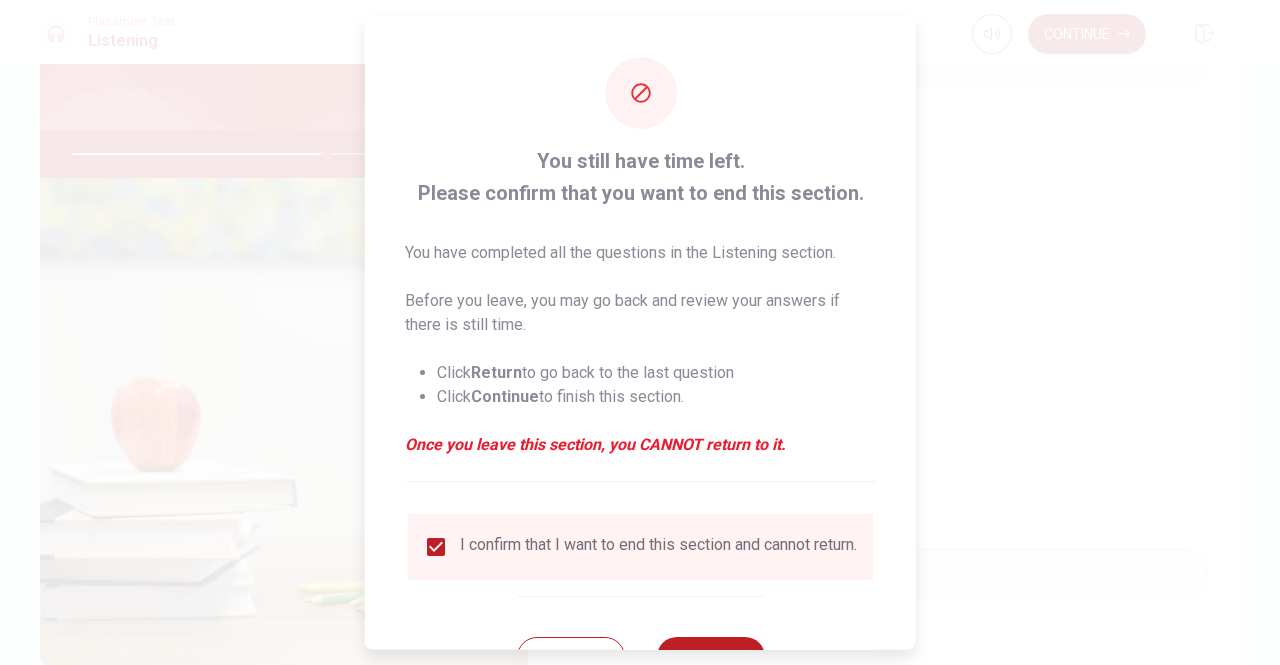 scroll, scrollTop: 80, scrollLeft: 0, axis: vertical 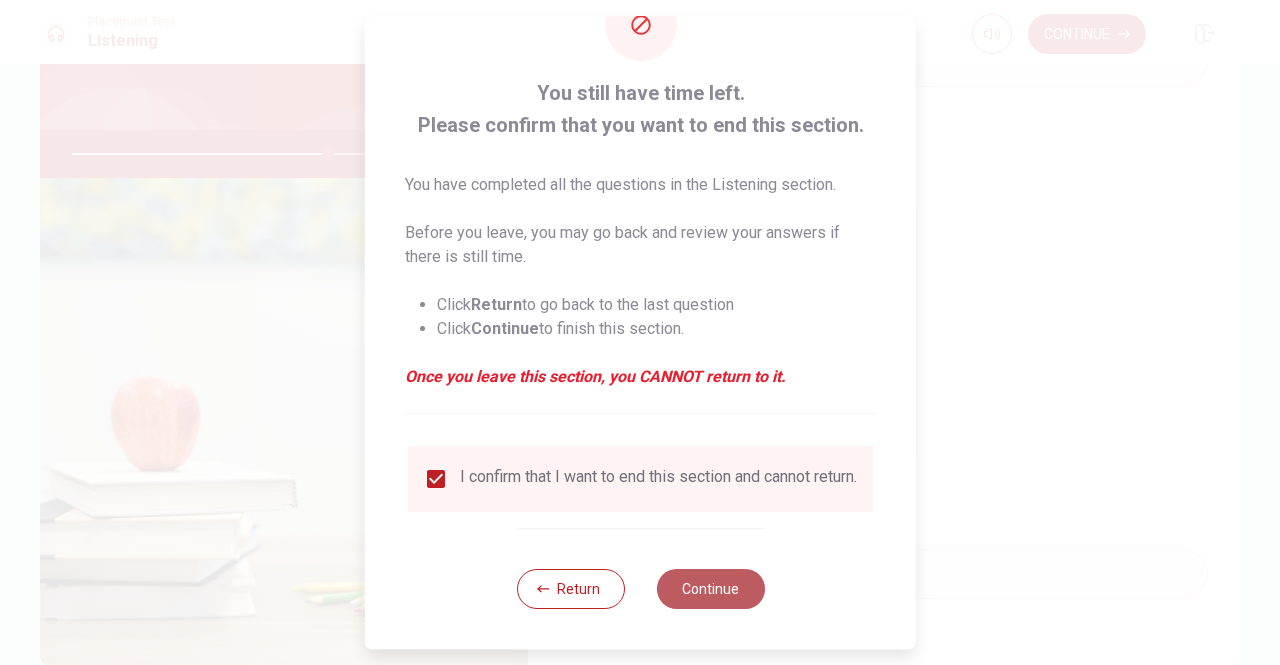 click on "Continue" at bounding box center [710, 589] 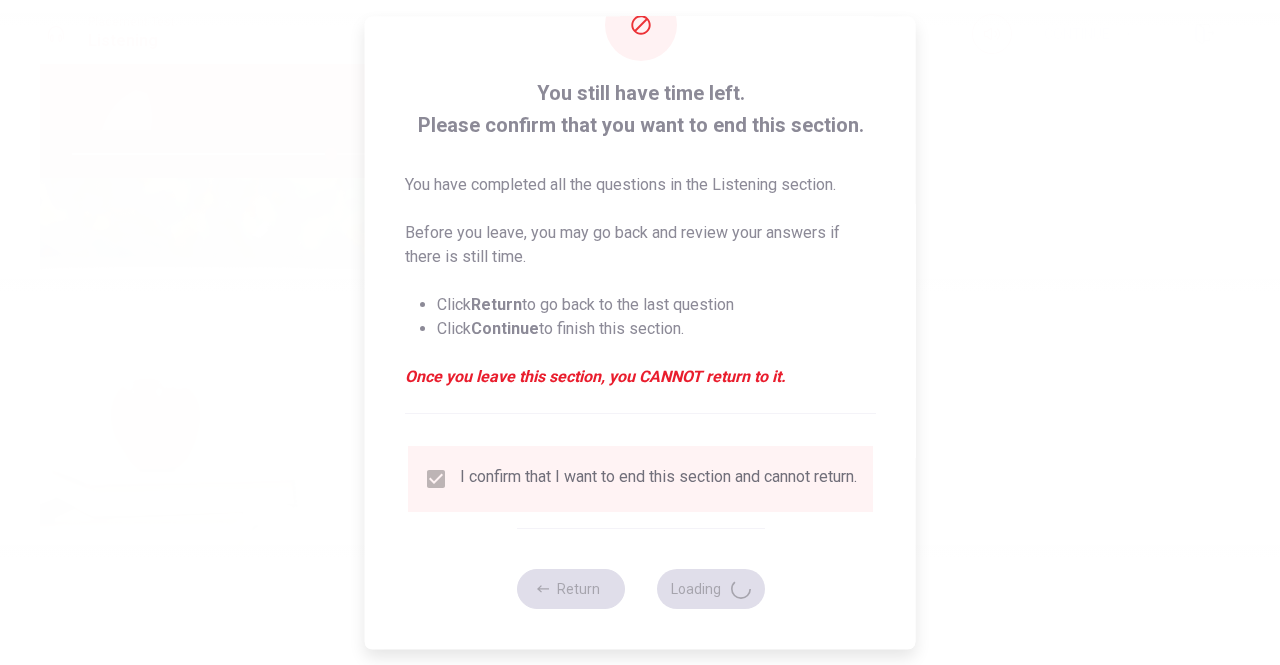 type on "72" 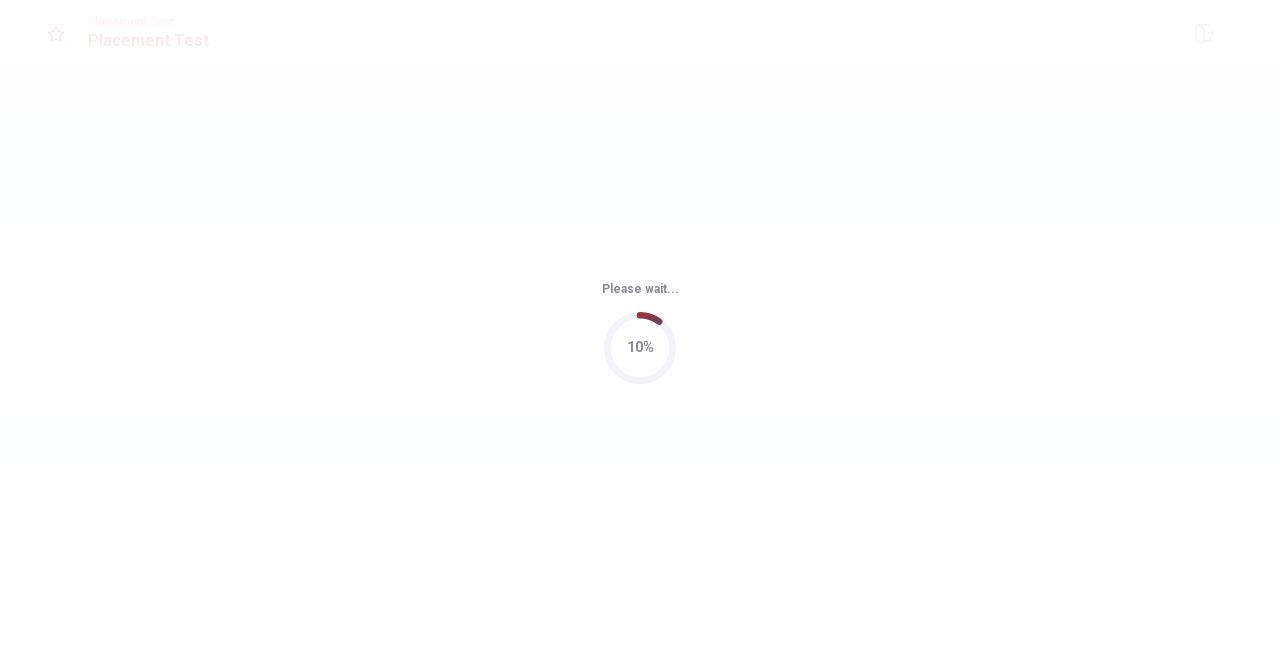 scroll, scrollTop: 0, scrollLeft: 0, axis: both 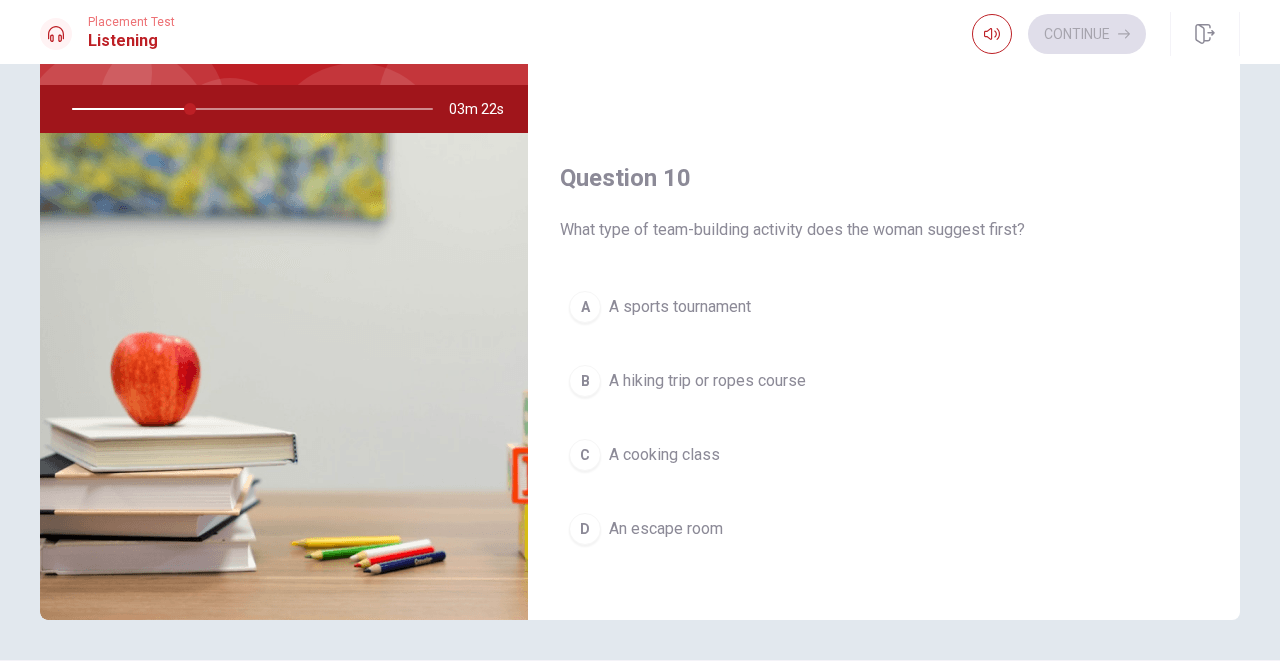click on "A hiking trip or ropes course" at bounding box center [707, 381] 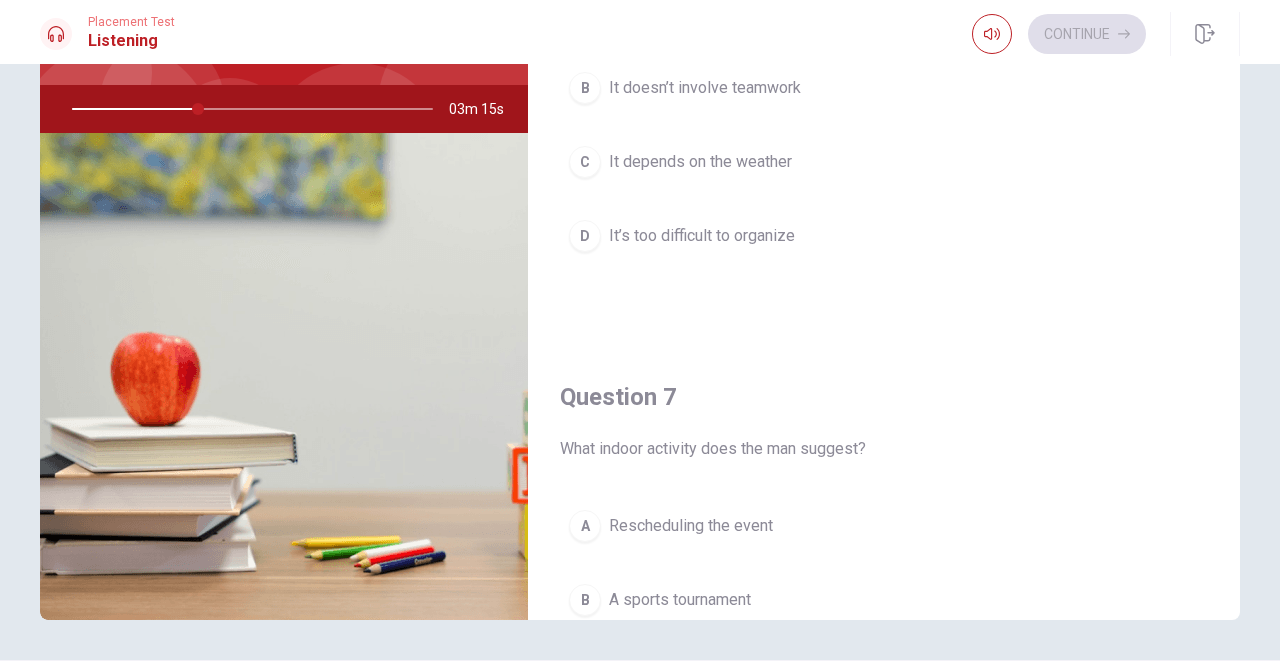 scroll, scrollTop: 0, scrollLeft: 0, axis: both 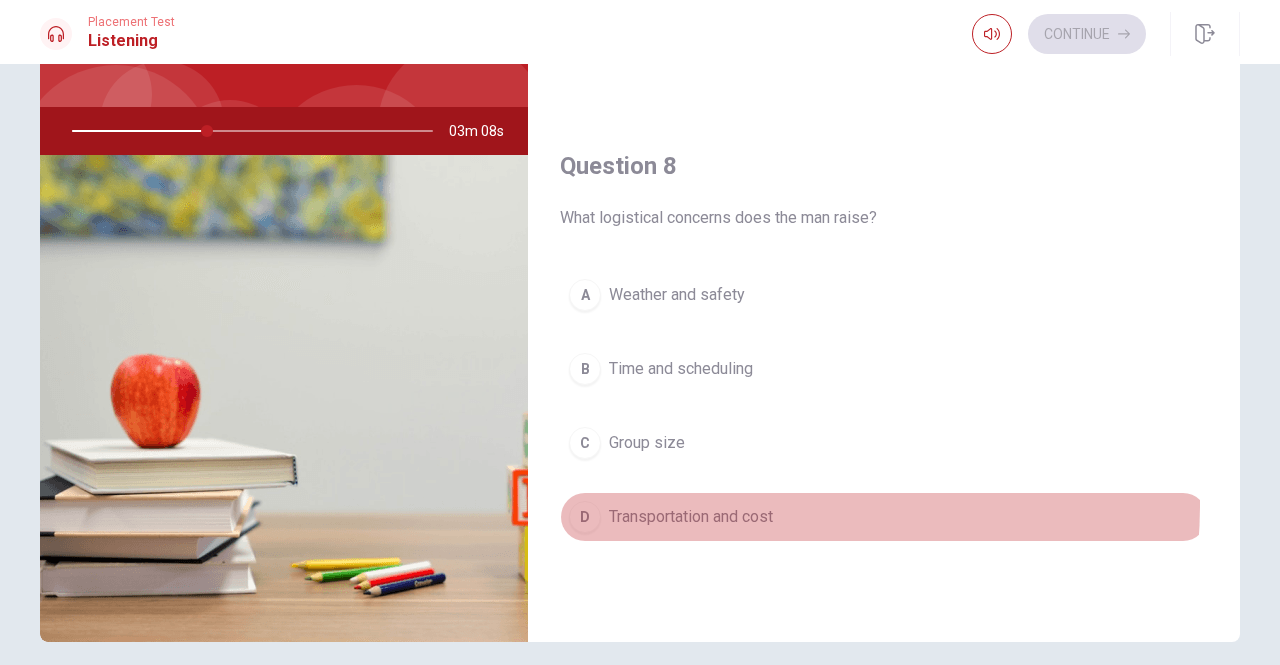 click on "D Transportation and cost" at bounding box center (884, 517) 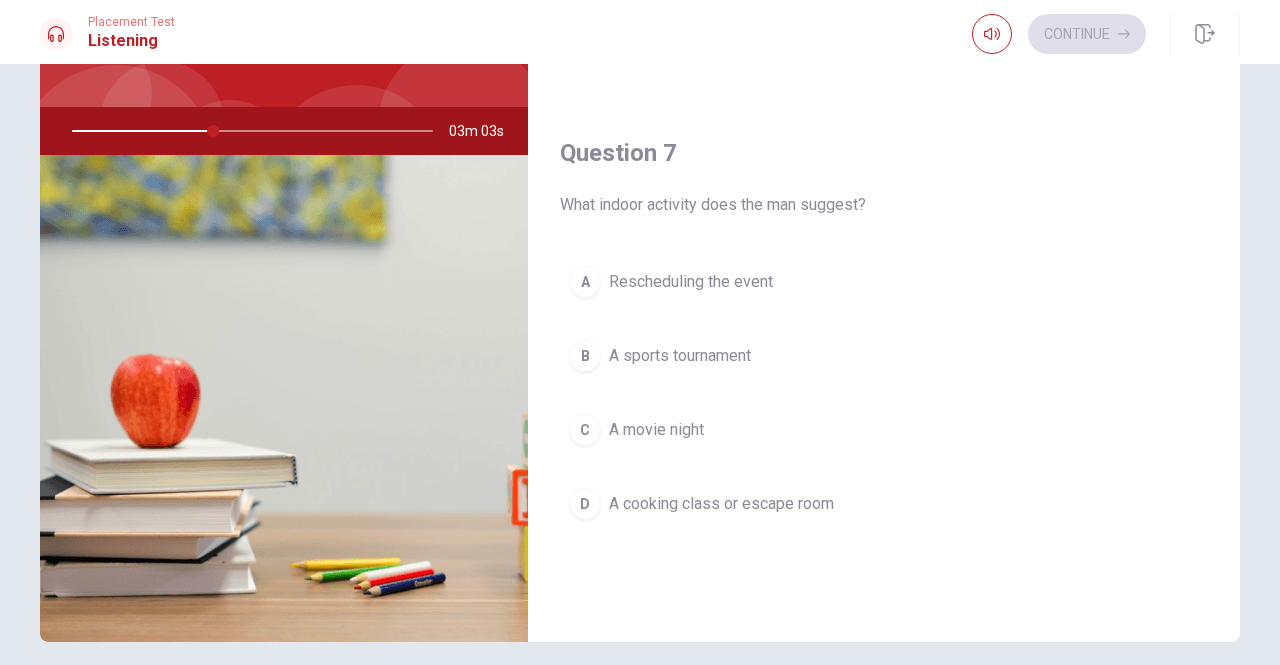 scroll, scrollTop: 363, scrollLeft: 0, axis: vertical 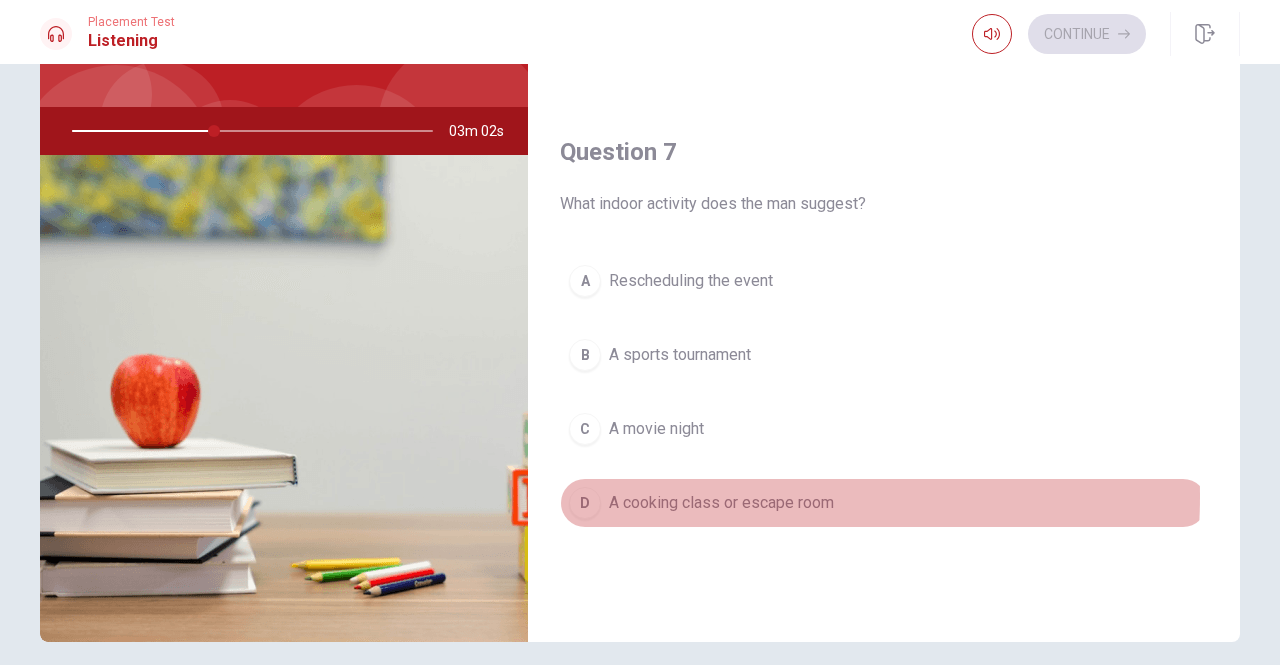 click on "A cooking class or escape room" at bounding box center [721, 503] 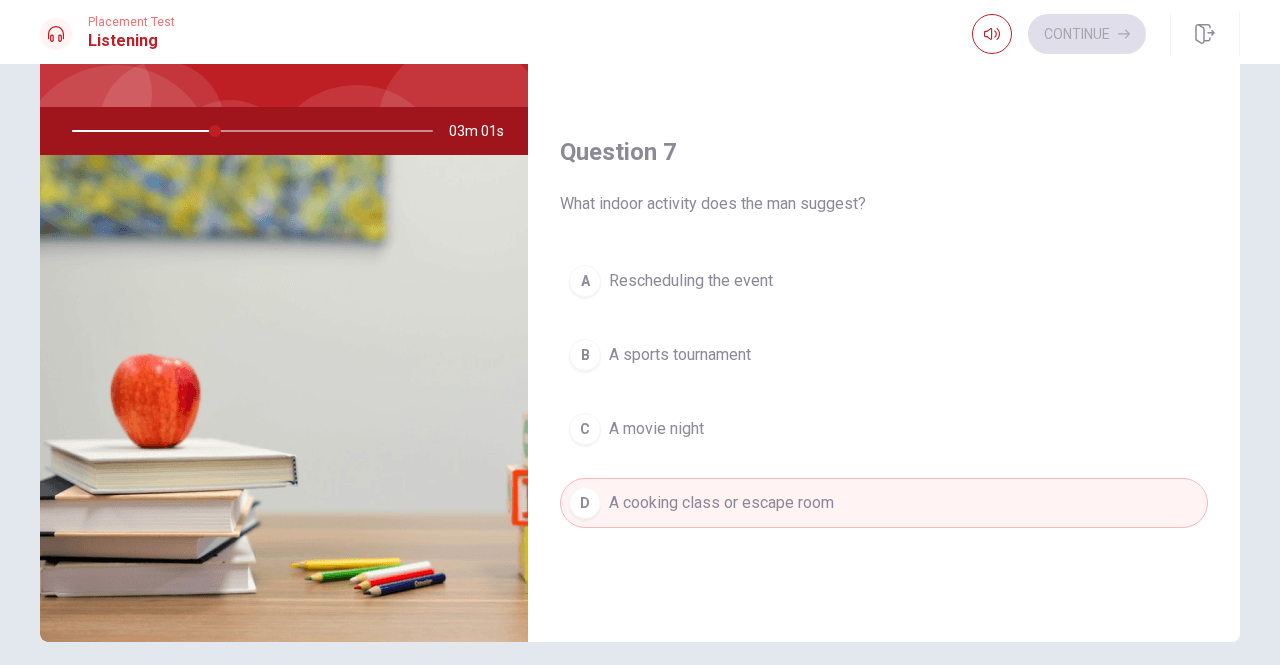 scroll, scrollTop: 0, scrollLeft: 0, axis: both 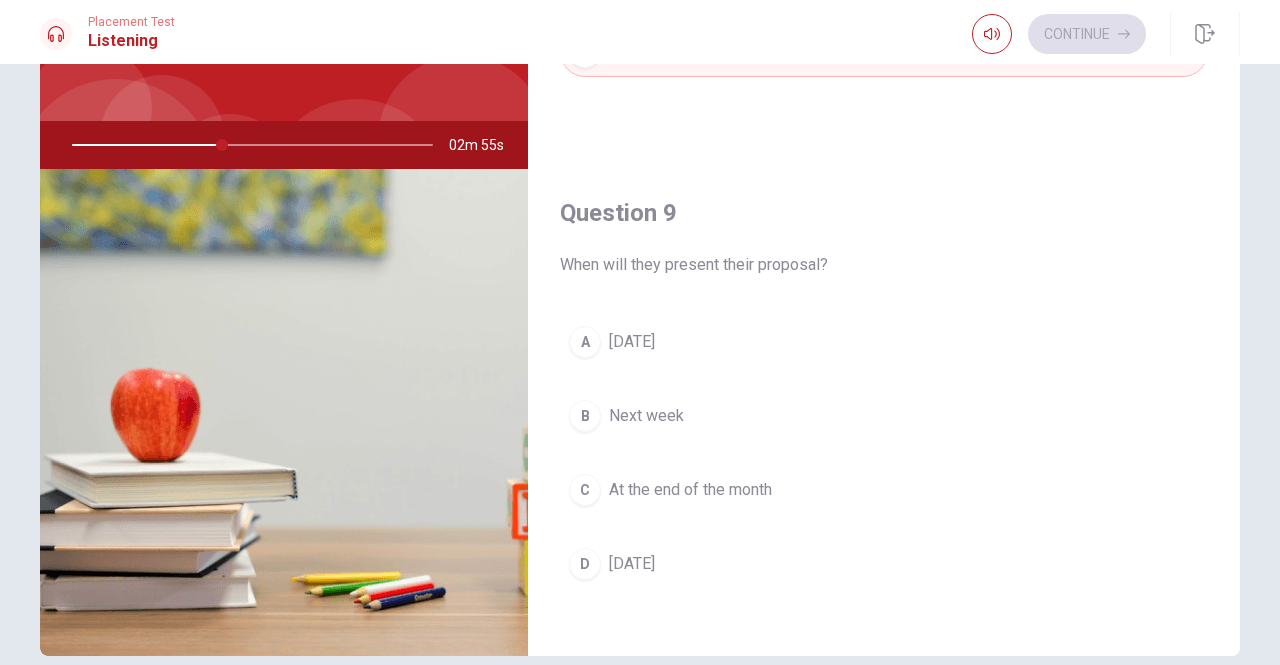 click on "Next week" at bounding box center (646, 416) 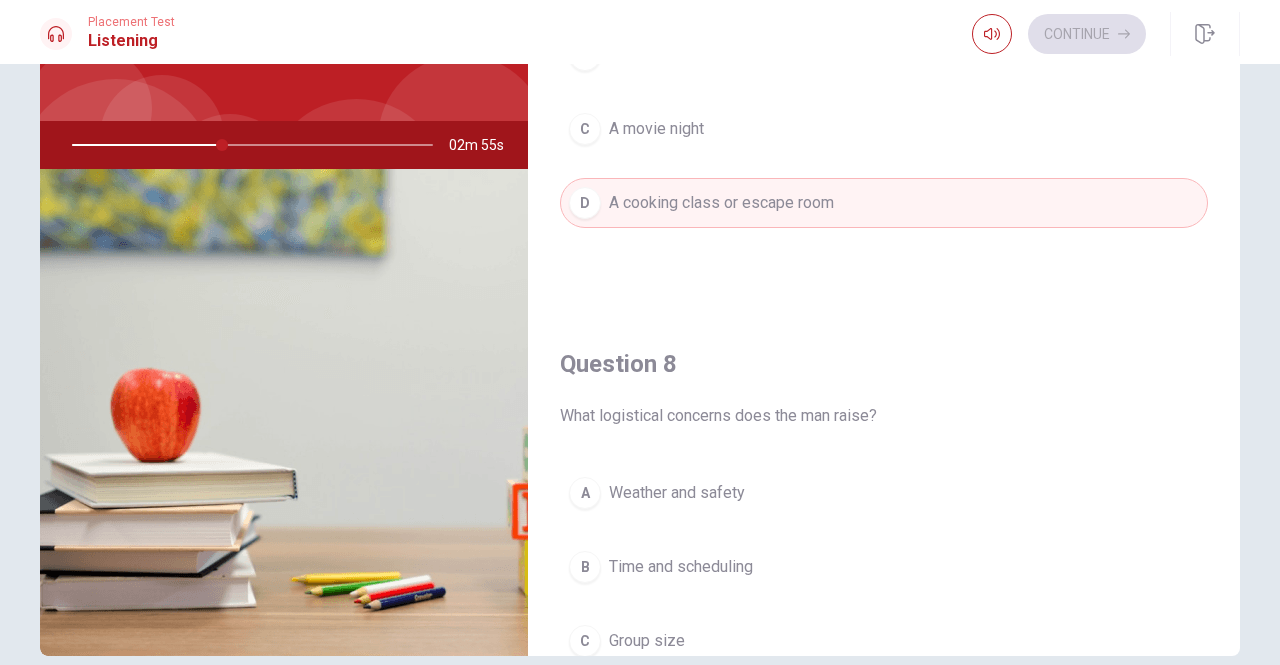 scroll, scrollTop: 0, scrollLeft: 0, axis: both 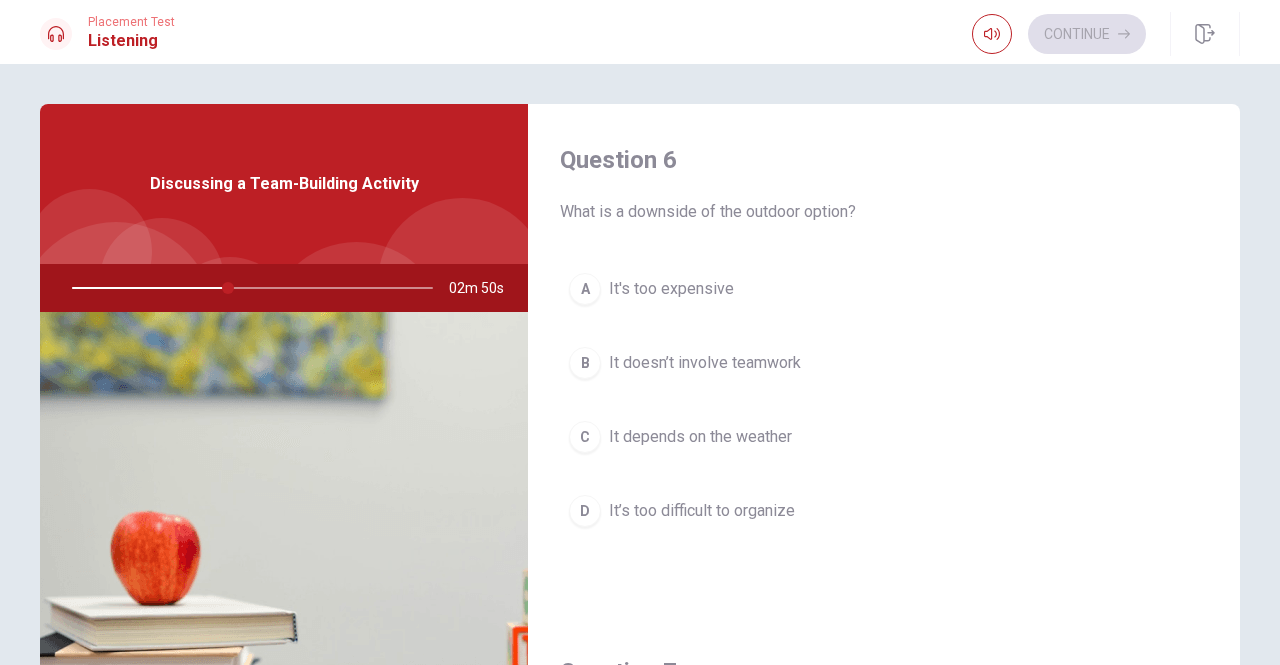 click on "It depends on the weather" at bounding box center [700, 437] 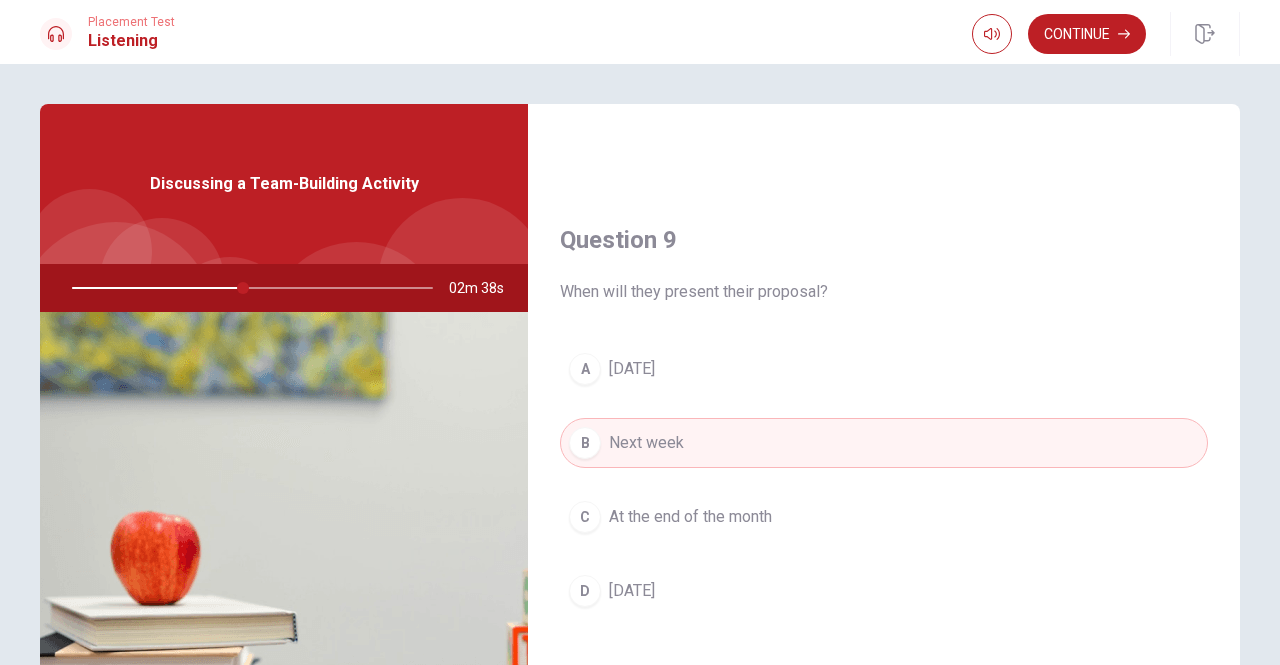 scroll, scrollTop: 1851, scrollLeft: 0, axis: vertical 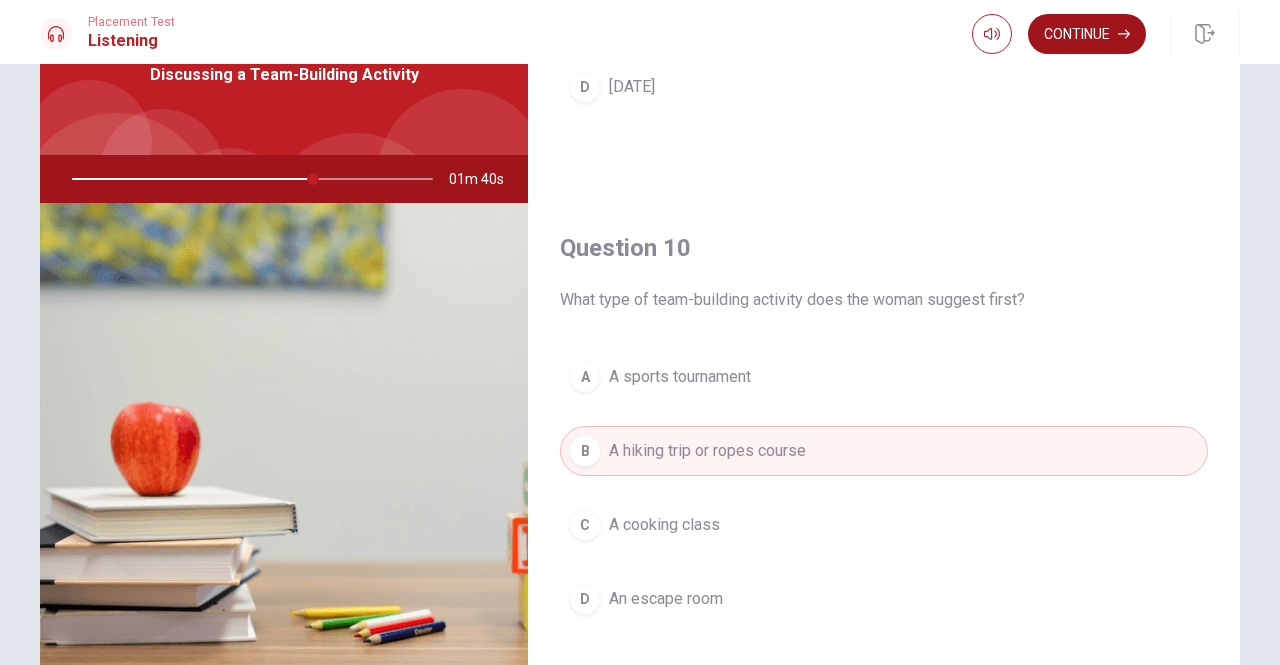 click on "Continue" at bounding box center [1087, 34] 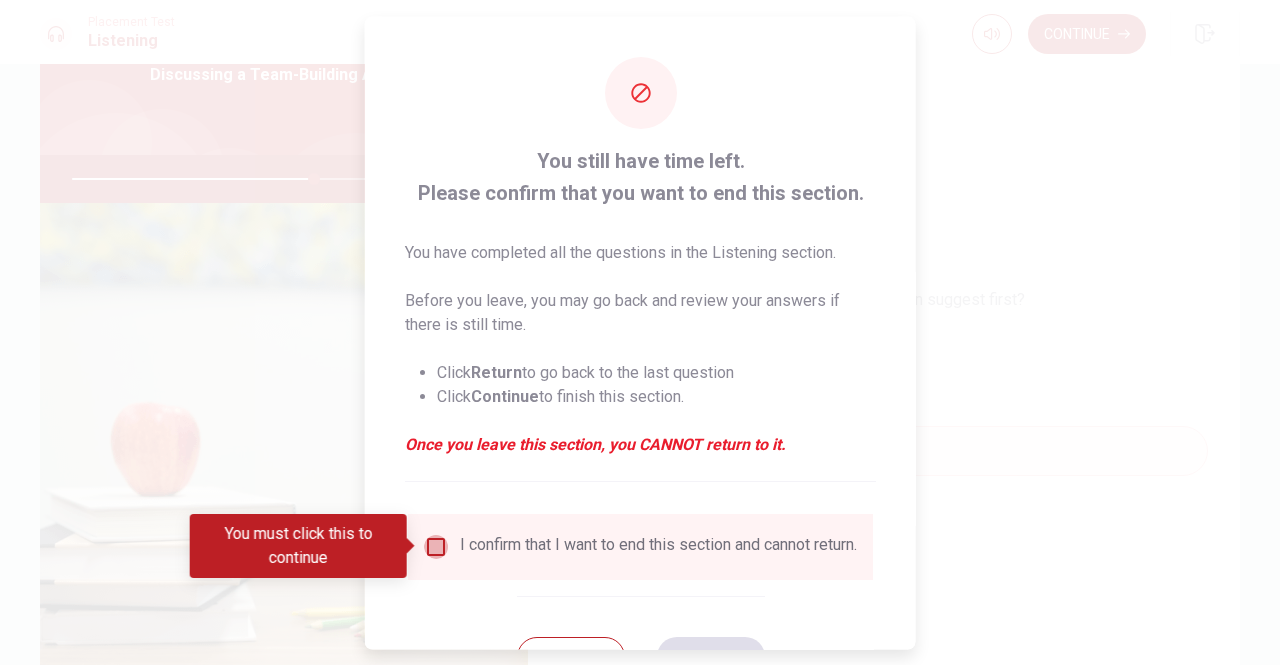 click at bounding box center (436, 546) 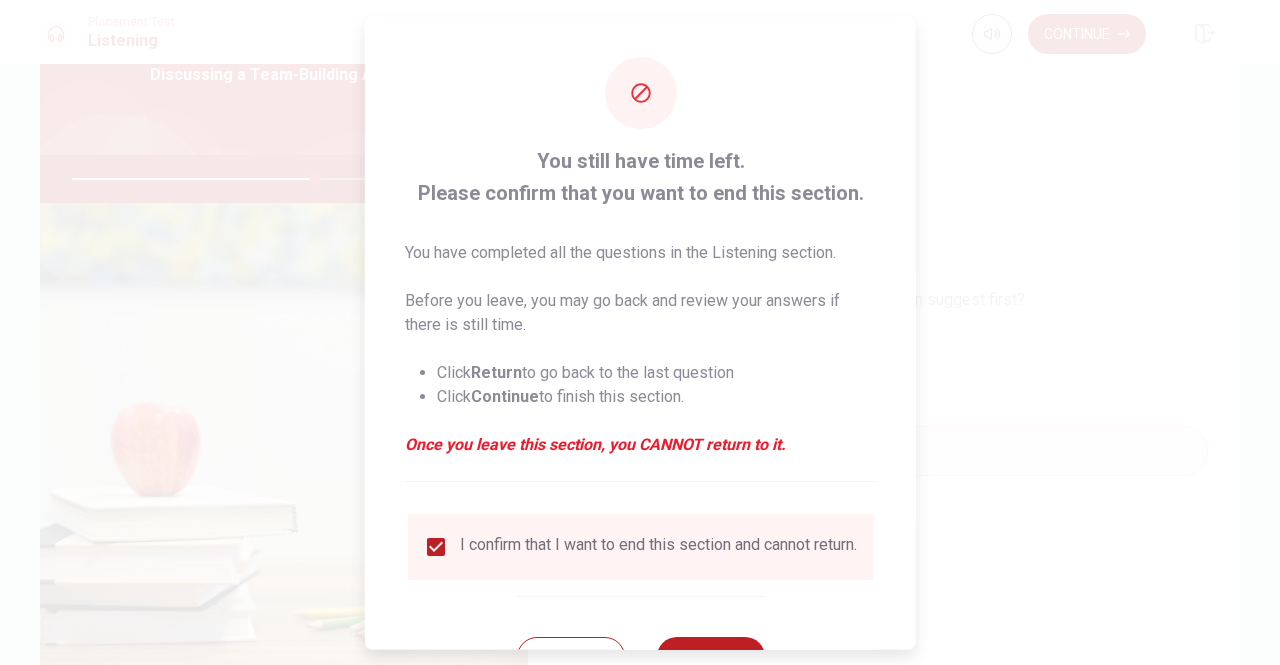 scroll, scrollTop: 80, scrollLeft: 0, axis: vertical 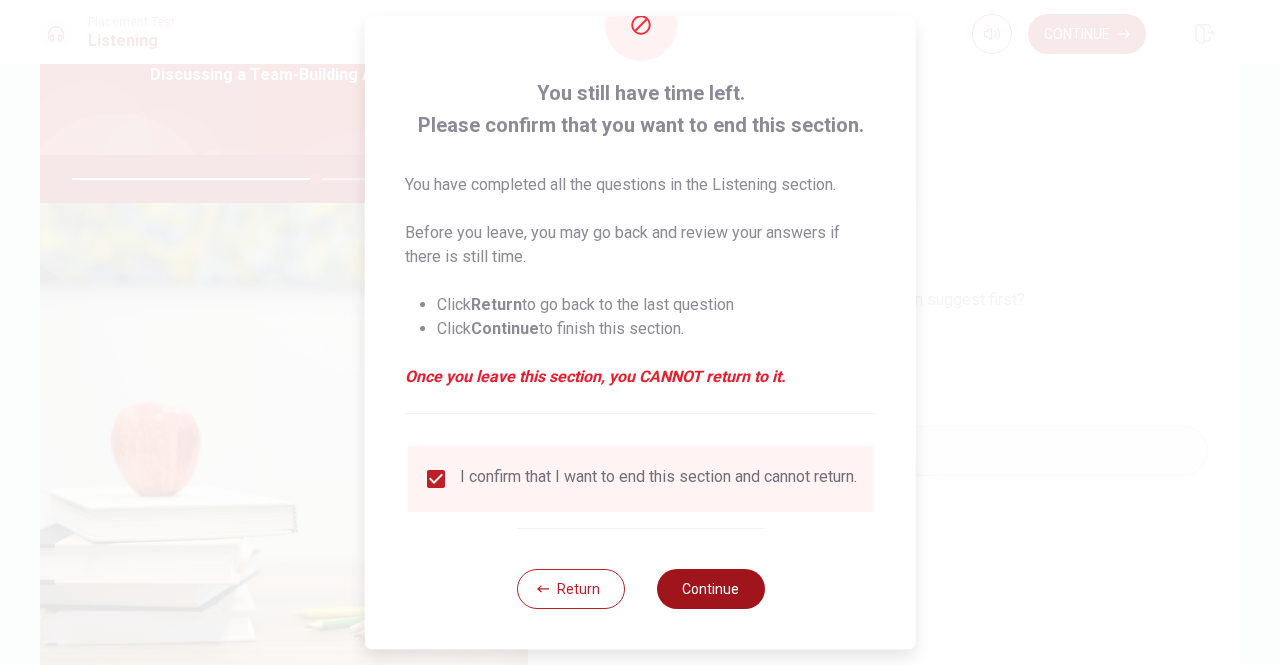 click on "Continue" at bounding box center (710, 589) 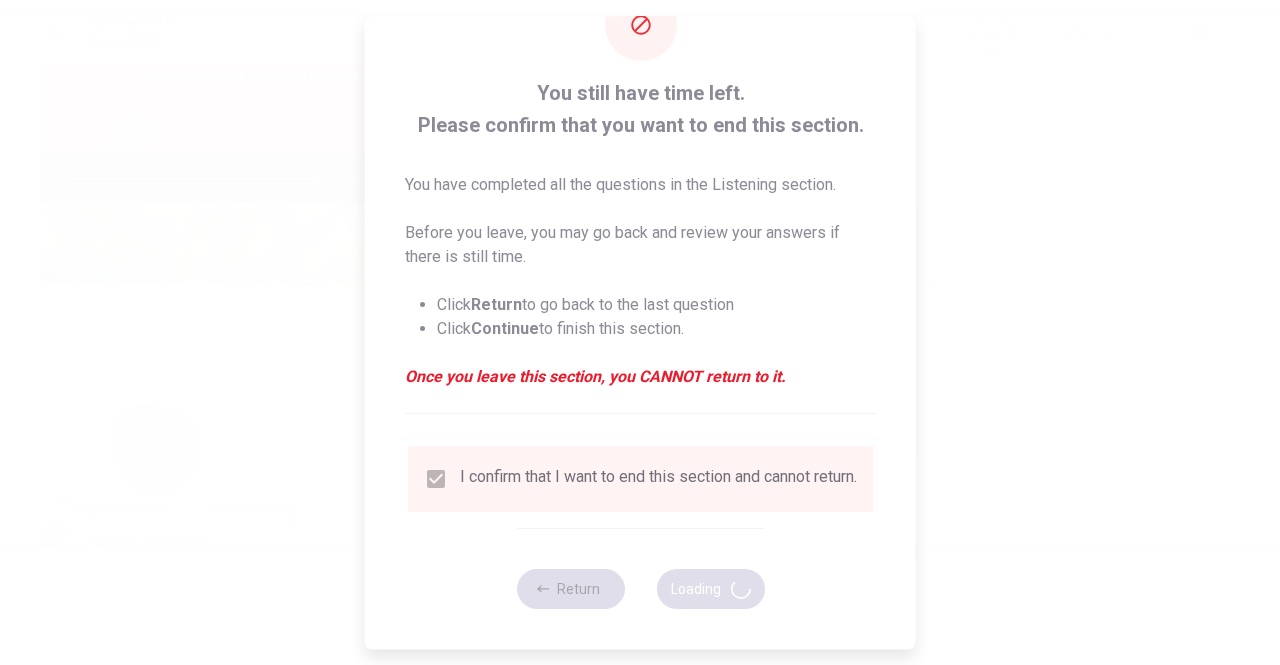 type on "68" 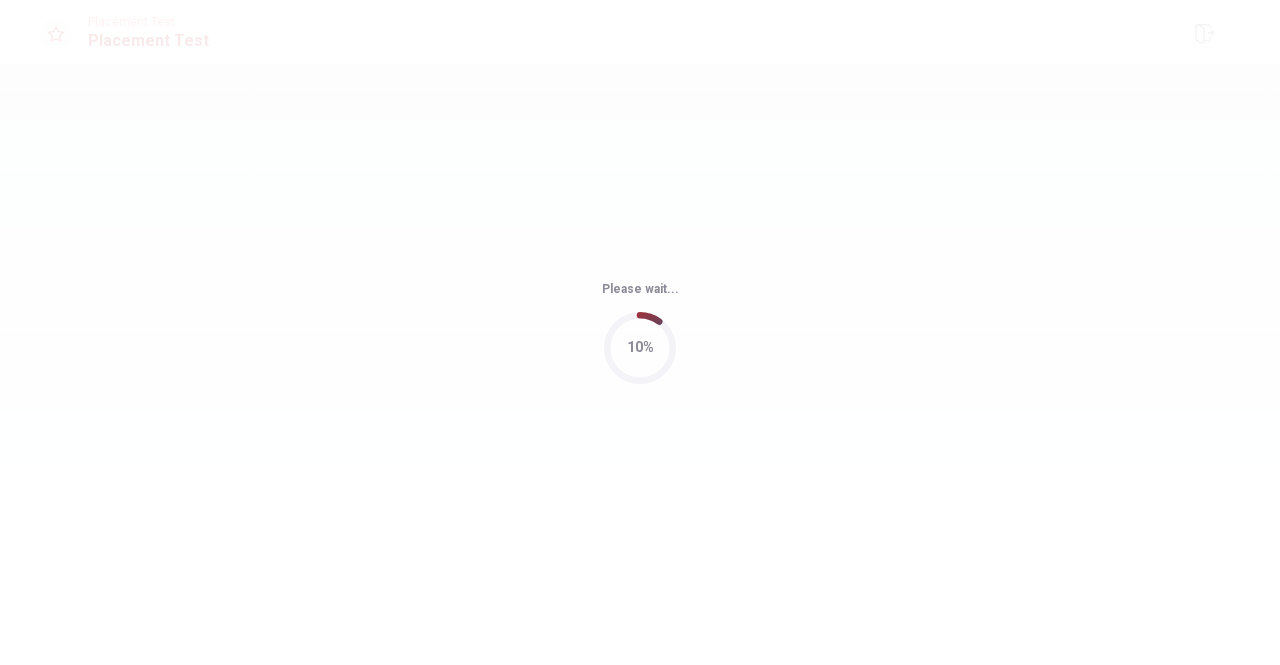 scroll, scrollTop: 0, scrollLeft: 0, axis: both 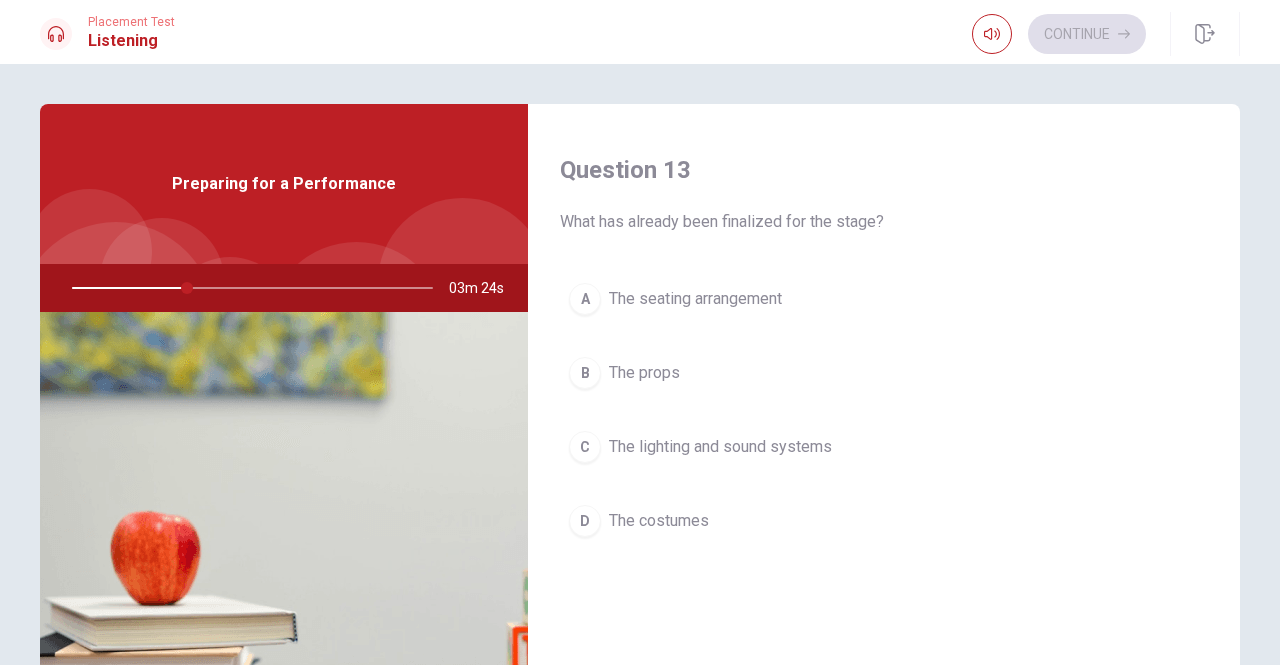 click on "The costumes" at bounding box center [659, 521] 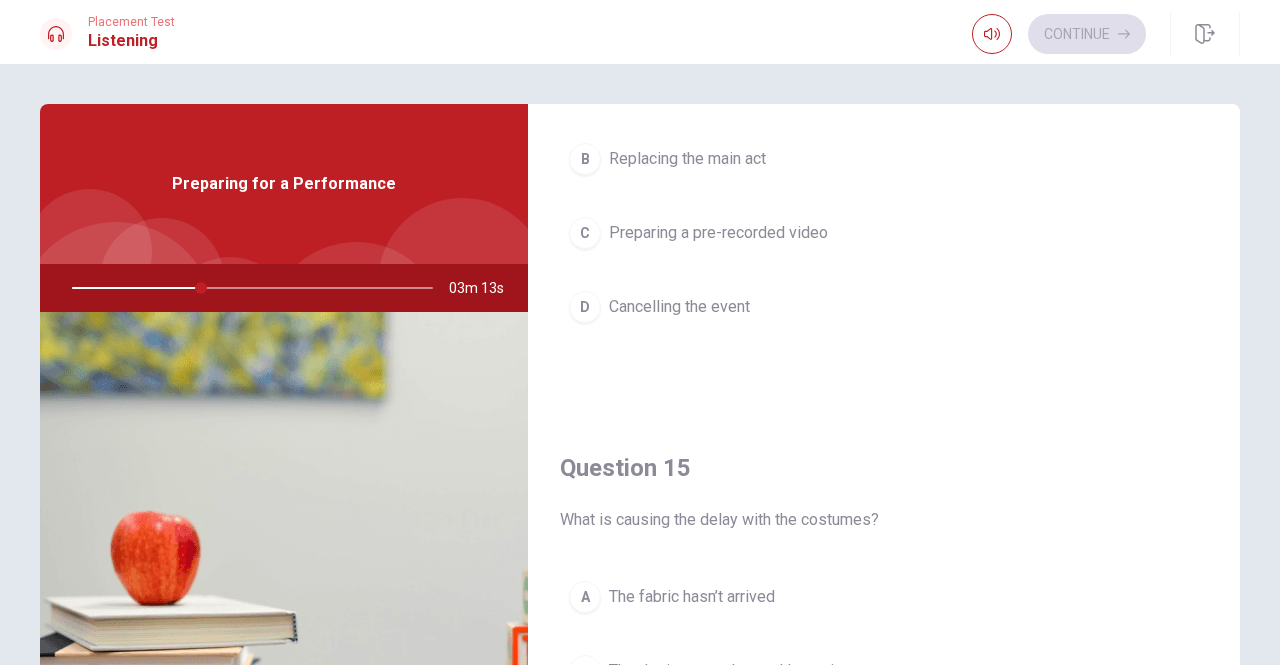 scroll, scrollTop: 1851, scrollLeft: 0, axis: vertical 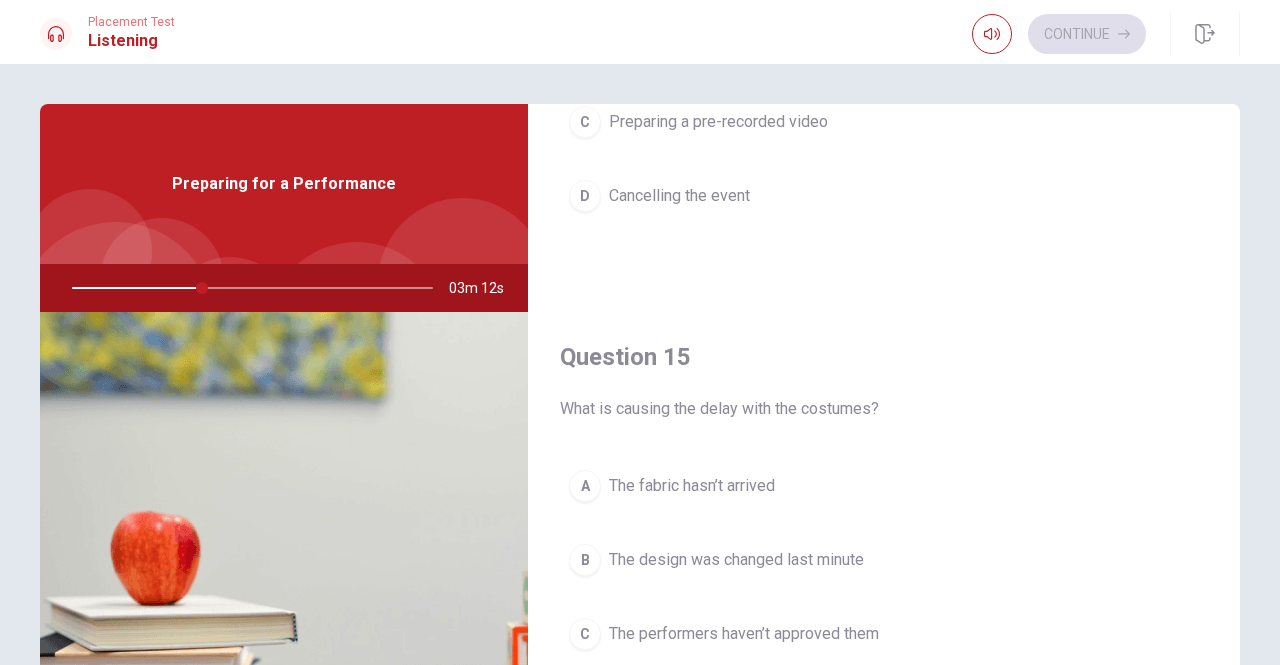 click on "The fabric hasn’t arrived" at bounding box center (692, 486) 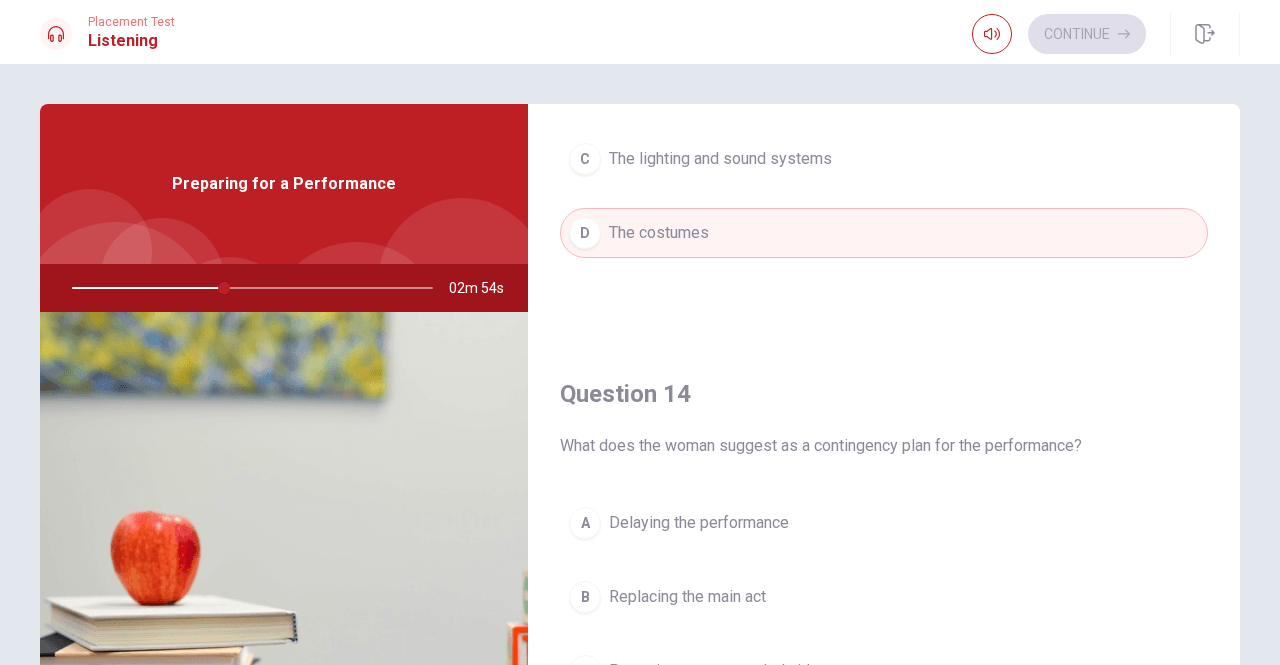 scroll, scrollTop: 1220, scrollLeft: 0, axis: vertical 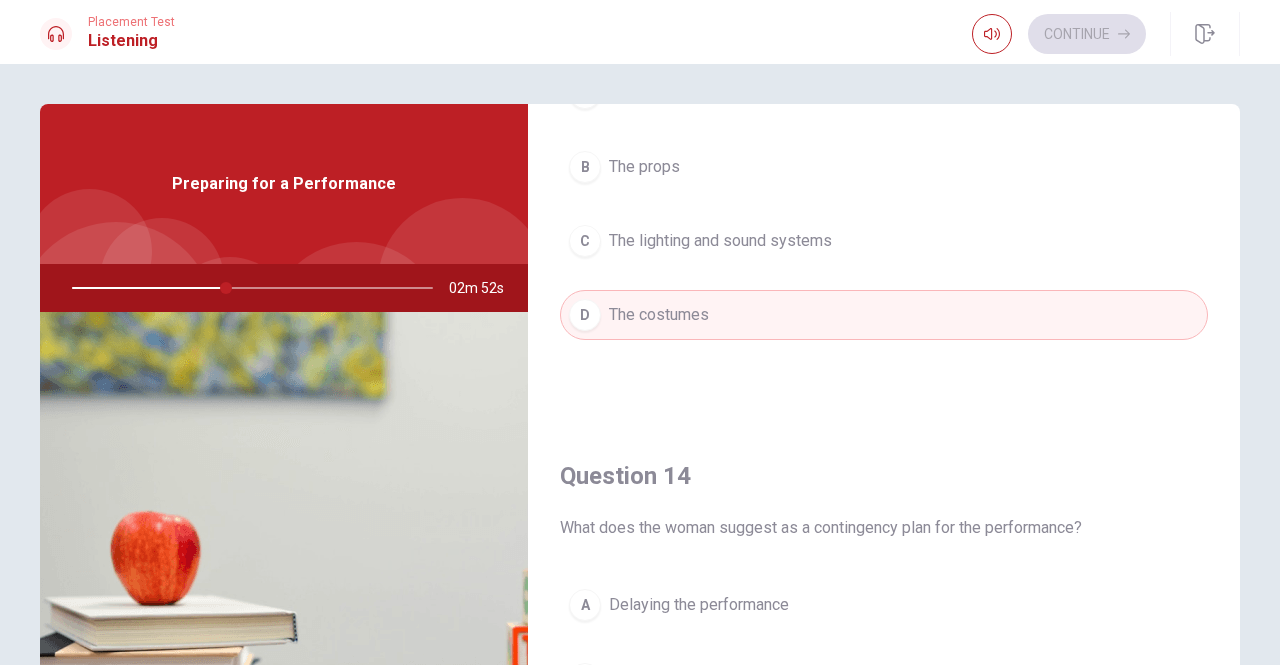 click on "The lighting and sound systems" at bounding box center (720, 241) 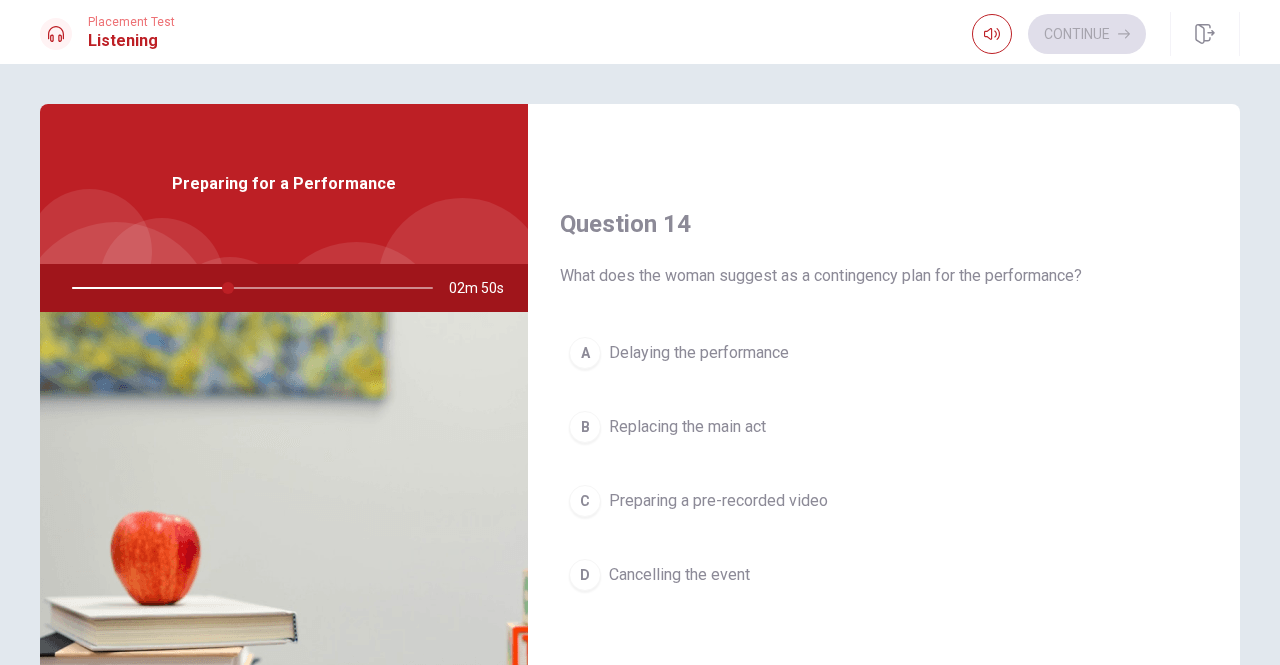 scroll, scrollTop: 1540, scrollLeft: 0, axis: vertical 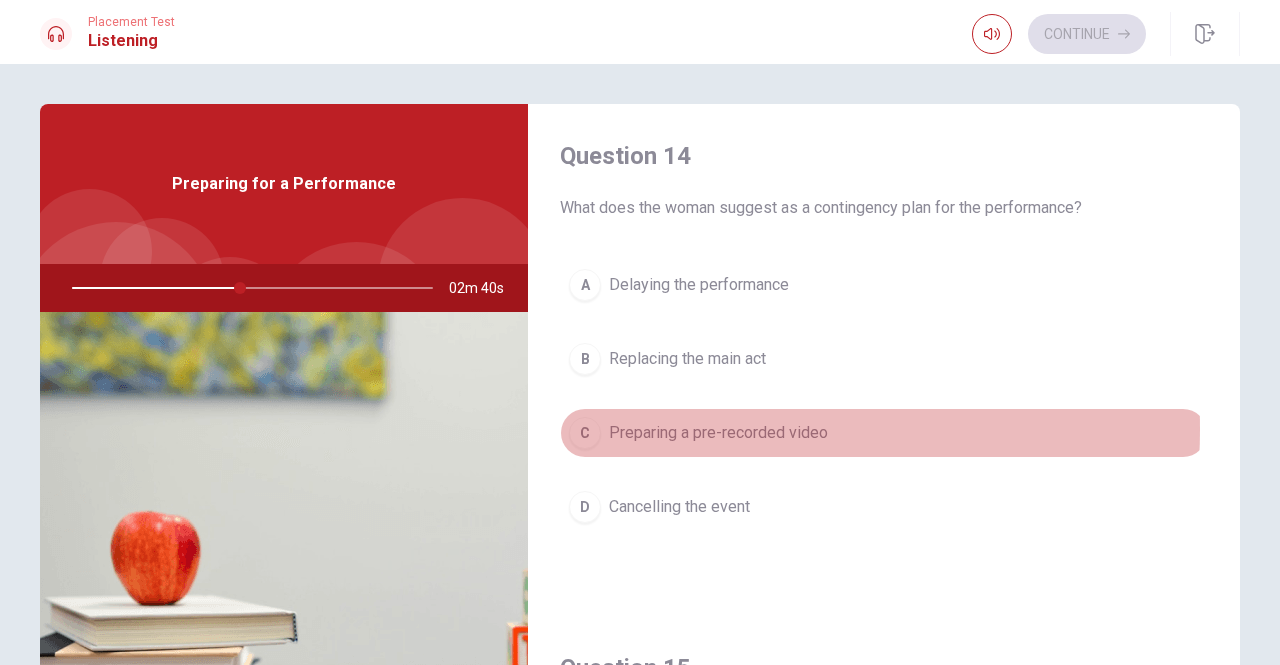 click on "Preparing a pre-recorded video" at bounding box center [718, 433] 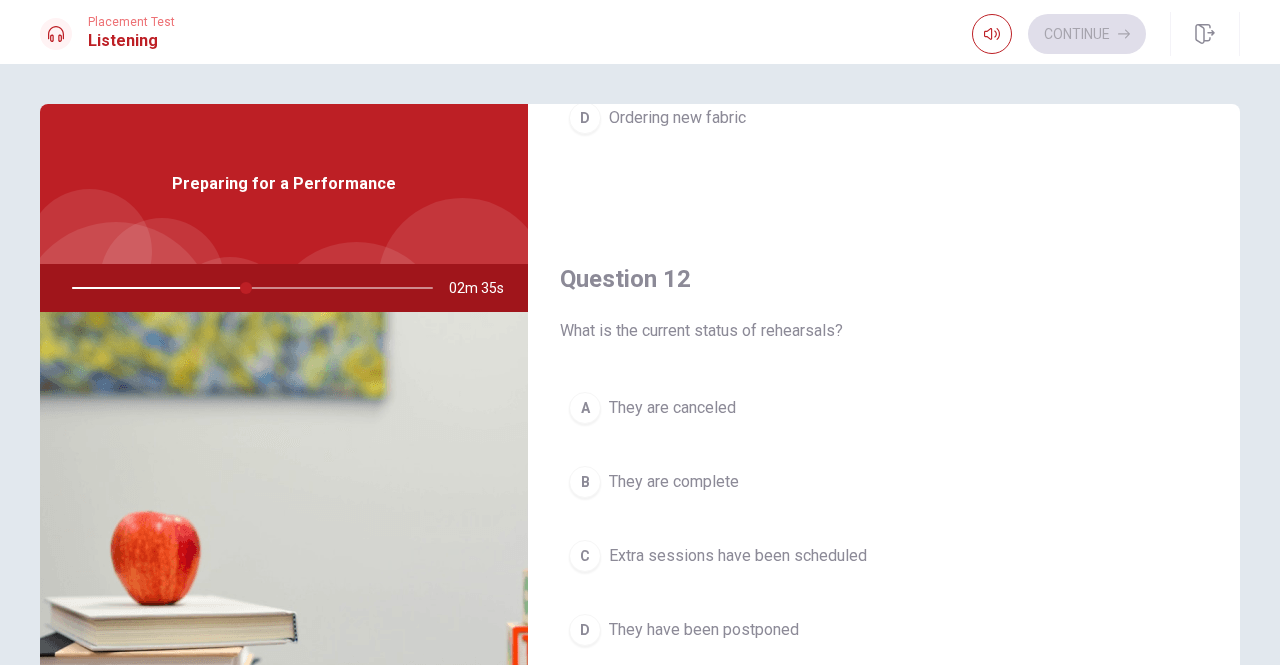 scroll, scrollTop: 423, scrollLeft: 0, axis: vertical 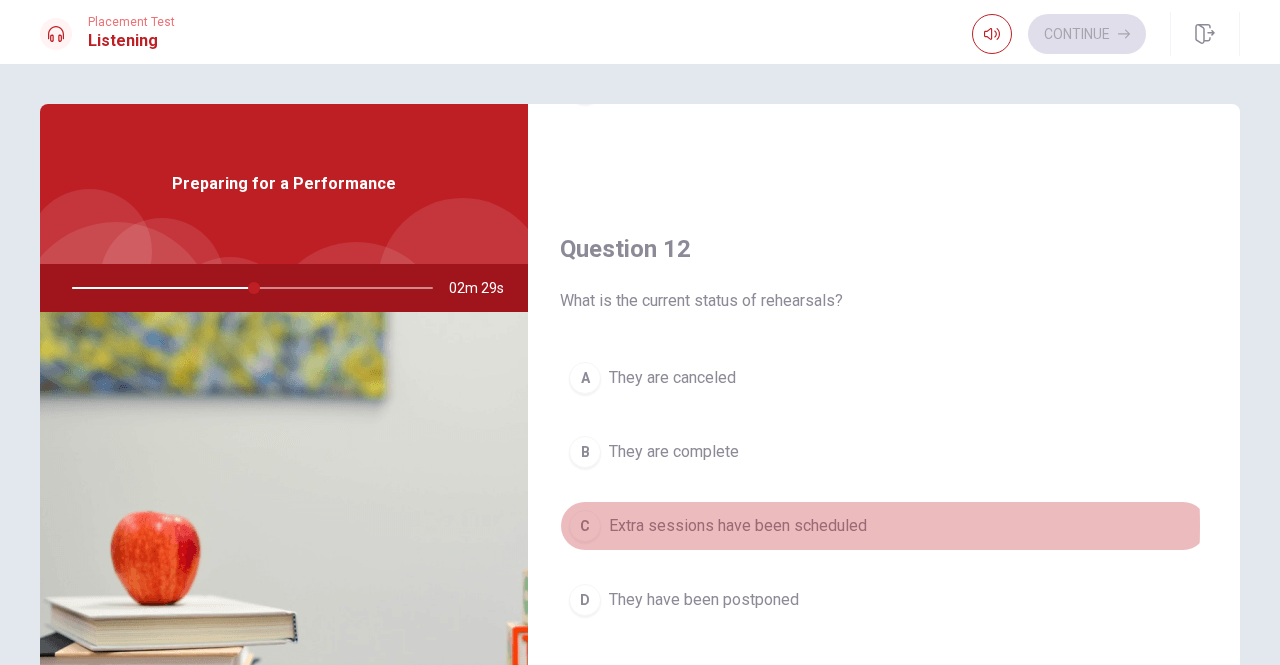 click on "Extra sessions have been scheduled" at bounding box center [738, 526] 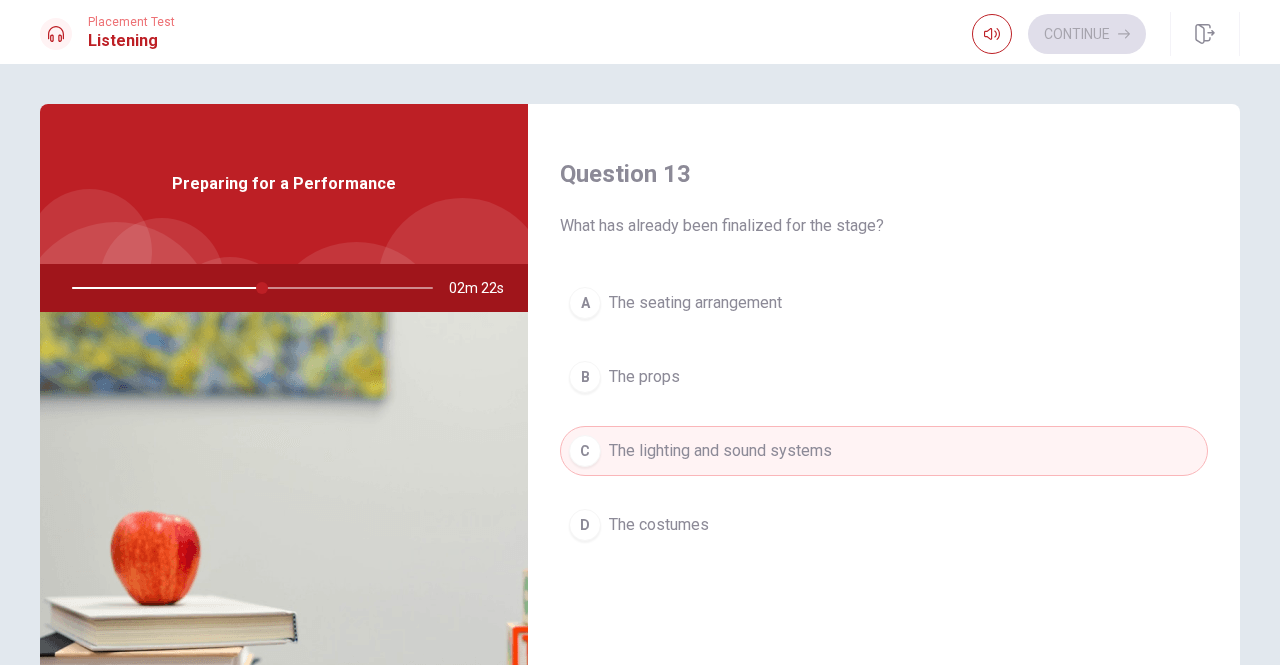 scroll, scrollTop: 1851, scrollLeft: 0, axis: vertical 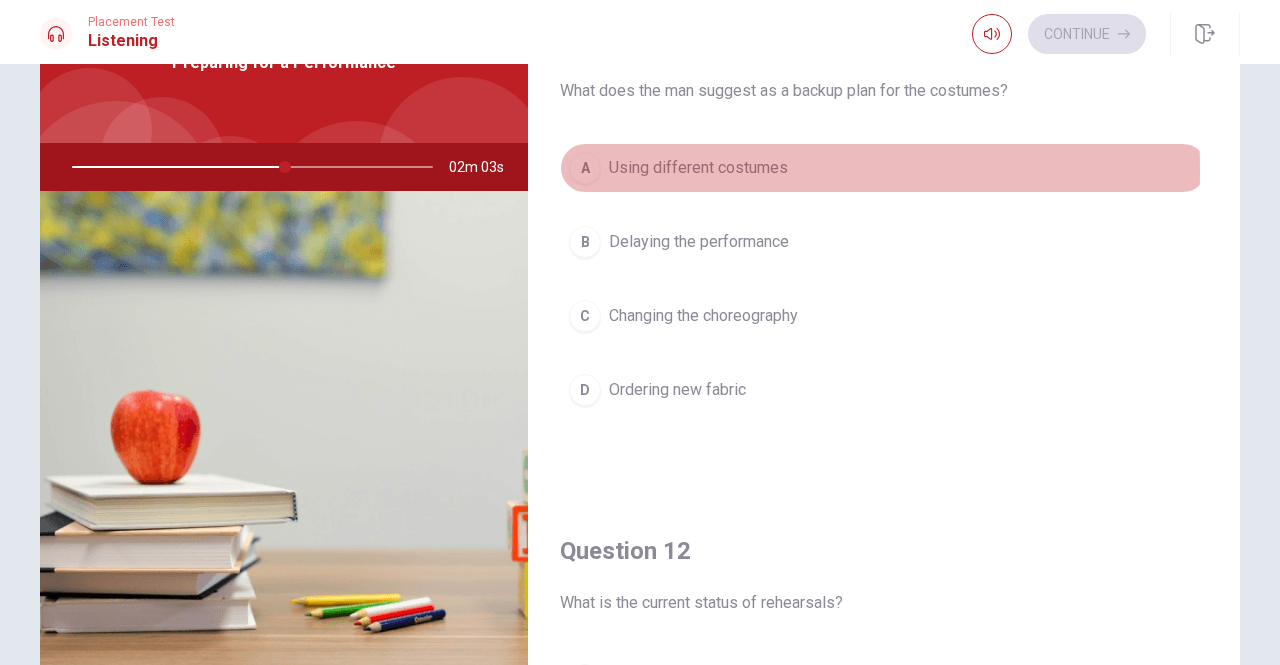 click on "Using different costumes" at bounding box center (698, 168) 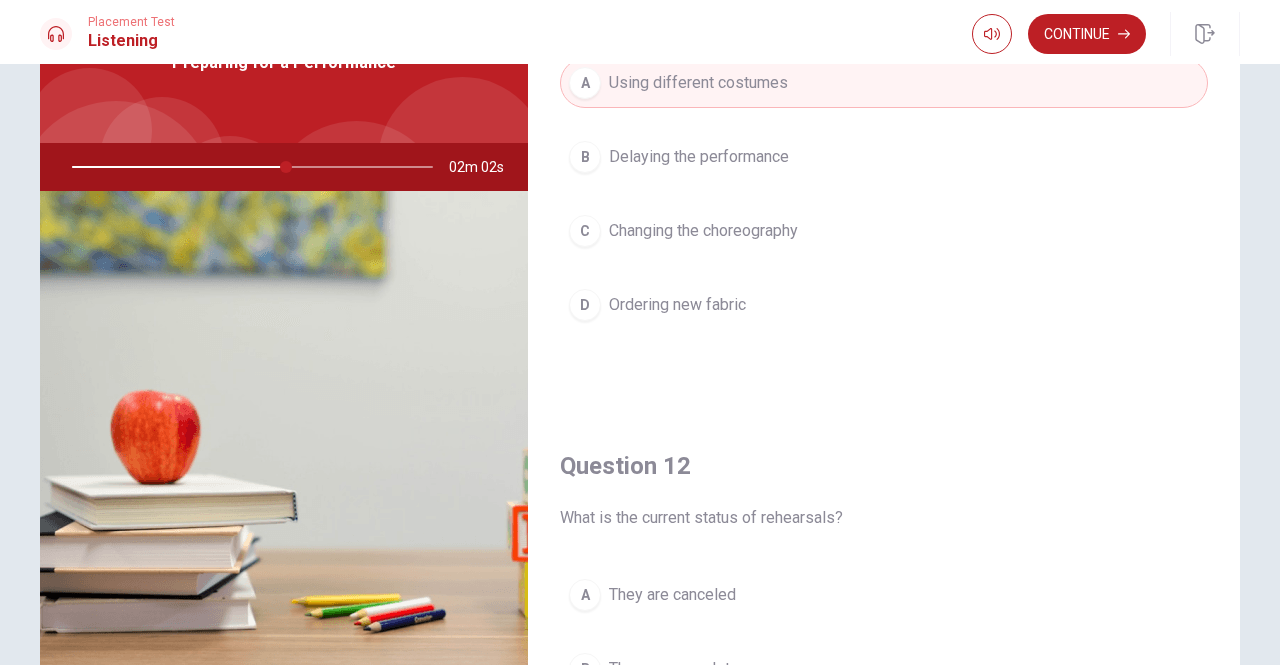 scroll, scrollTop: 86, scrollLeft: 0, axis: vertical 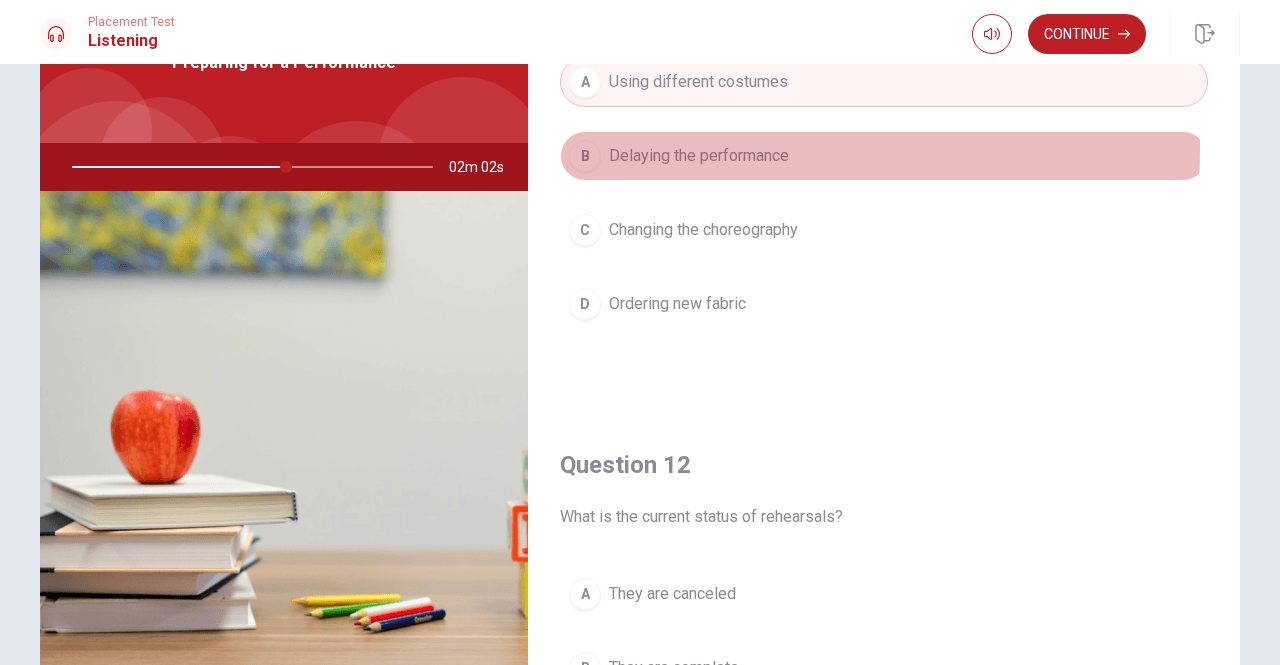click on "Delaying the performance" at bounding box center (699, 156) 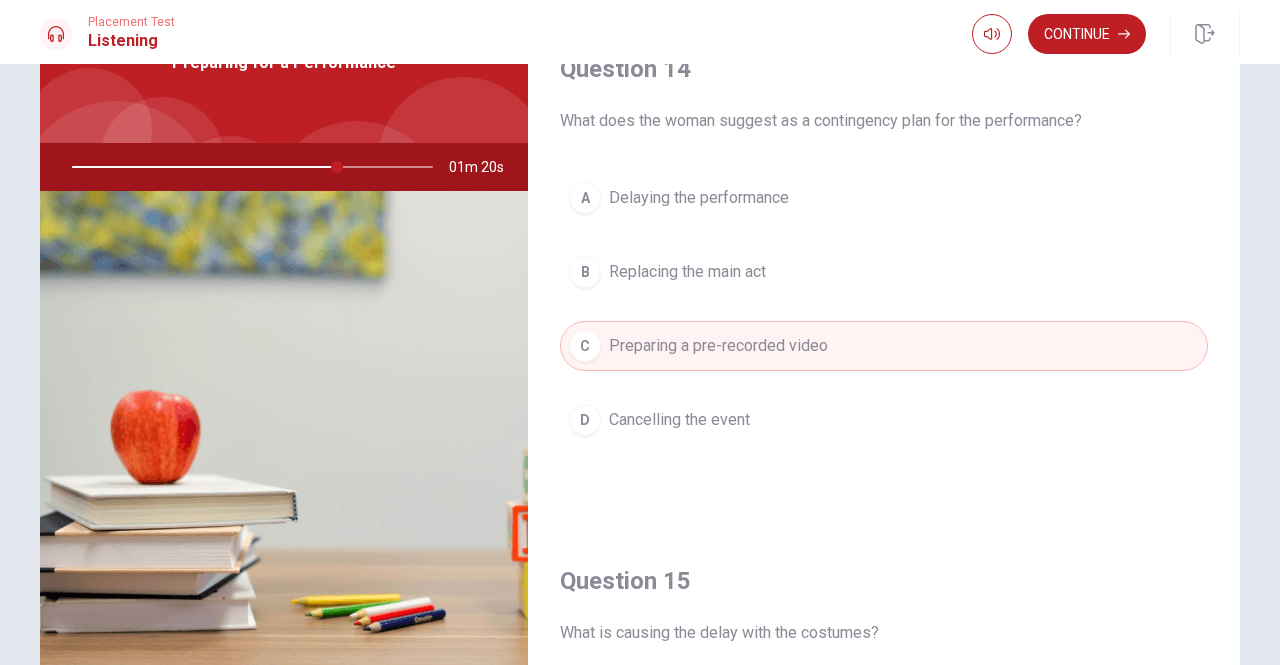 scroll, scrollTop: 1851, scrollLeft: 0, axis: vertical 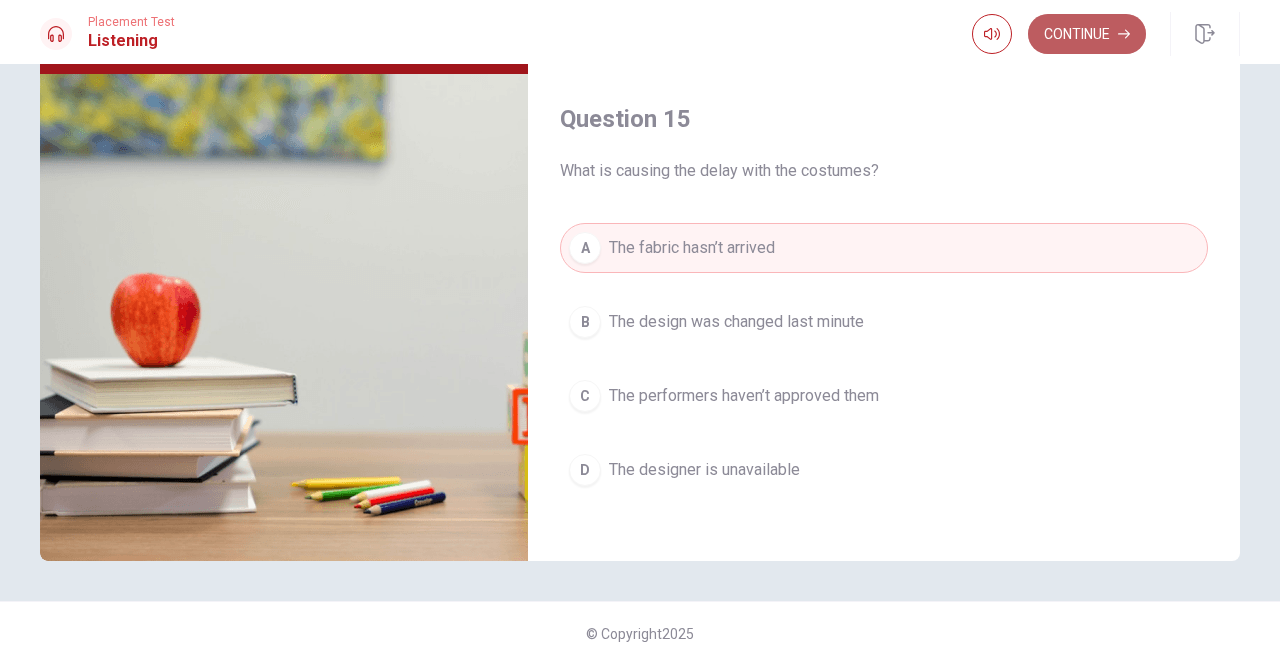 click on "Continue" at bounding box center (1087, 34) 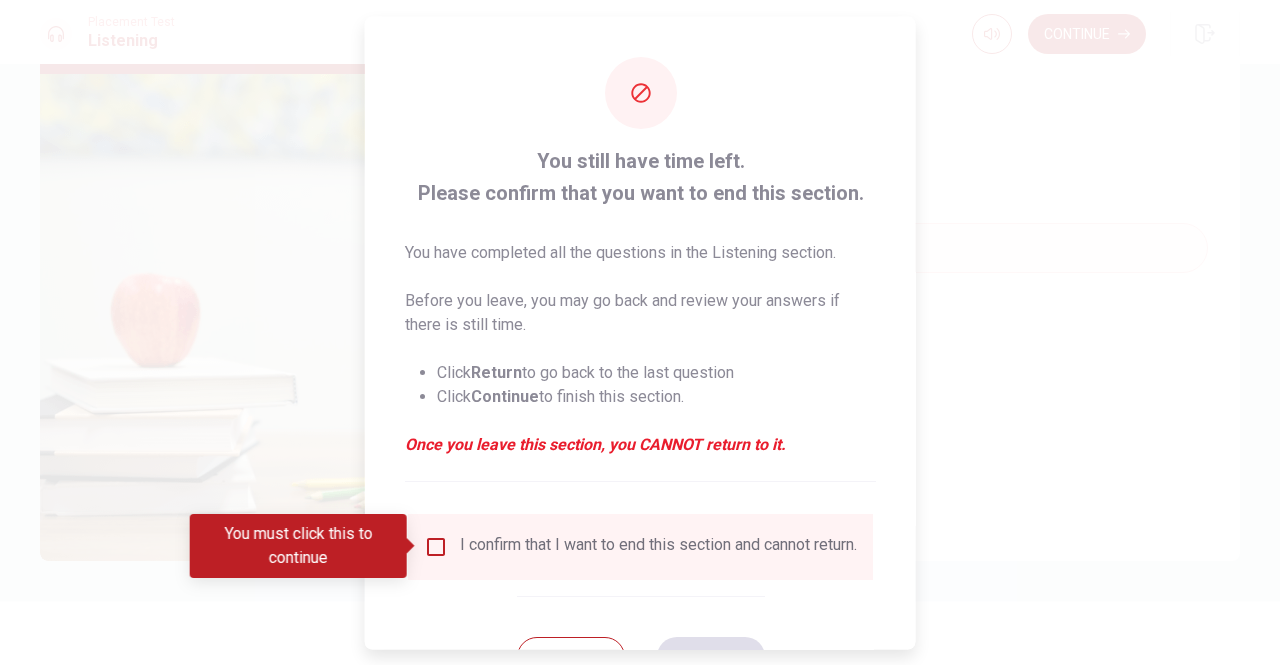 click at bounding box center [412, 546] 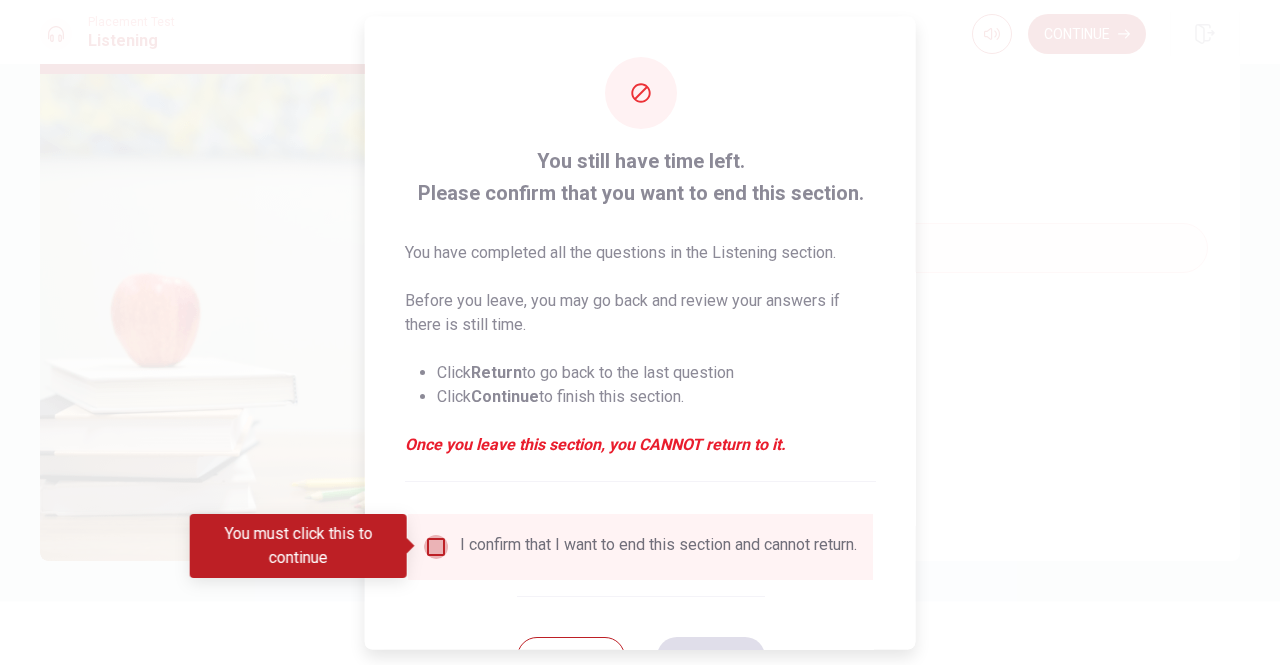 click at bounding box center (436, 546) 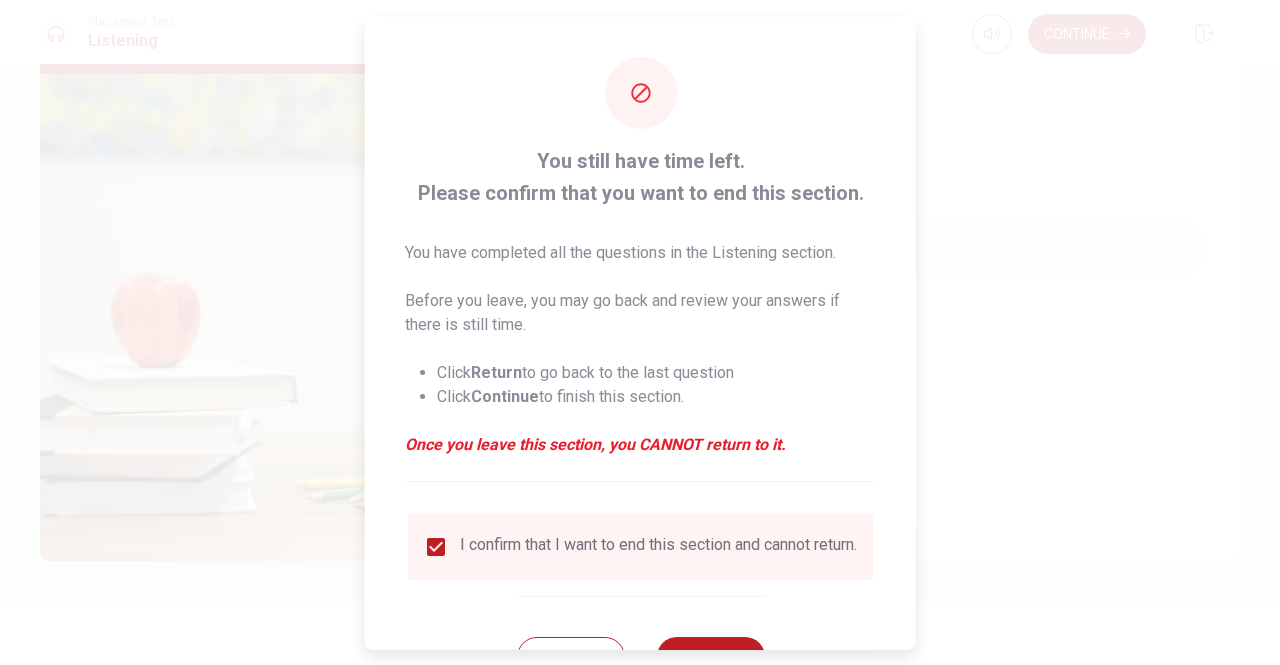scroll, scrollTop: 80, scrollLeft: 0, axis: vertical 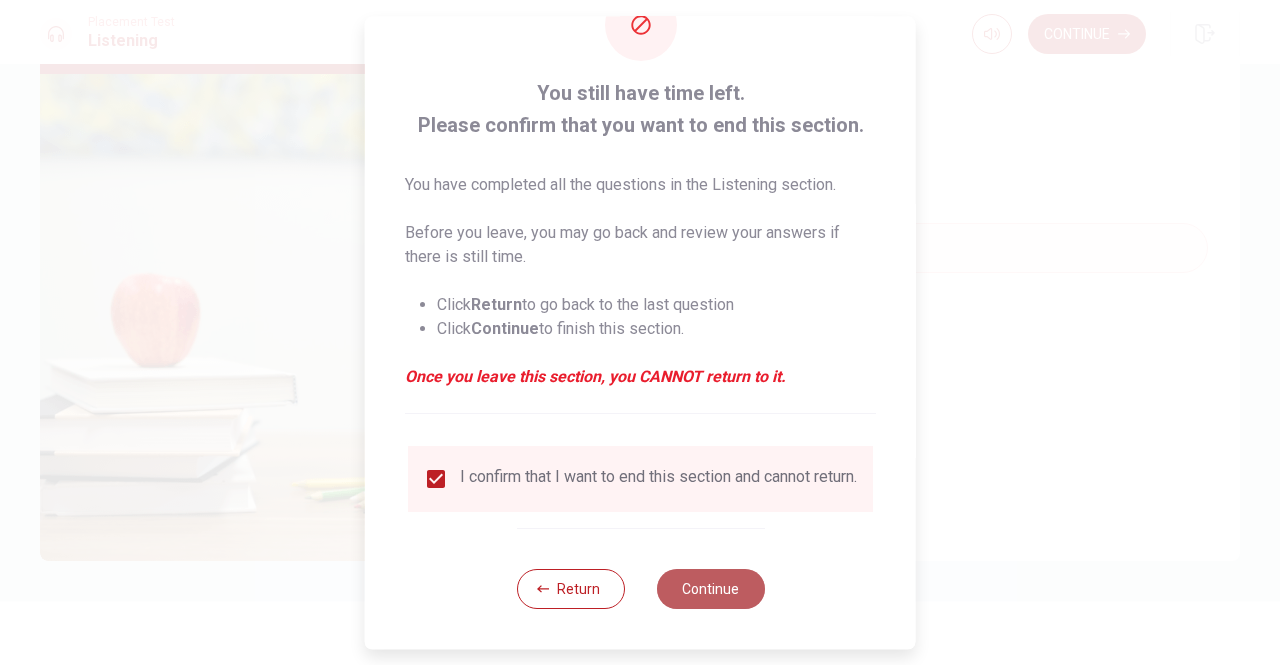 click on "Continue" at bounding box center (710, 589) 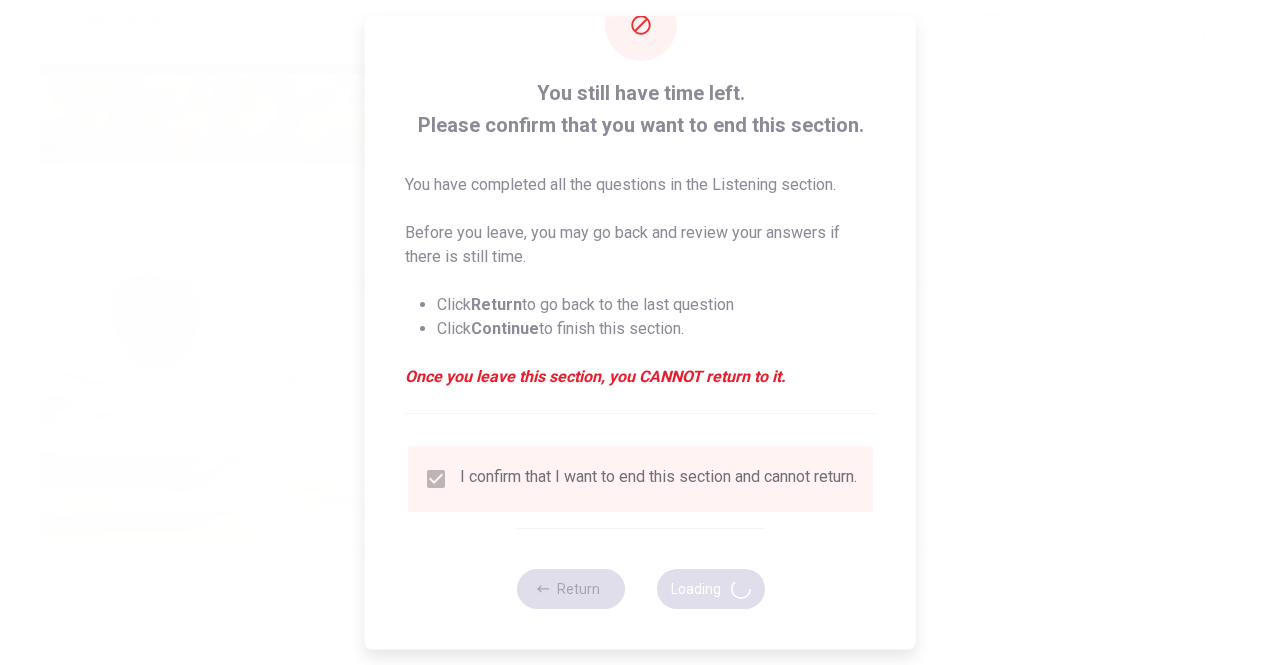 type on "77" 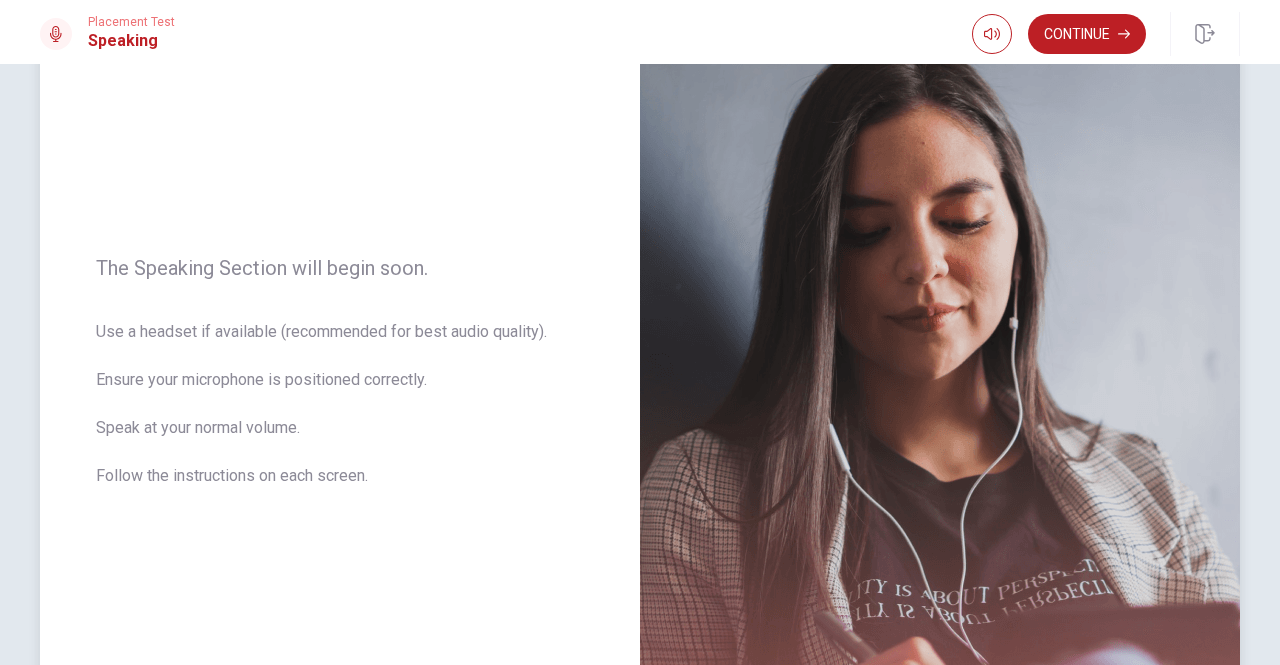 scroll, scrollTop: 0, scrollLeft: 0, axis: both 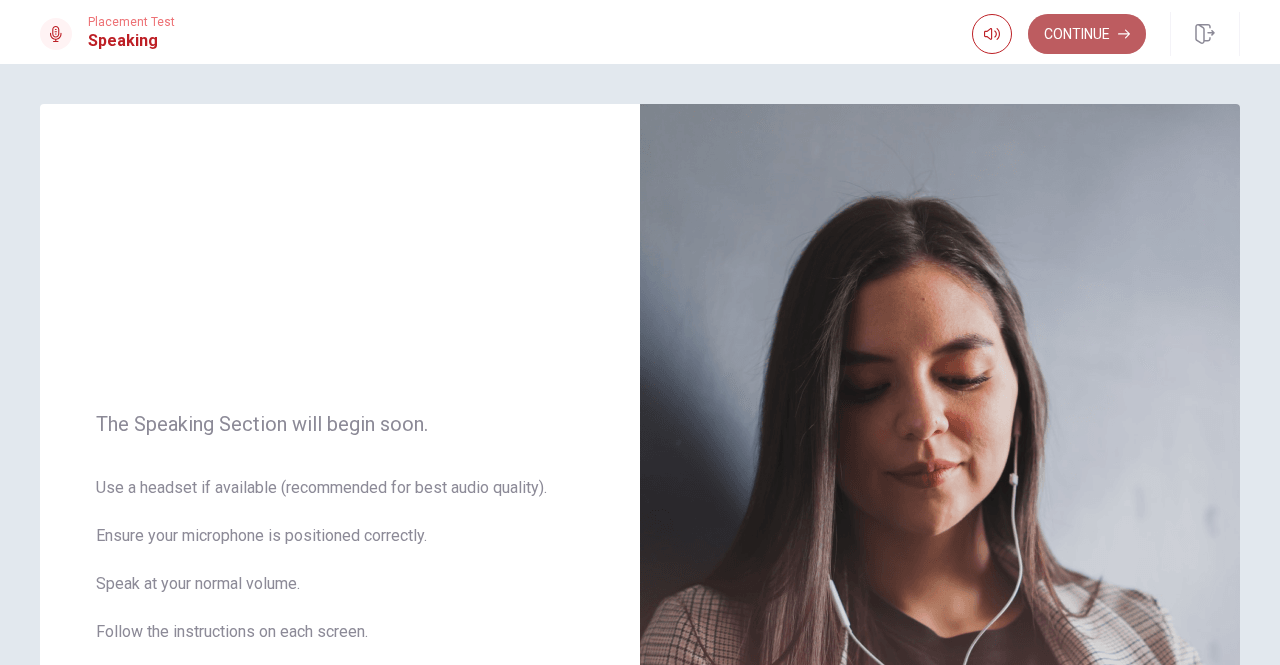 click on "Continue" at bounding box center [1087, 34] 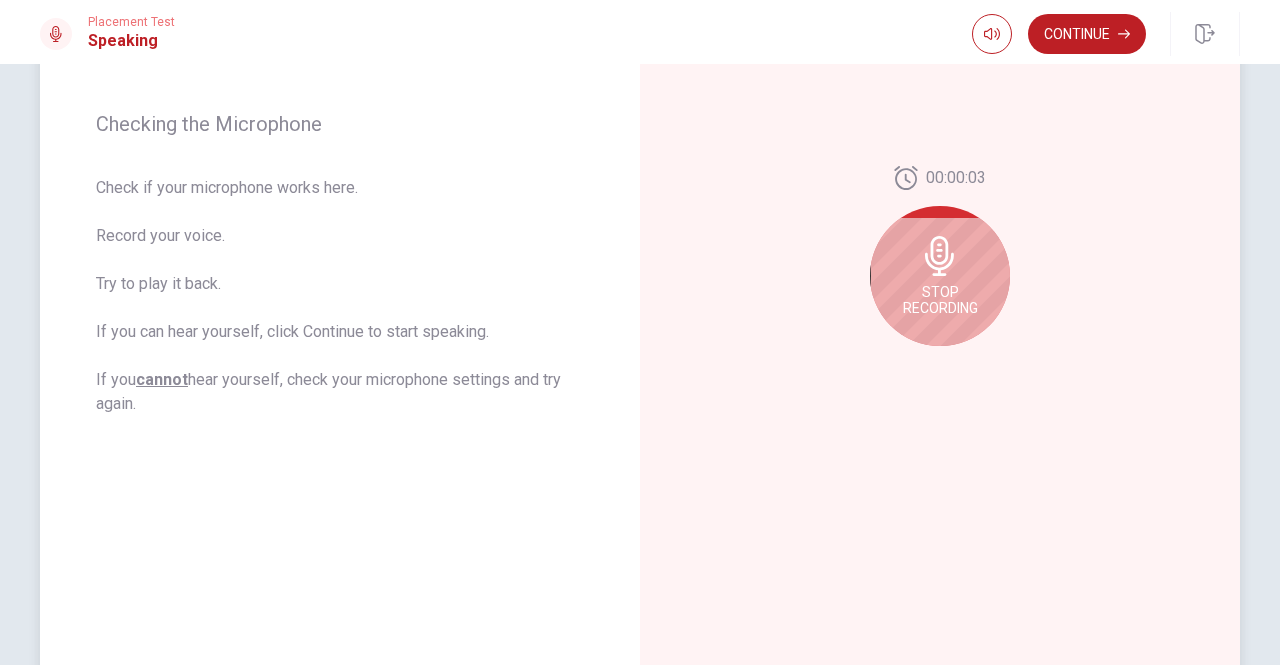 scroll, scrollTop: 277, scrollLeft: 0, axis: vertical 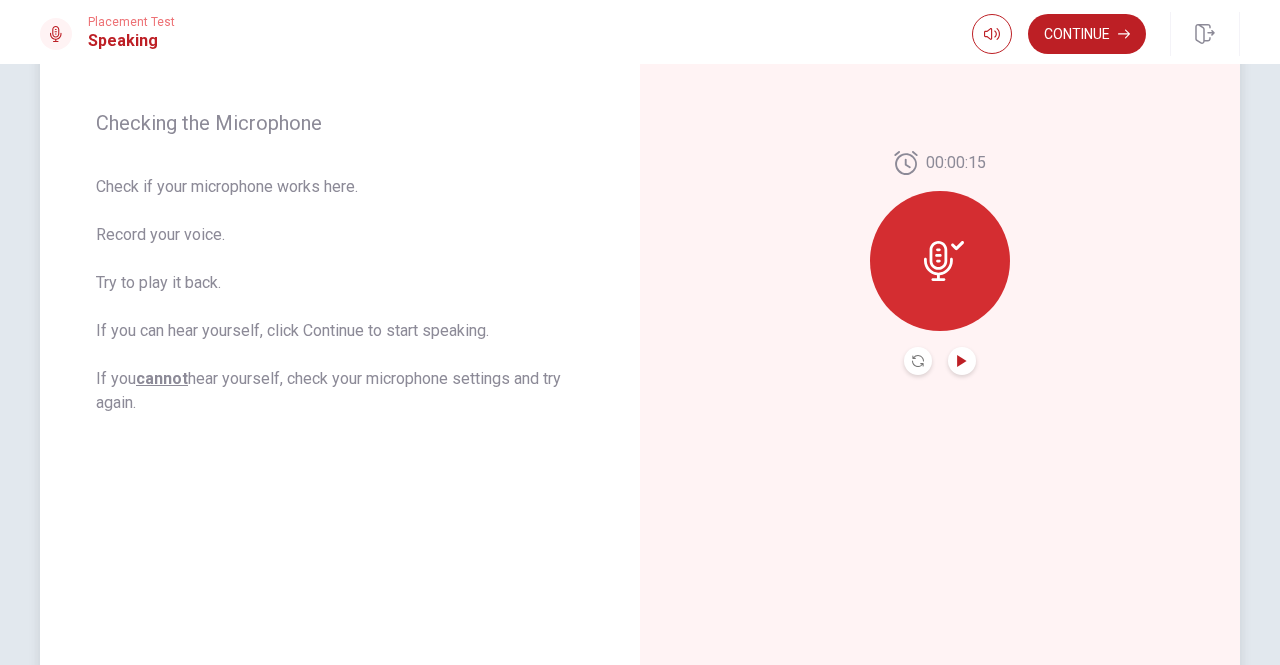 click 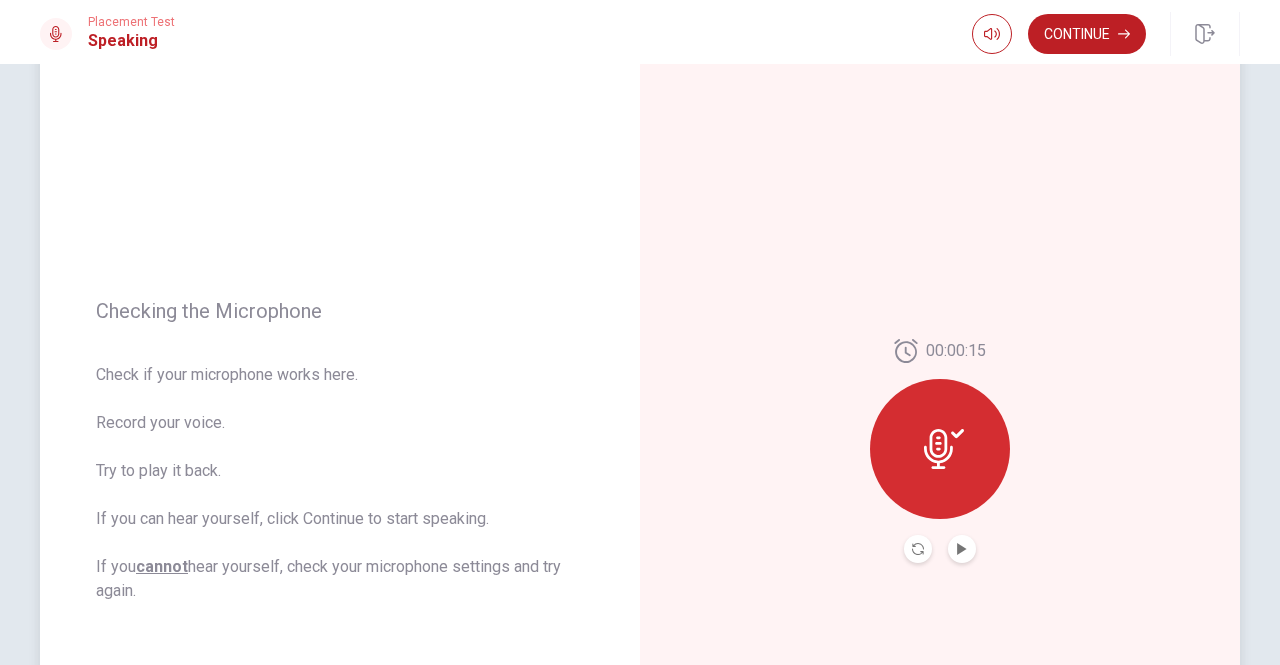 scroll, scrollTop: 85, scrollLeft: 0, axis: vertical 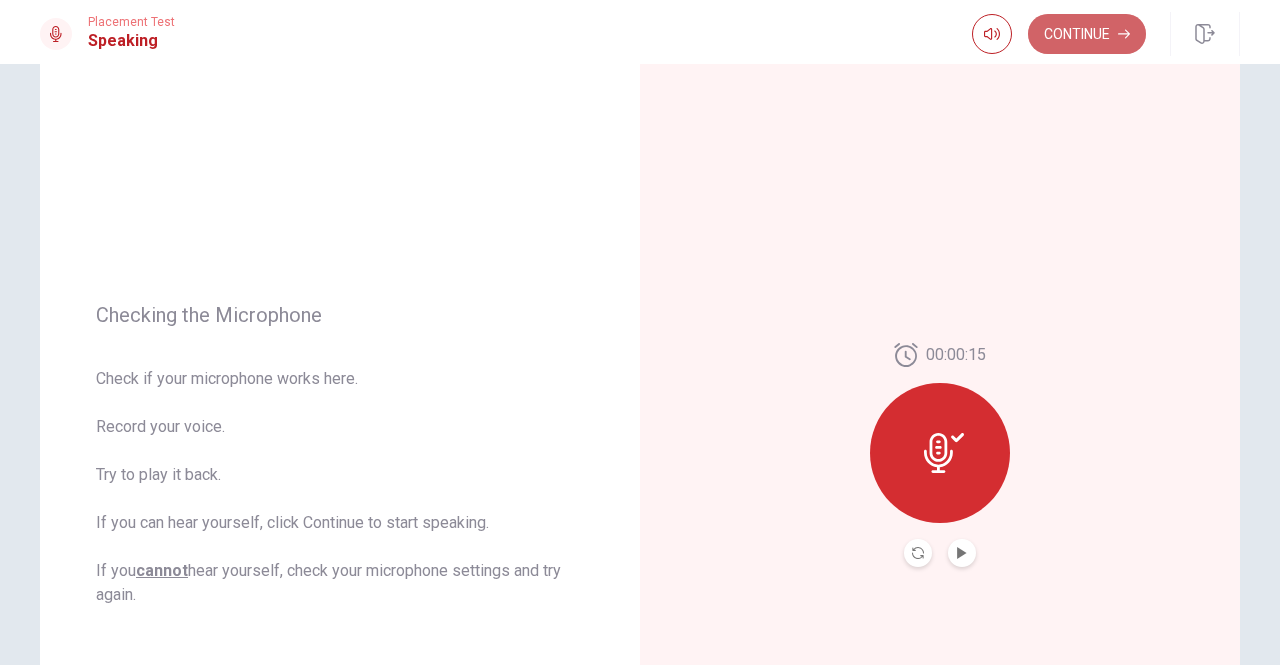 click 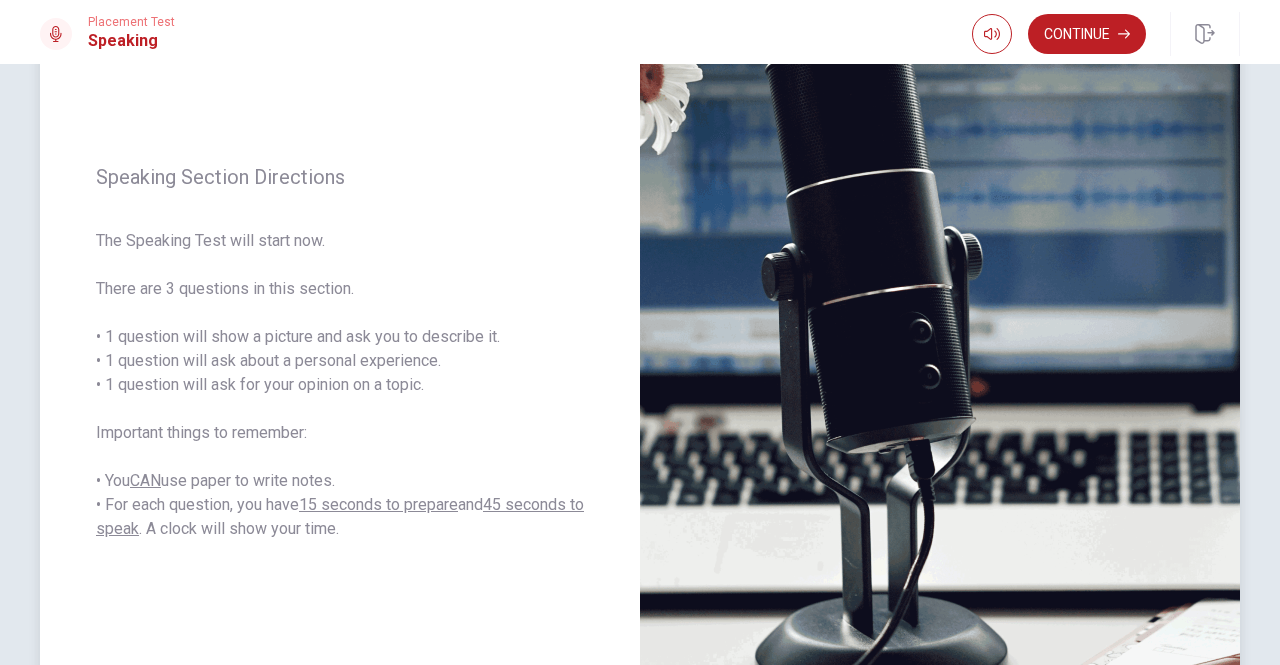 scroll, scrollTop: 246, scrollLeft: 0, axis: vertical 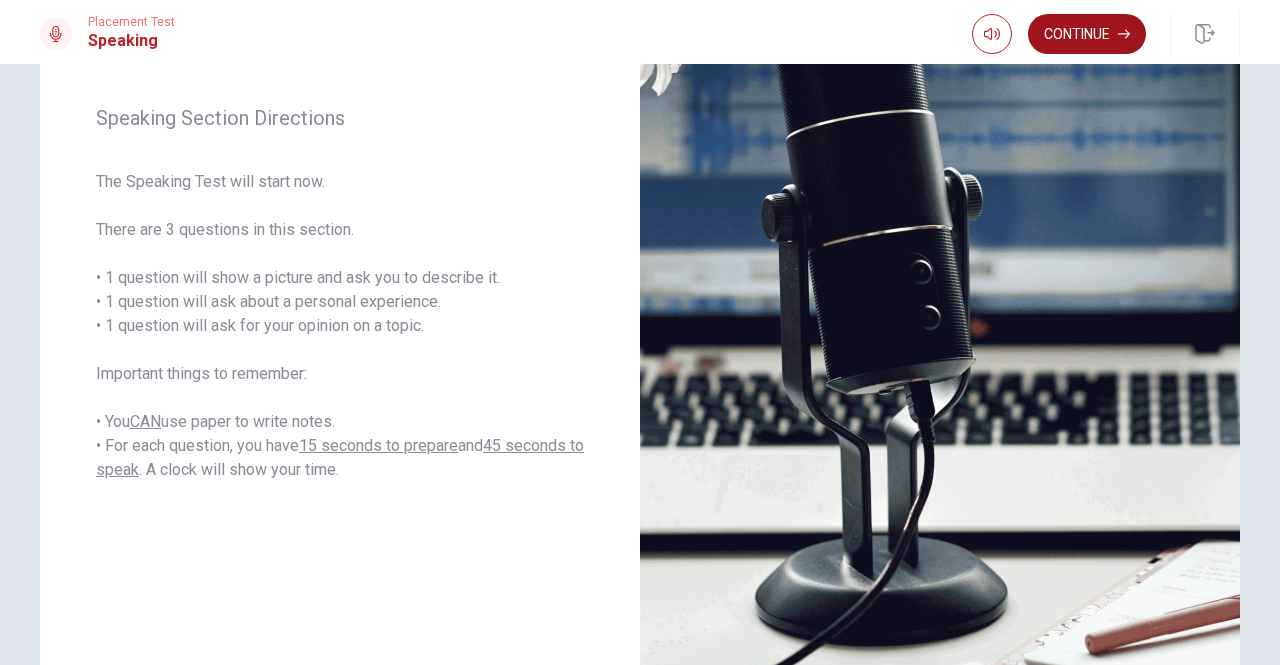click on "Continue" at bounding box center [1087, 34] 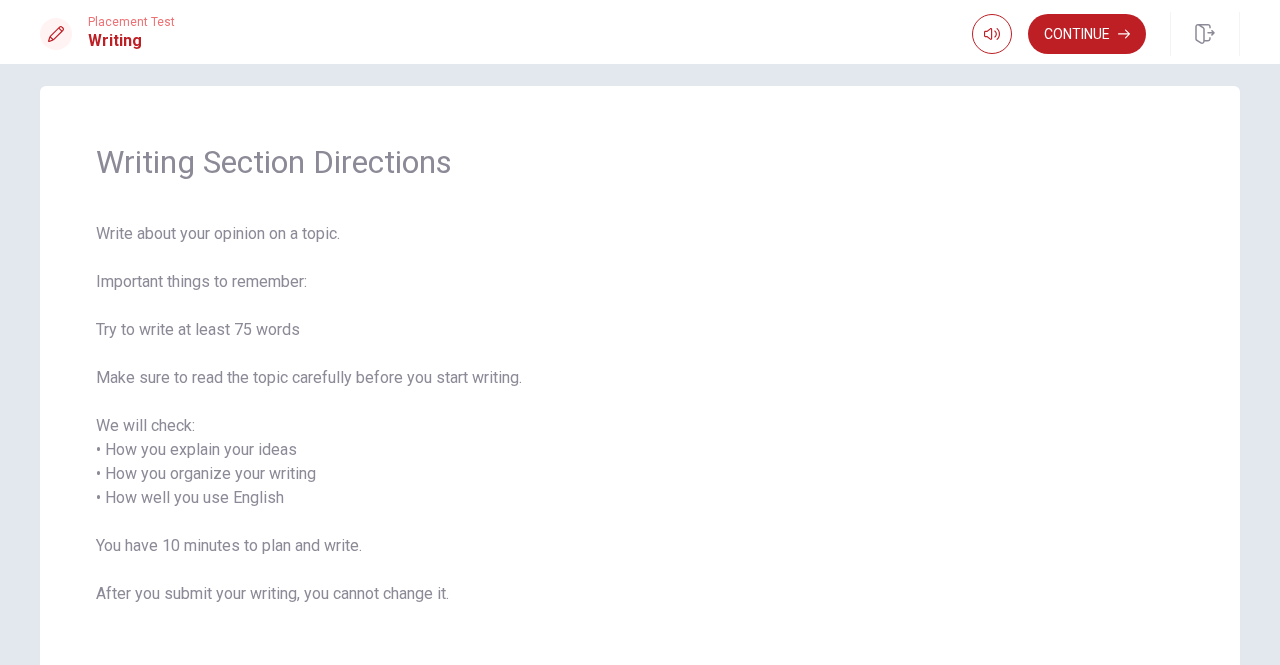 scroll, scrollTop: 0, scrollLeft: 0, axis: both 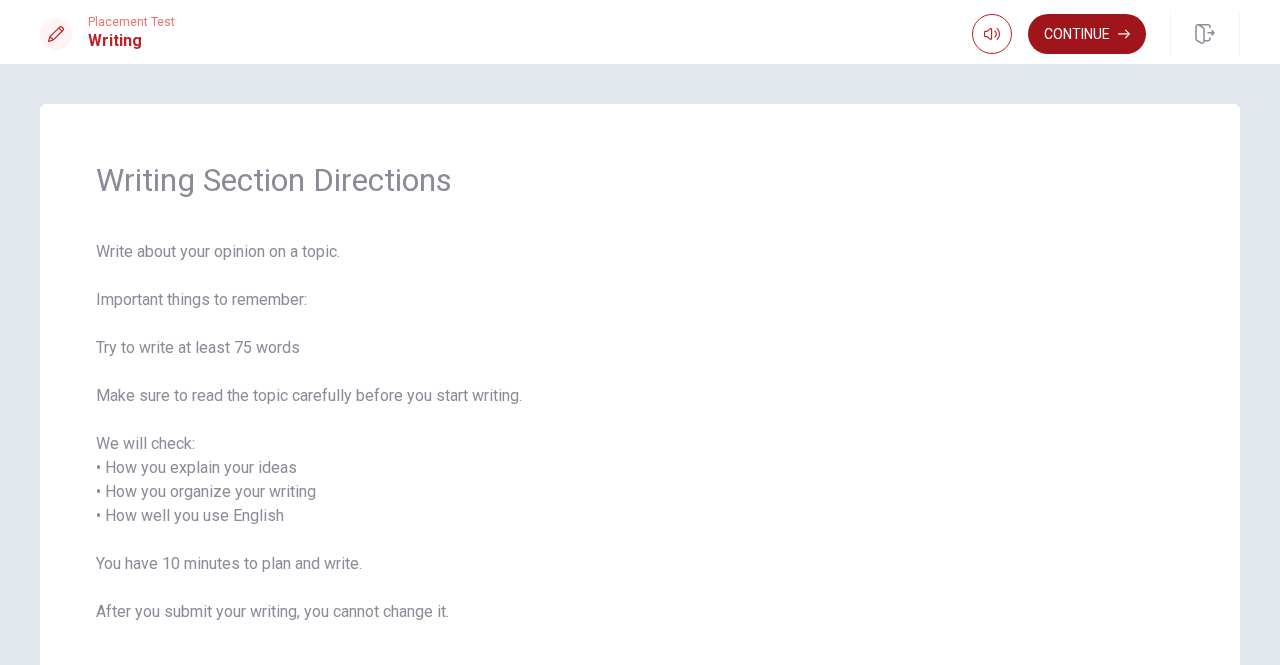 click on "Continue" at bounding box center [1087, 34] 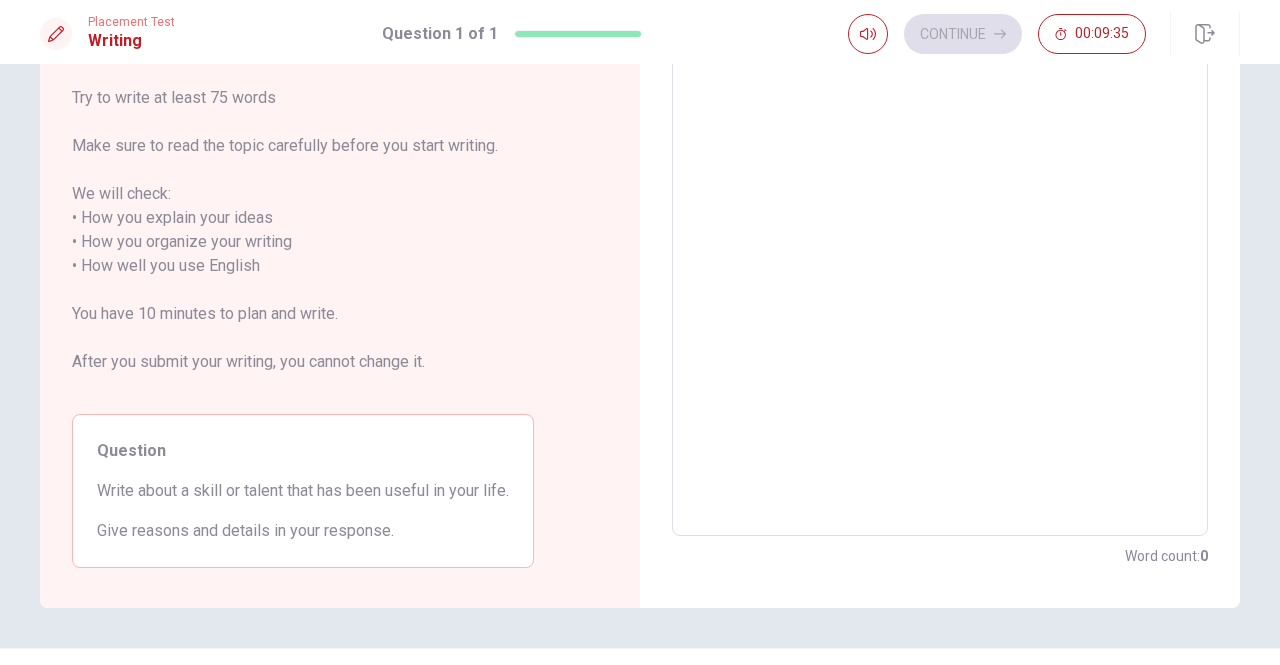 scroll, scrollTop: 203, scrollLeft: 0, axis: vertical 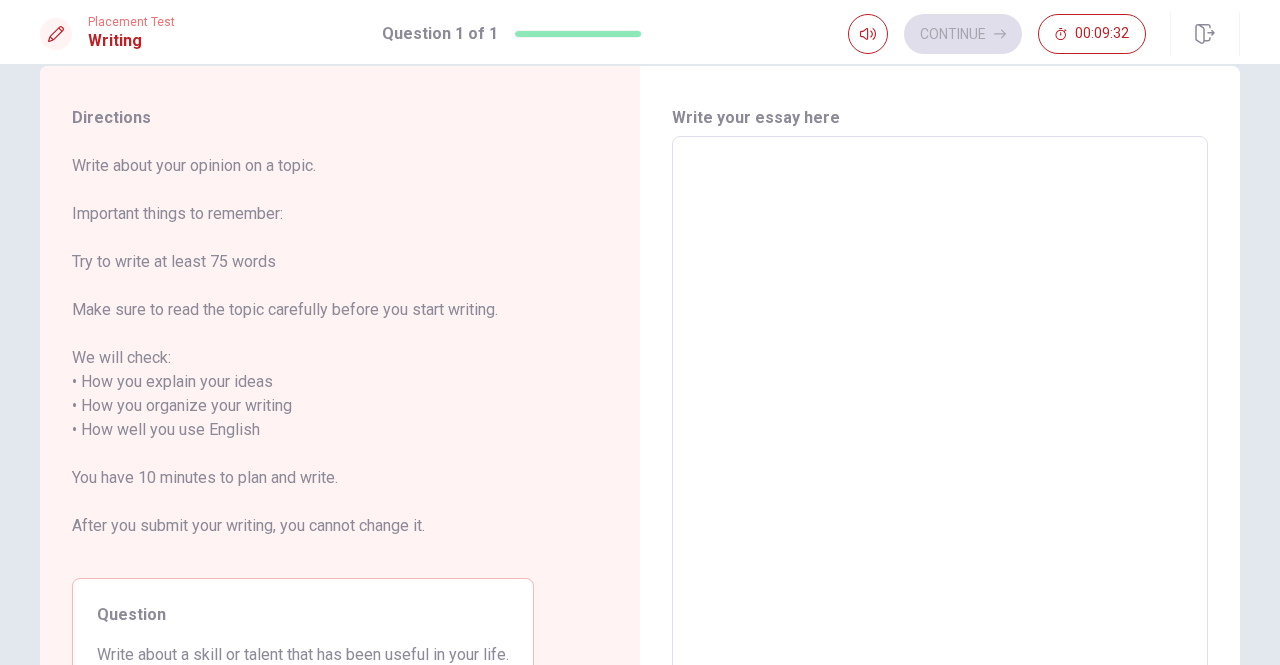 click at bounding box center (940, 418) 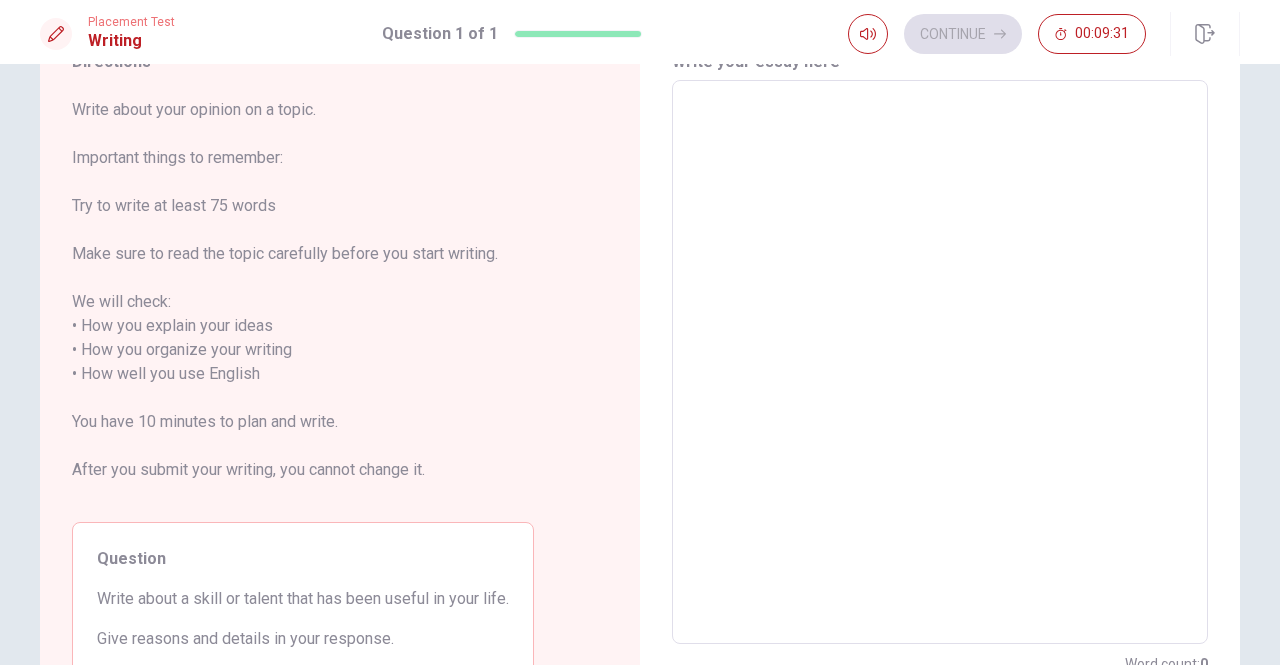 type 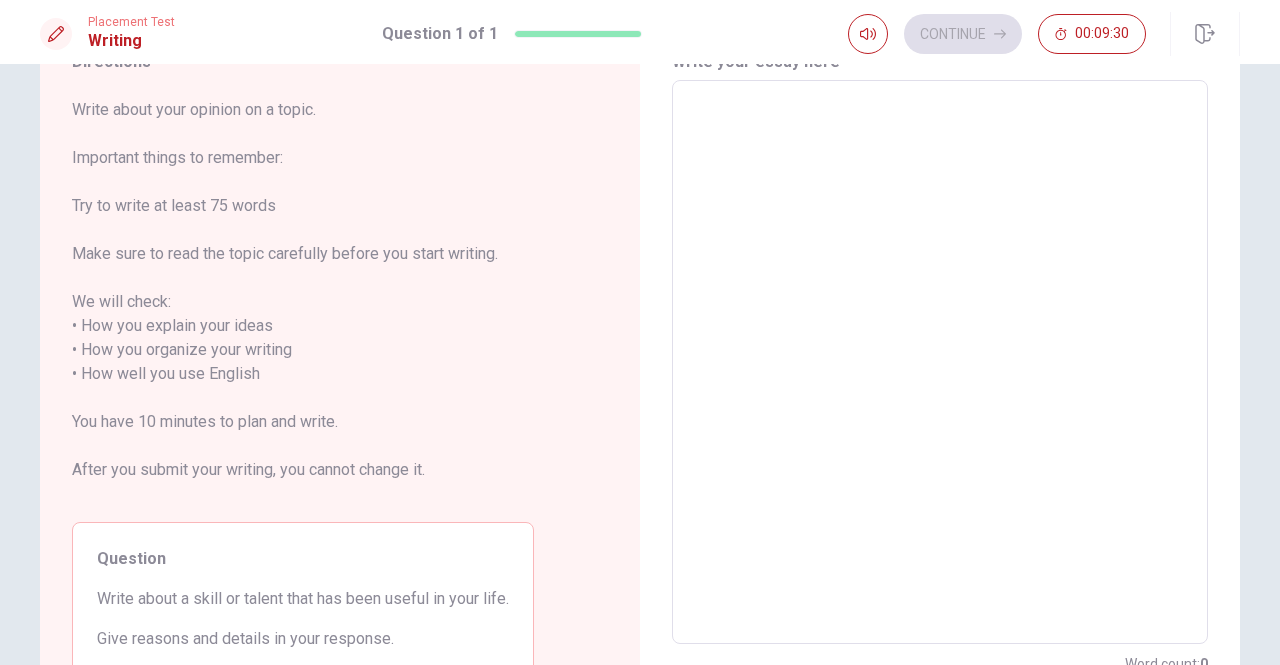 type on "x" 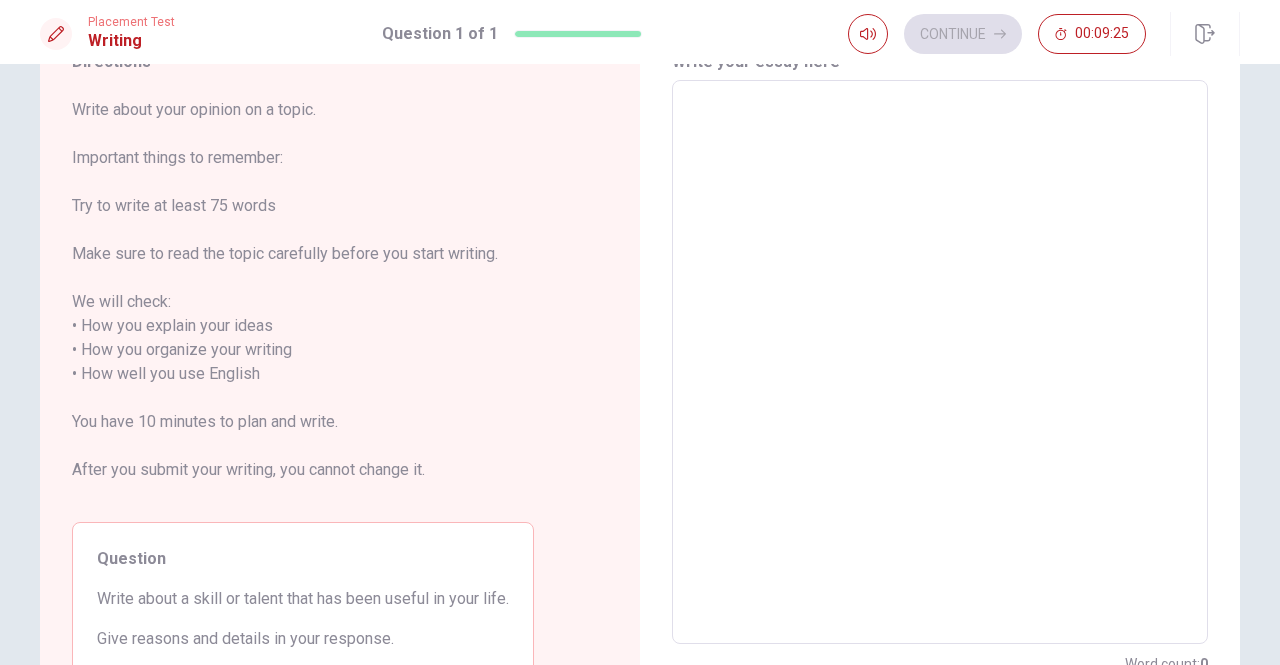 type on "M" 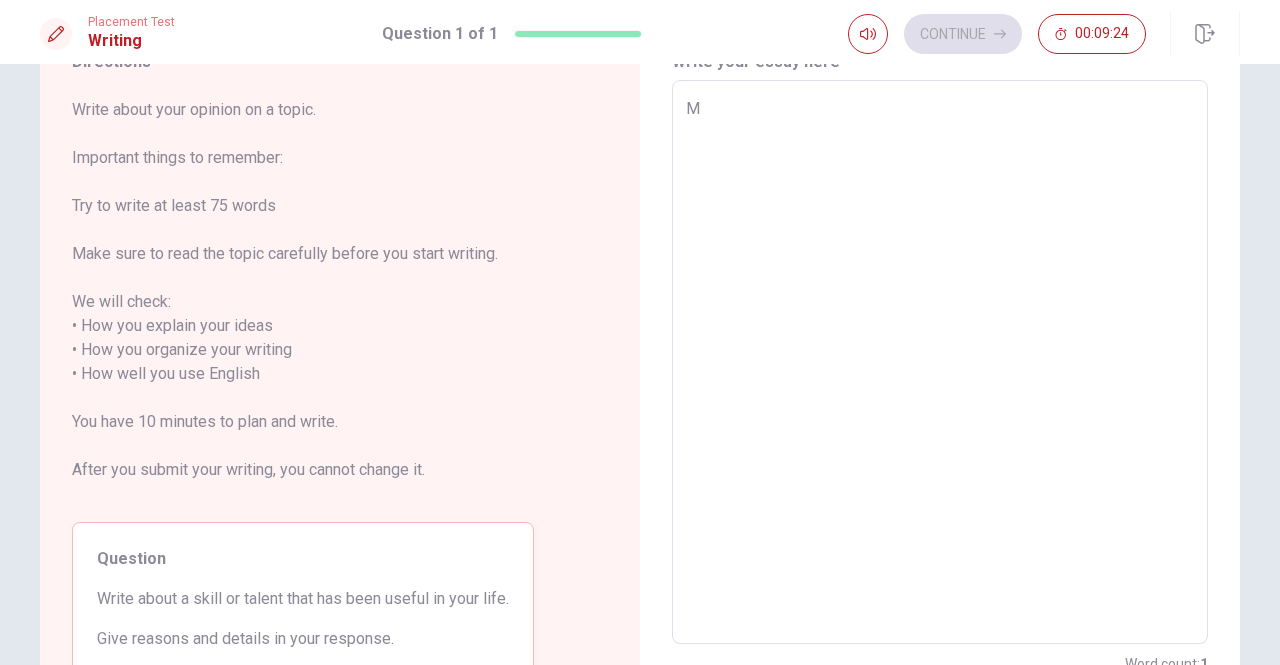 type on "x" 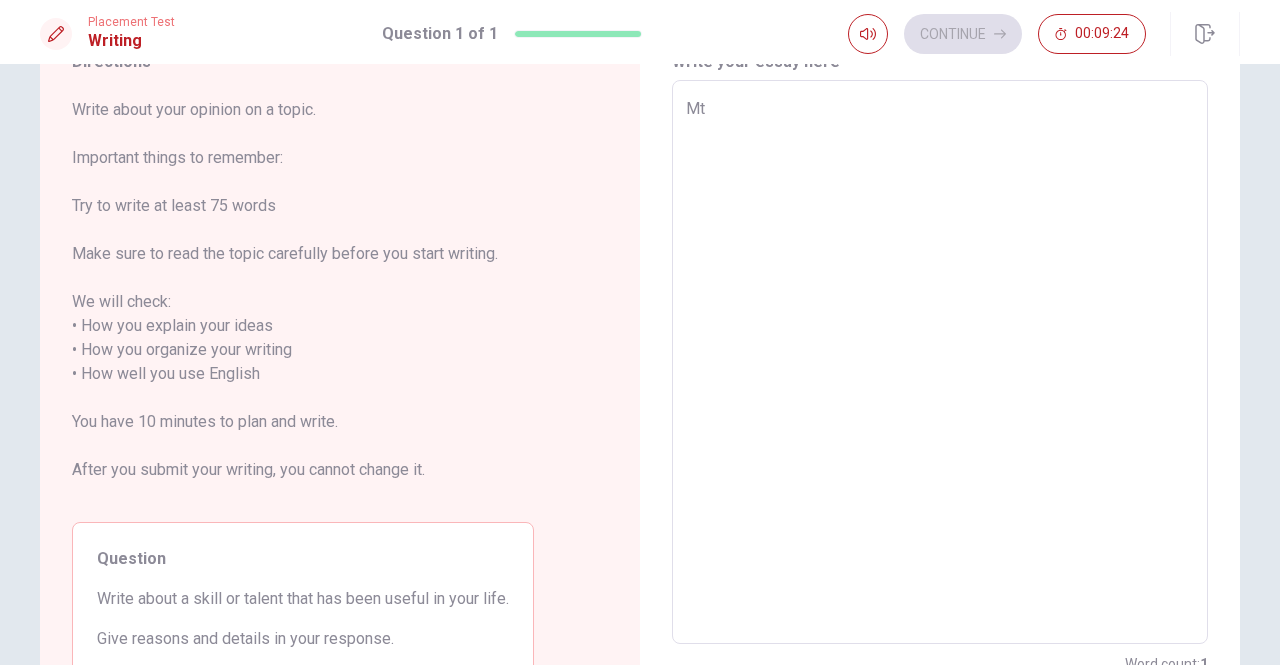 type on "x" 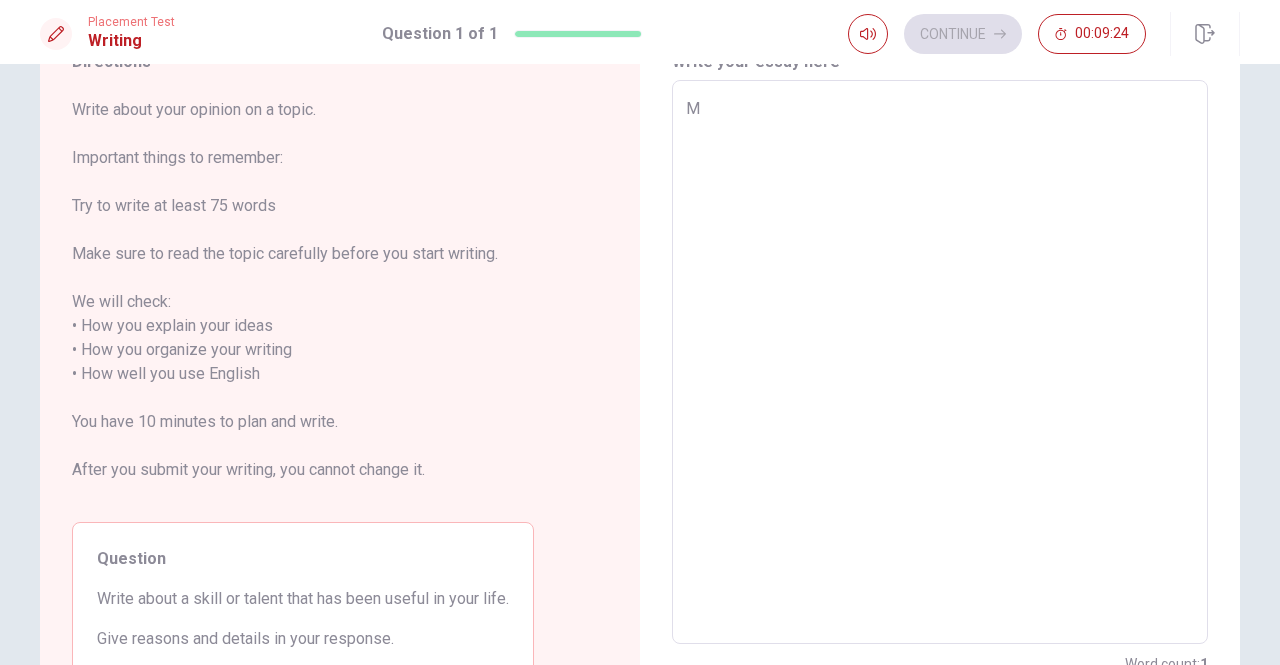 type on "x" 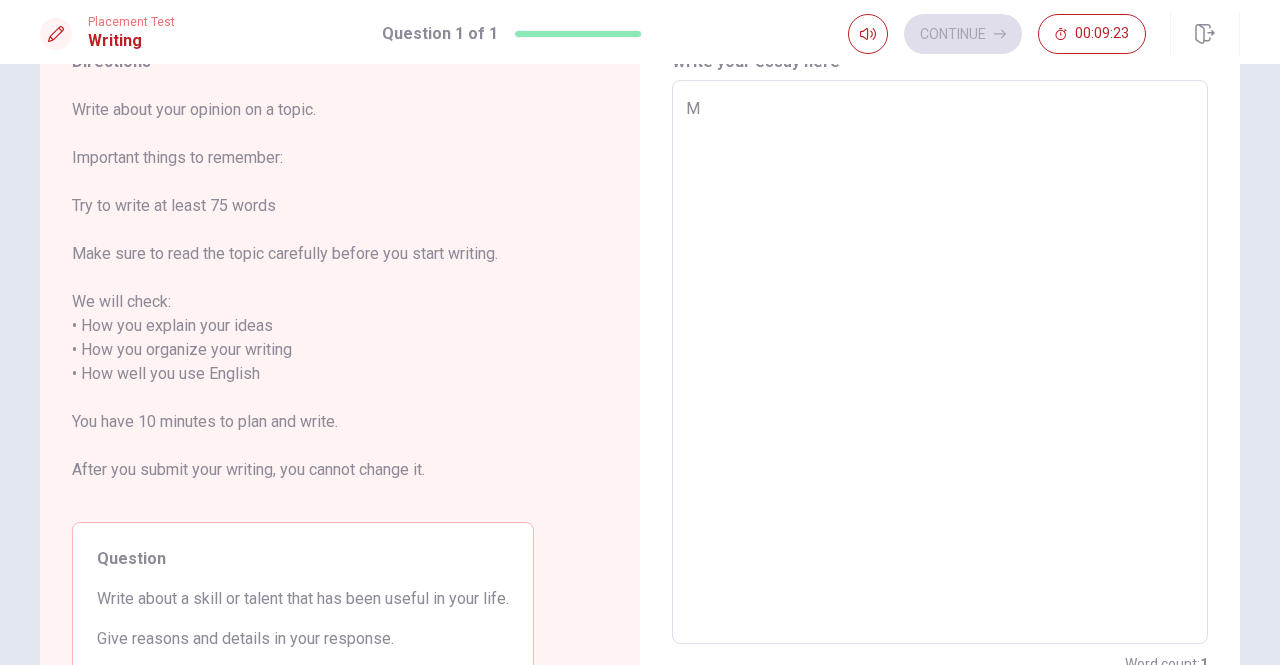 type on "My" 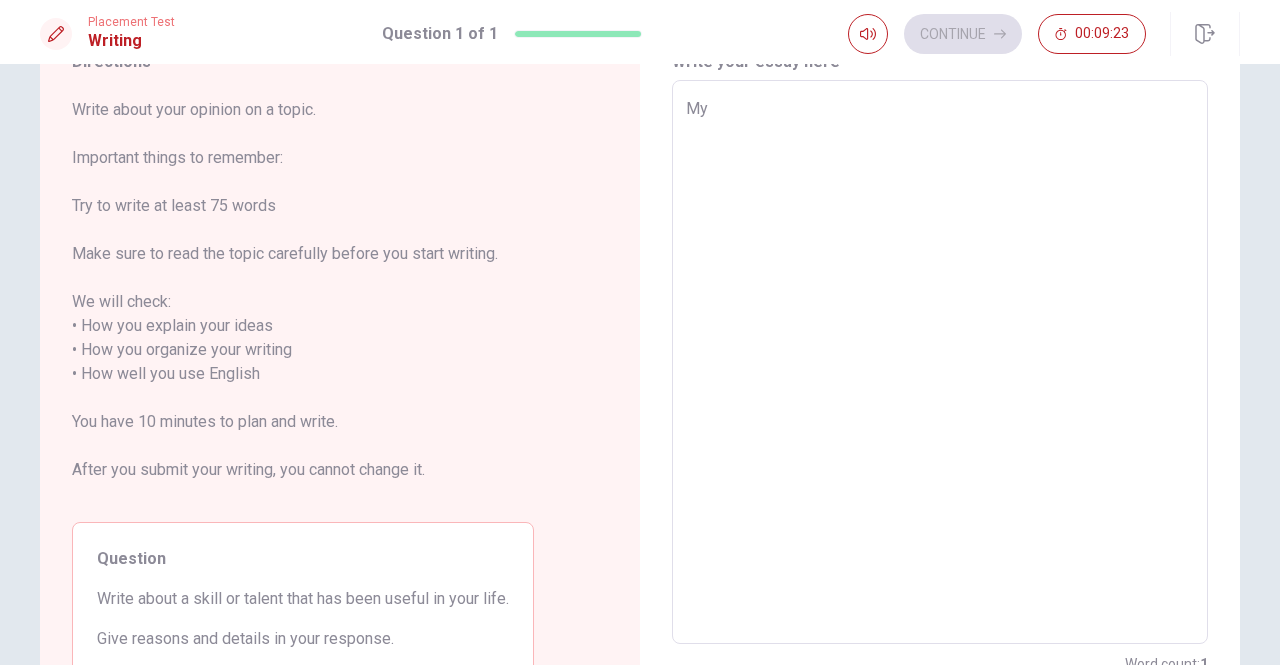 type on "x" 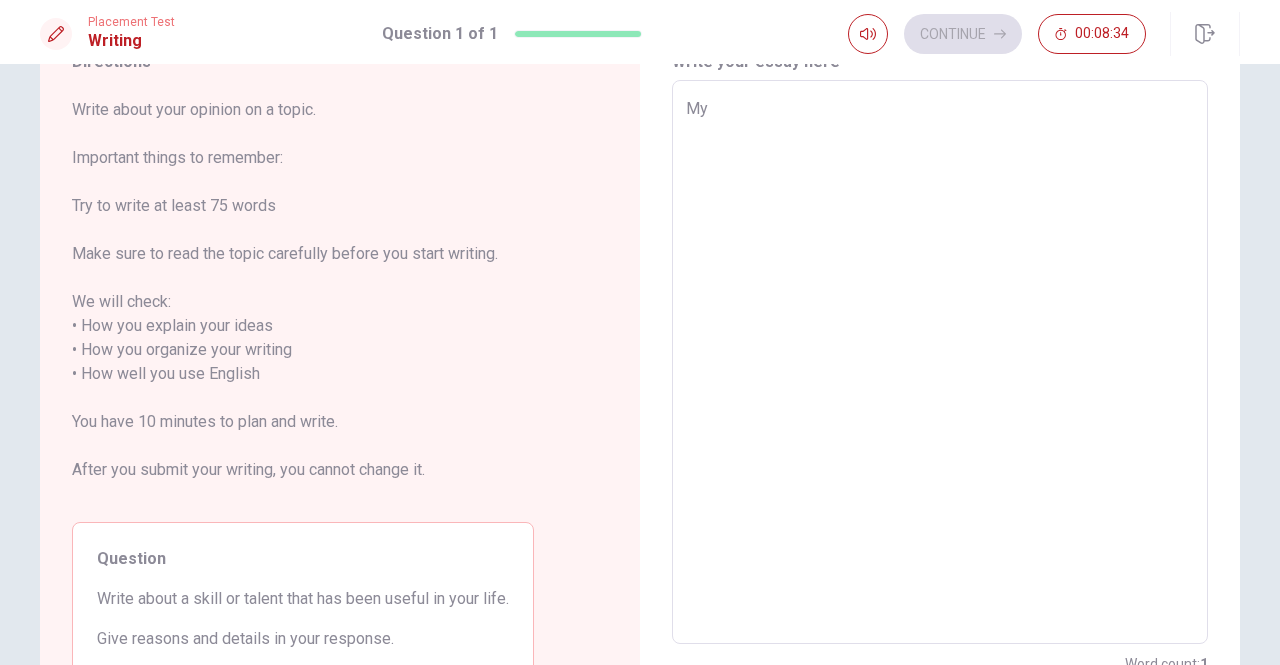 scroll, scrollTop: 76, scrollLeft: 0, axis: vertical 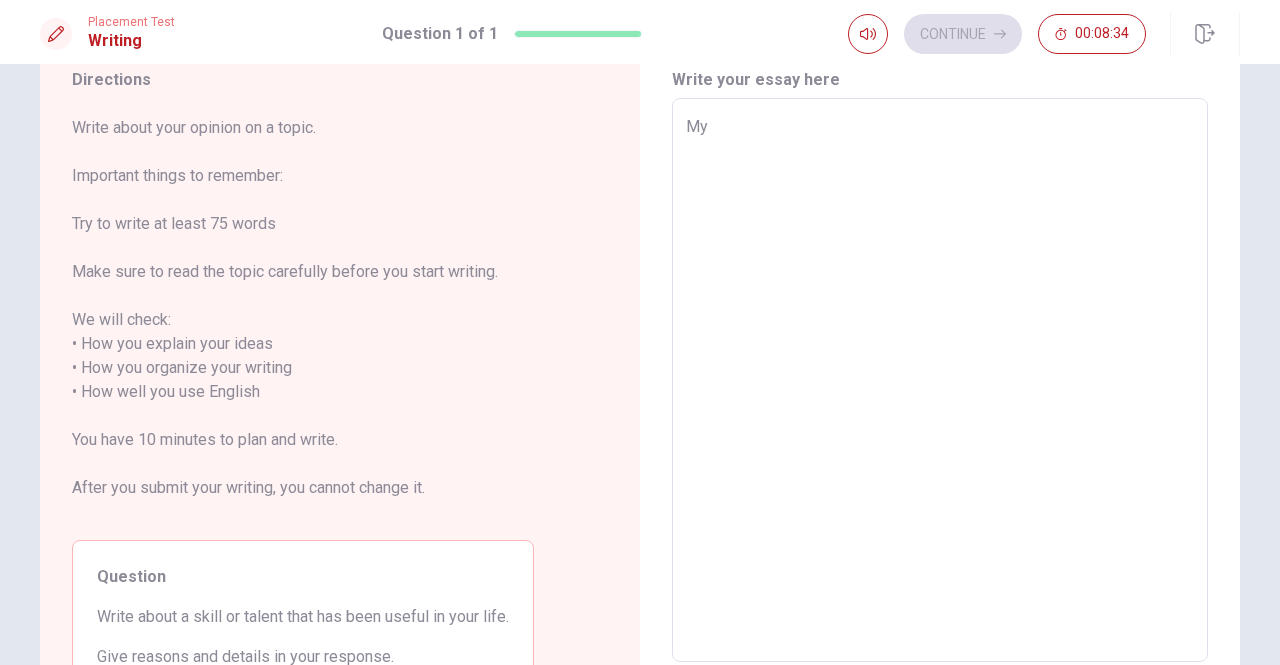 type on "x" 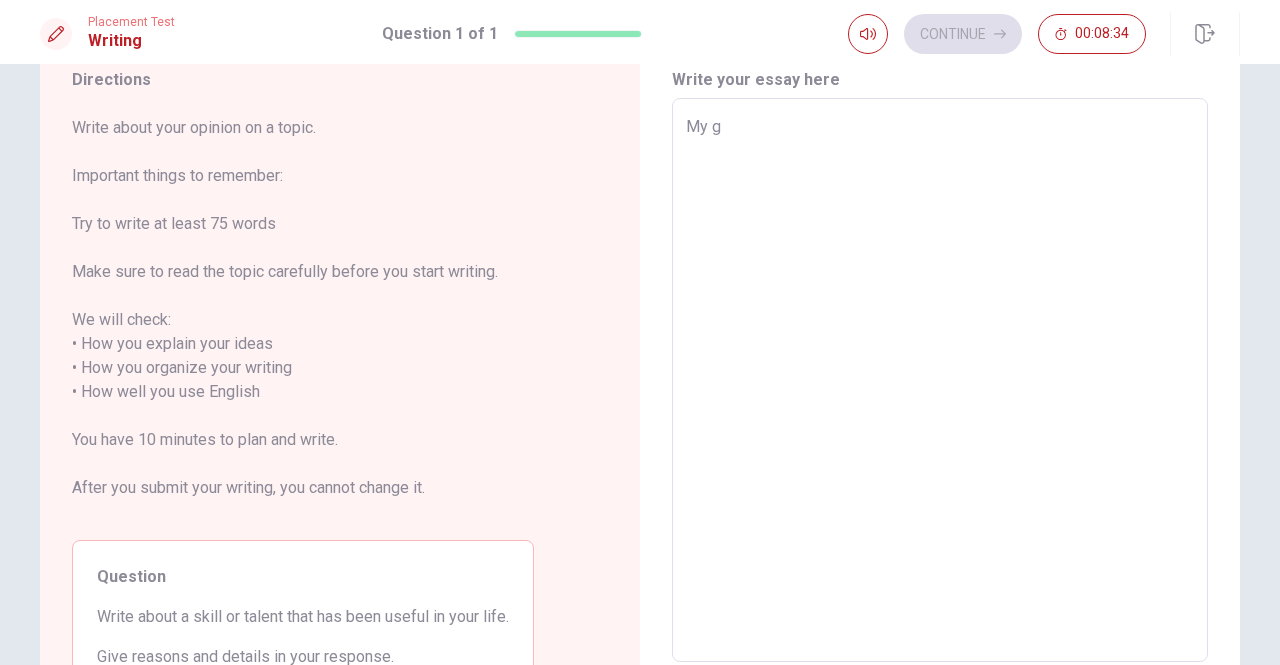 type on "x" 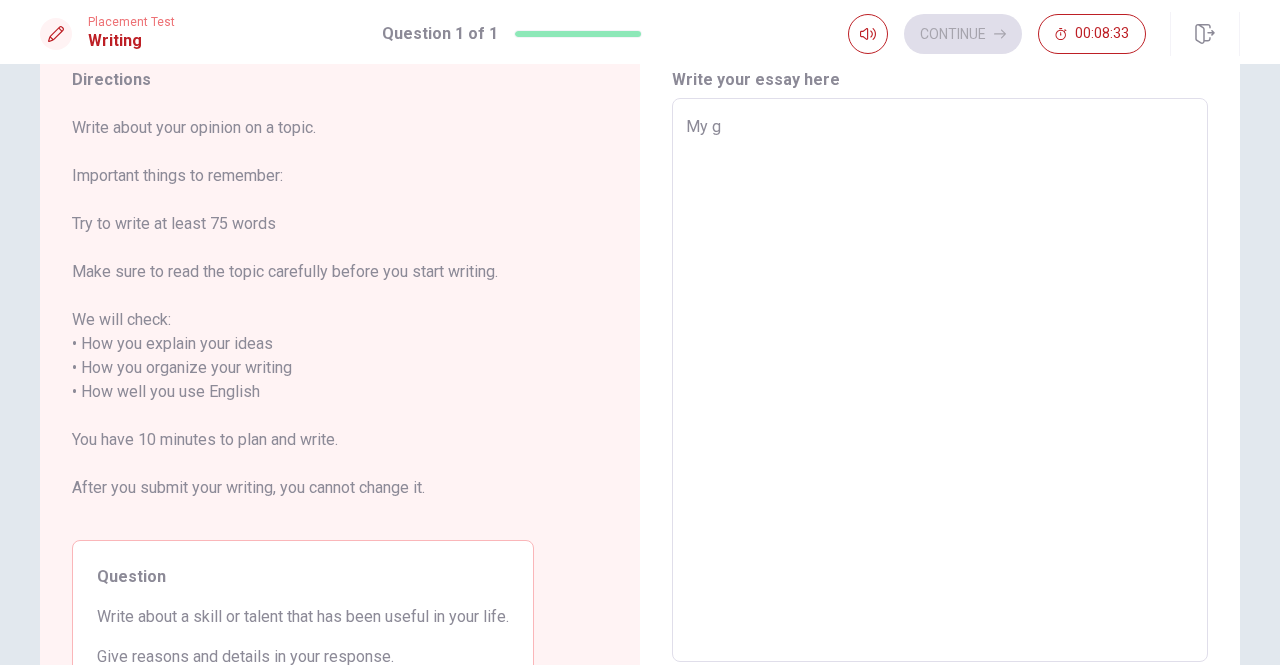 type on "My go" 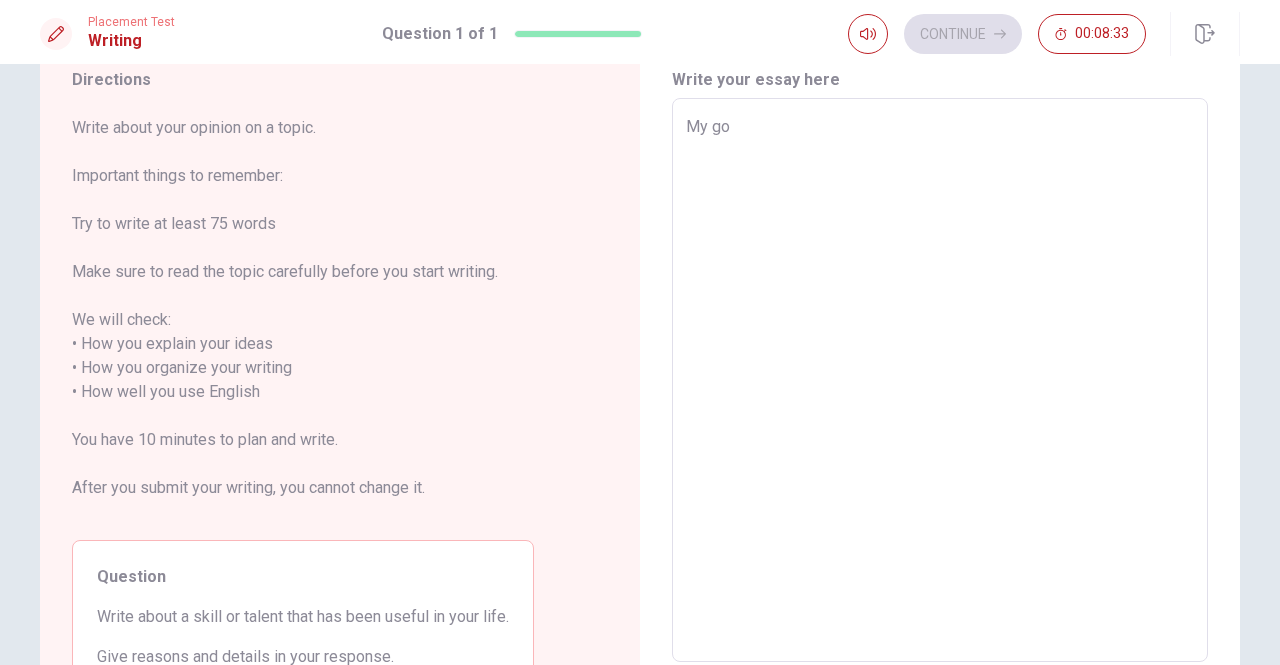 type on "x" 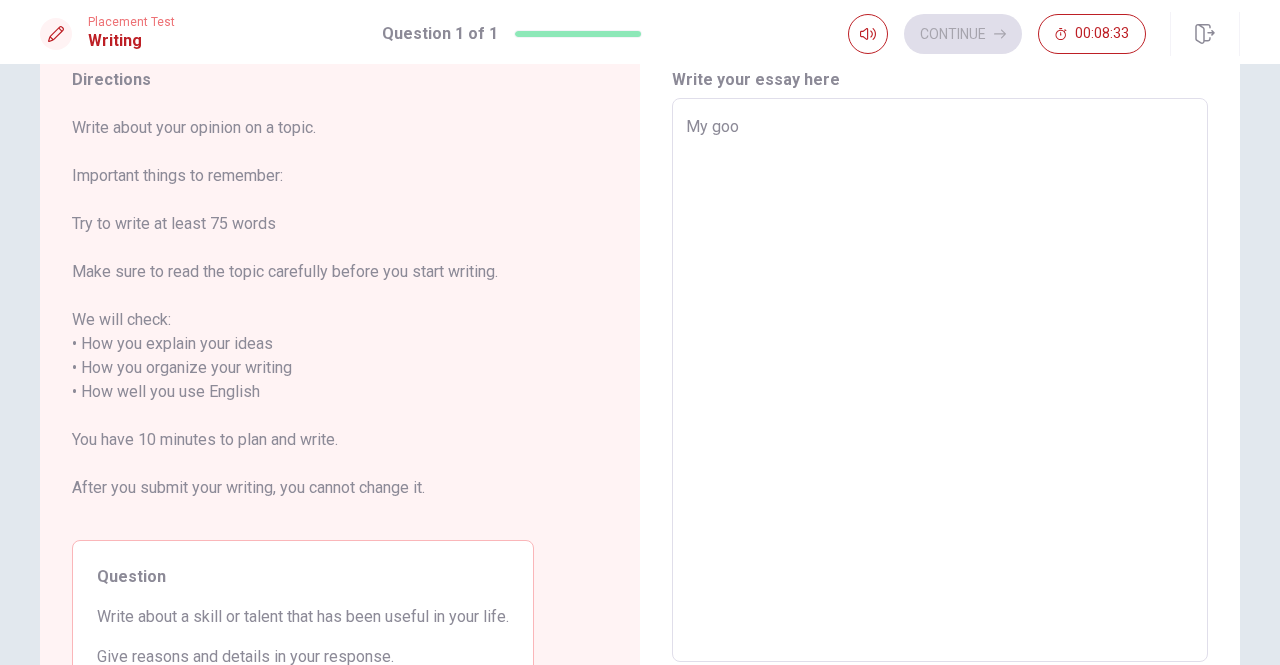 type on "x" 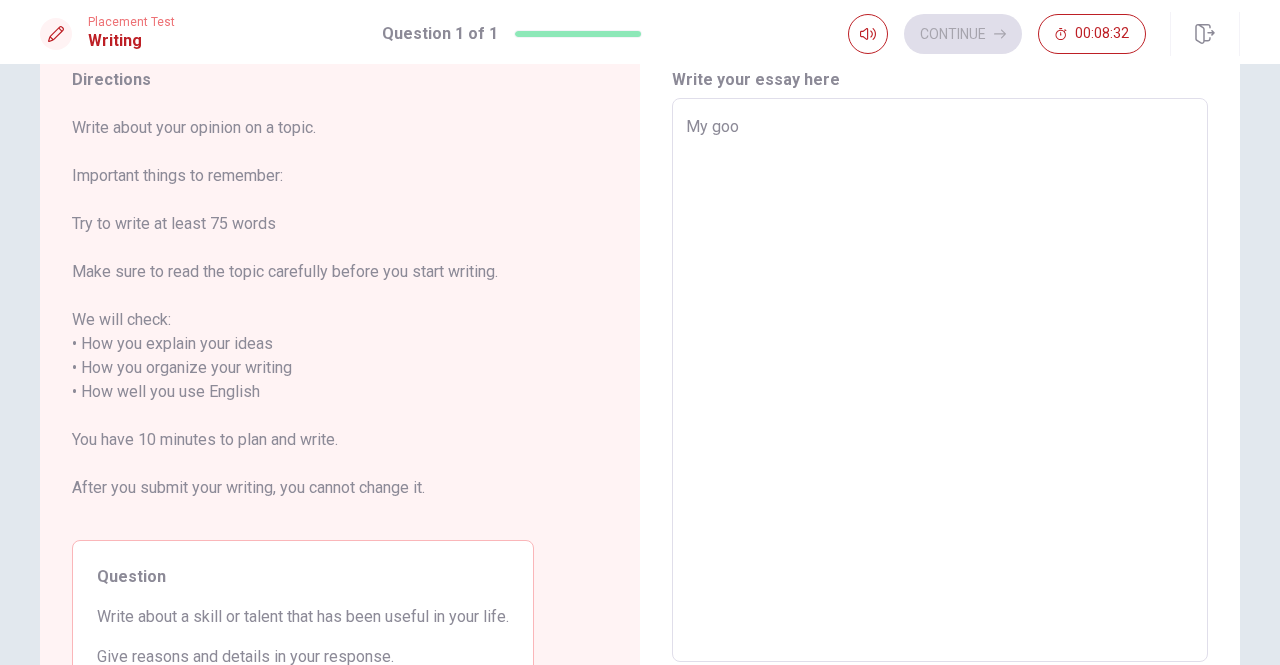 type on "My good" 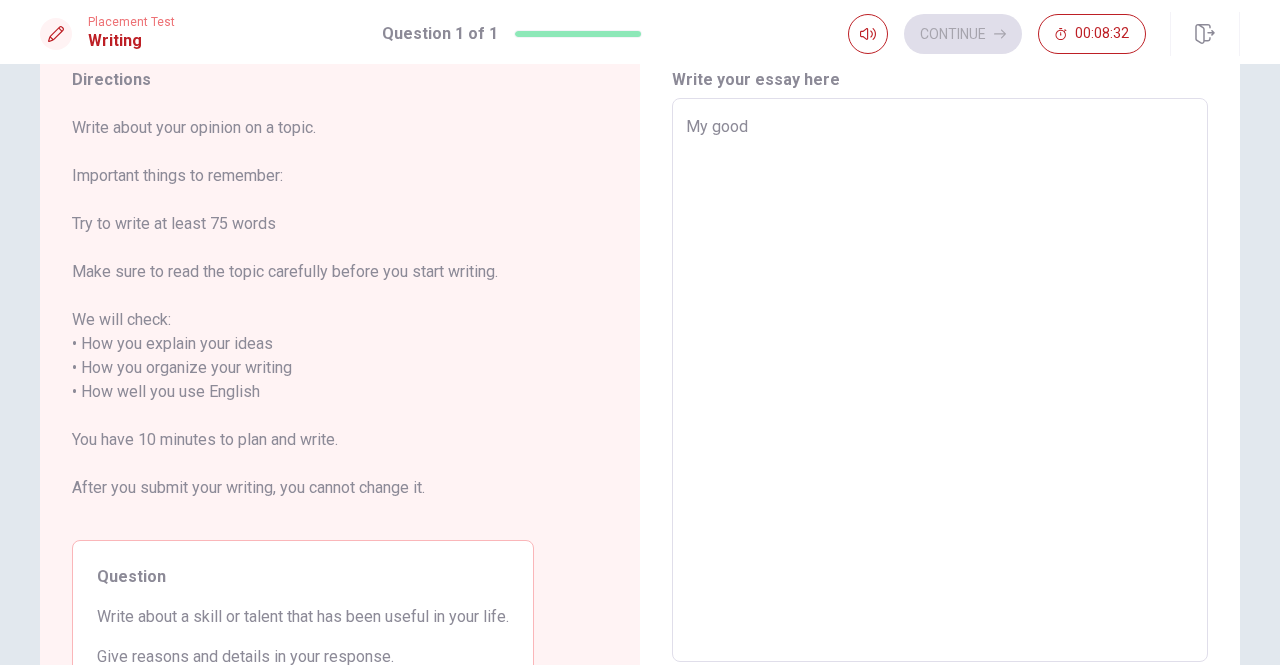 type on "x" 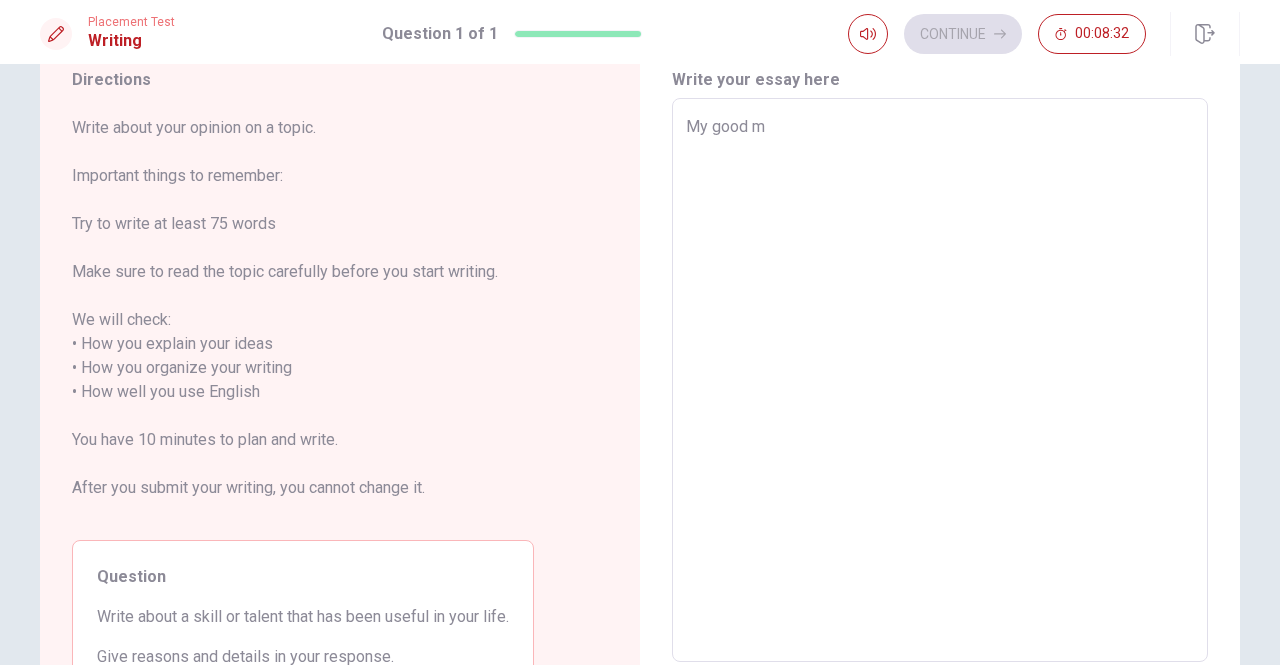 type on "x" 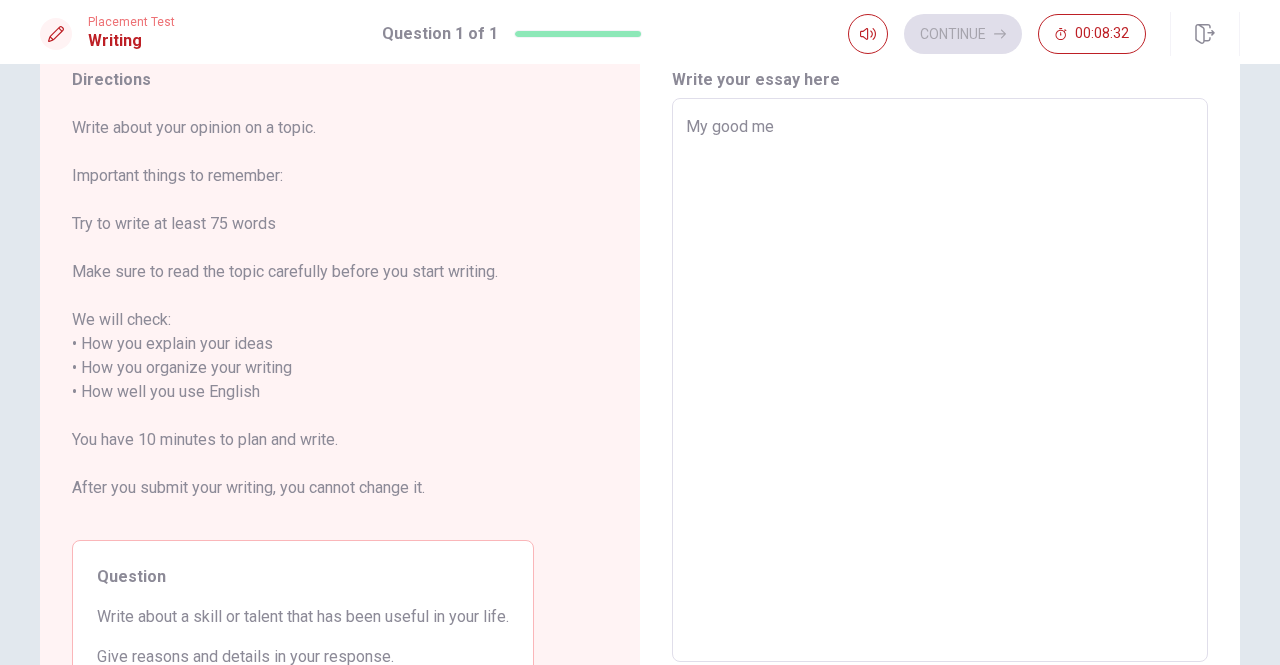 type on "x" 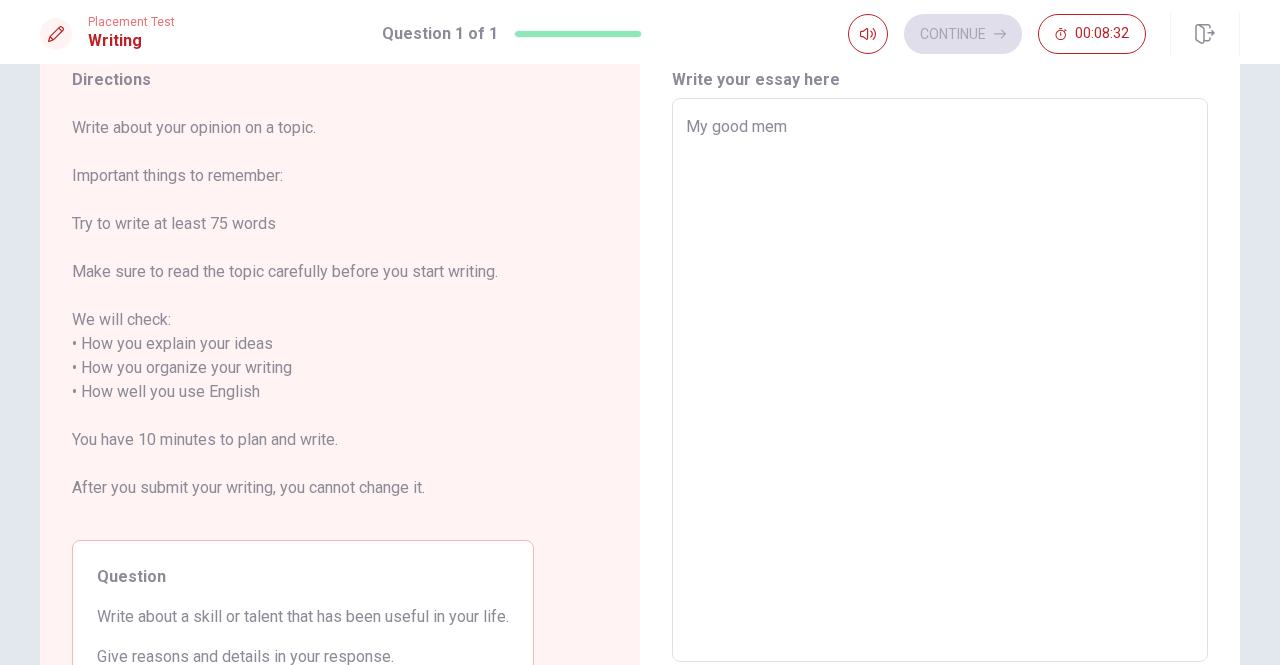 type on "x" 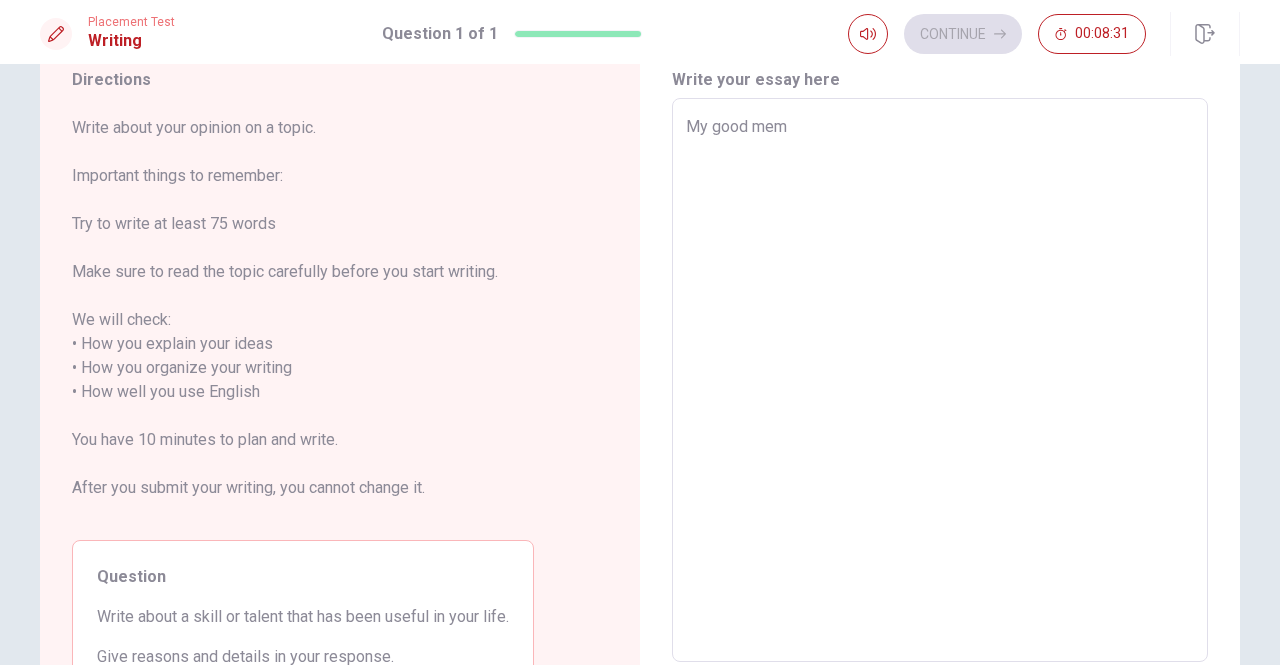 type on "My good memo" 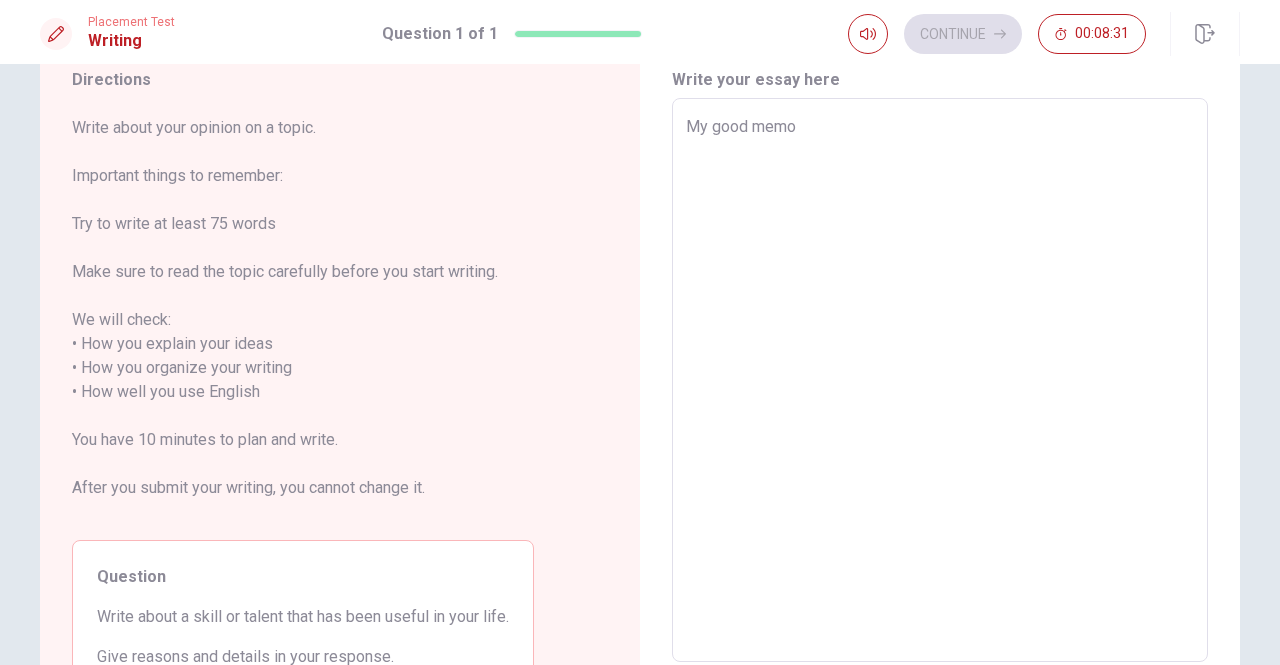 type on "x" 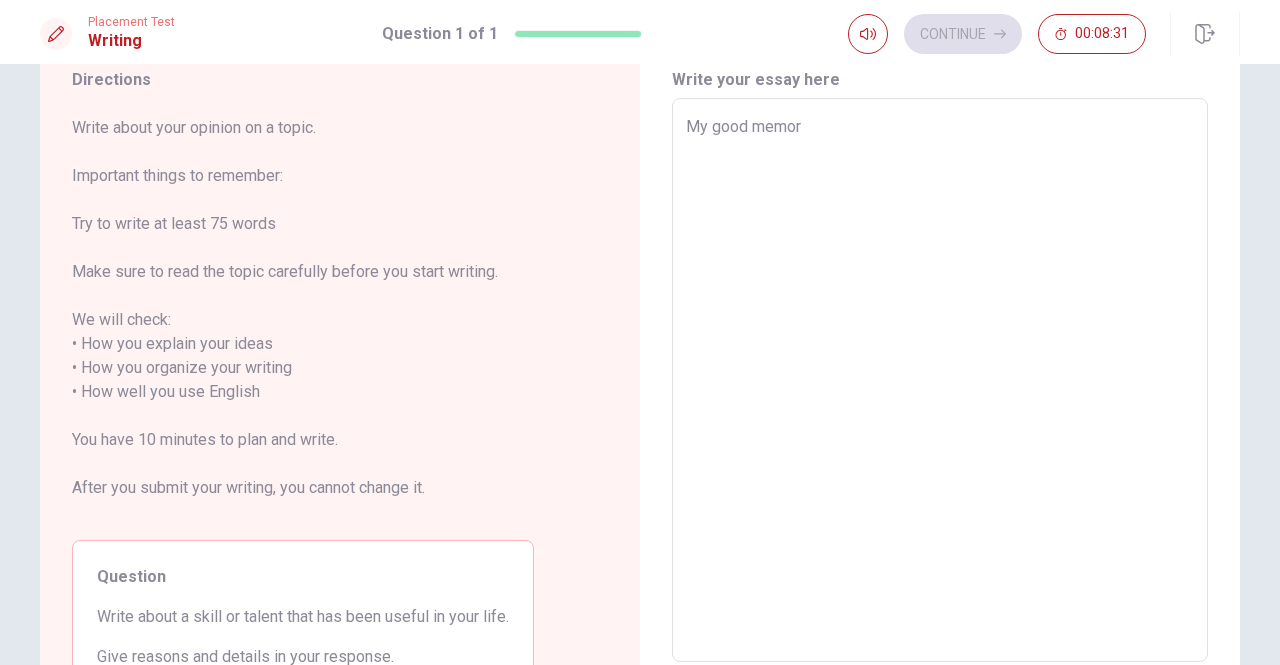 type on "x" 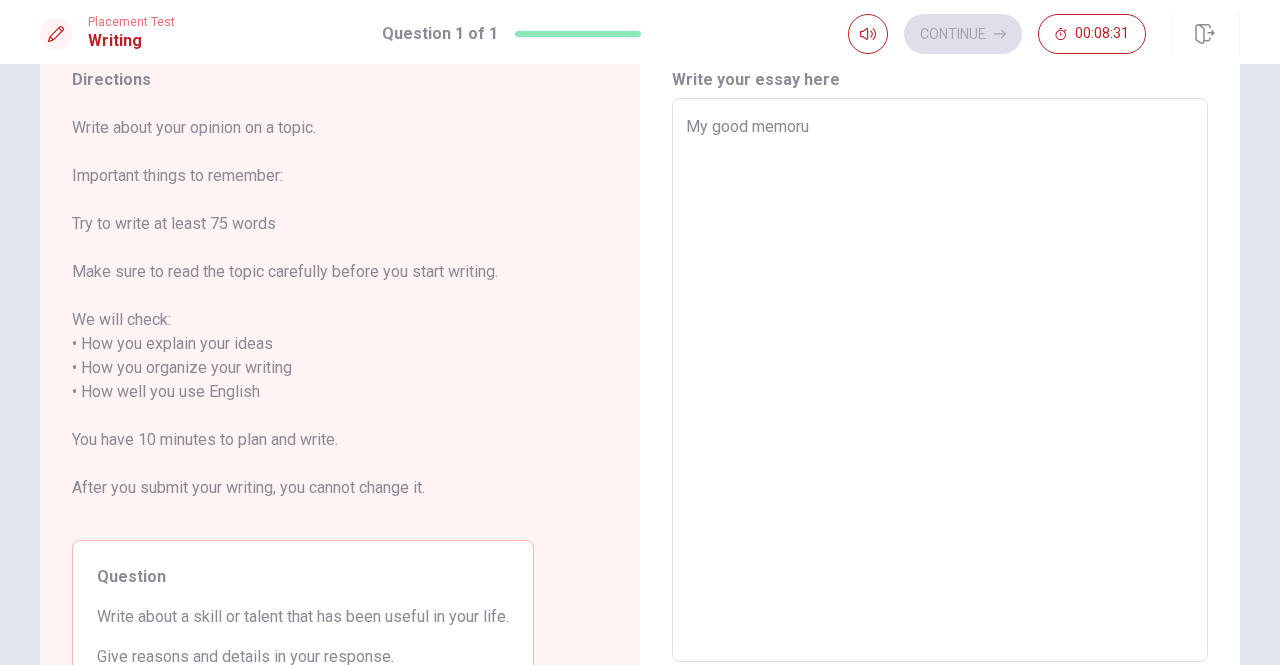 type on "x" 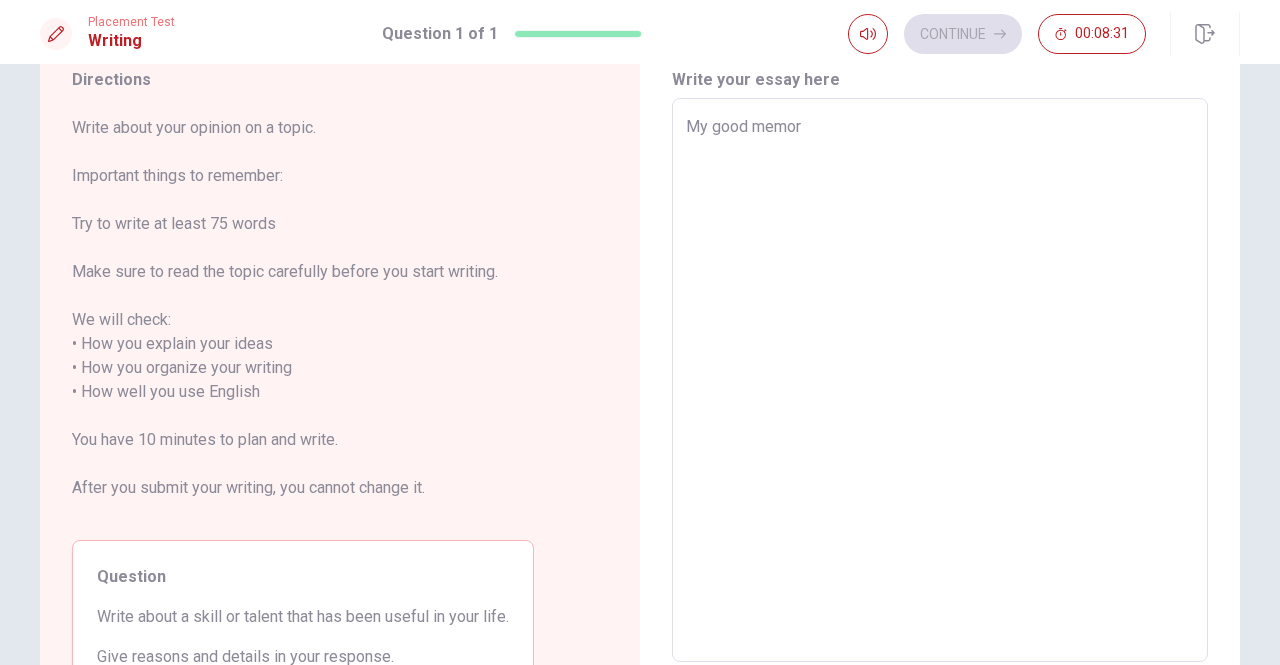 type on "x" 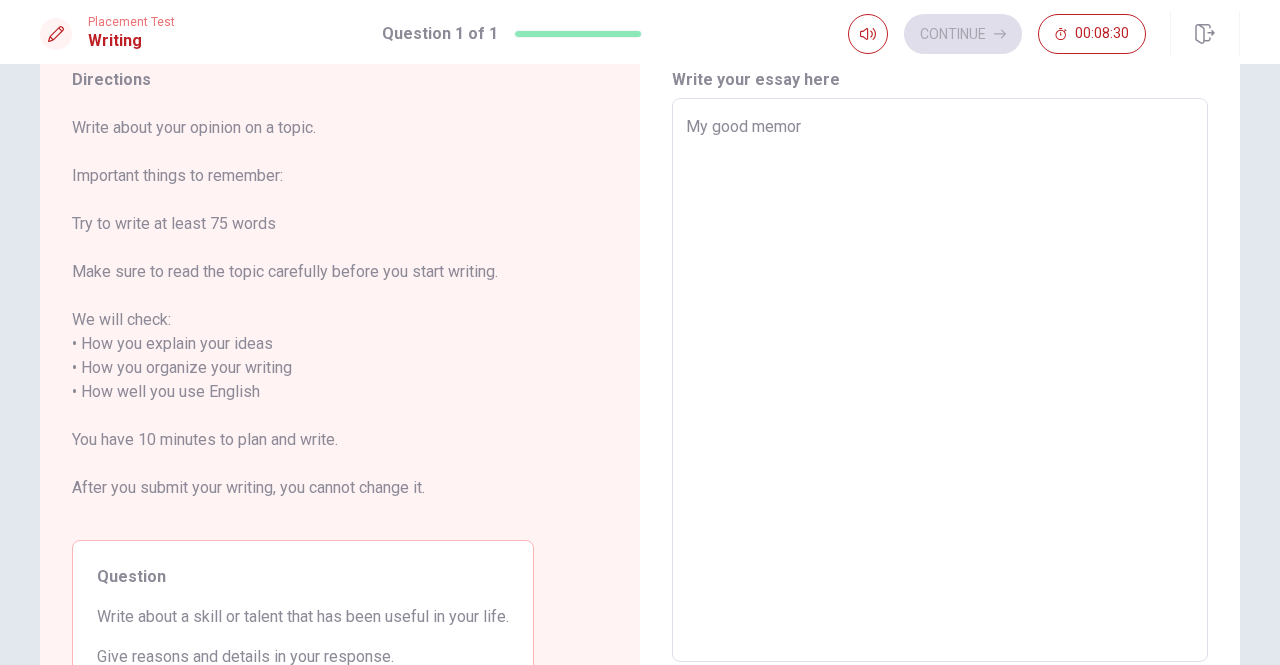 type on "My good memory" 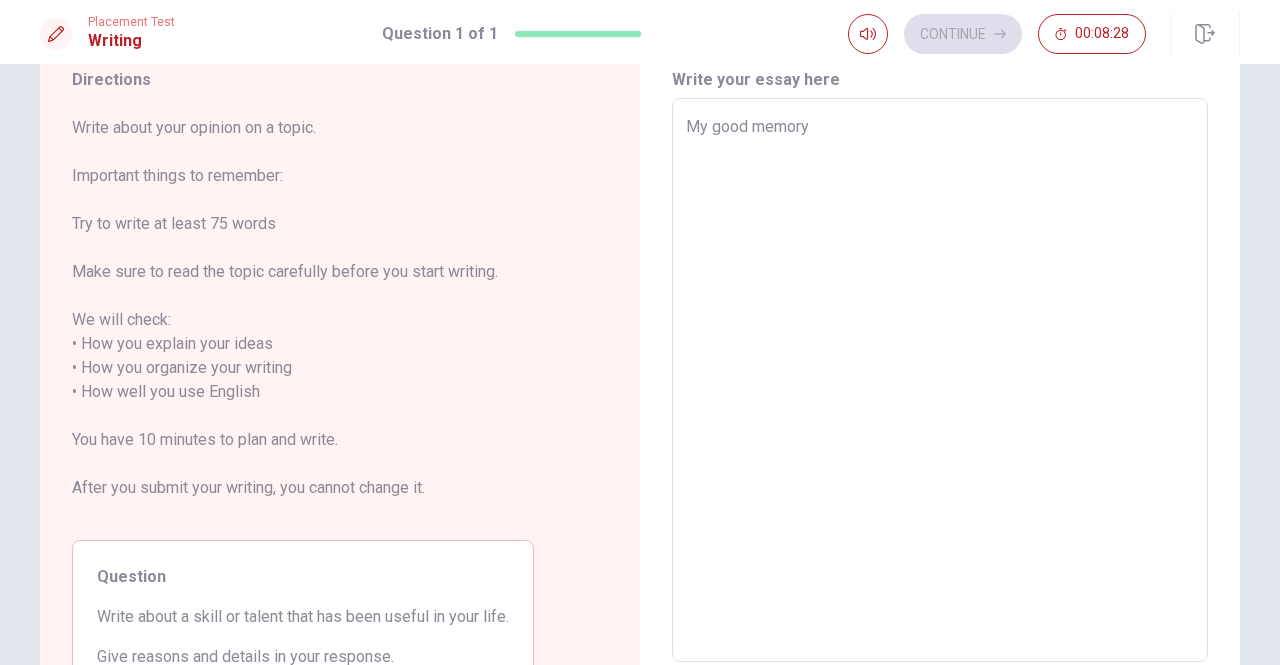 type on "x" 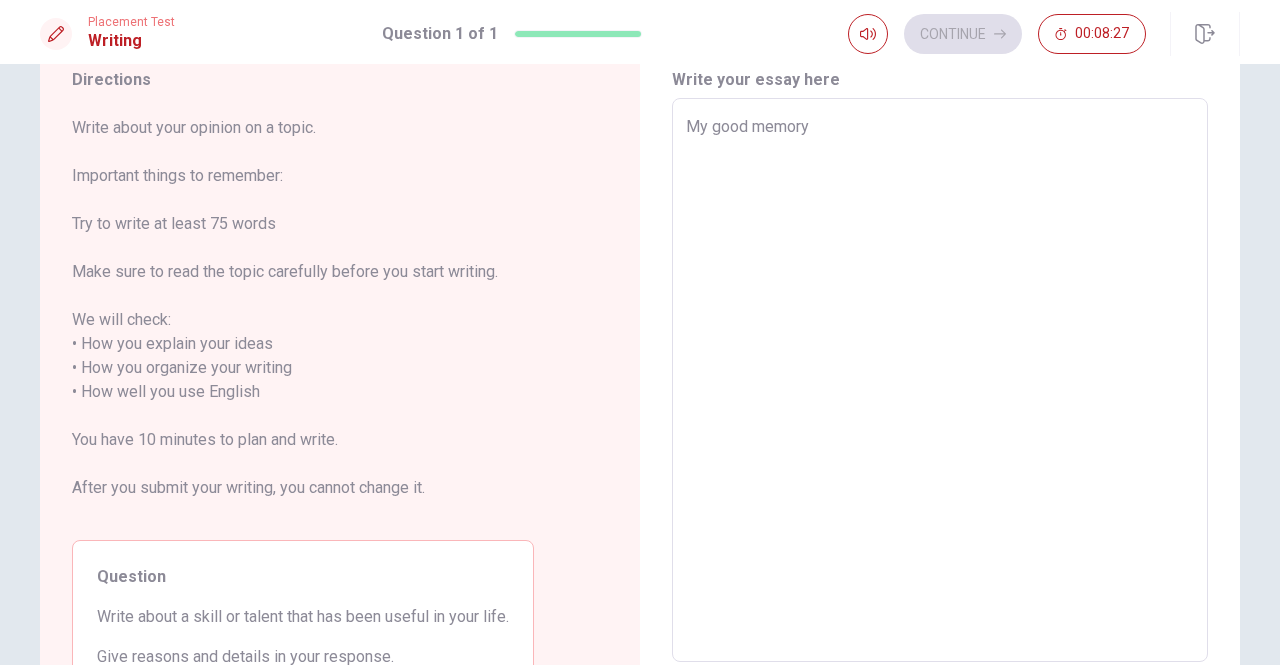 type on "My good memor" 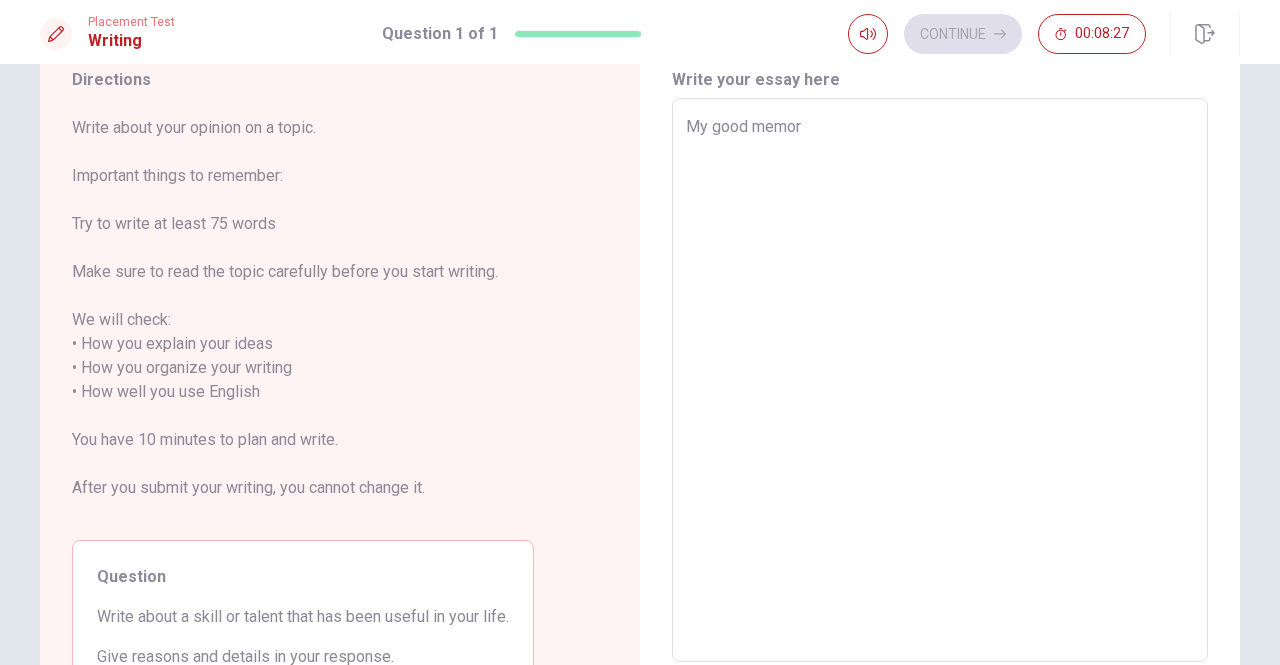 type on "x" 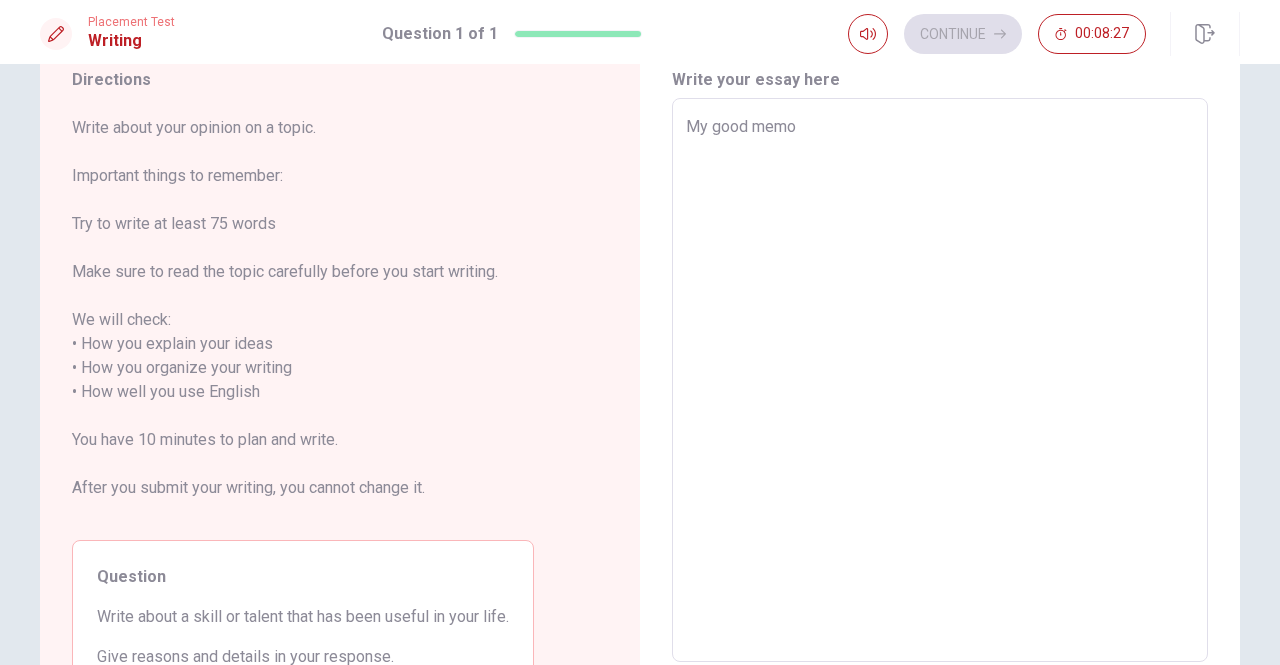 type on "x" 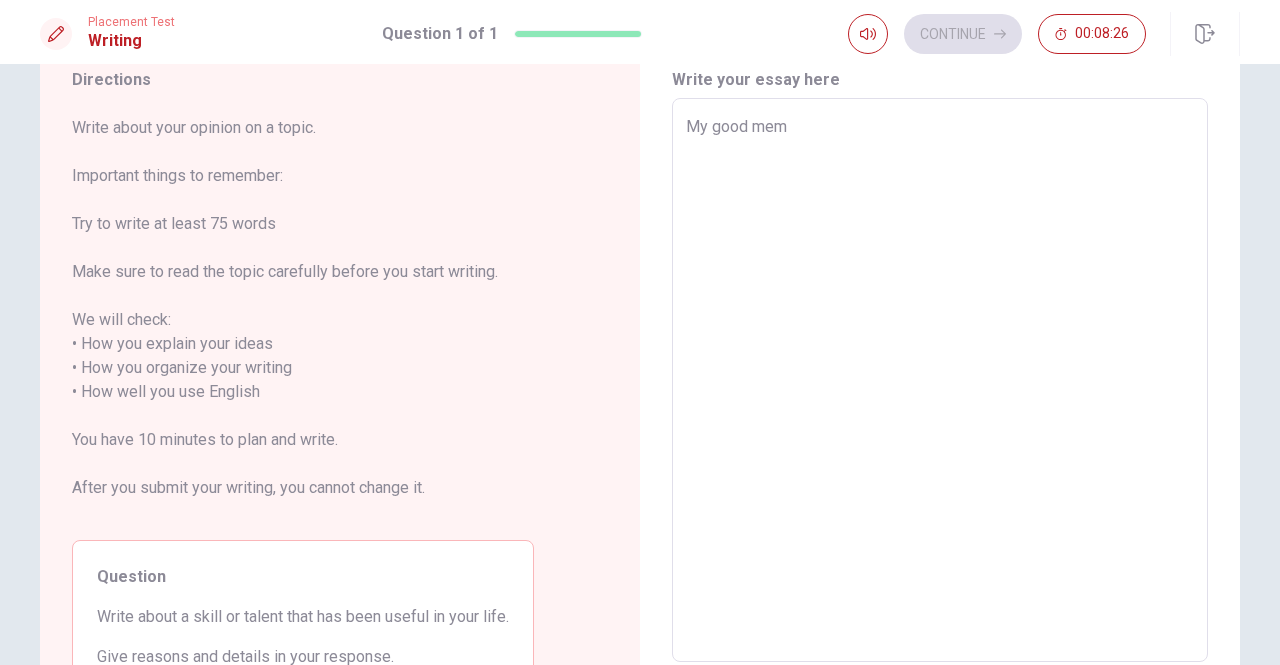 type on "My good me" 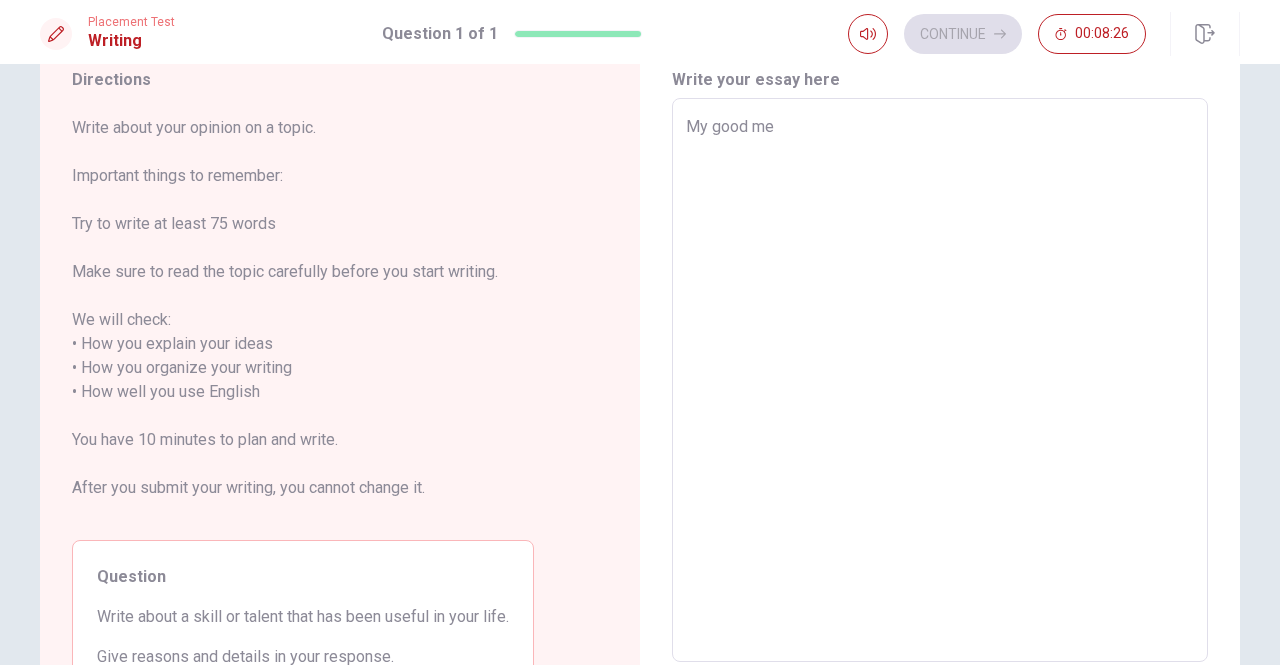 type on "My good m" 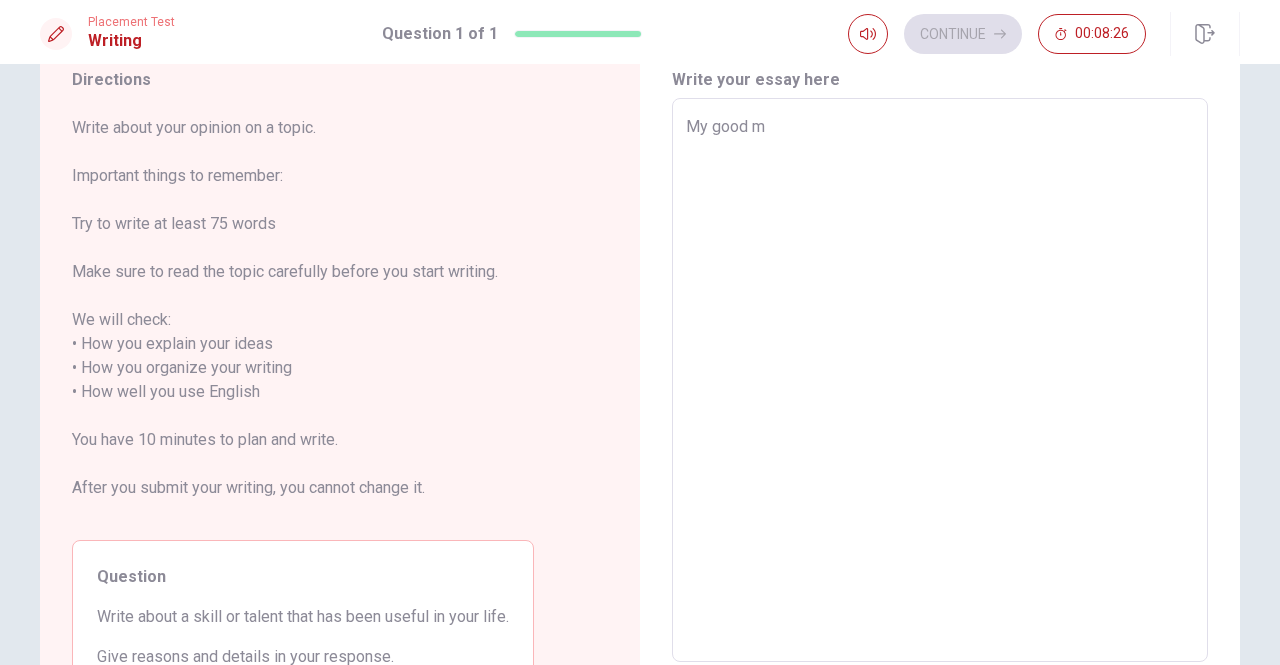 type on "My good" 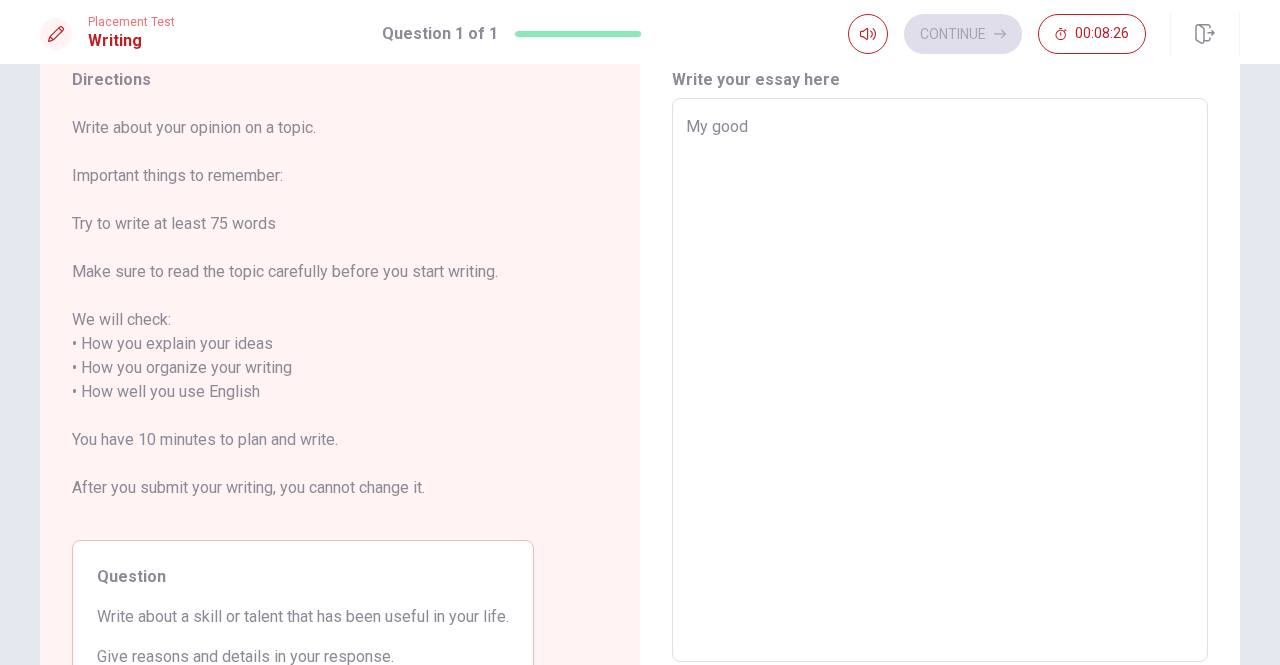 type on "My good" 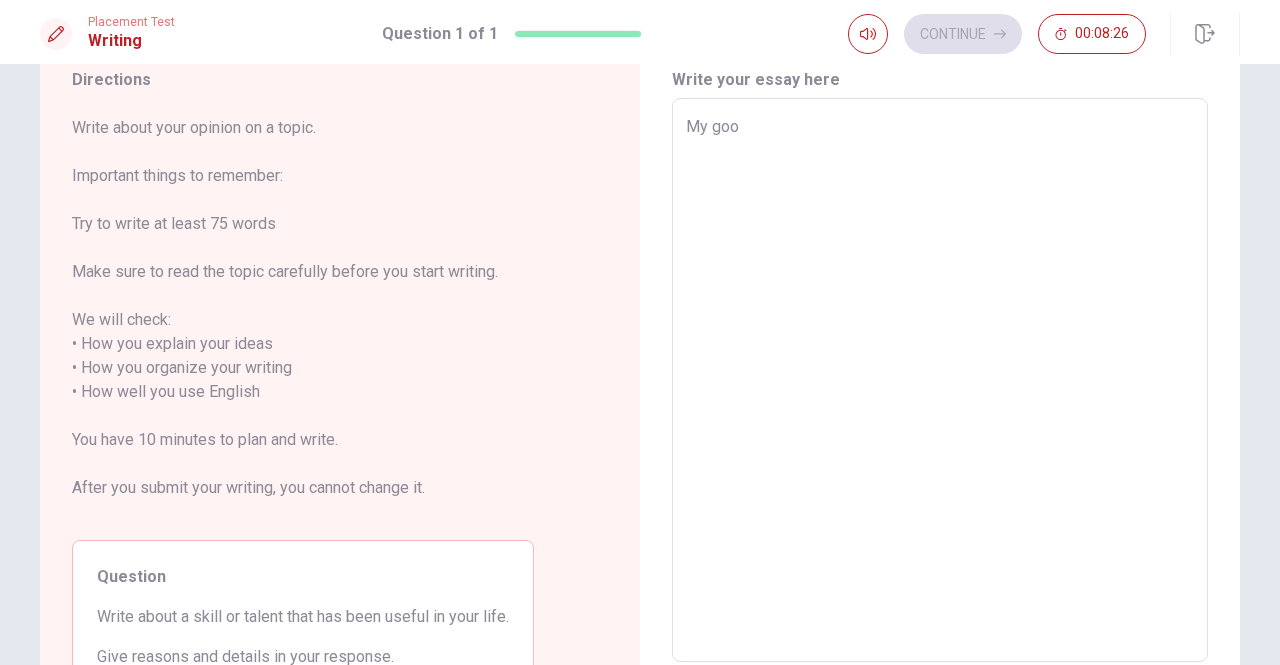 type on "x" 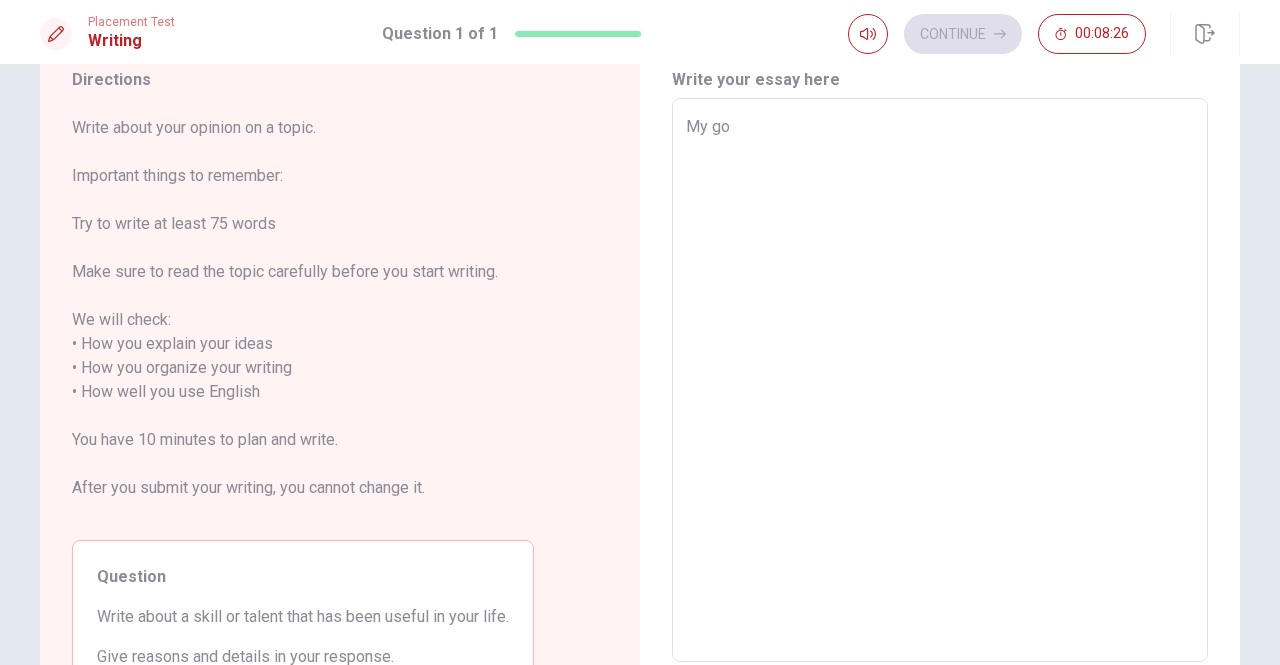type on "x" 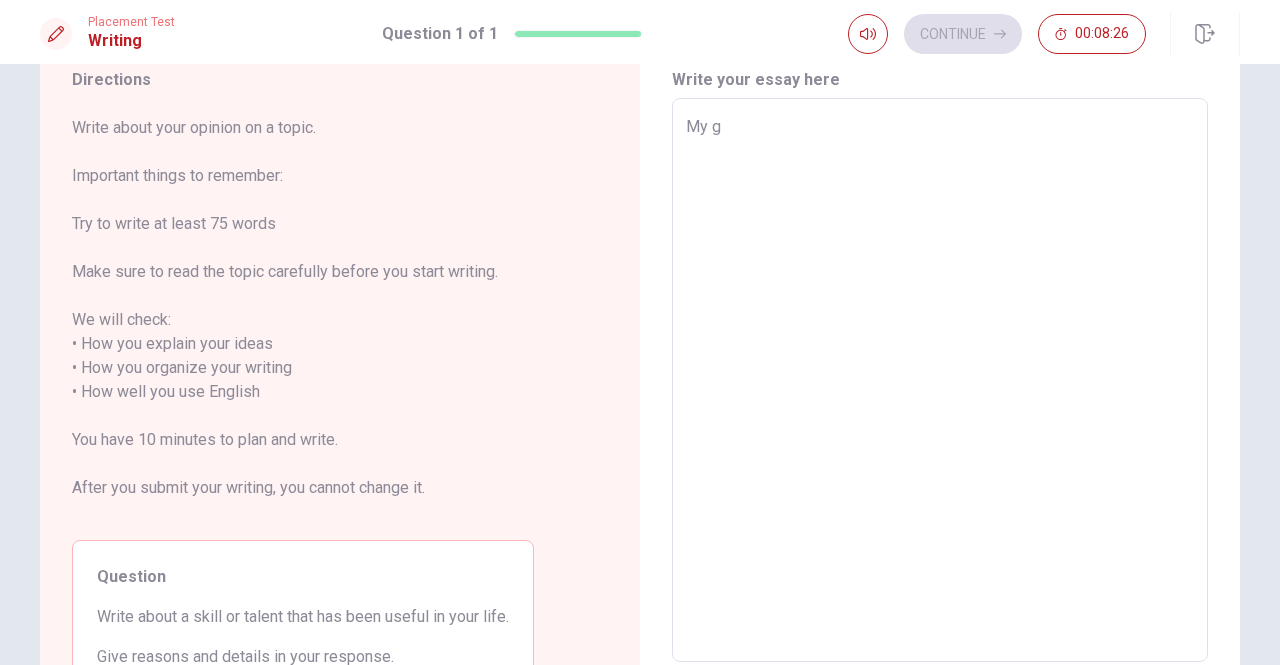 type on "x" 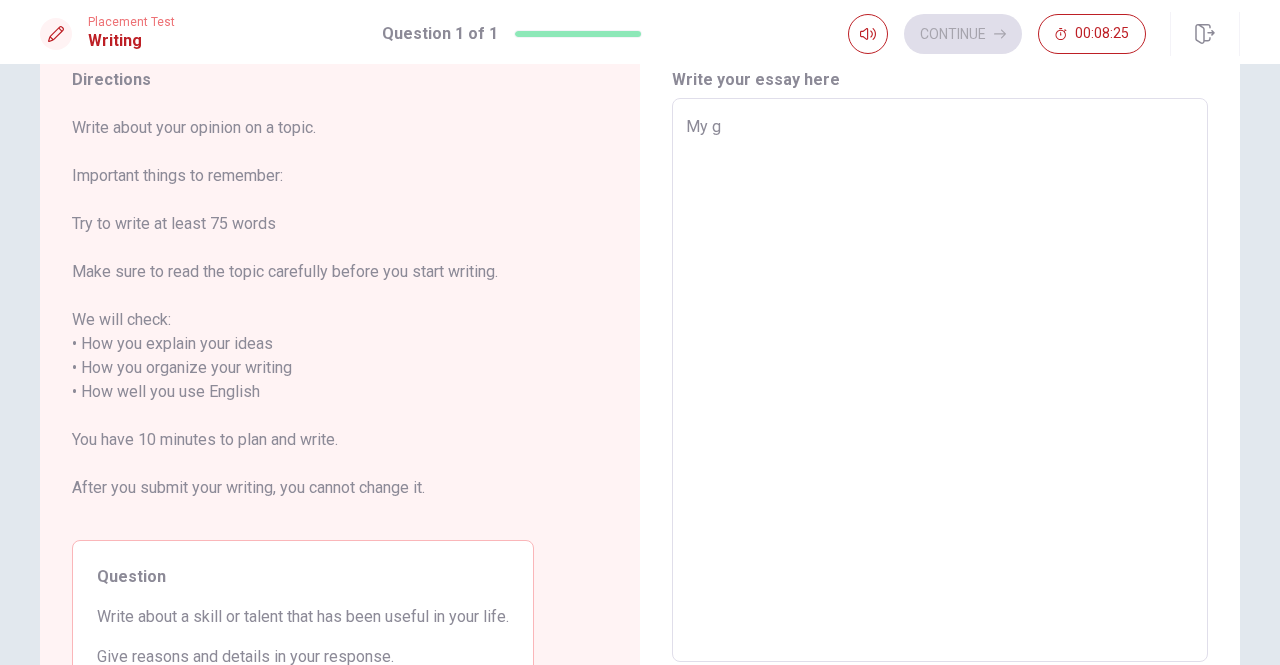 type on "My" 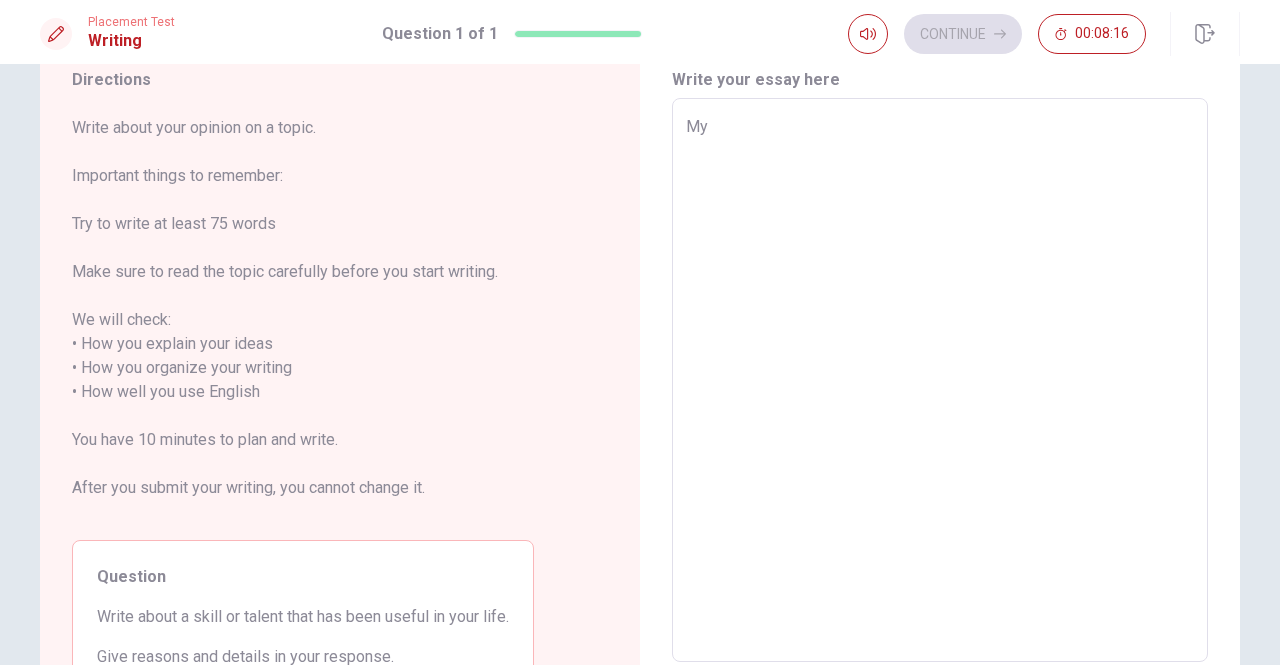 type on "x" 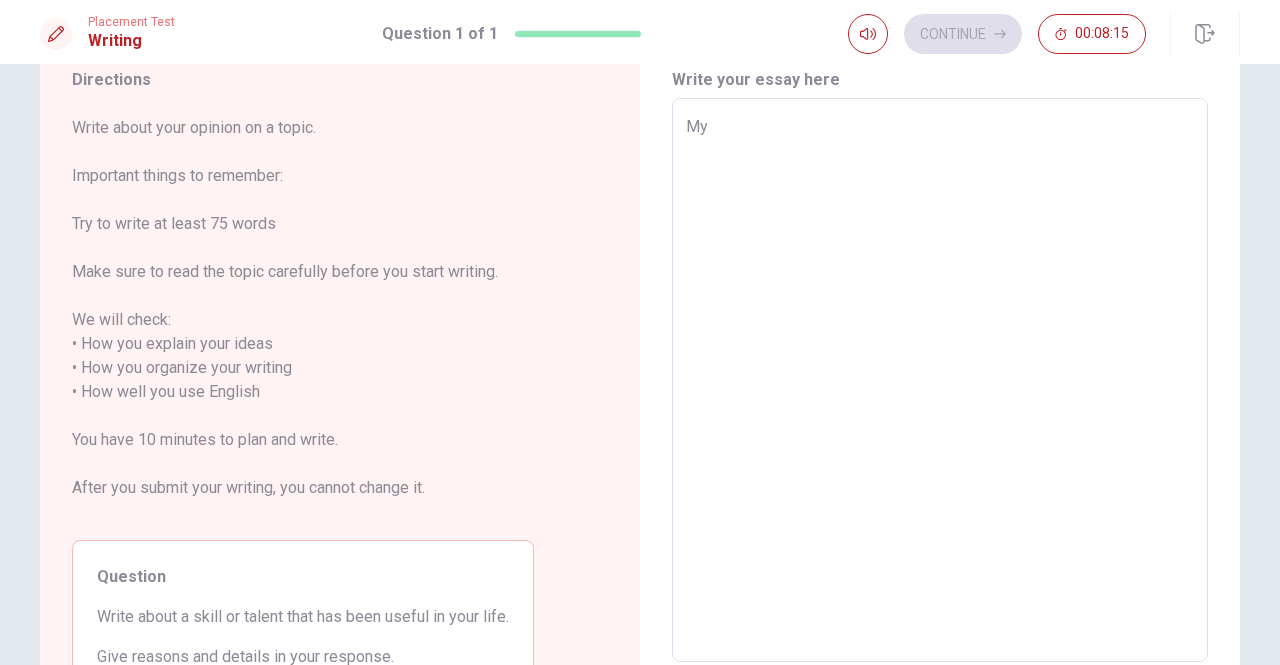 type on "My" 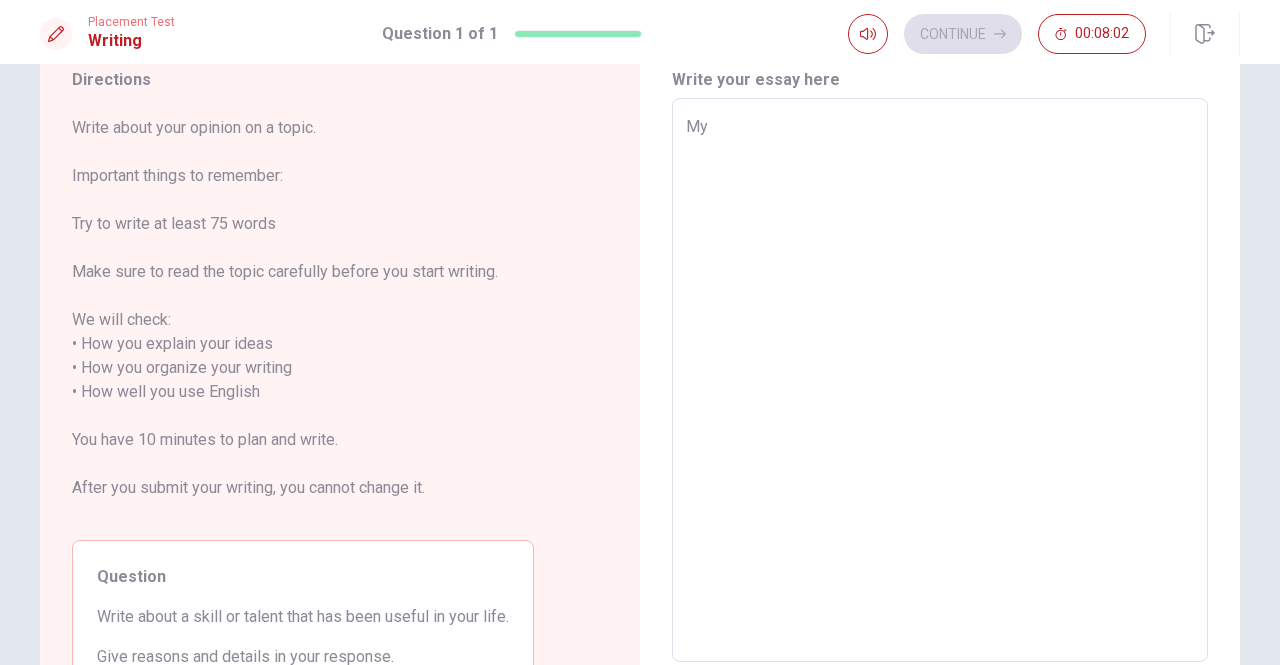 click on "My" at bounding box center (940, 380) 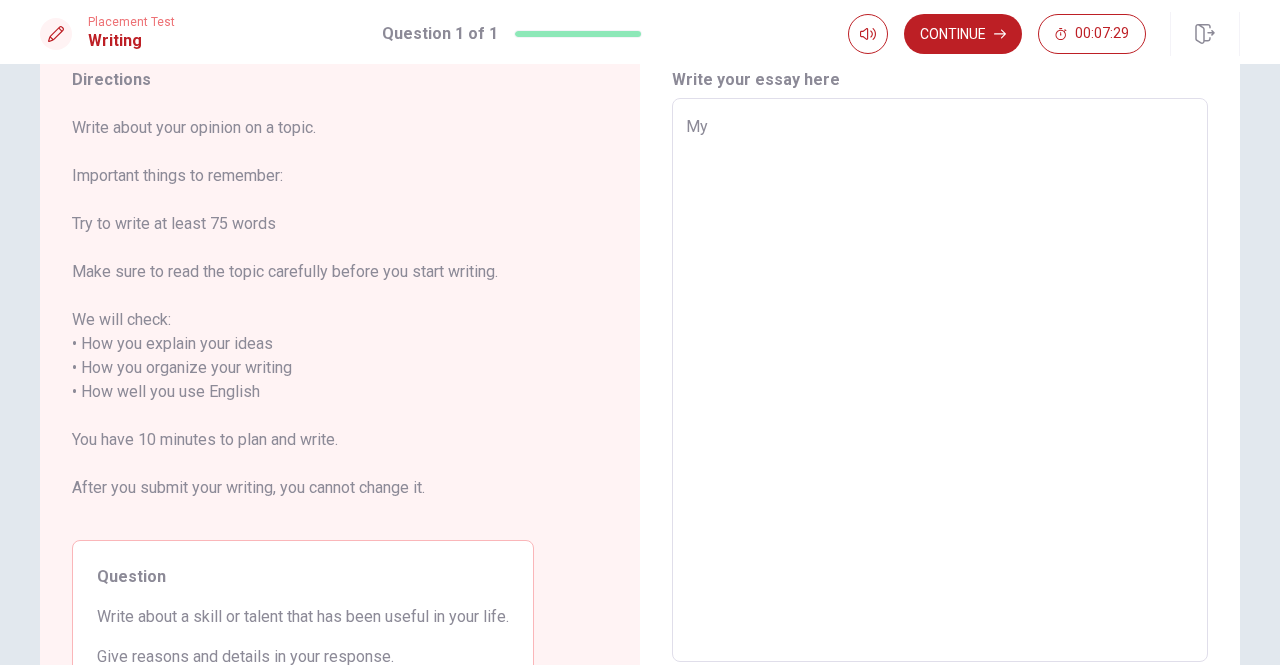 type on "x" 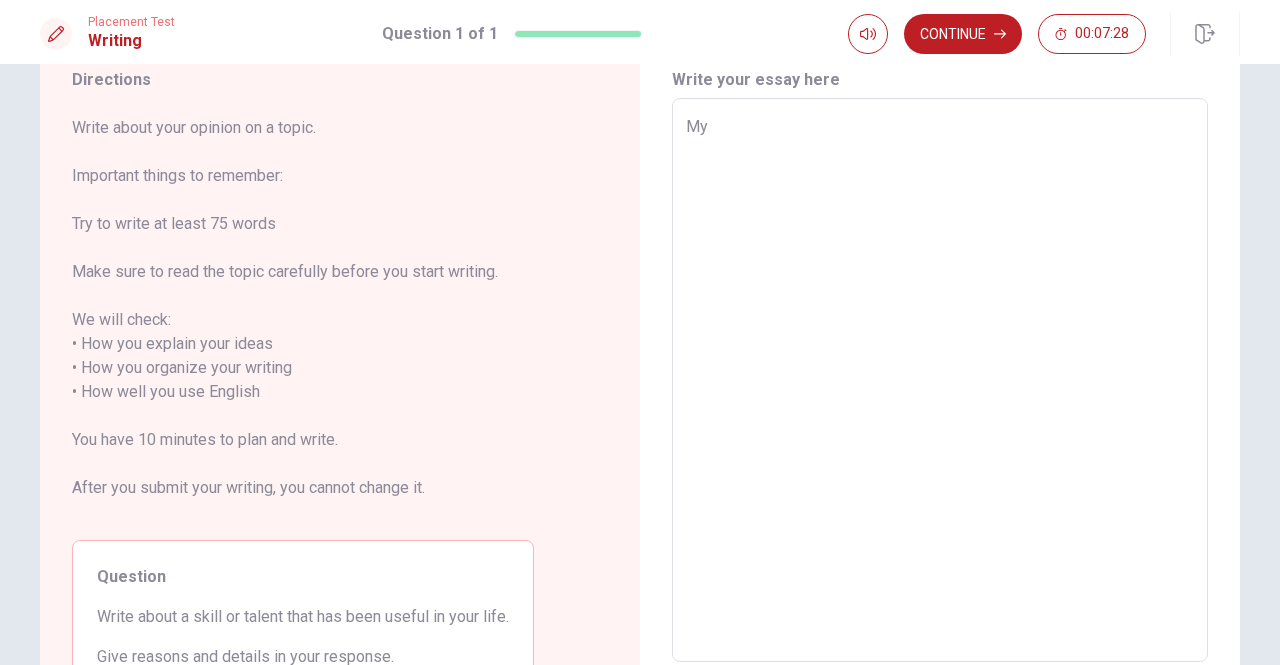 type on "My e" 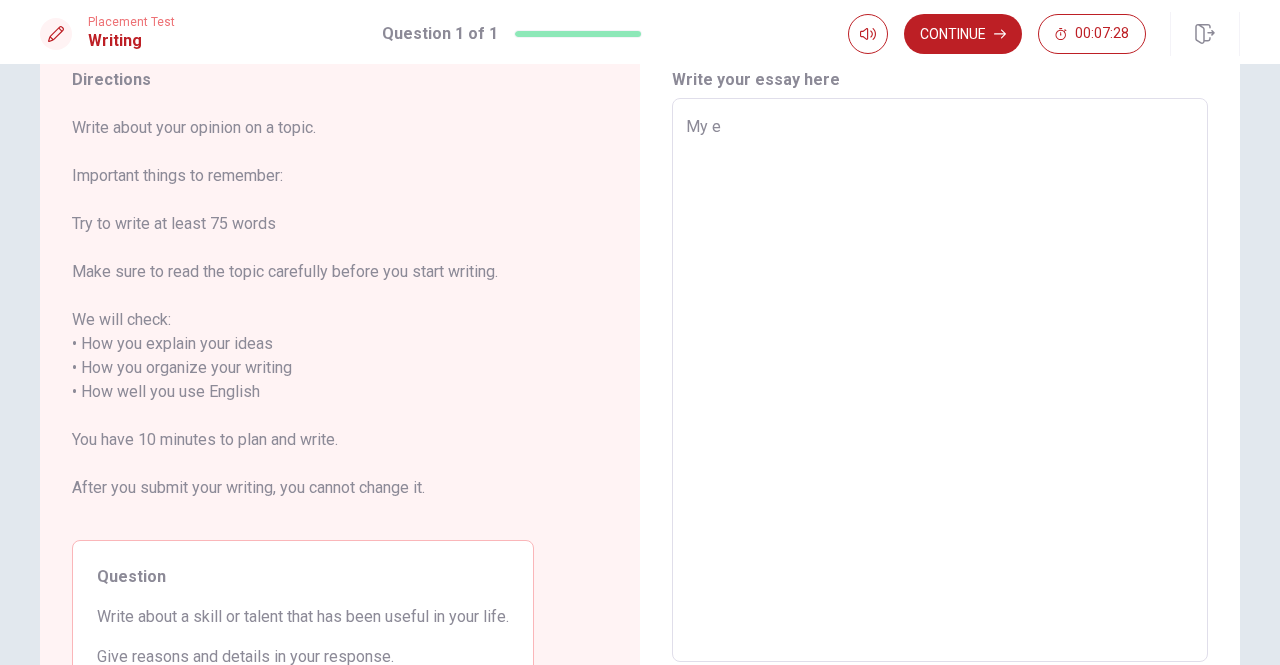 type on "x" 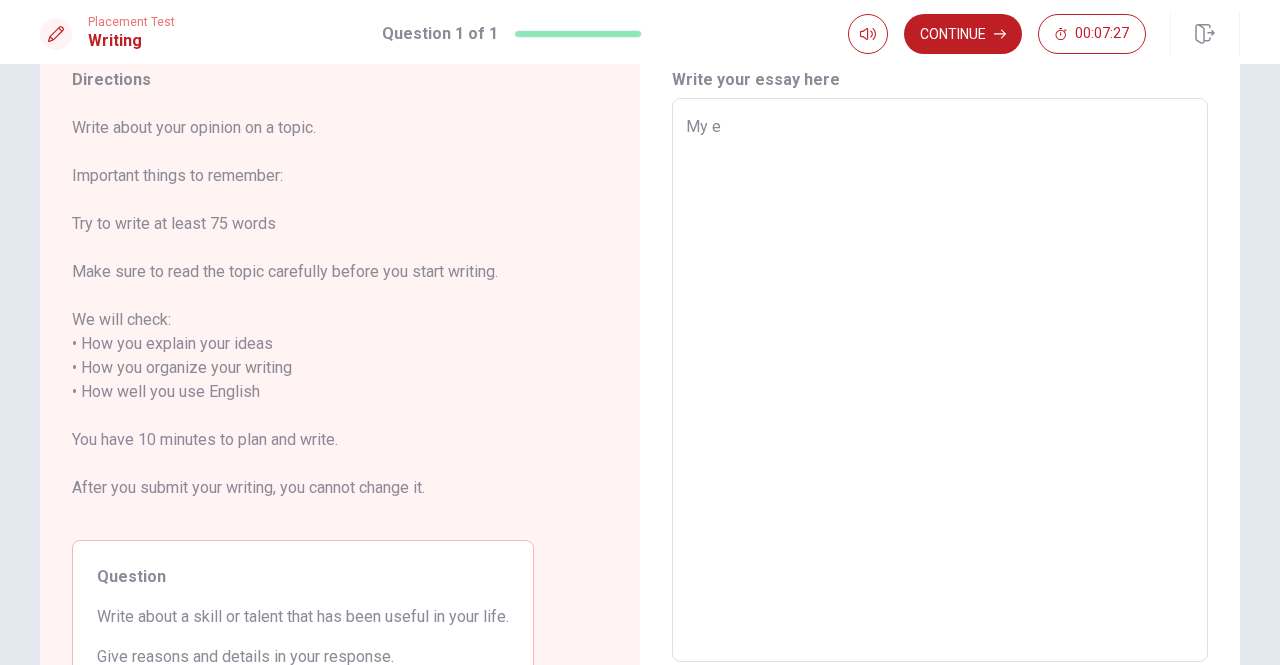 type on "My em" 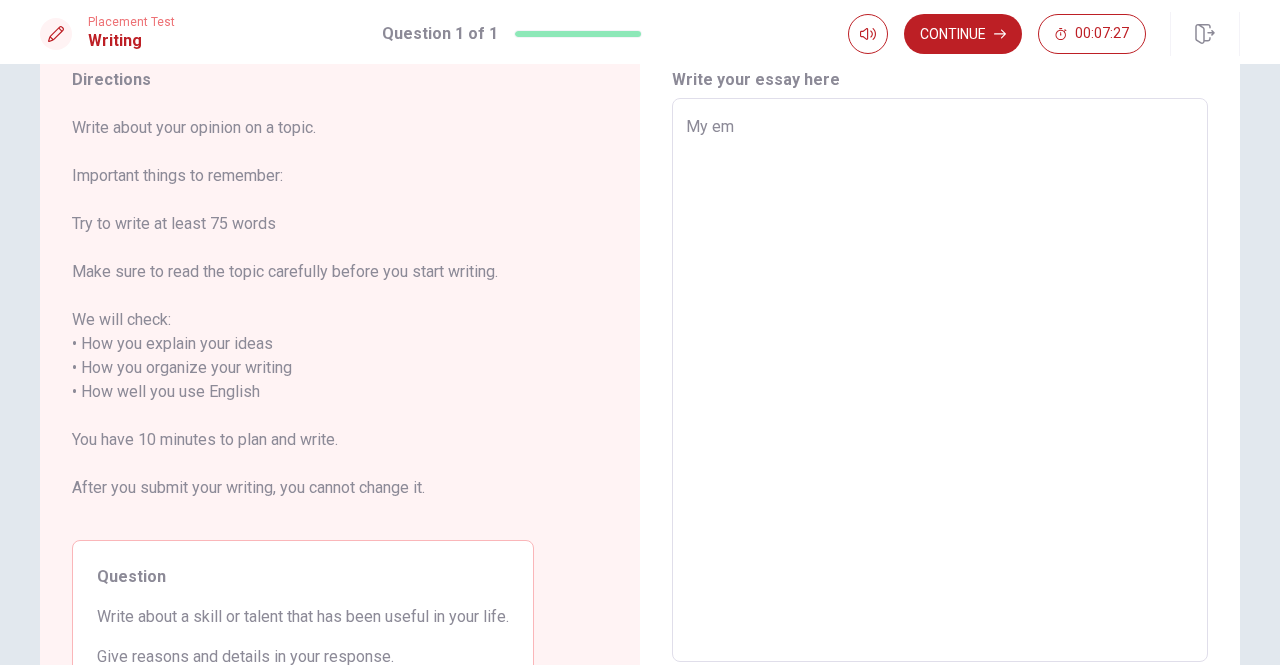 type on "x" 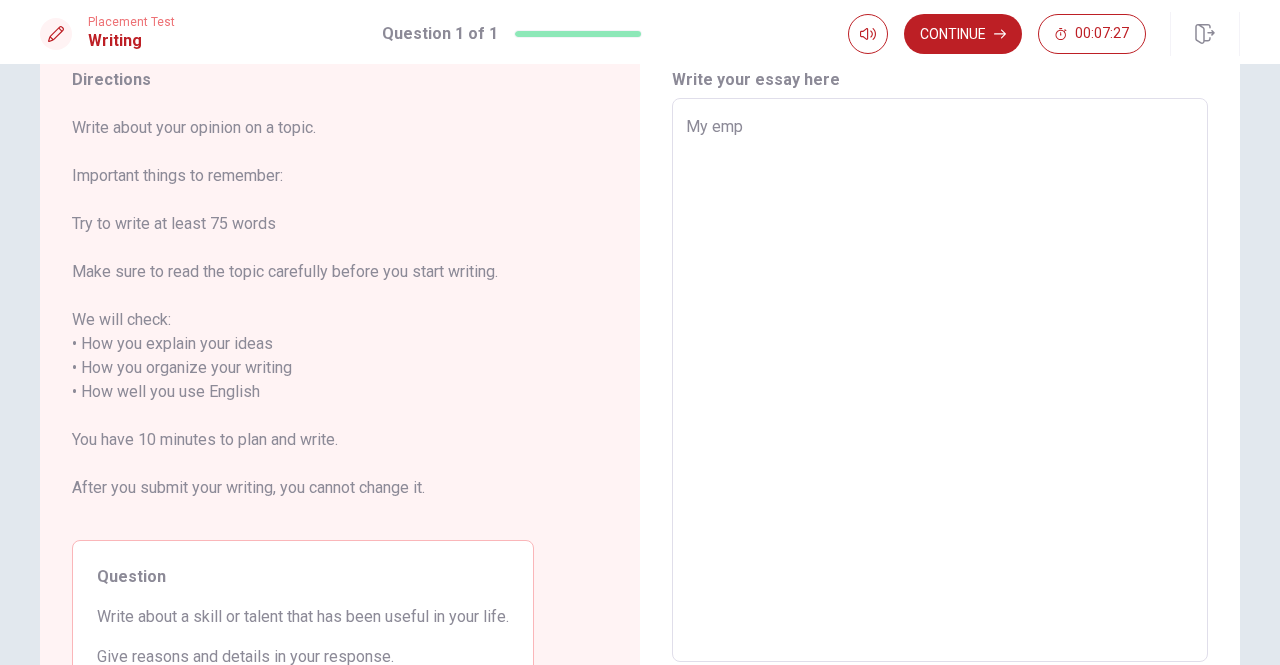 type on "x" 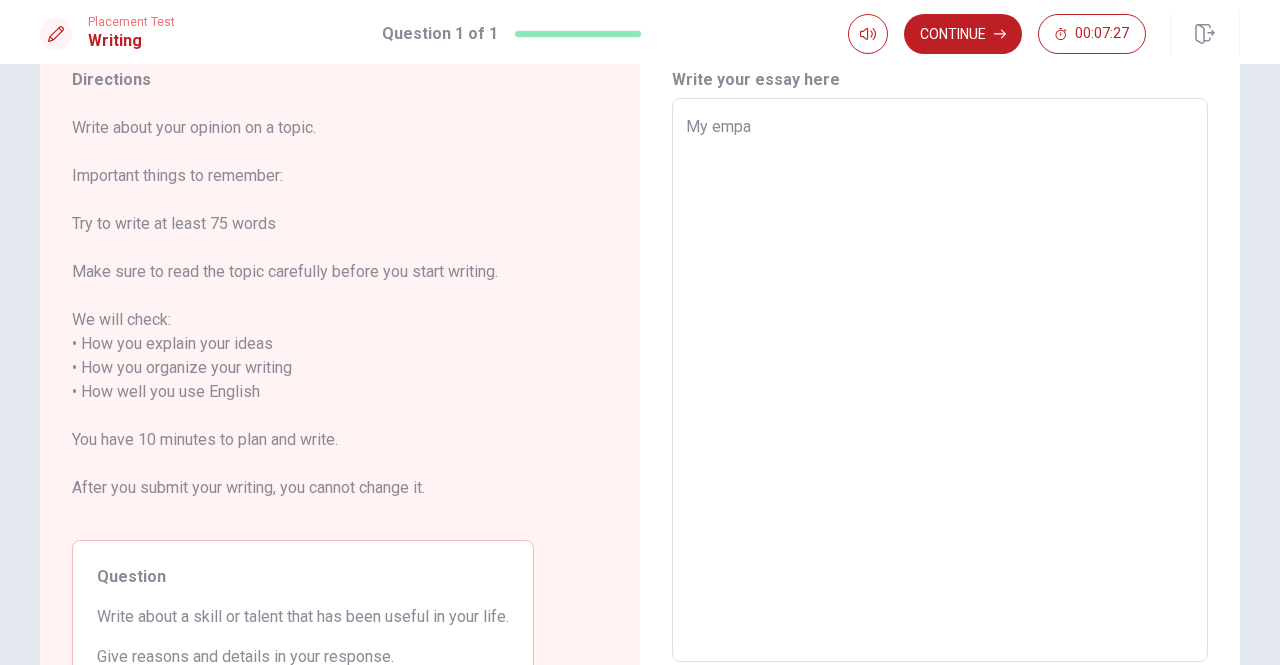 type on "x" 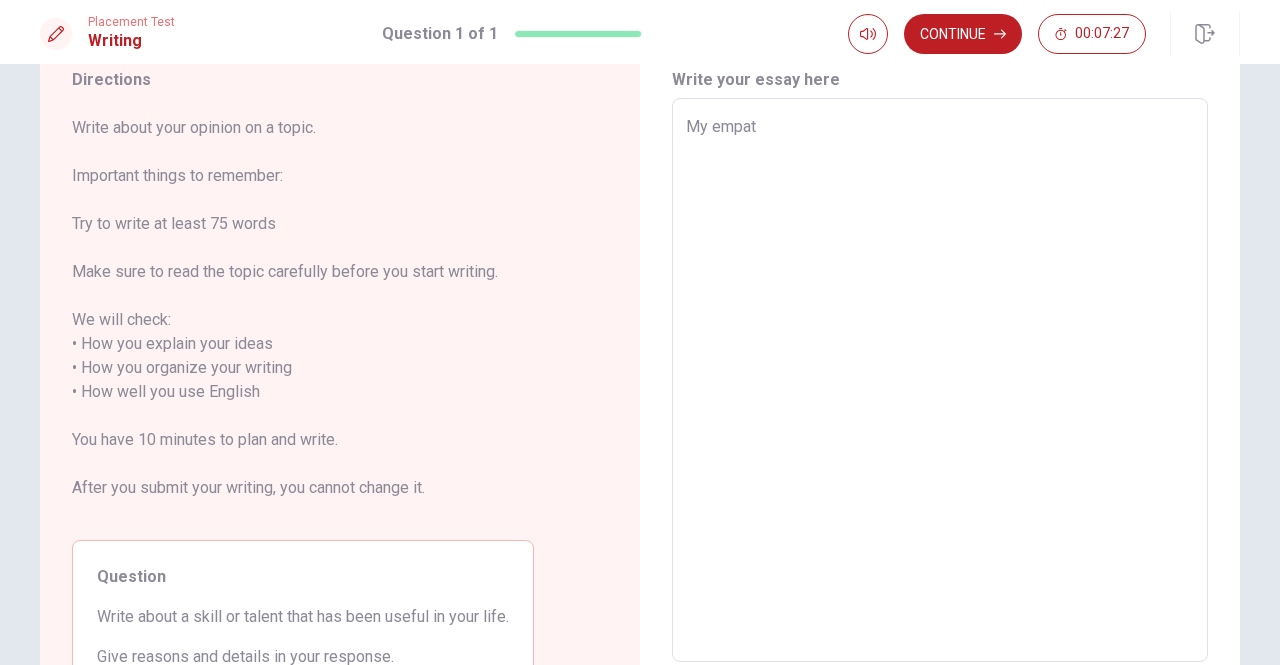 type on "x" 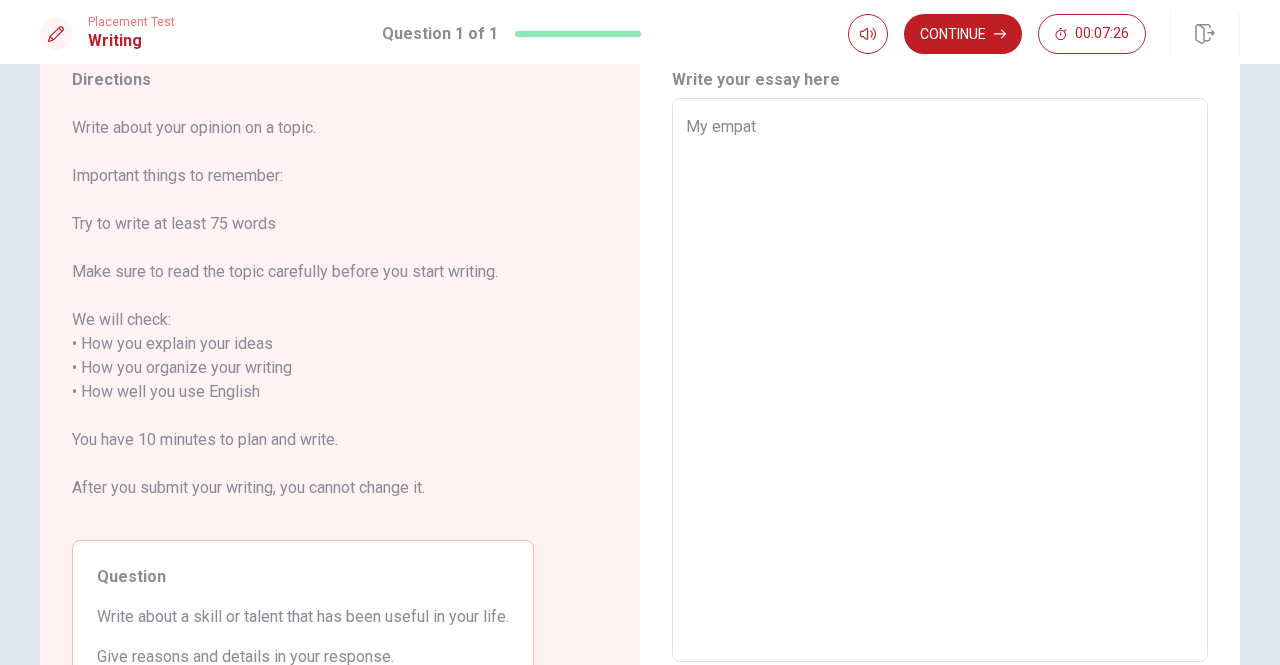 type on "My empath" 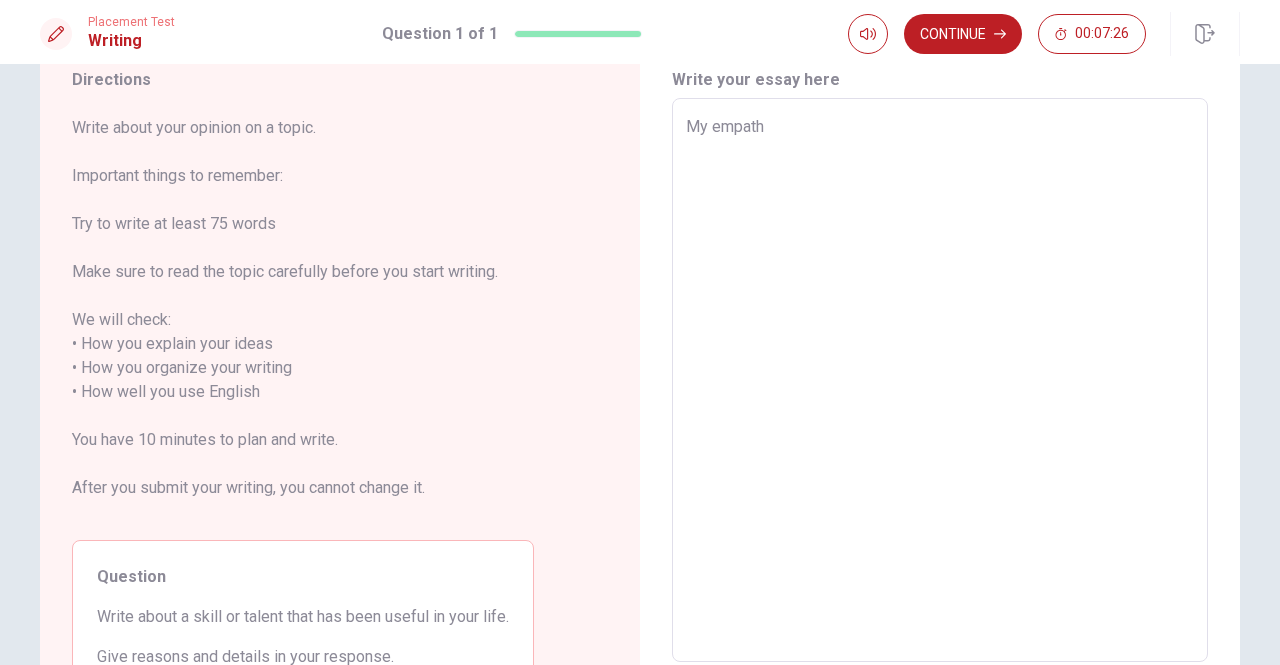 type on "x" 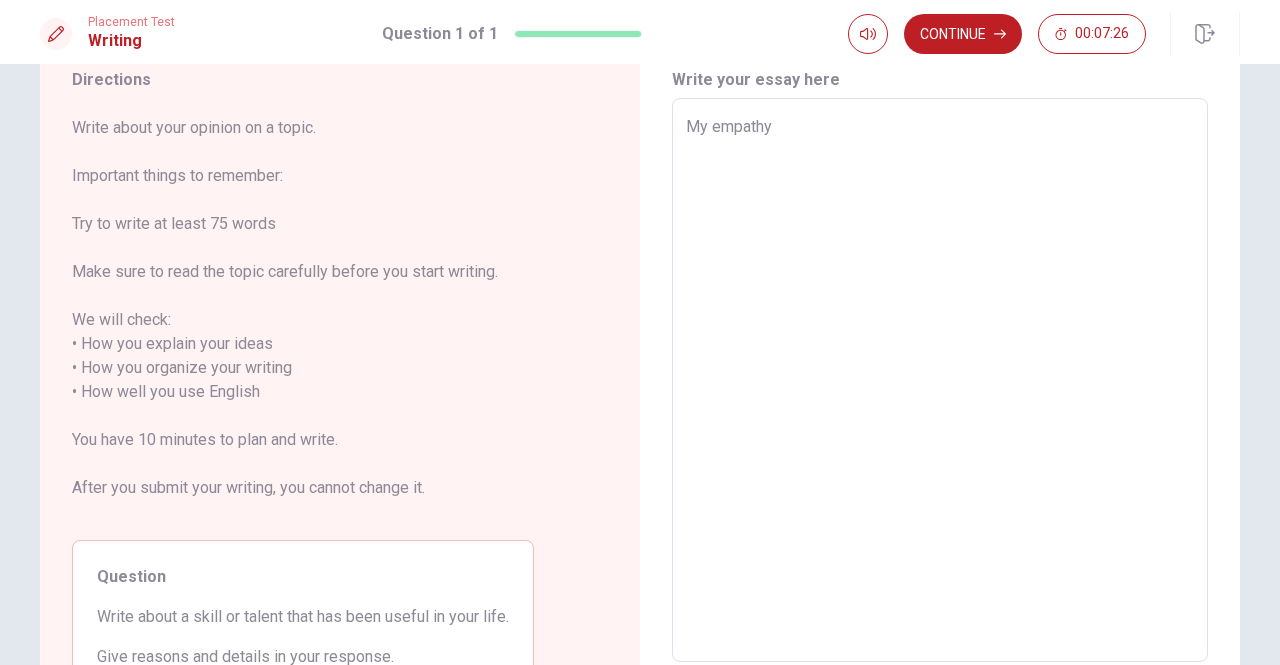 type on "x" 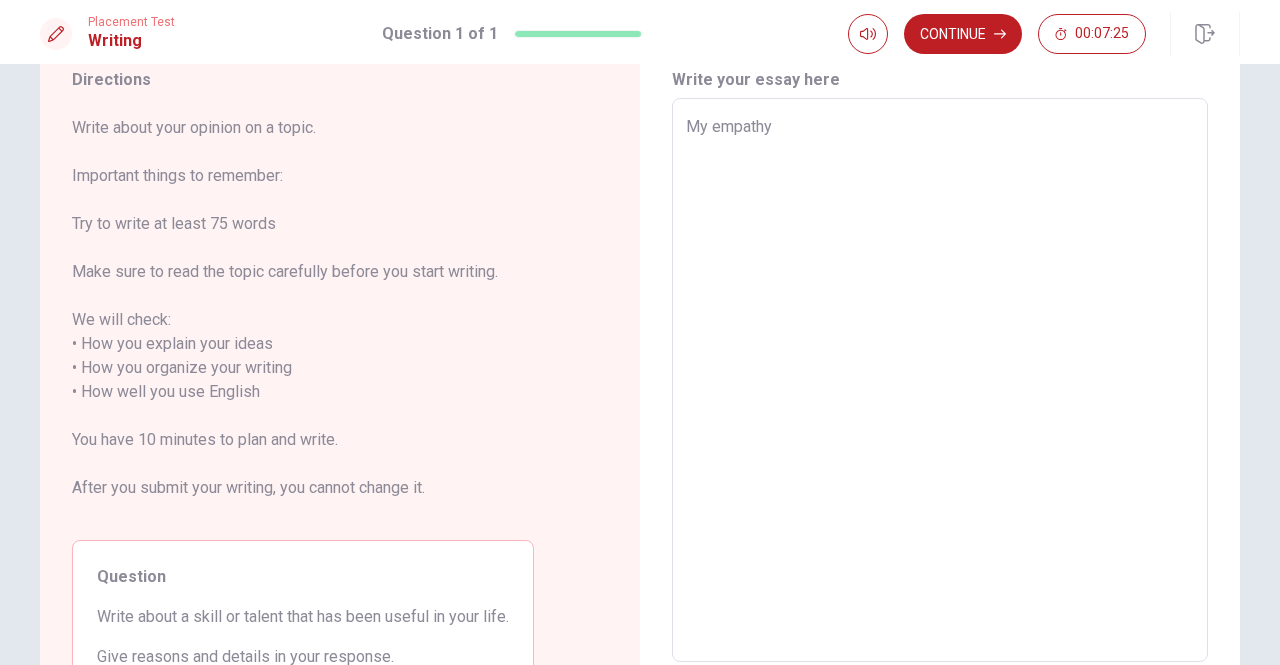 type on "x" 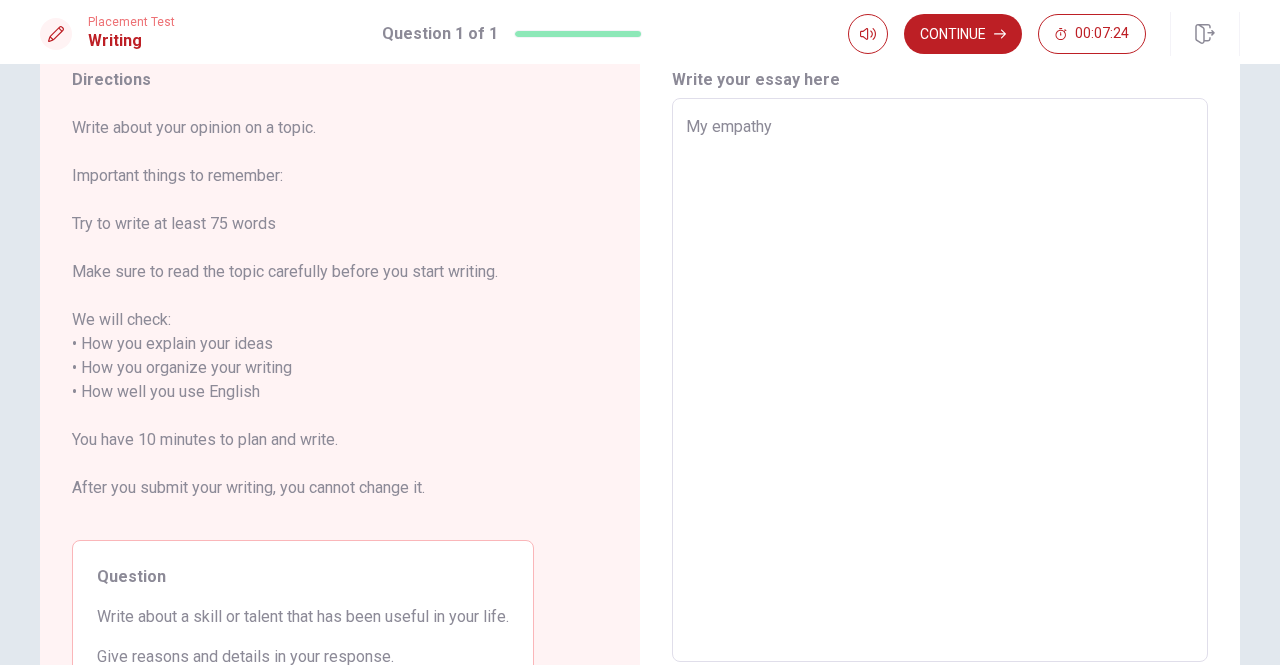 type on "My empathy s" 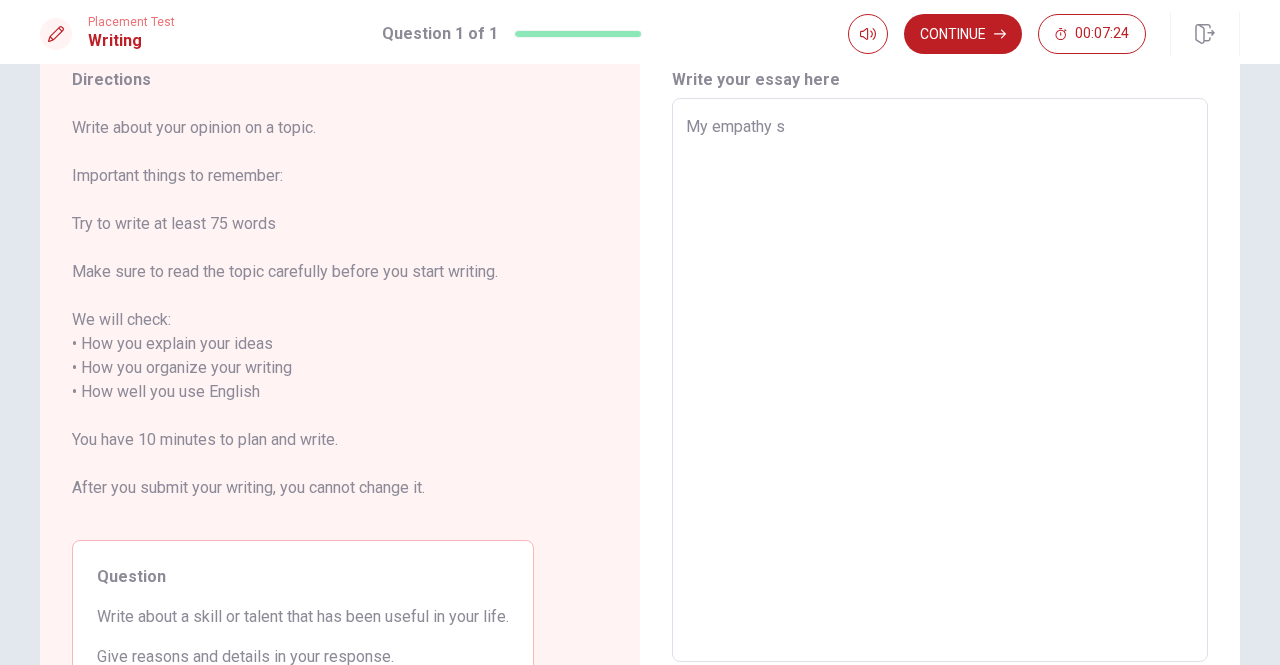 type on "x" 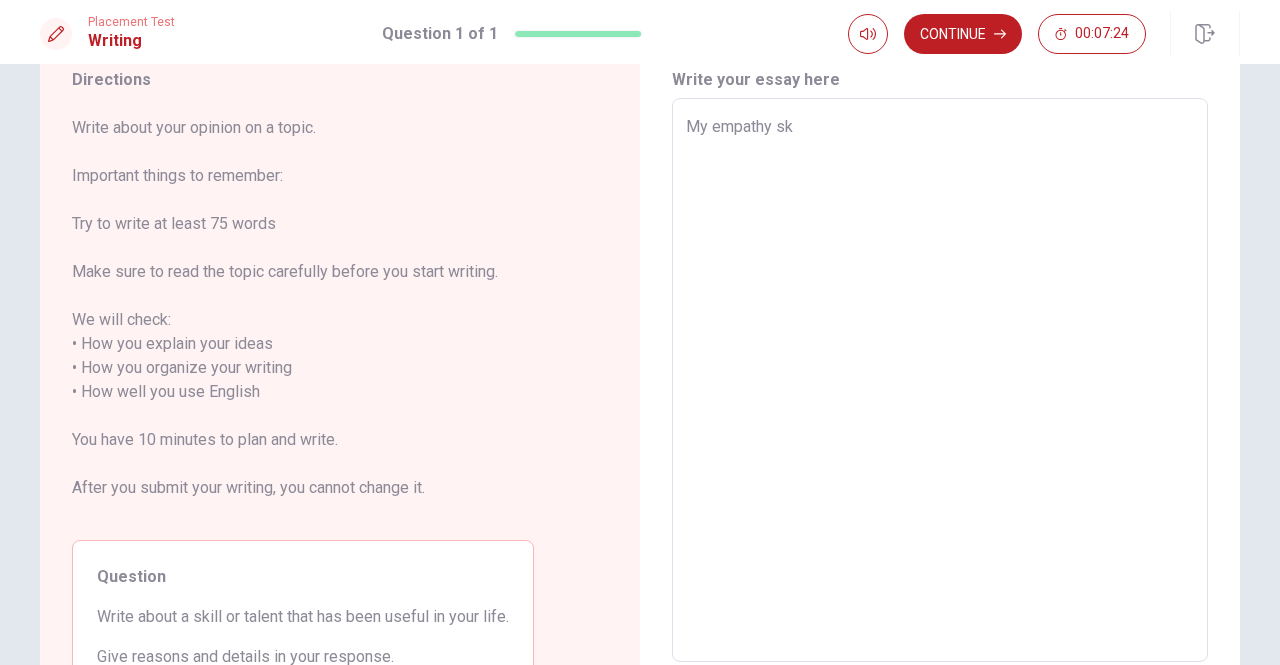 type on "x" 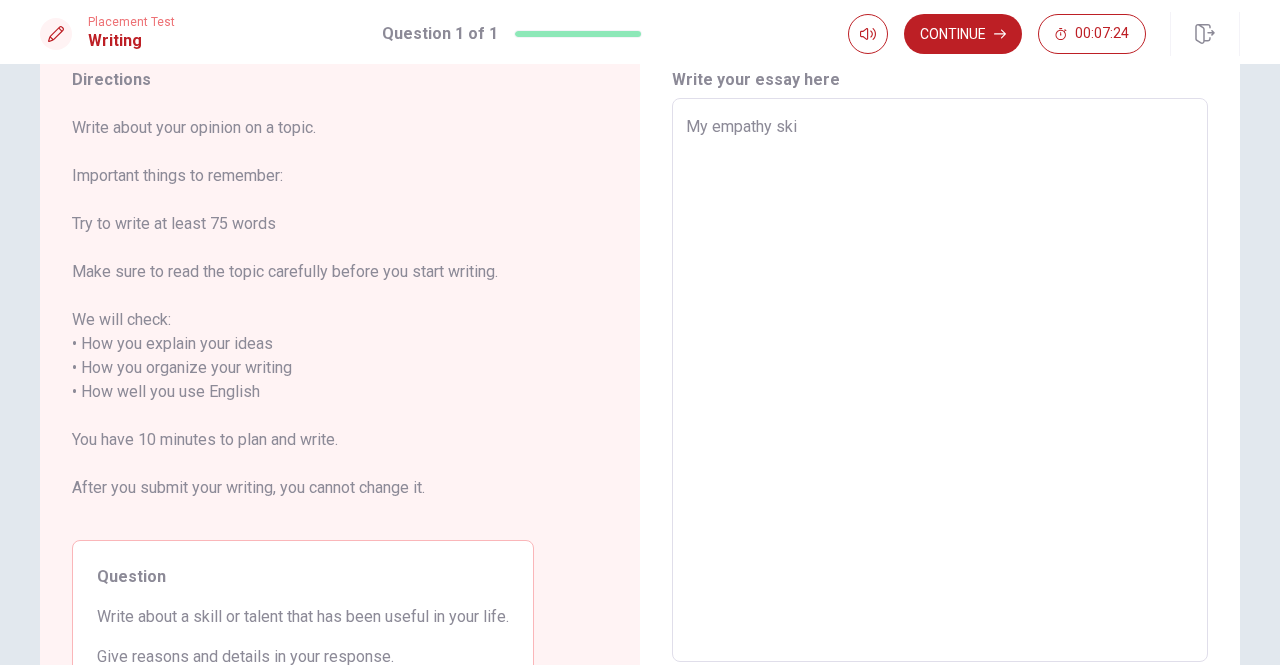type on "x" 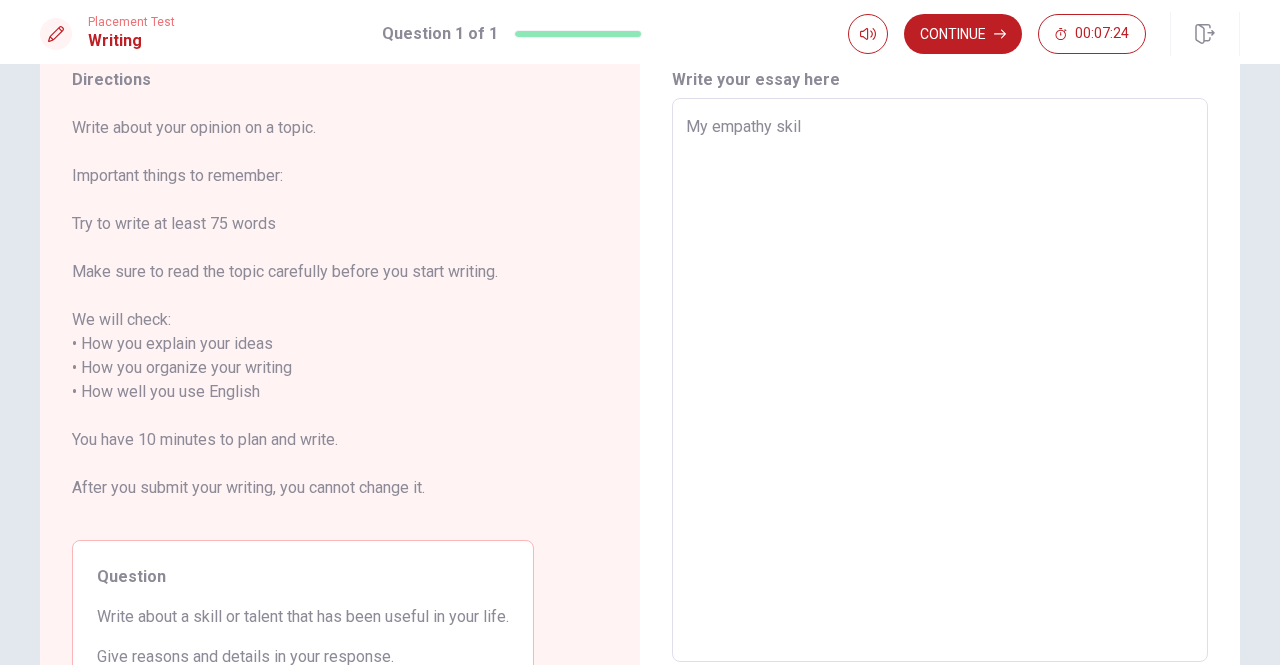type on "x" 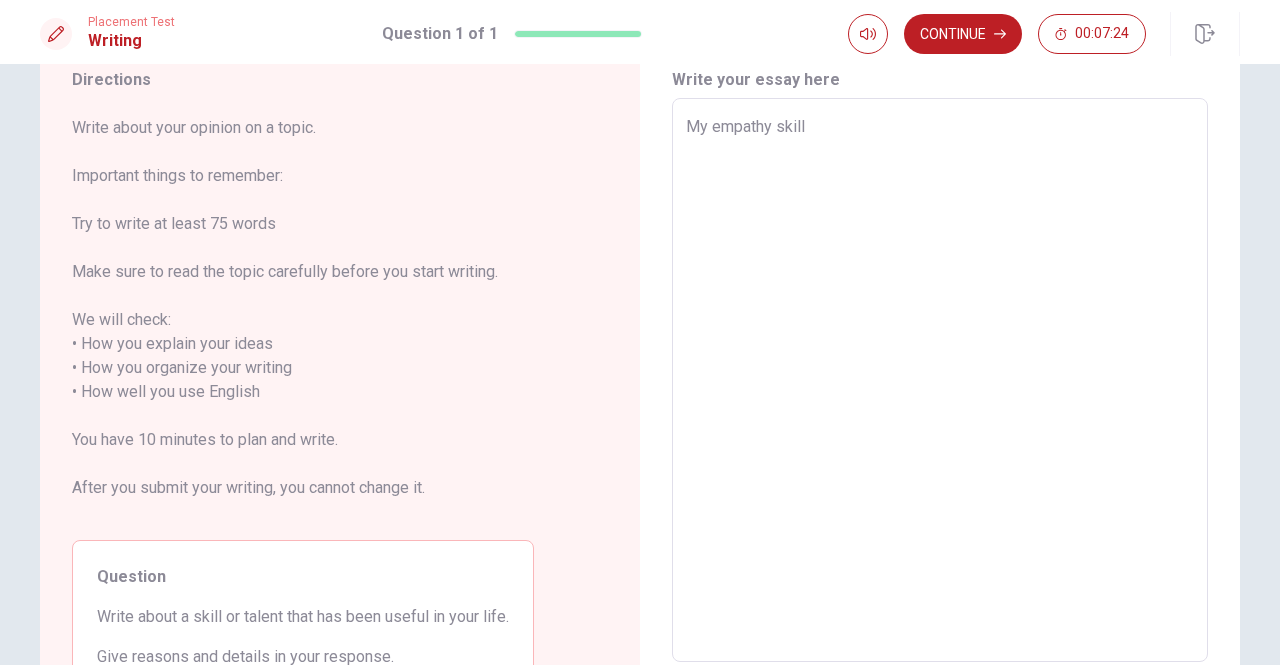 type on "x" 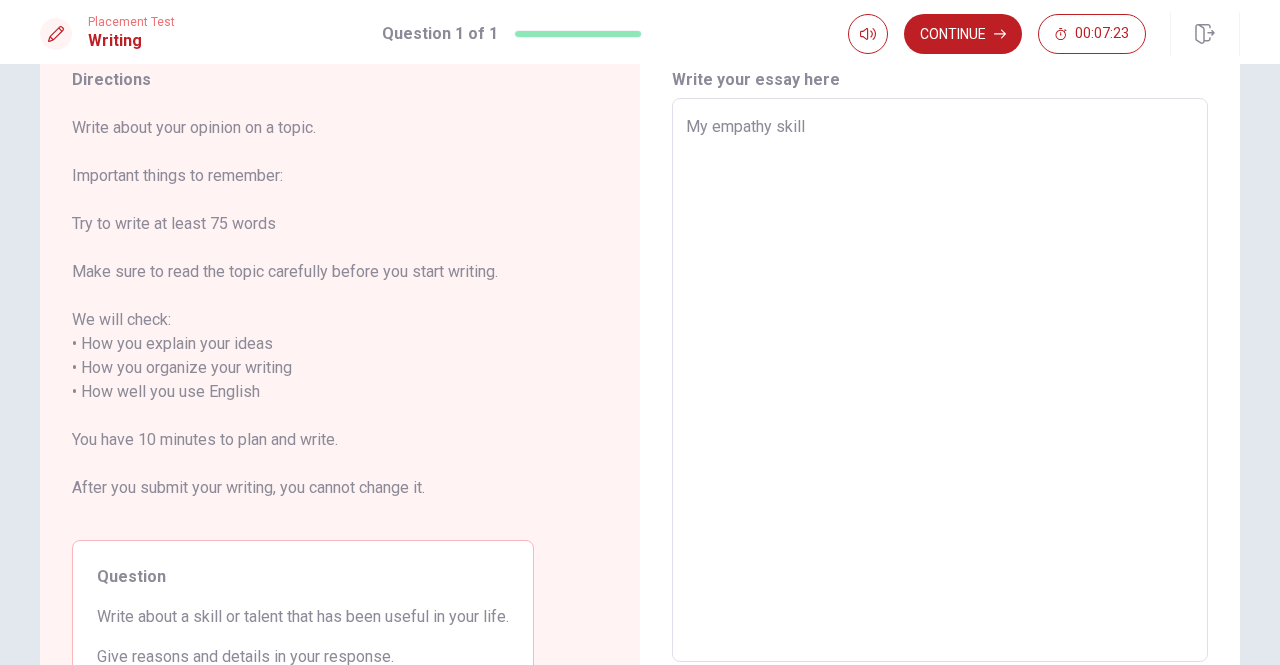 type on "My empathy skill" 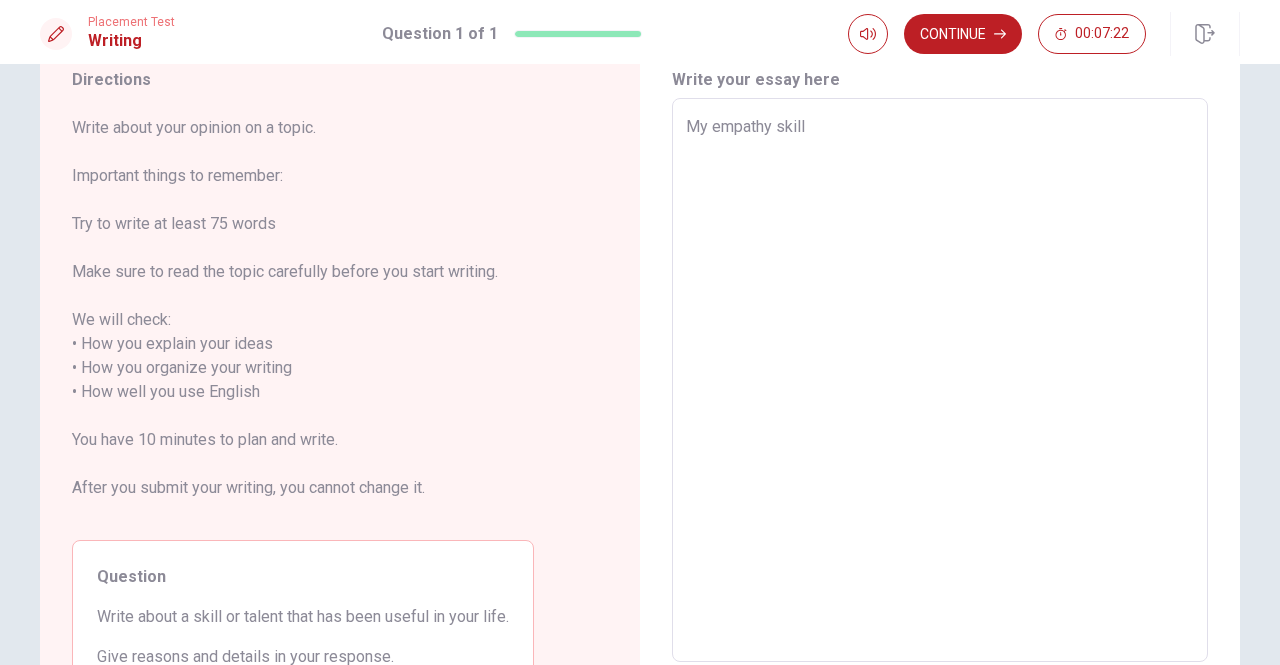 type on "x" 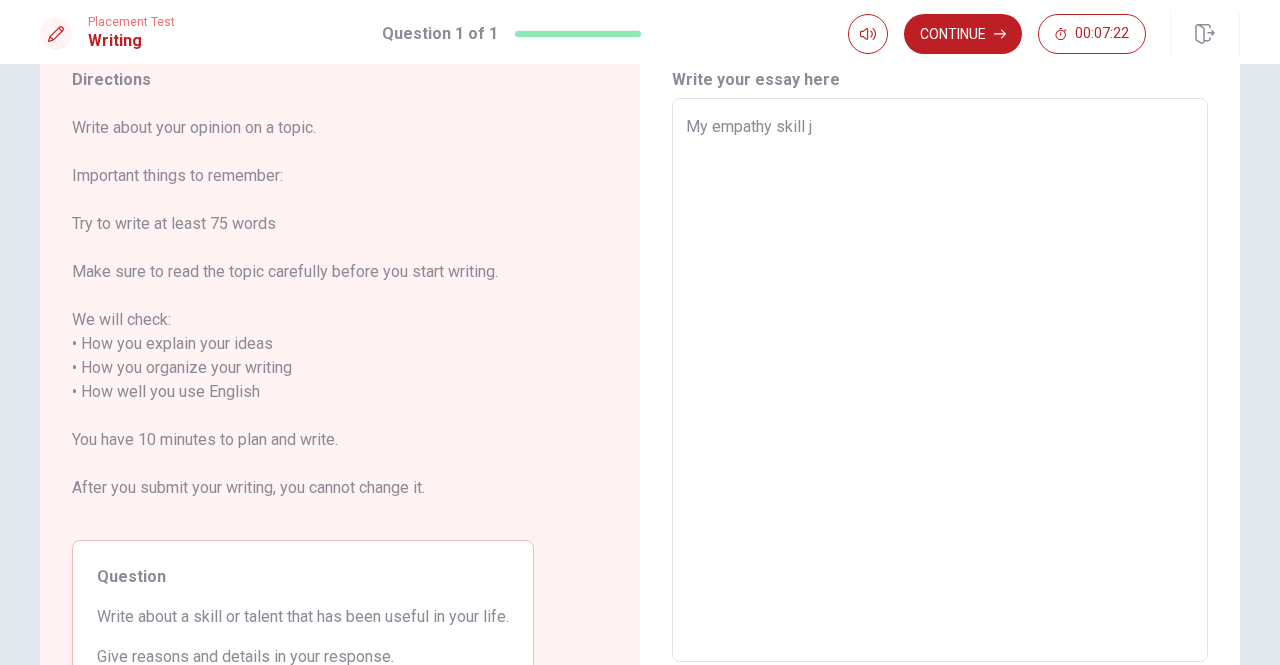 type on "x" 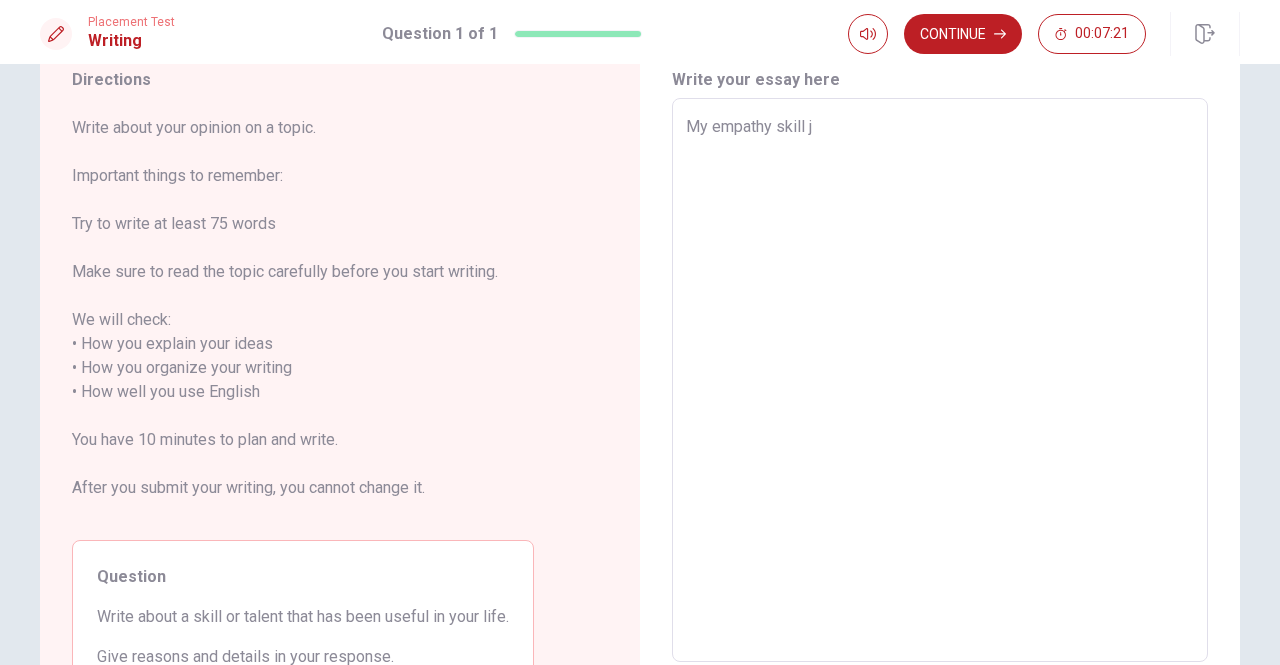 type on "My empathy skill" 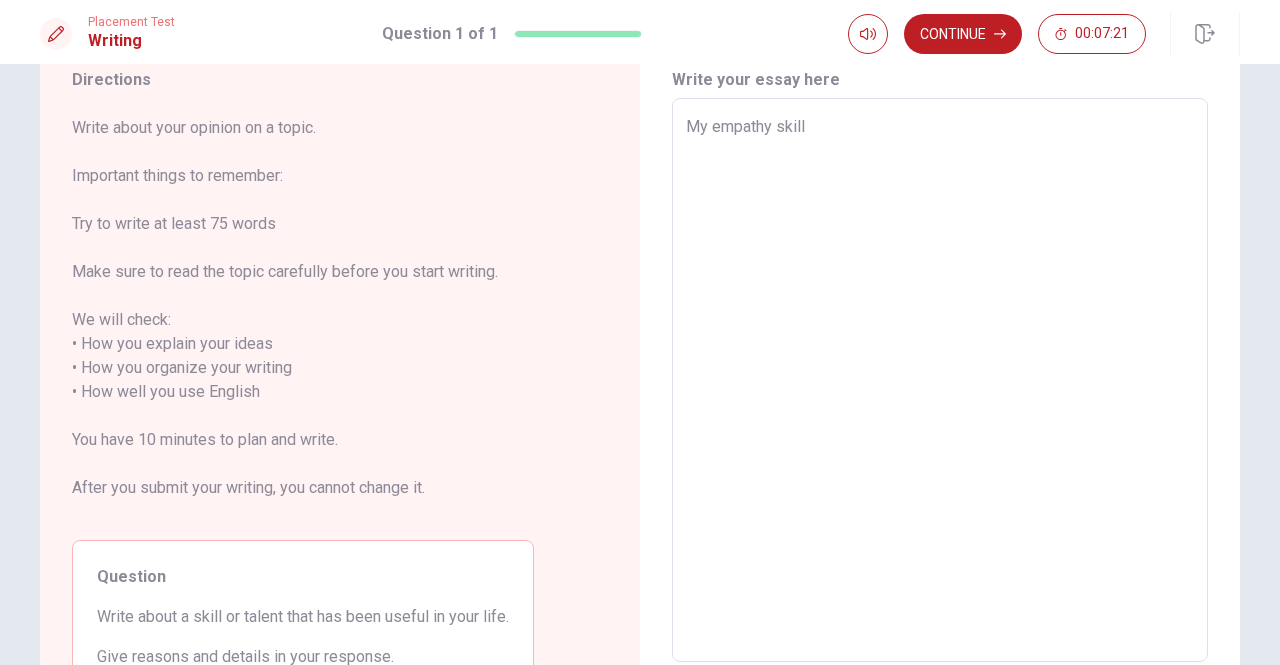 type on "x" 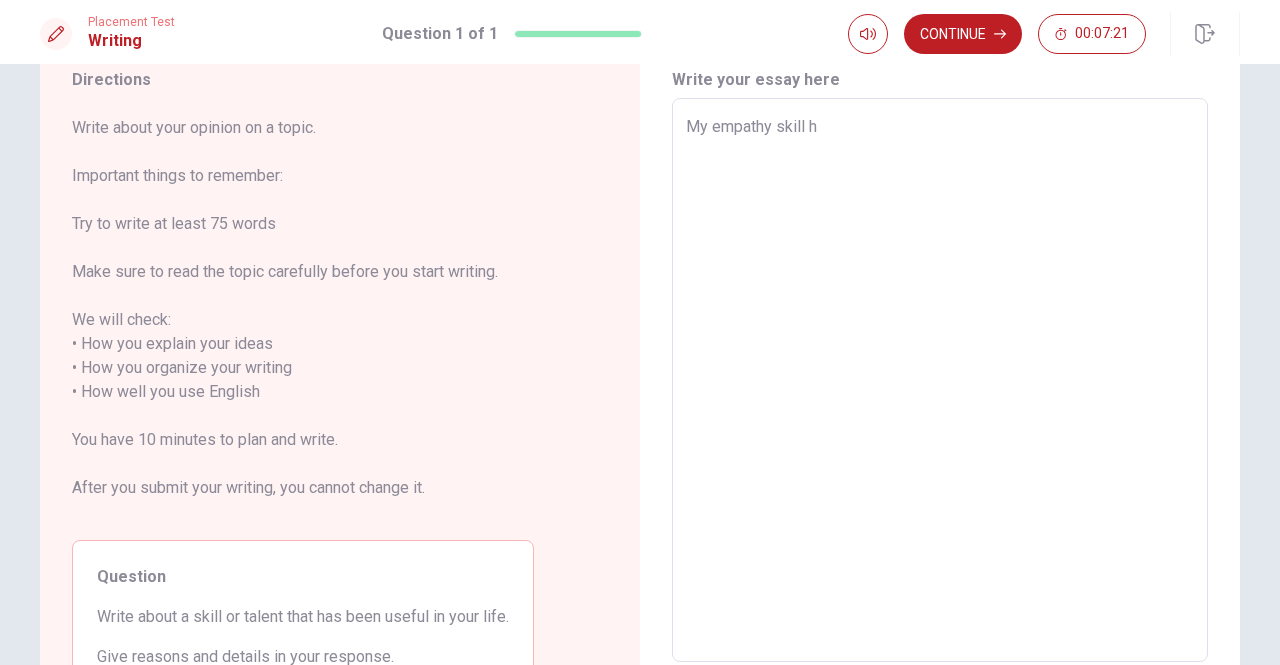 type on "x" 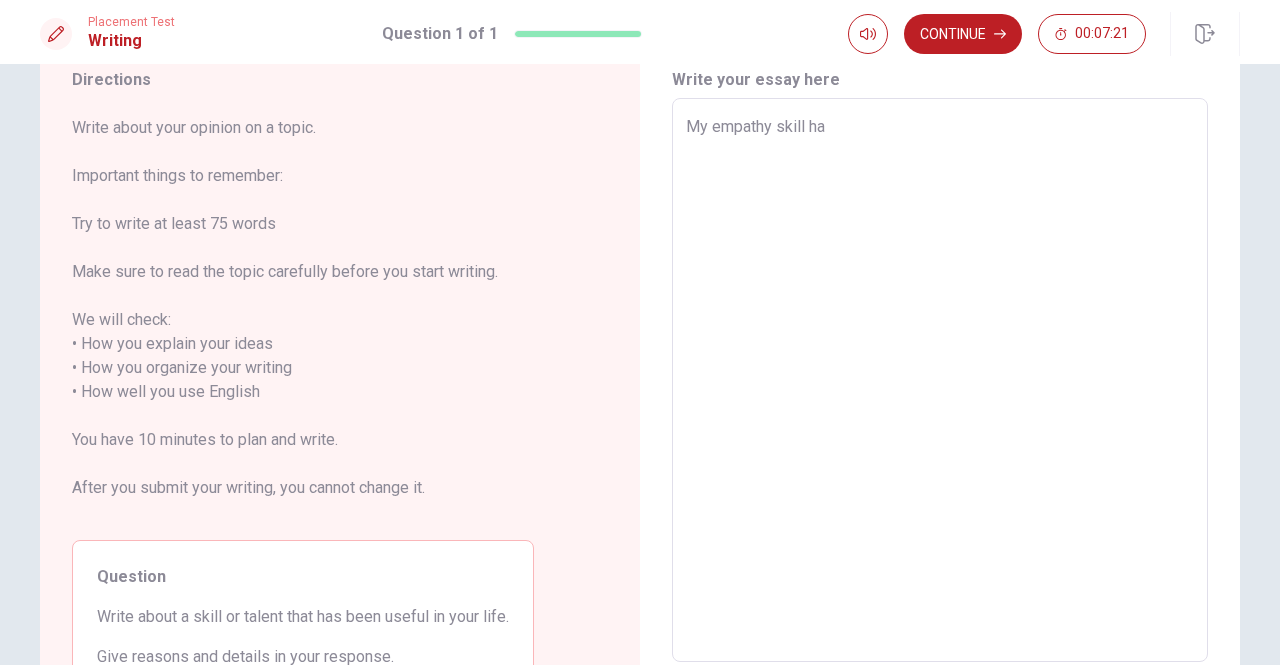 type on "x" 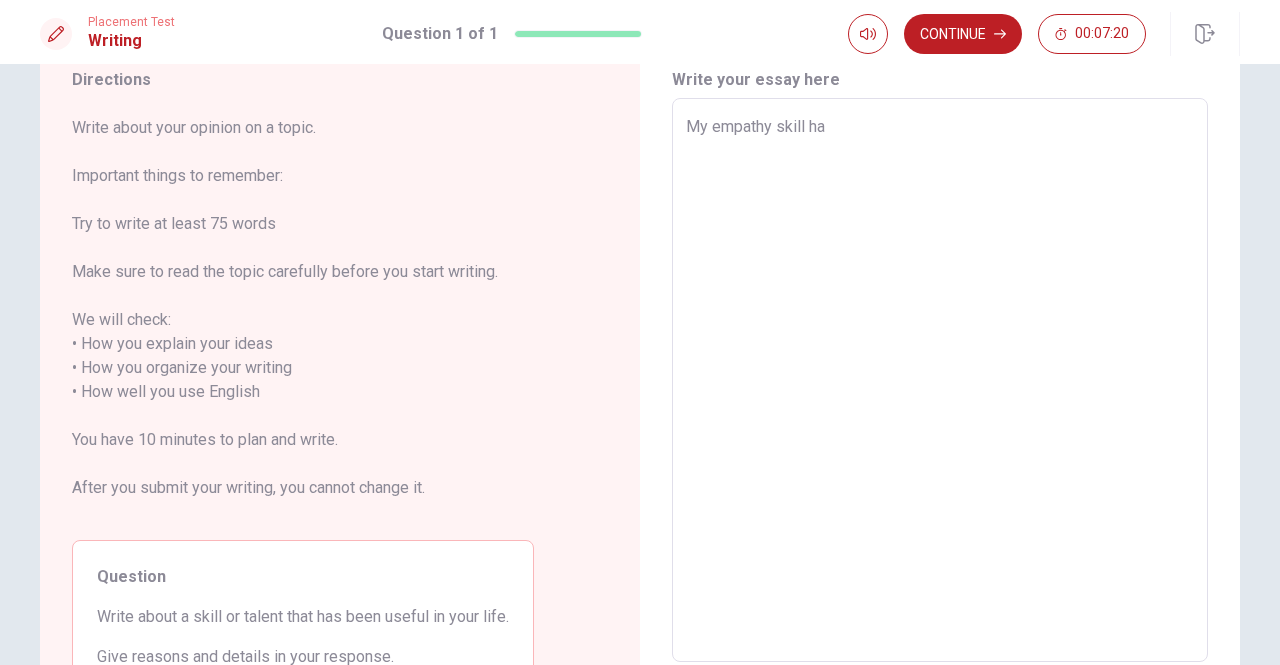 type on "My empathy skill has" 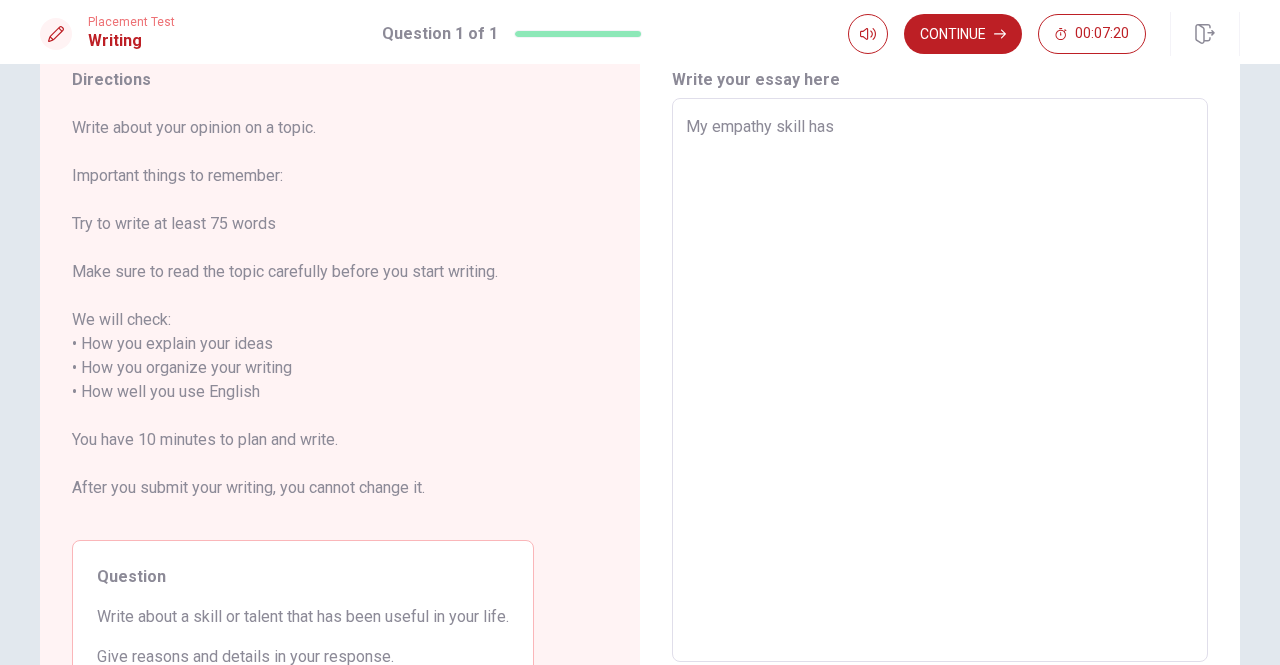 type on "x" 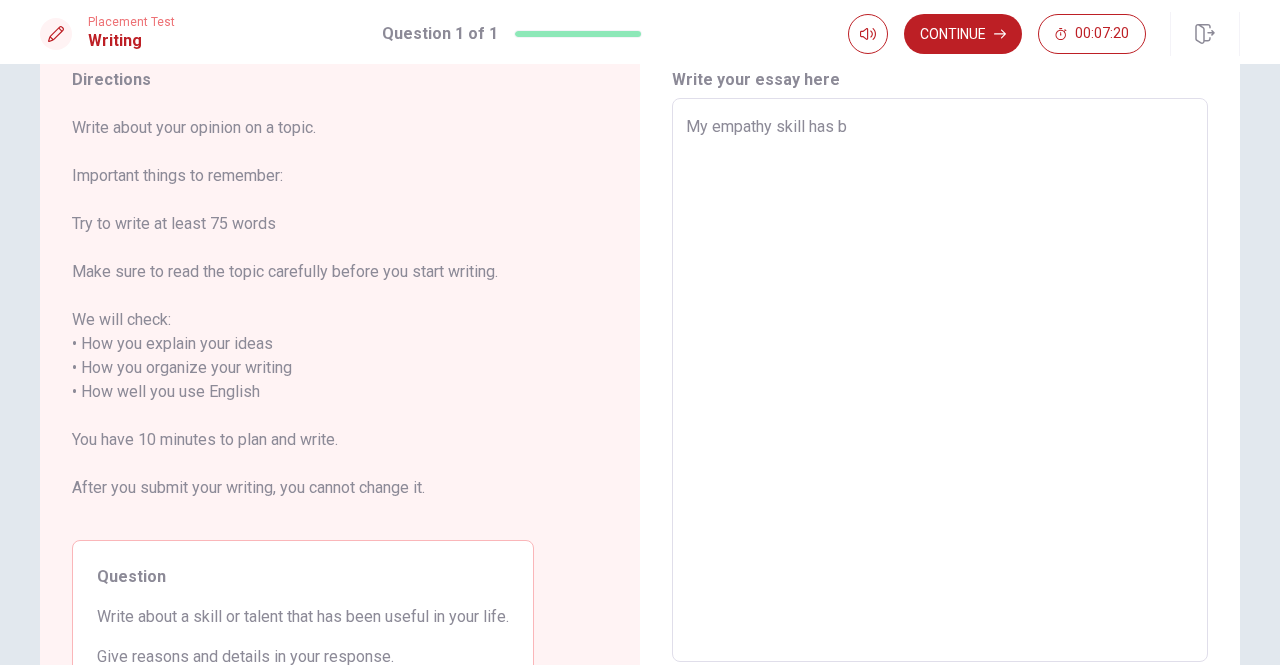 type on "x" 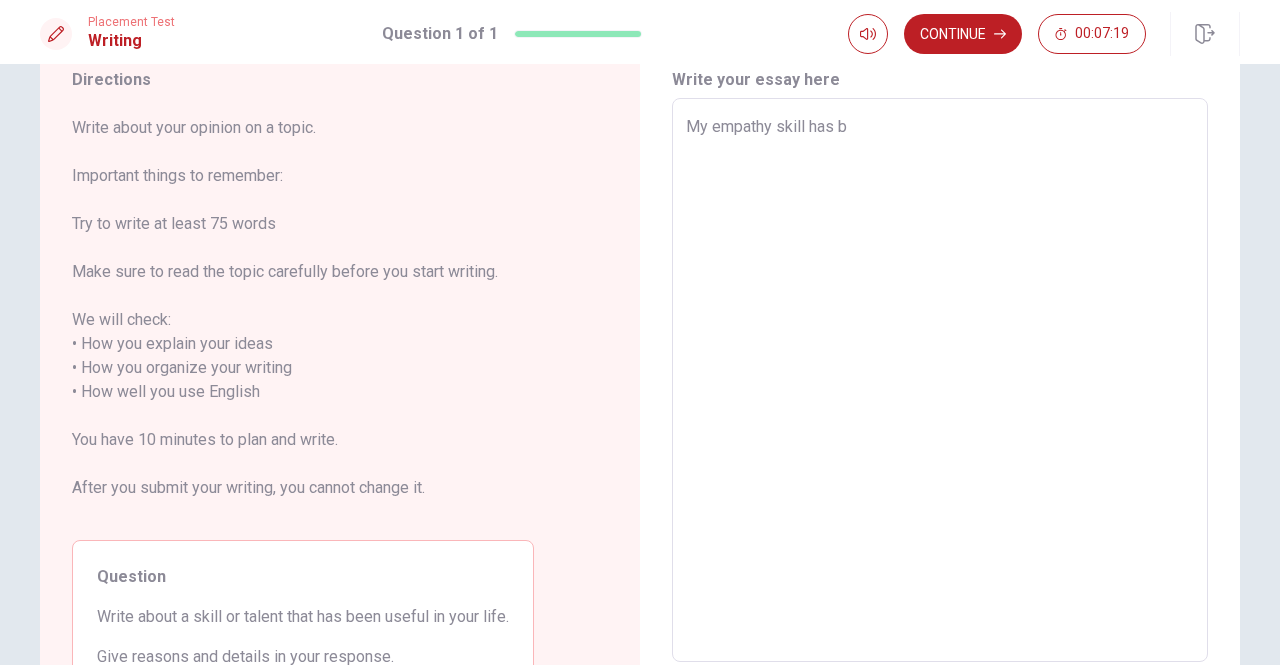 type on "My empathy skill has be" 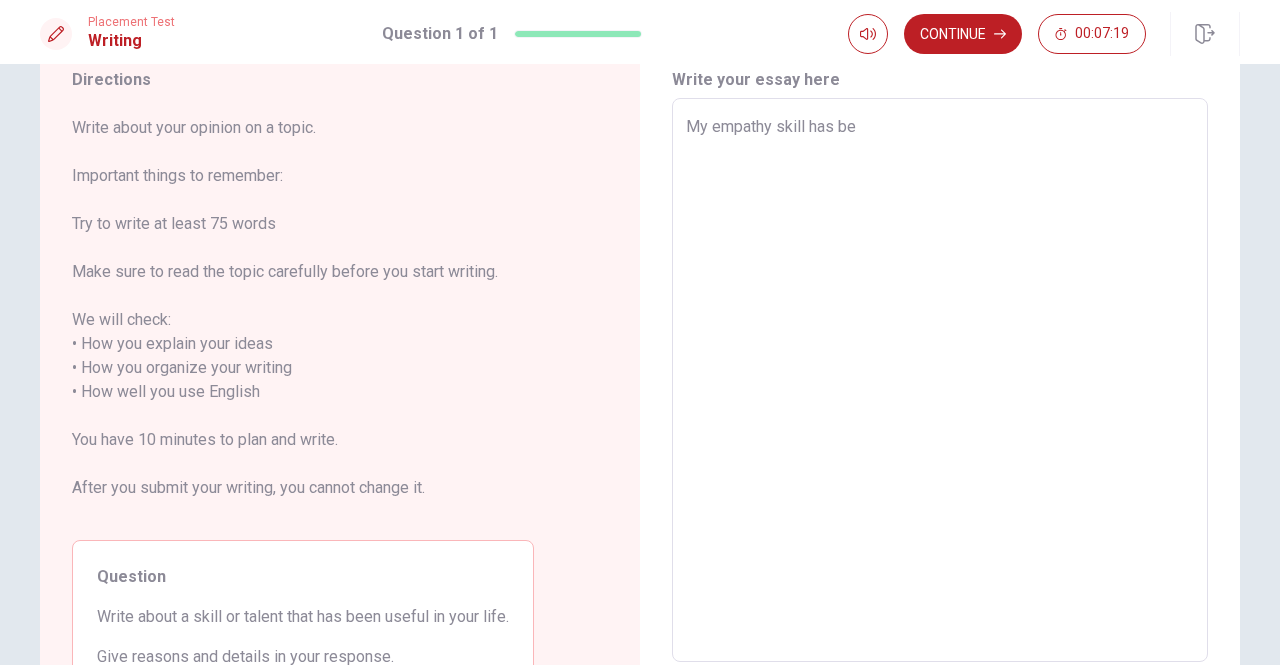 type on "x" 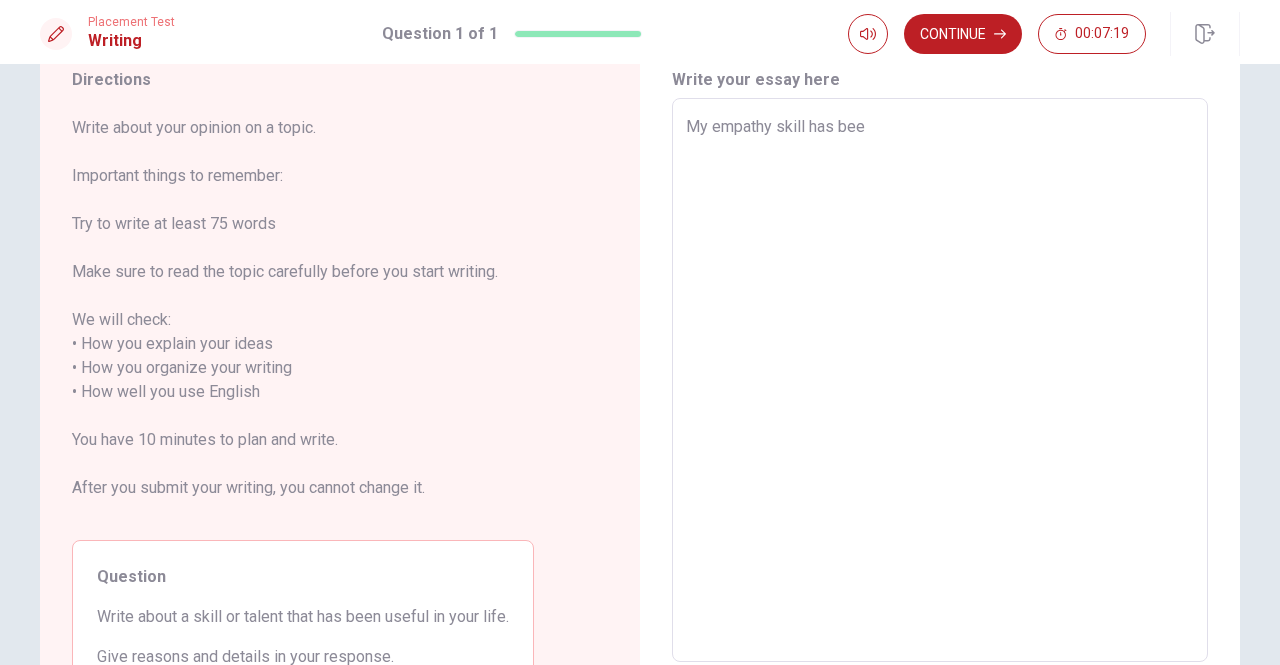 type on "x" 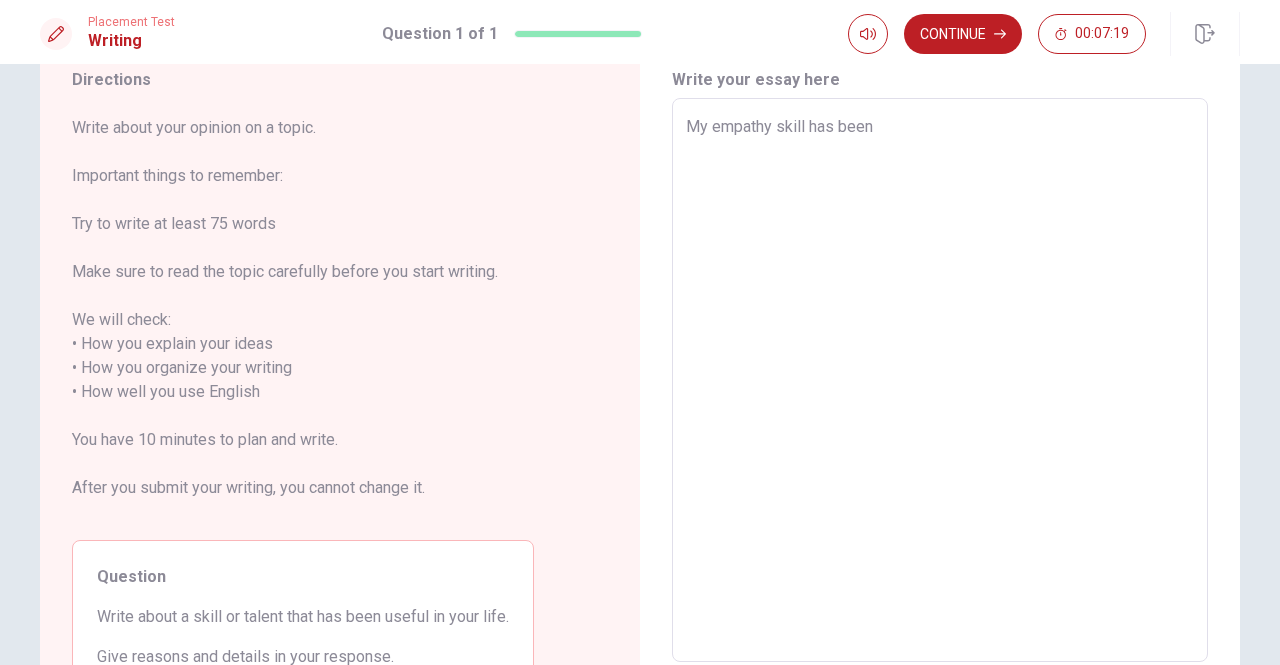 type on "x" 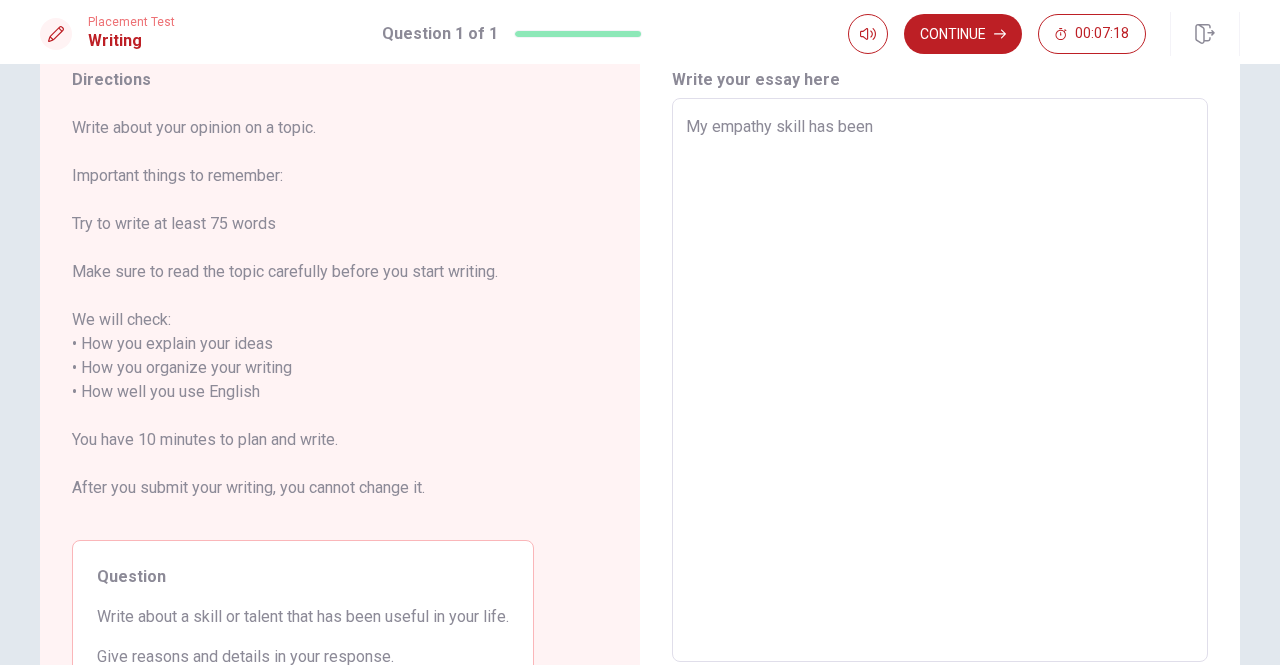 type on "My empathy skill has been u" 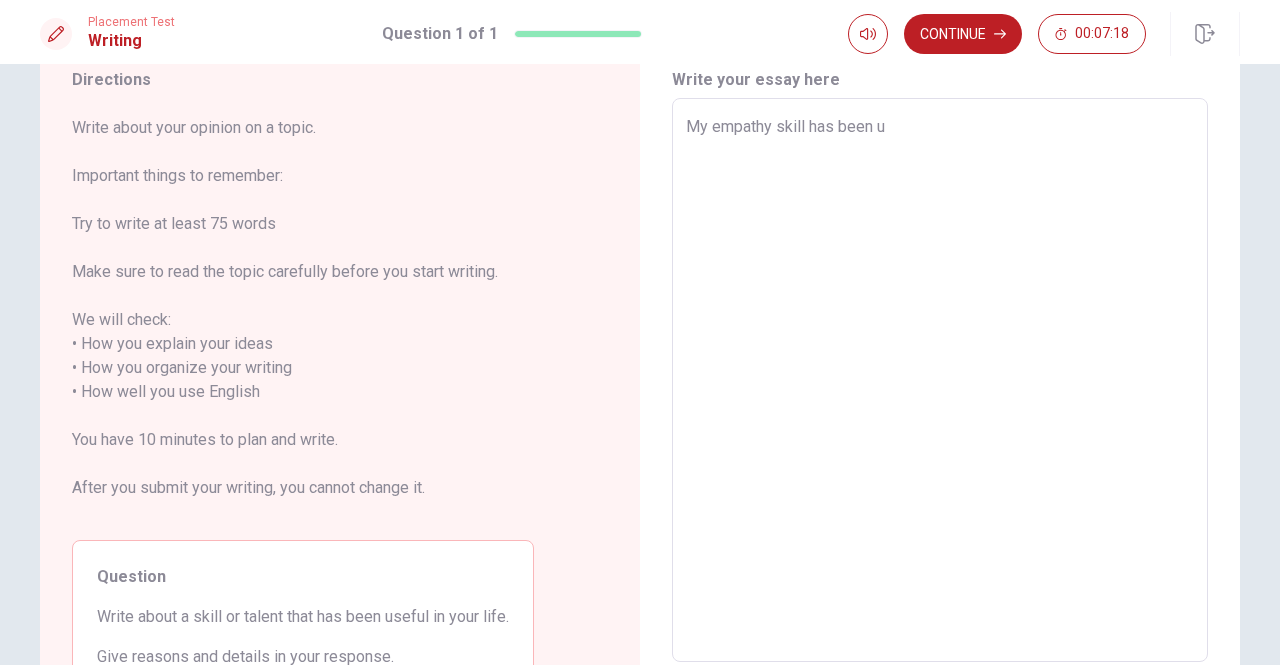 type on "x" 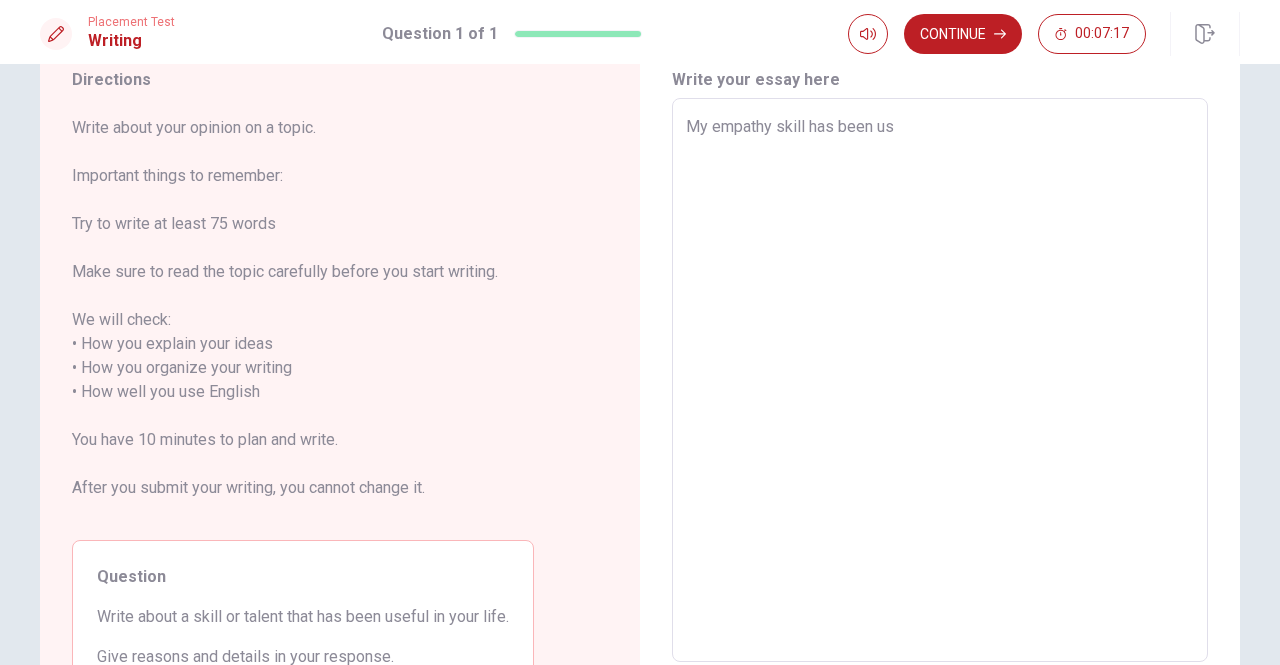 type on "My empathy skill has been use" 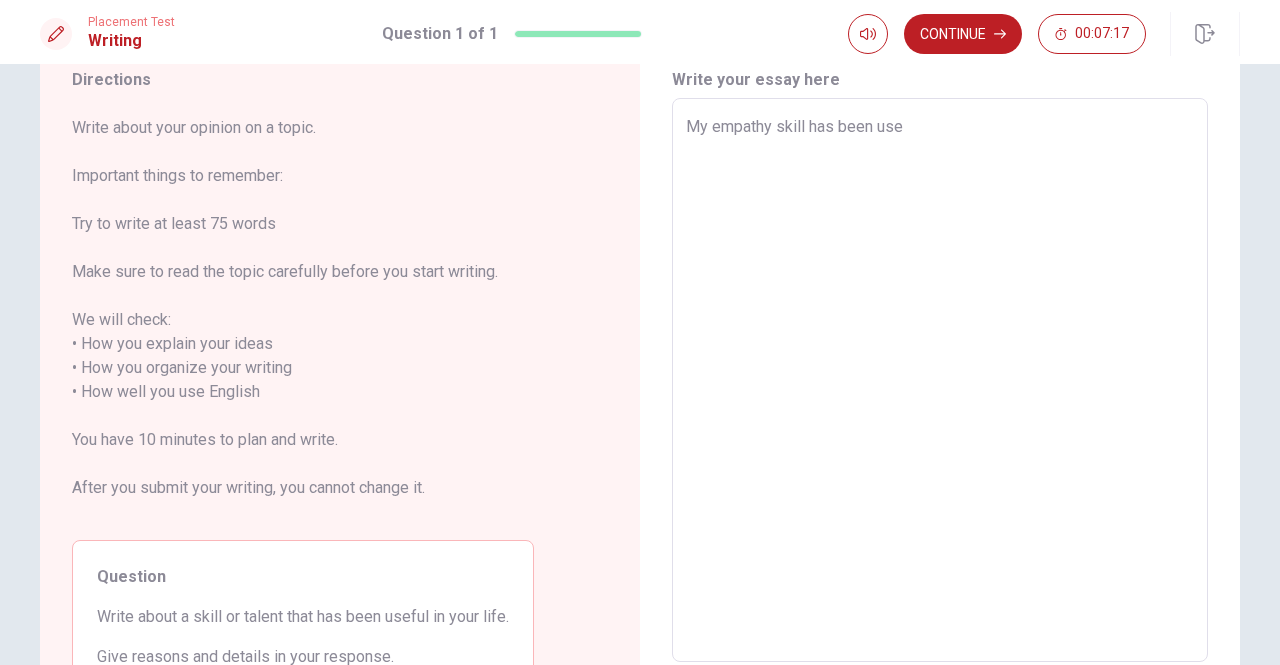 type on "x" 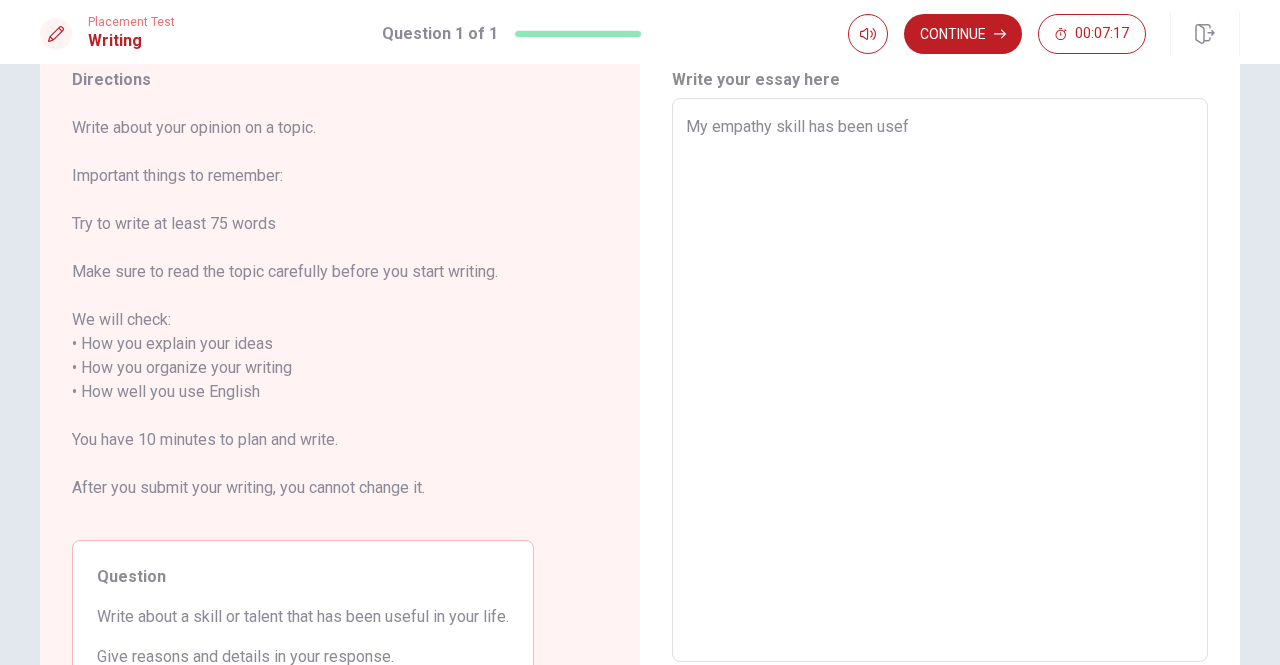 type on "x" 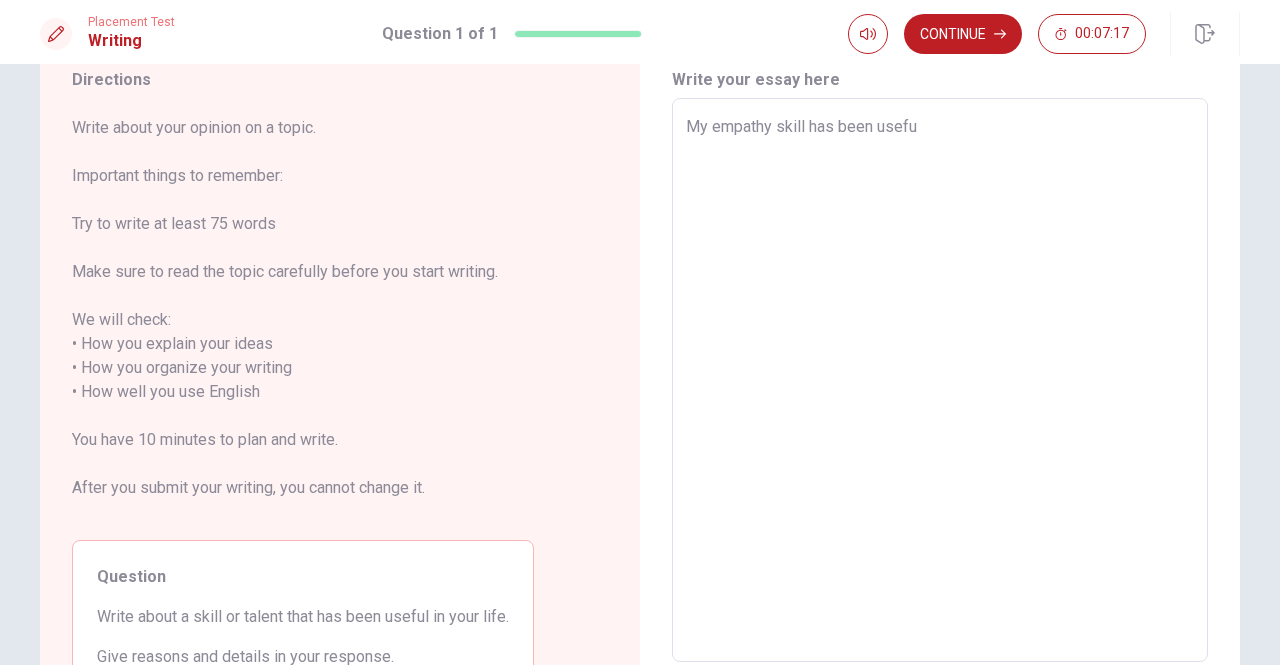 type on "x" 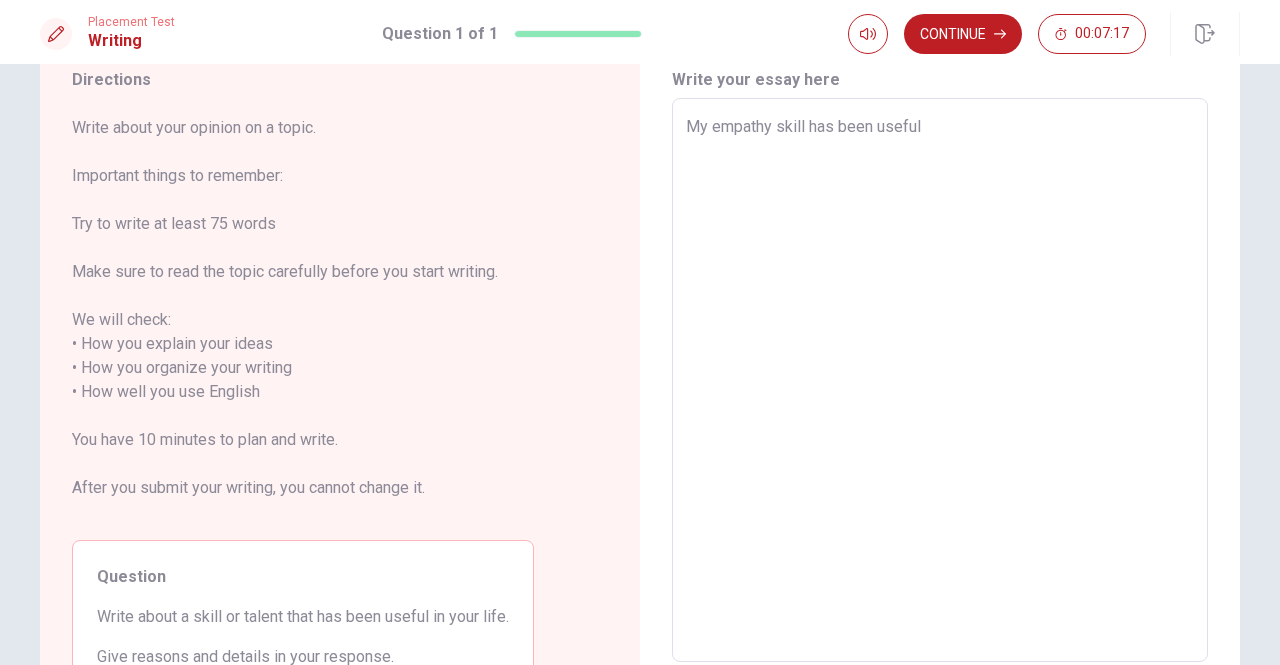 type on "x" 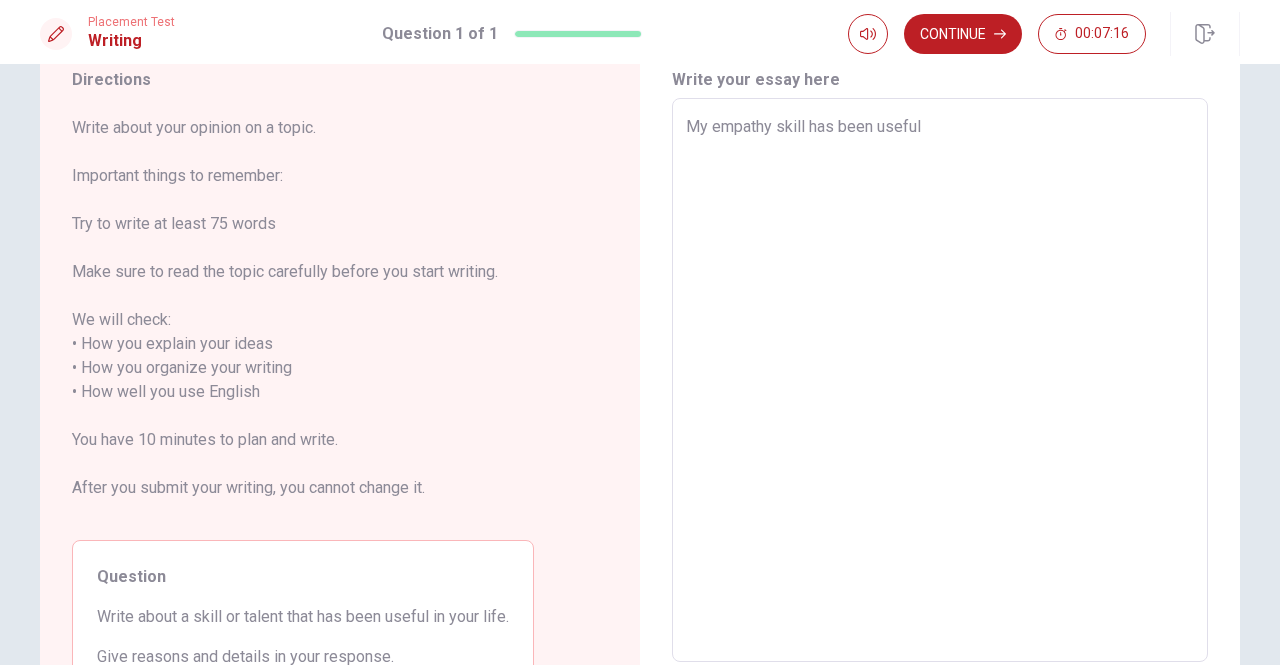 type on "My empathy skill has been useful i" 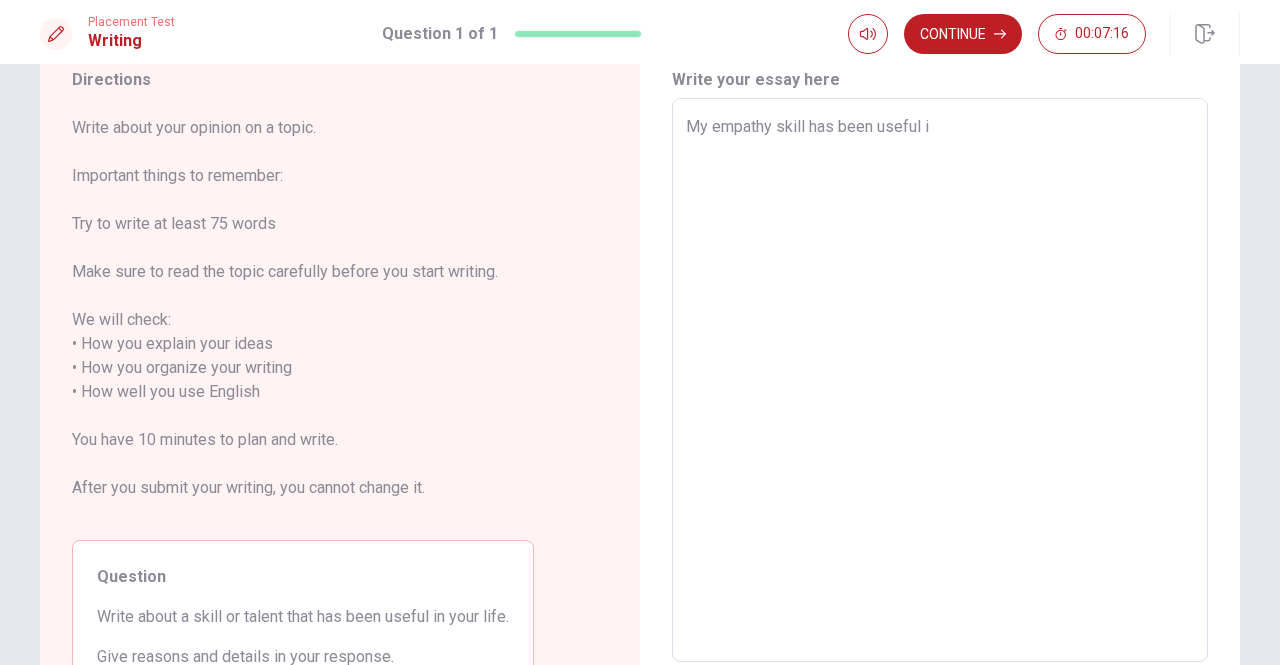 type on "x" 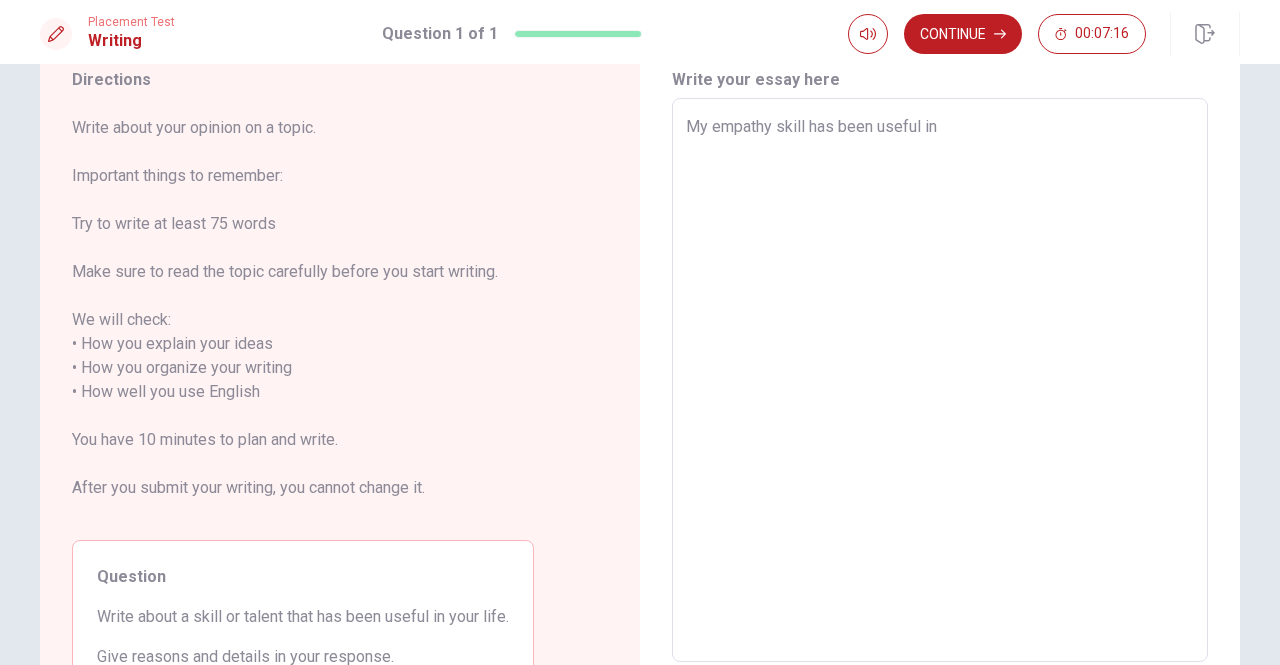 type on "x" 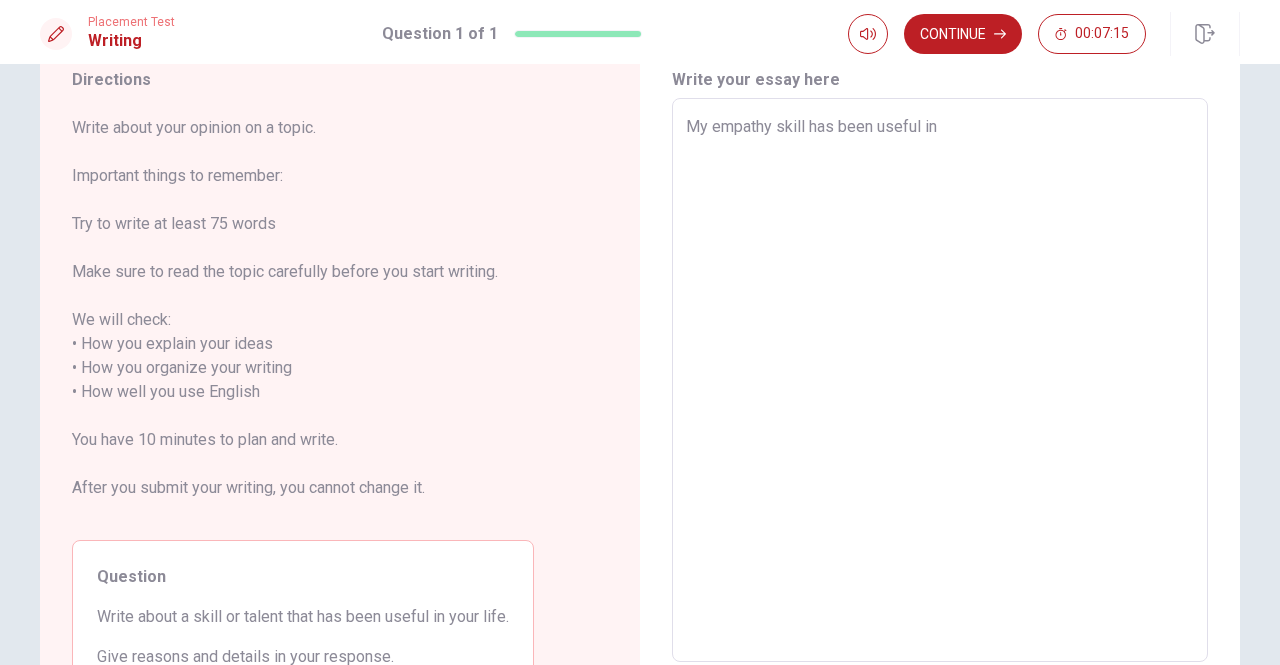 type on "My empathy skill has been useful in" 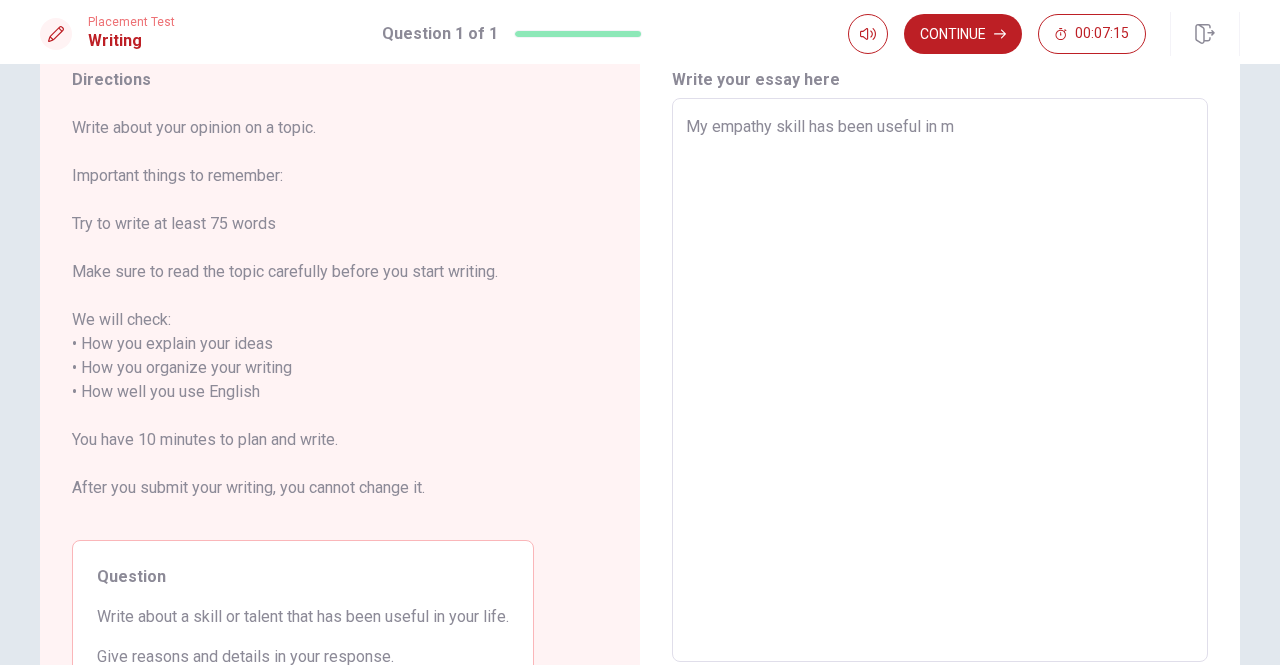 type on "x" 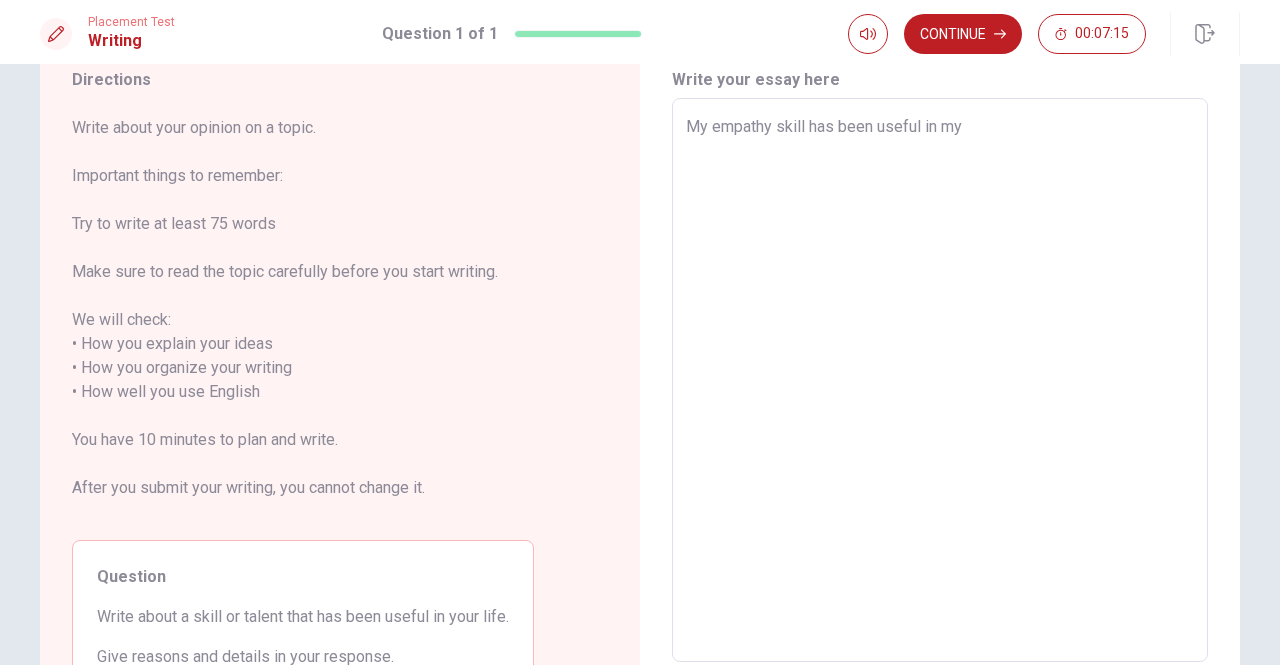 type on "x" 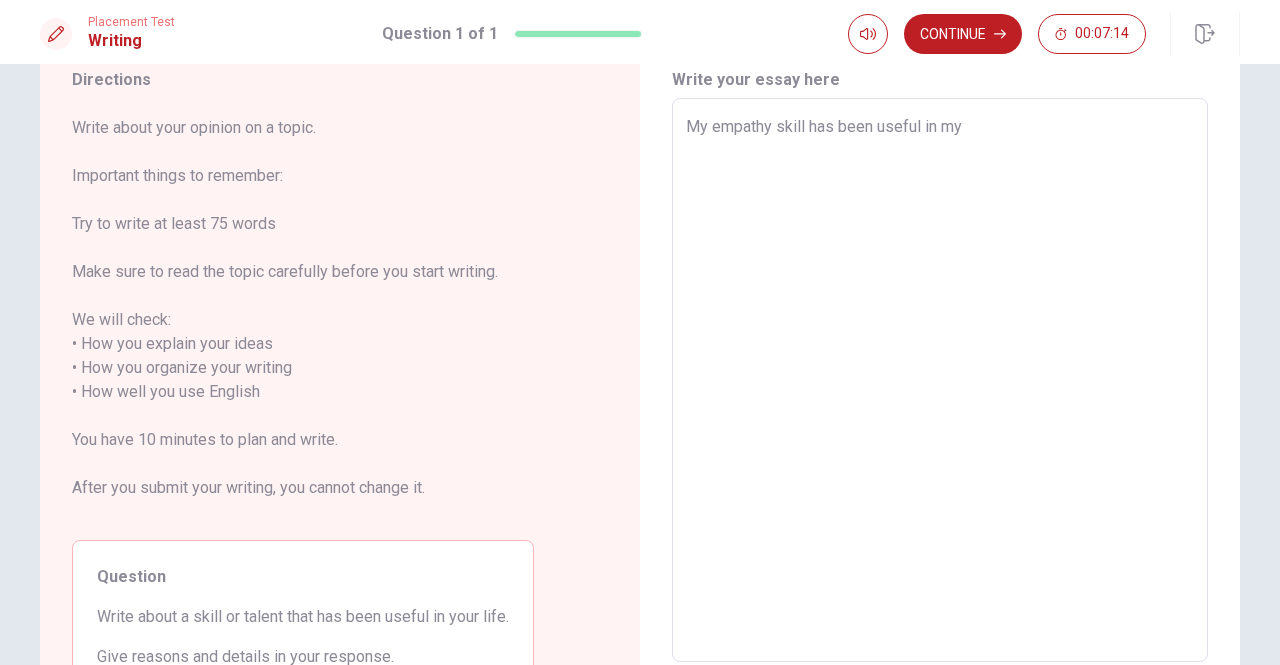 type on "My empathy skill has been useful in my" 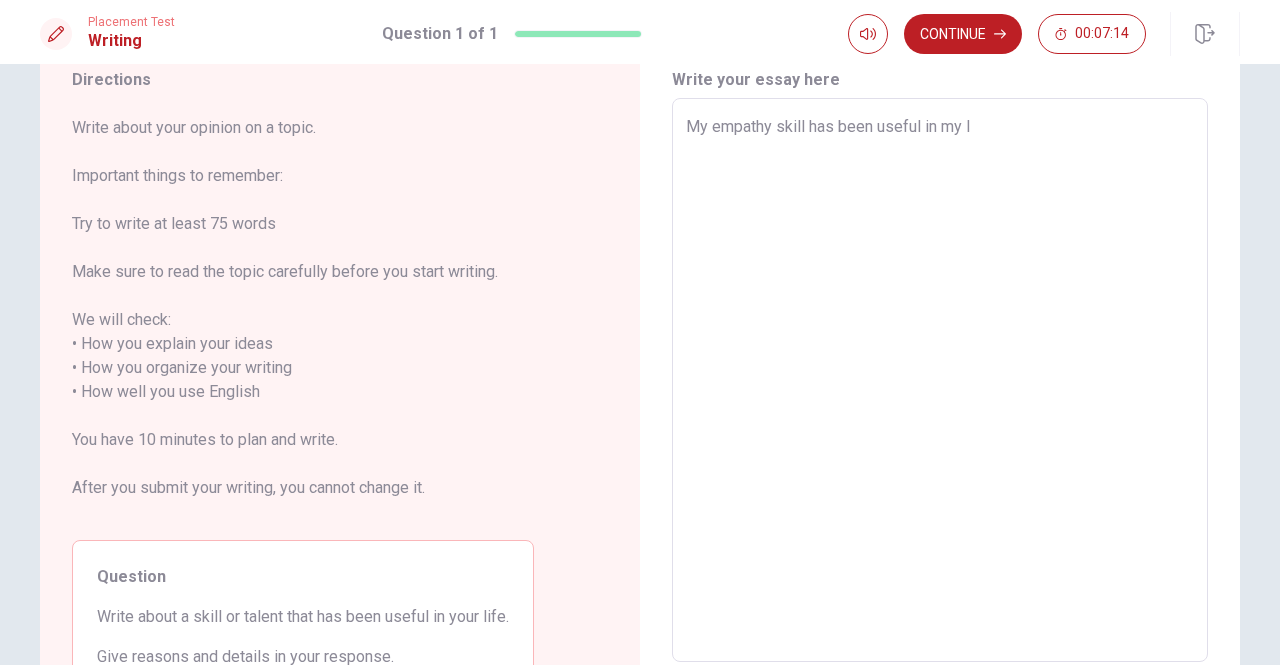 type on "x" 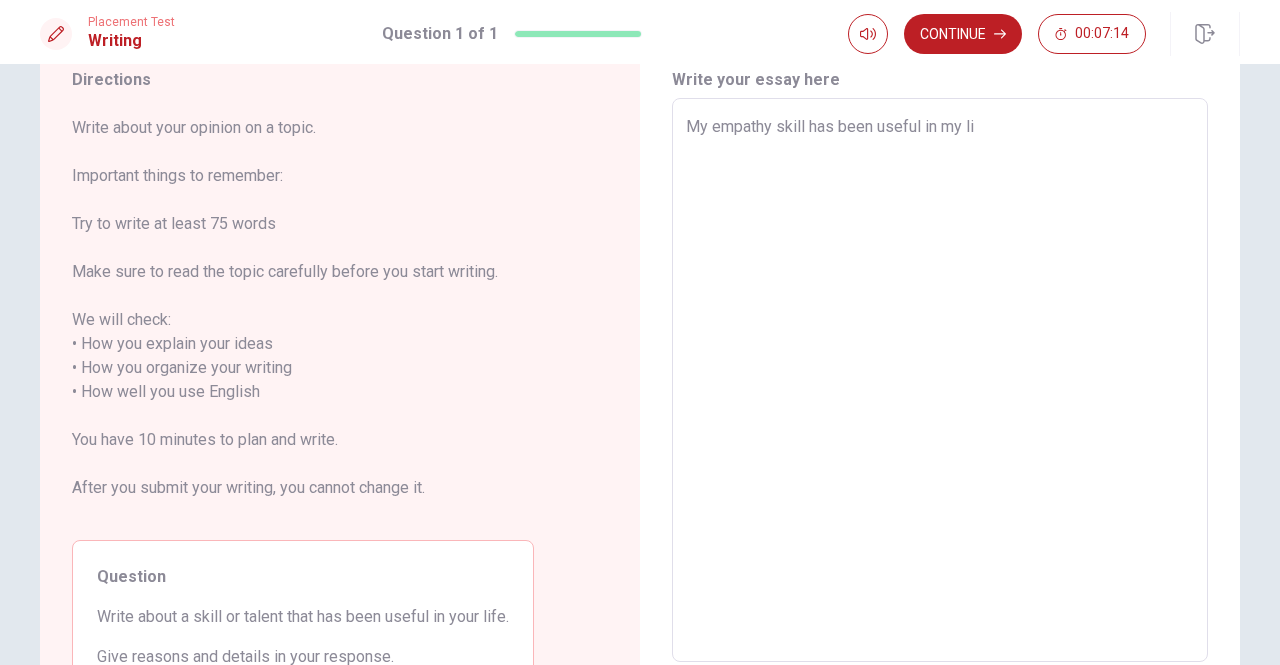 type on "x" 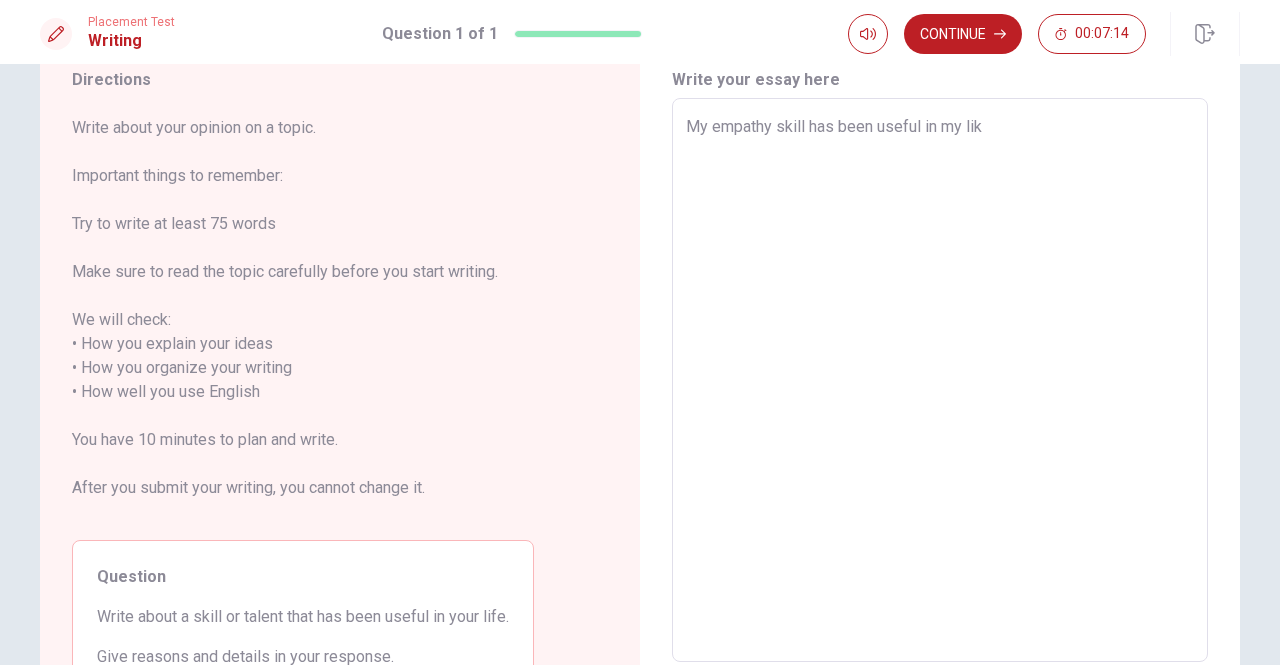 type on "x" 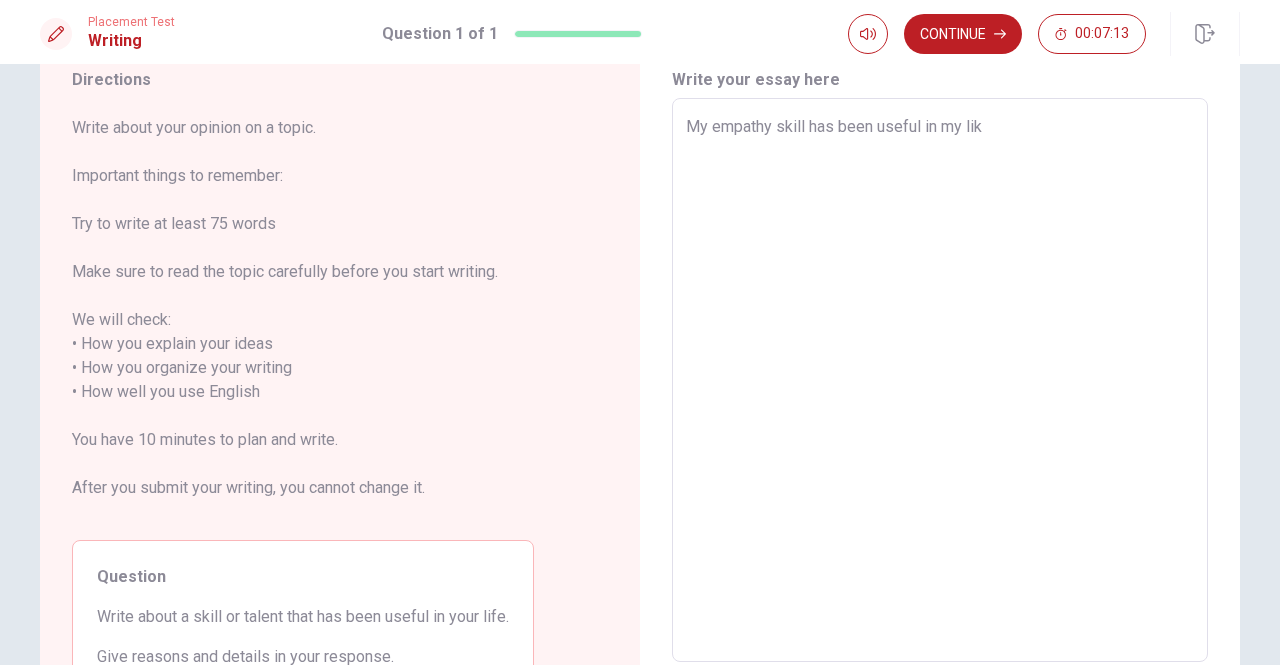 type on "My empathy skill has been useful in my li" 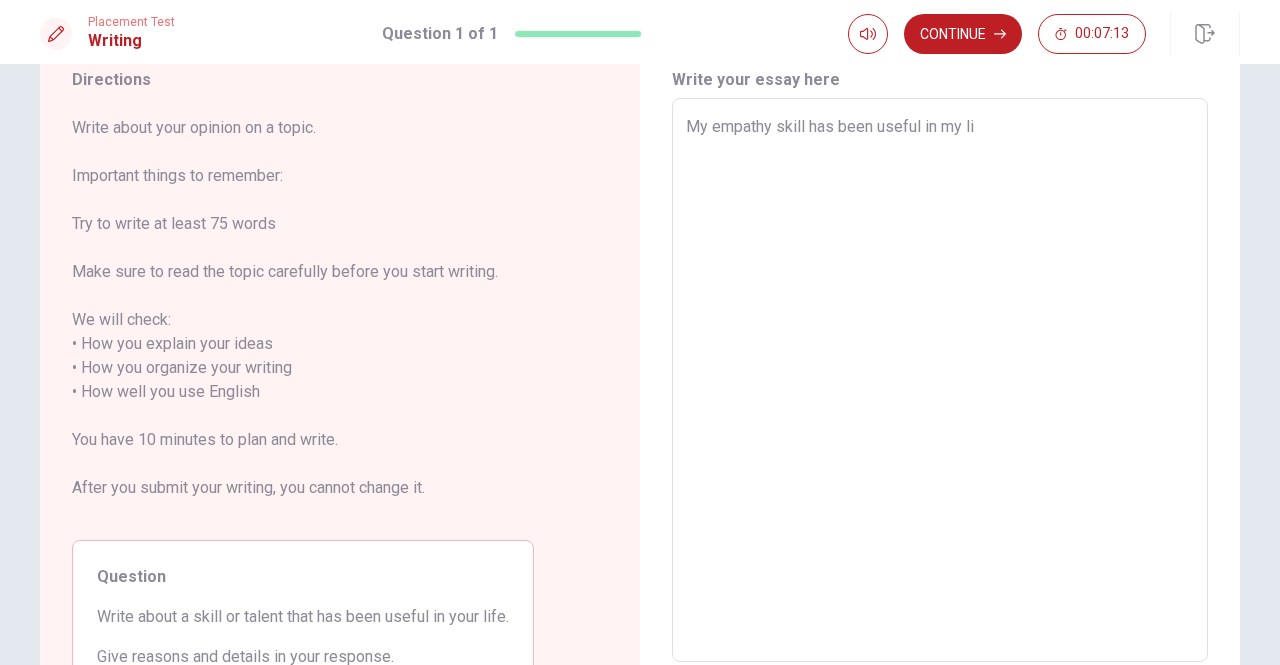 type on "x" 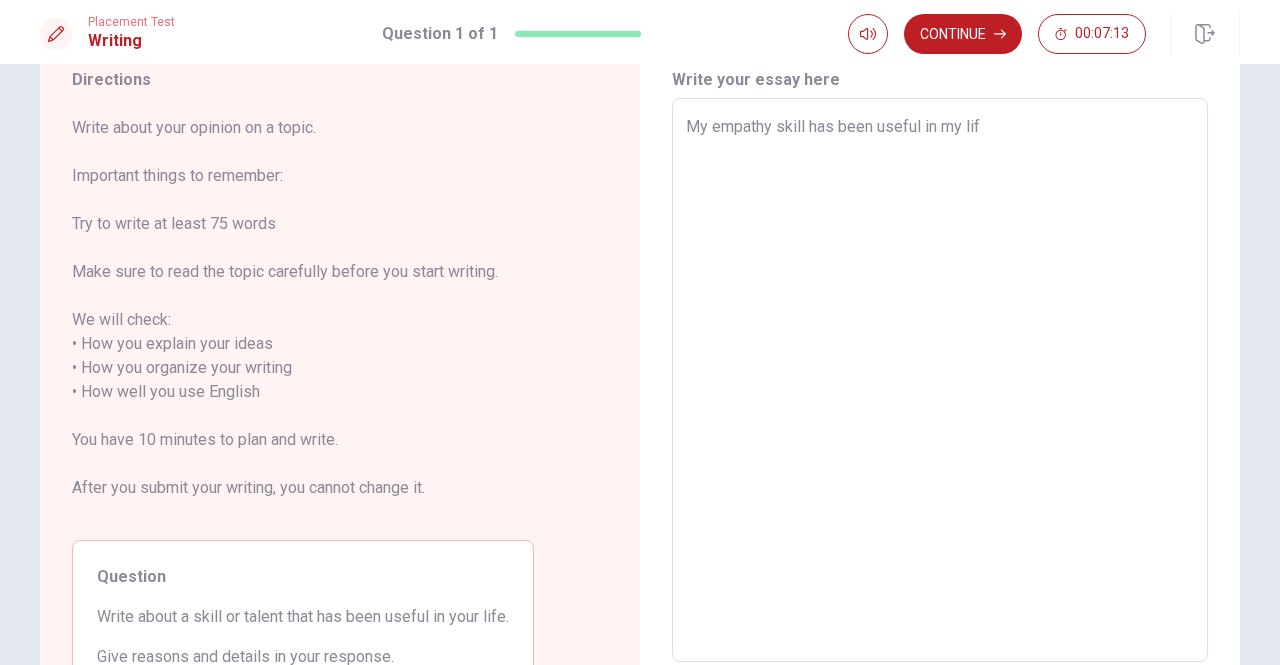 type on "x" 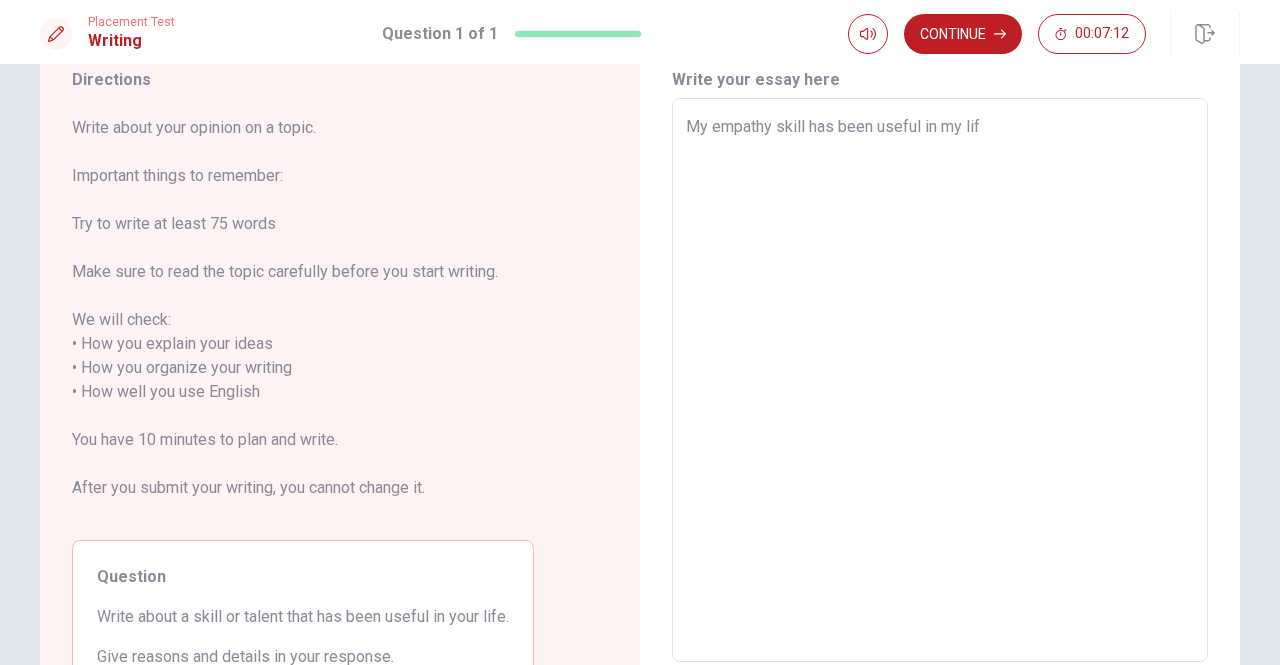 type on "My empathy skill has been useful in my life" 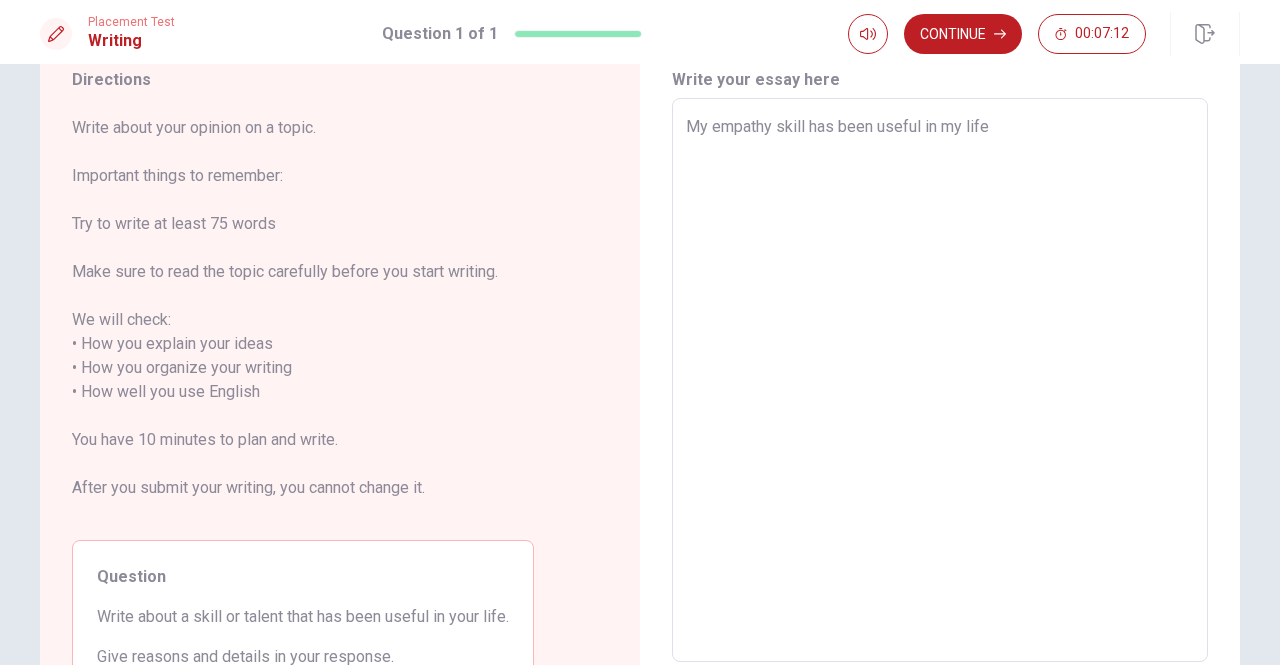 type on "x" 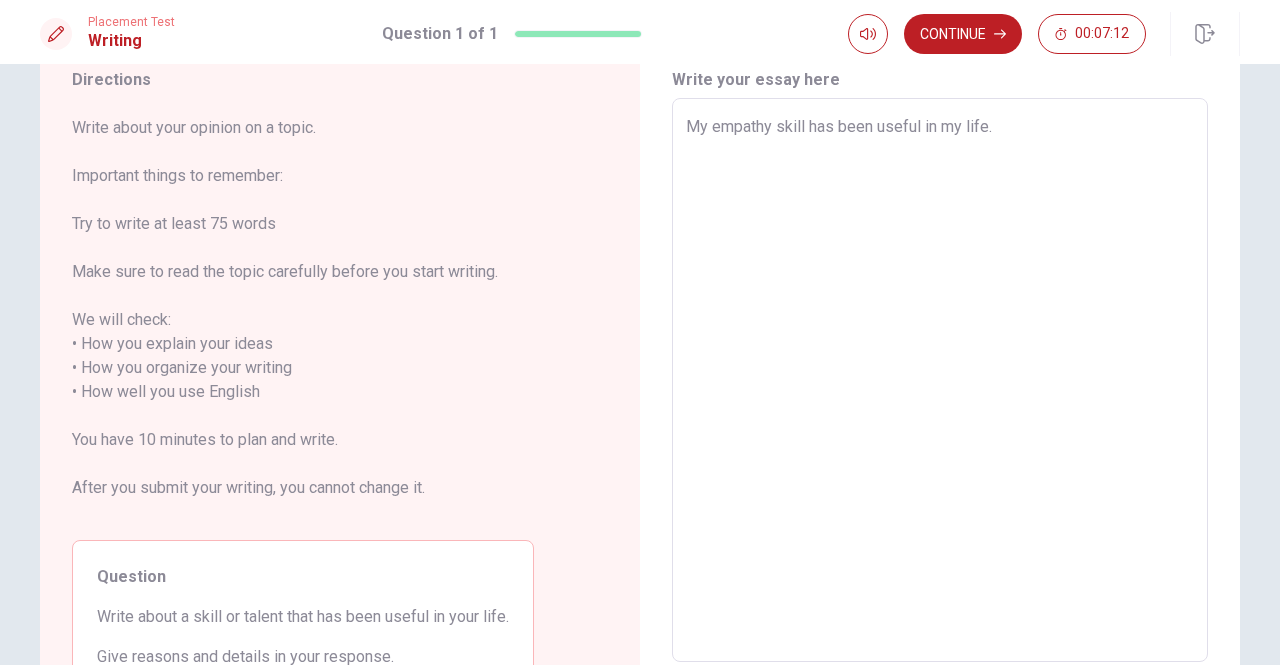 type on "x" 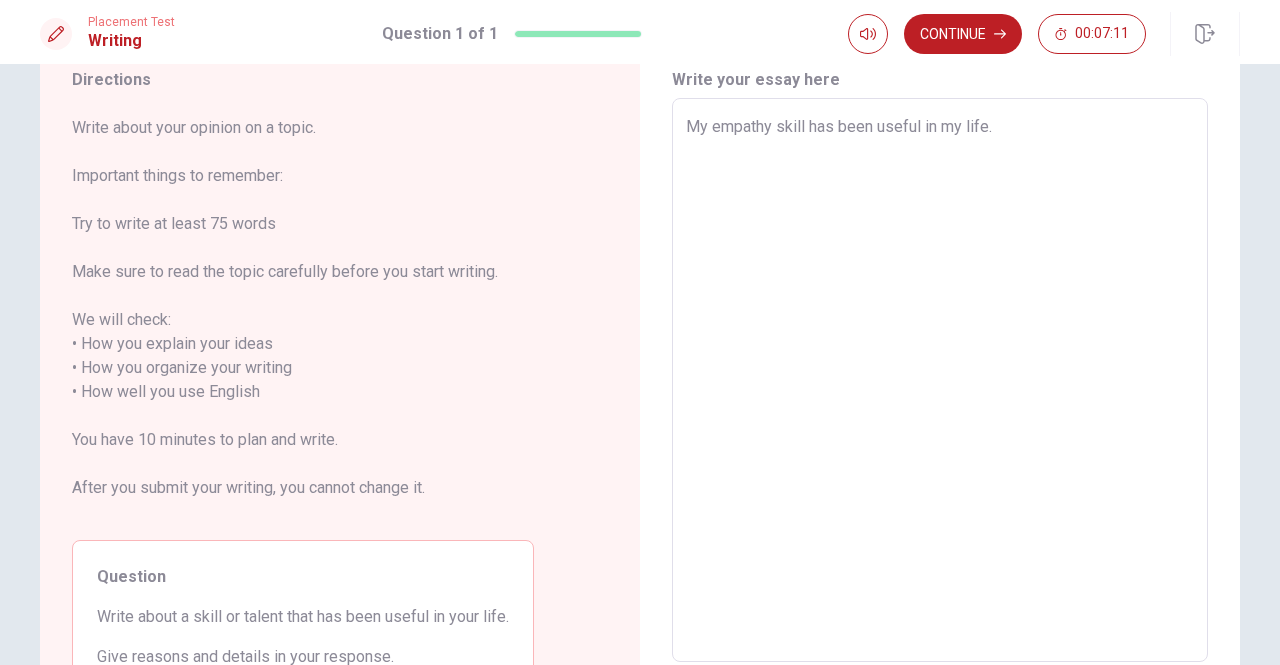 type on "x" 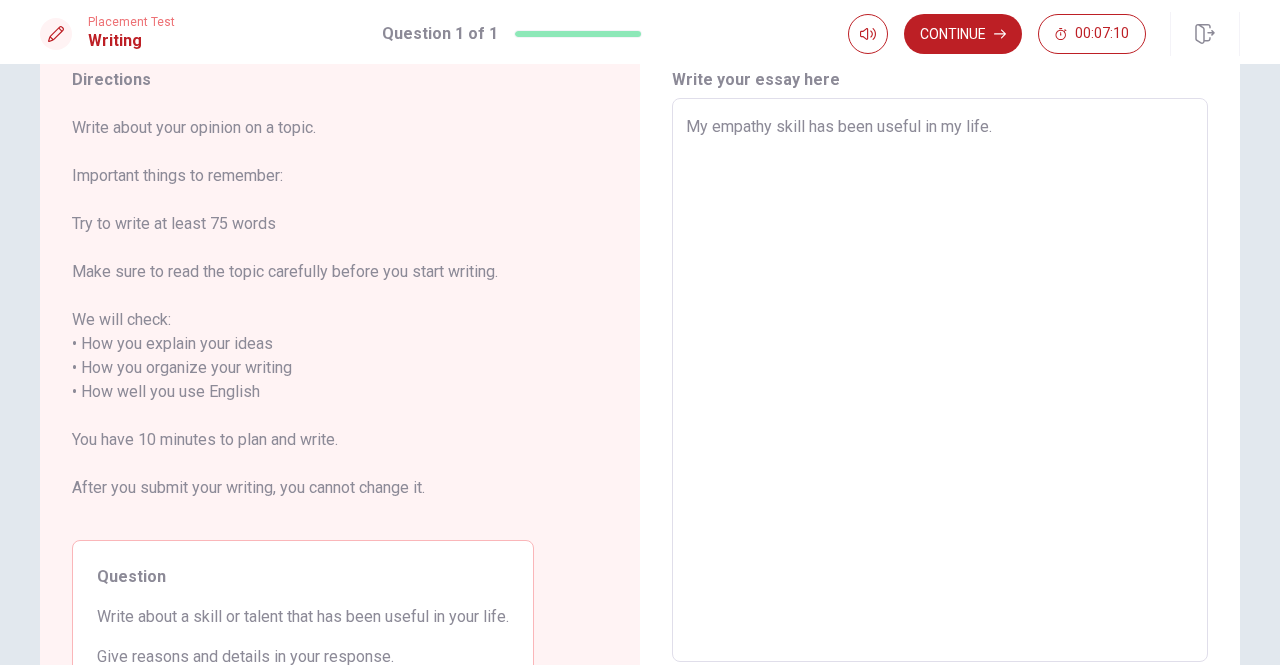 type on "My empathy skill has been useful in my life. I" 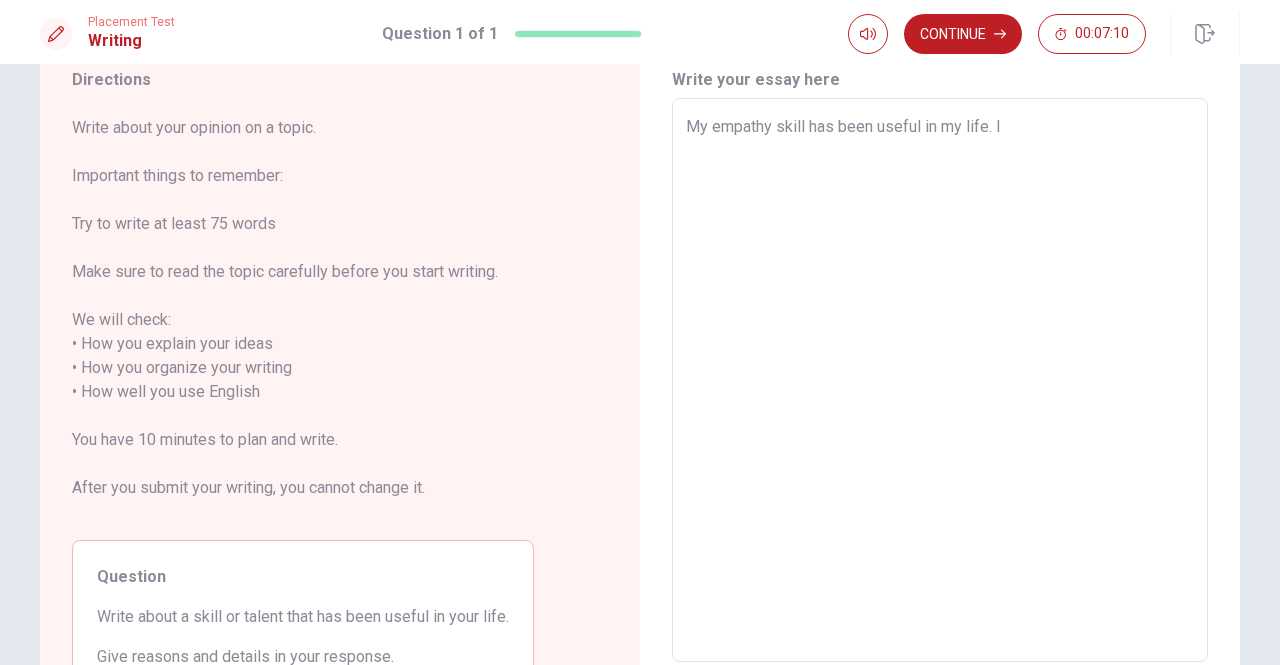 type on "x" 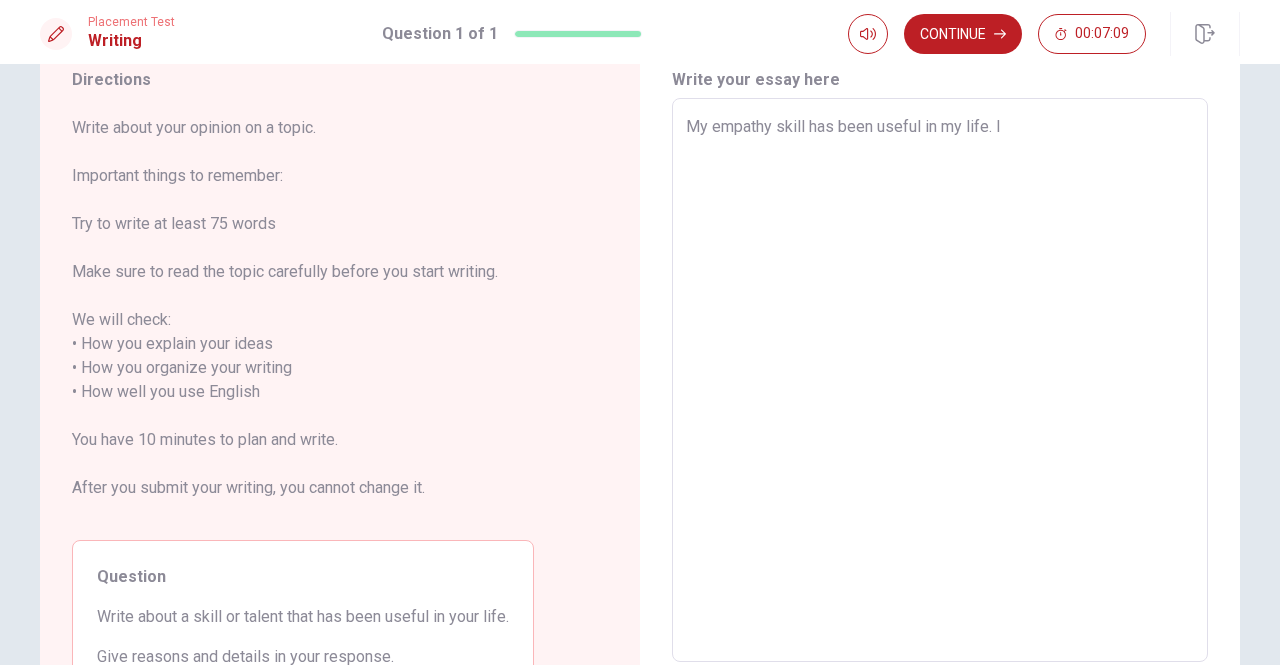 type on "My empathy skill has been useful in my life. I h" 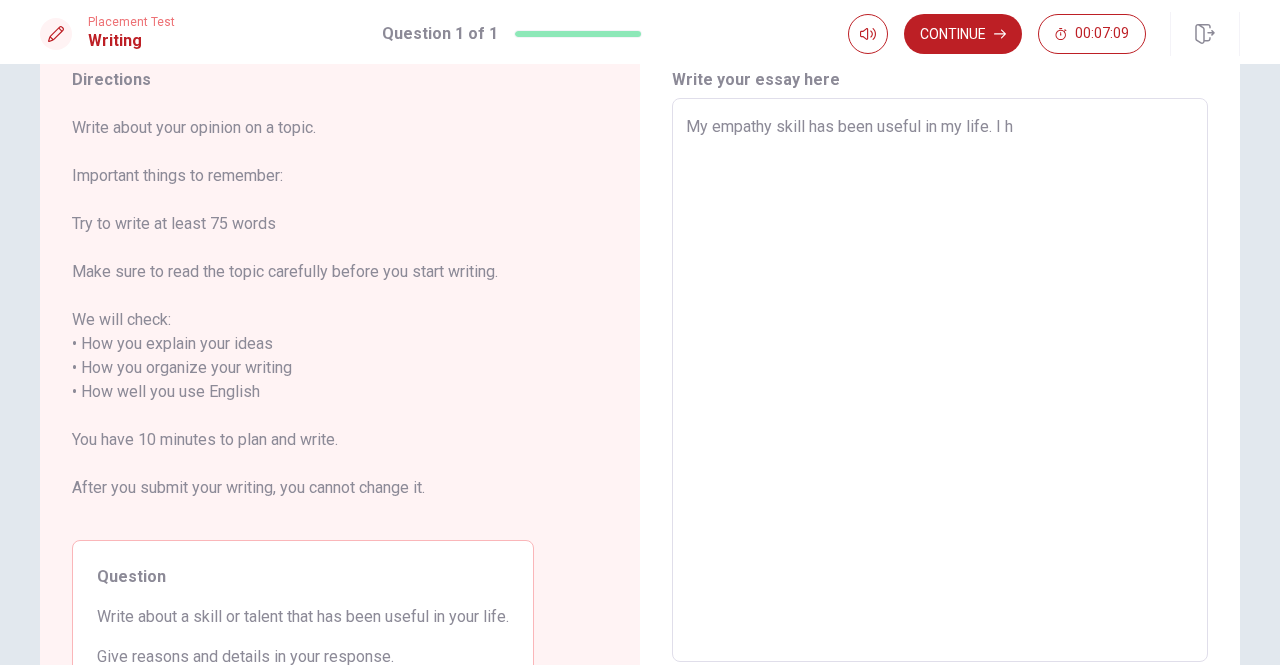 type on "x" 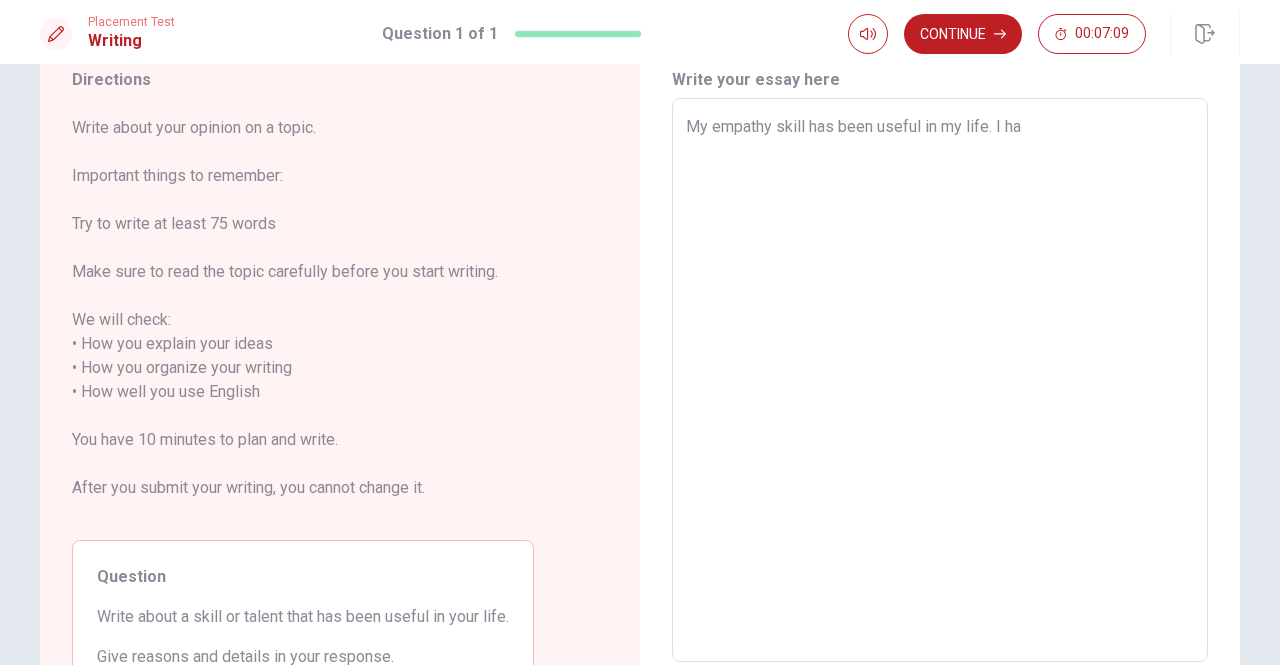 type on "x" 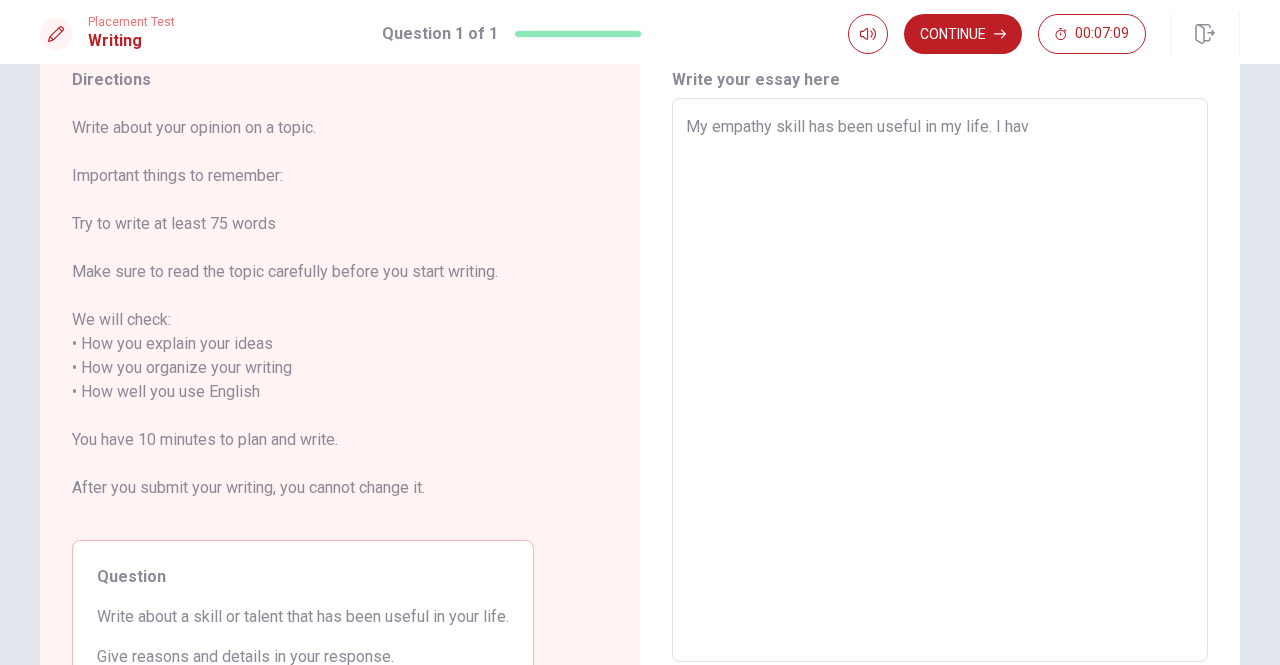 type on "x" 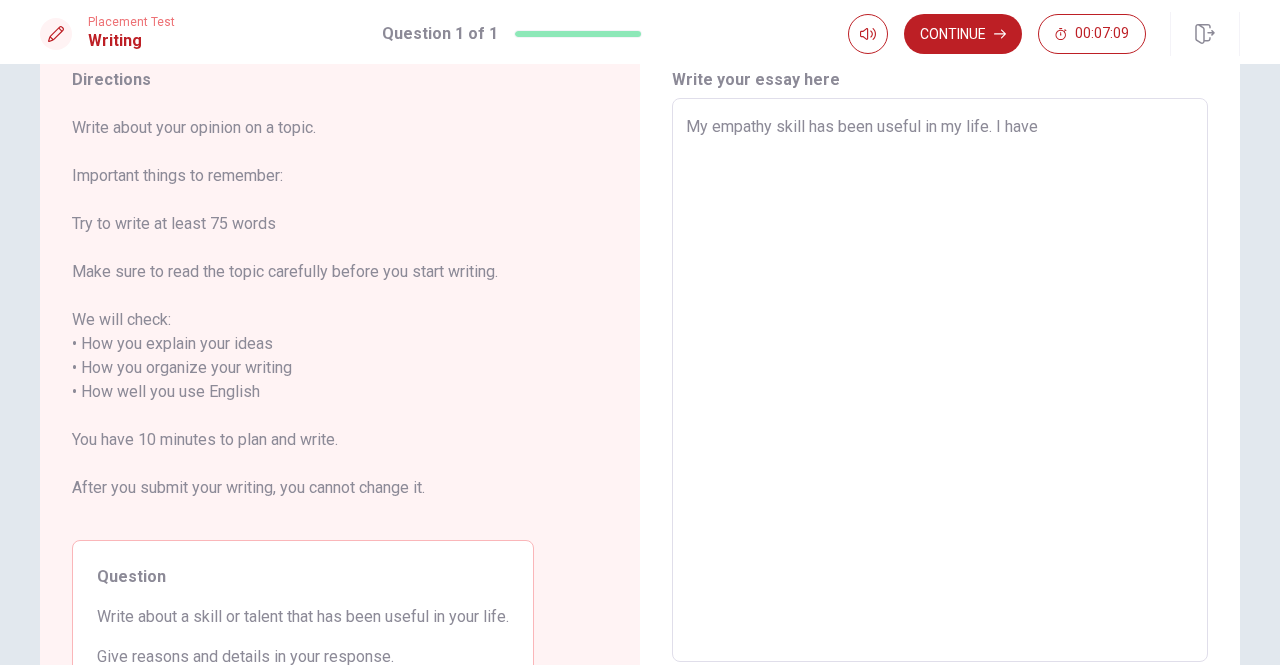 type on "x" 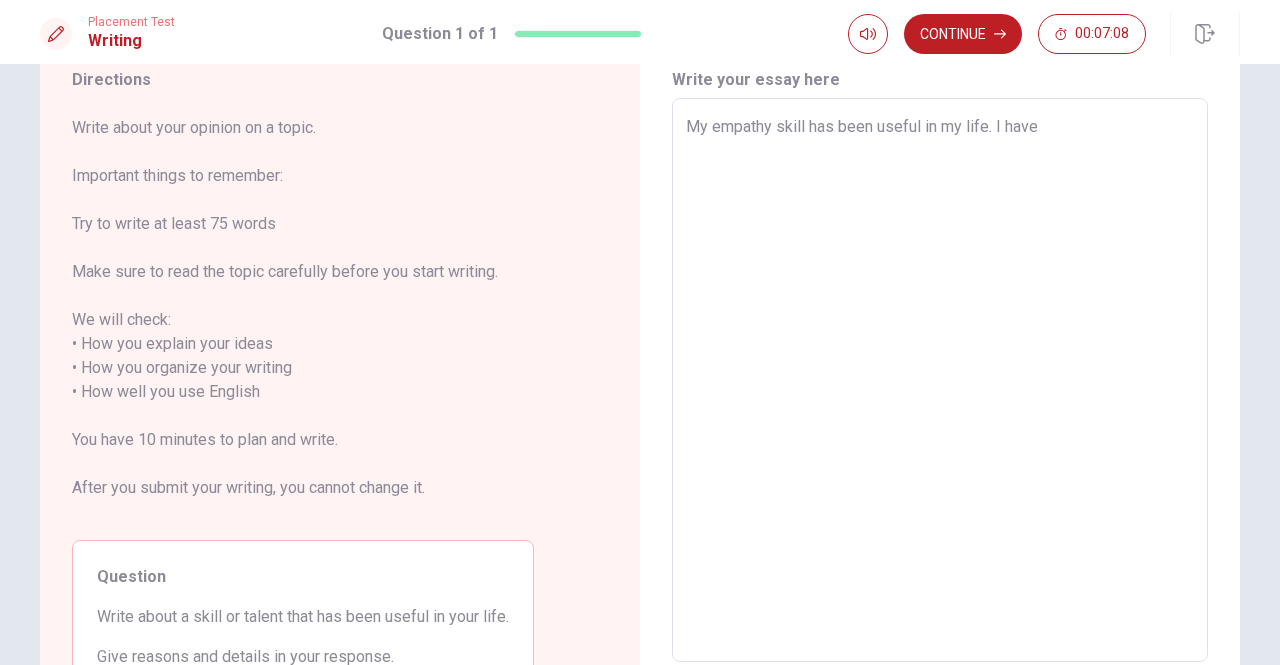 type on "My empathy skill has been useful in my life. I have t" 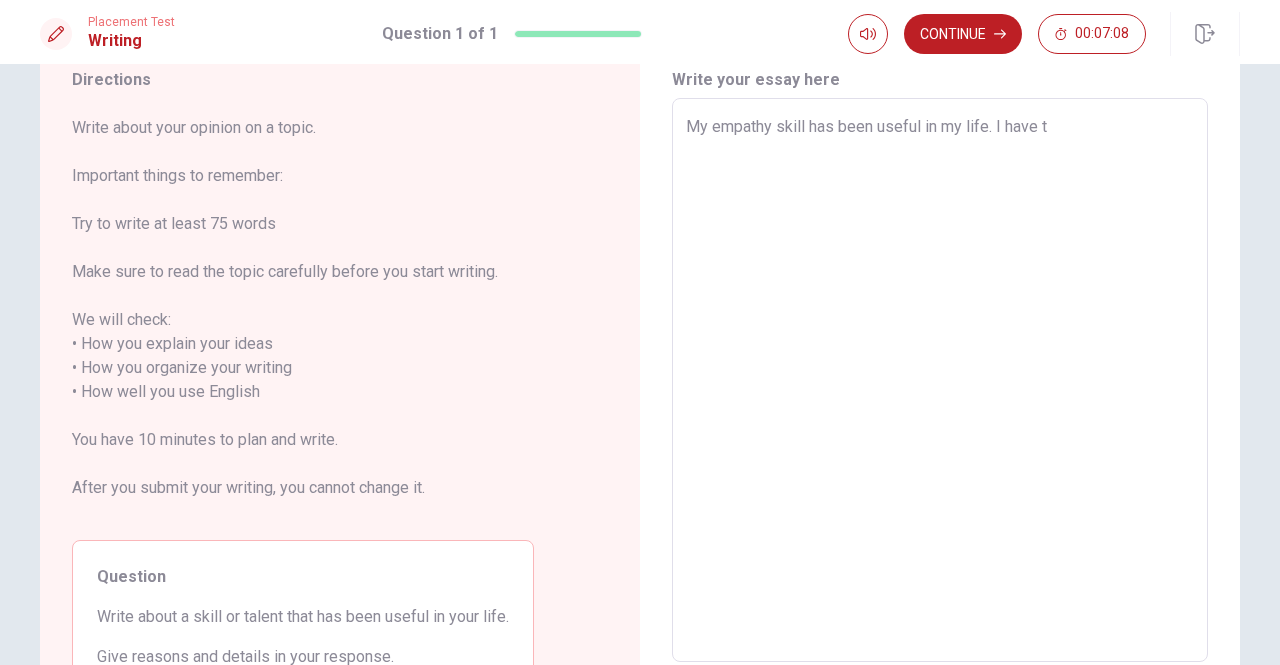 type on "x" 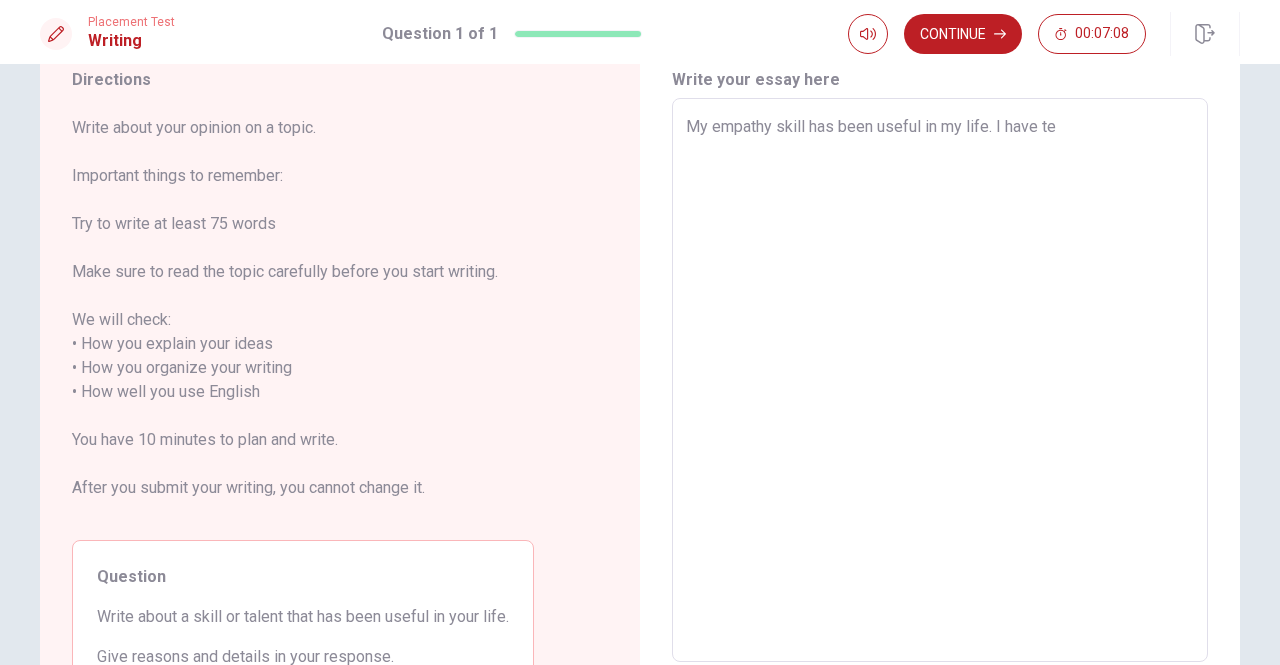 type on "x" 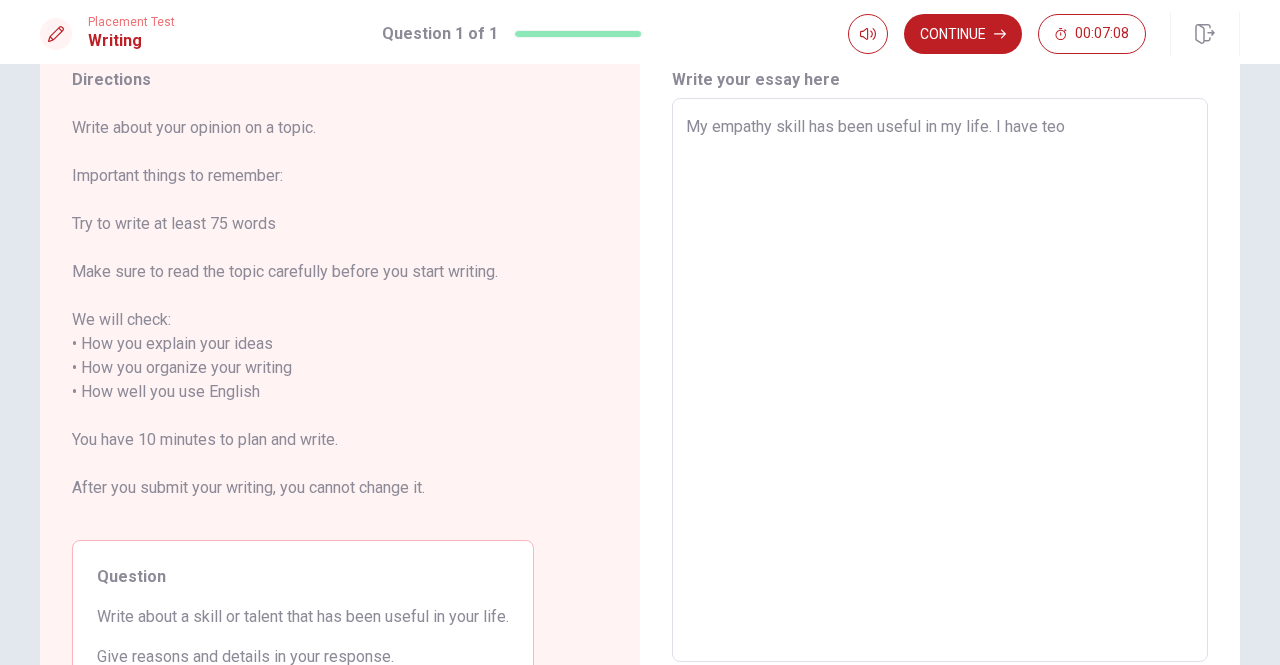 type on "x" 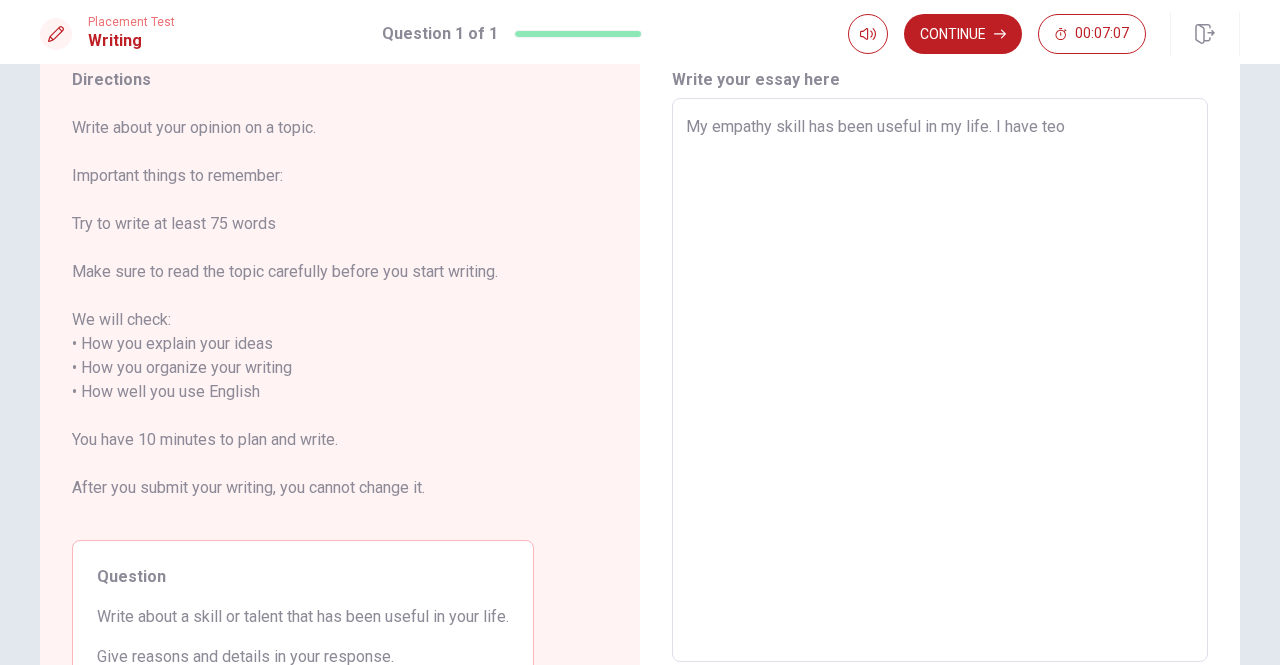 type on "My empathy skill has been useful in my life. I have te" 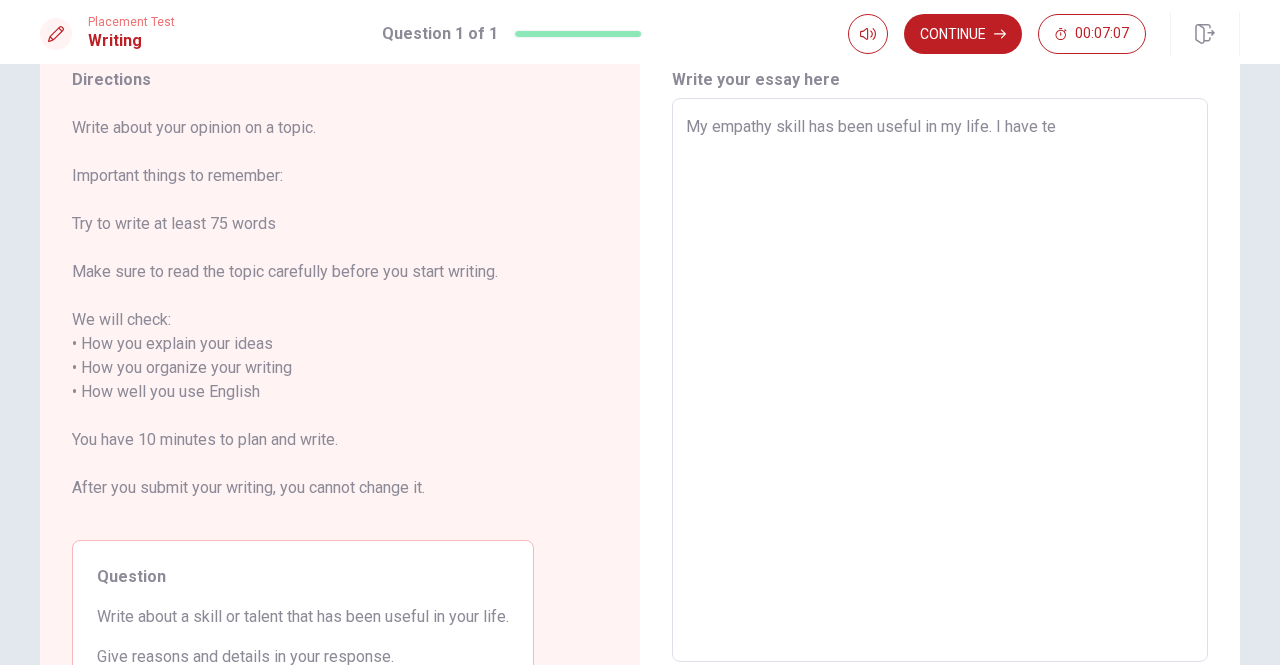 type on "x" 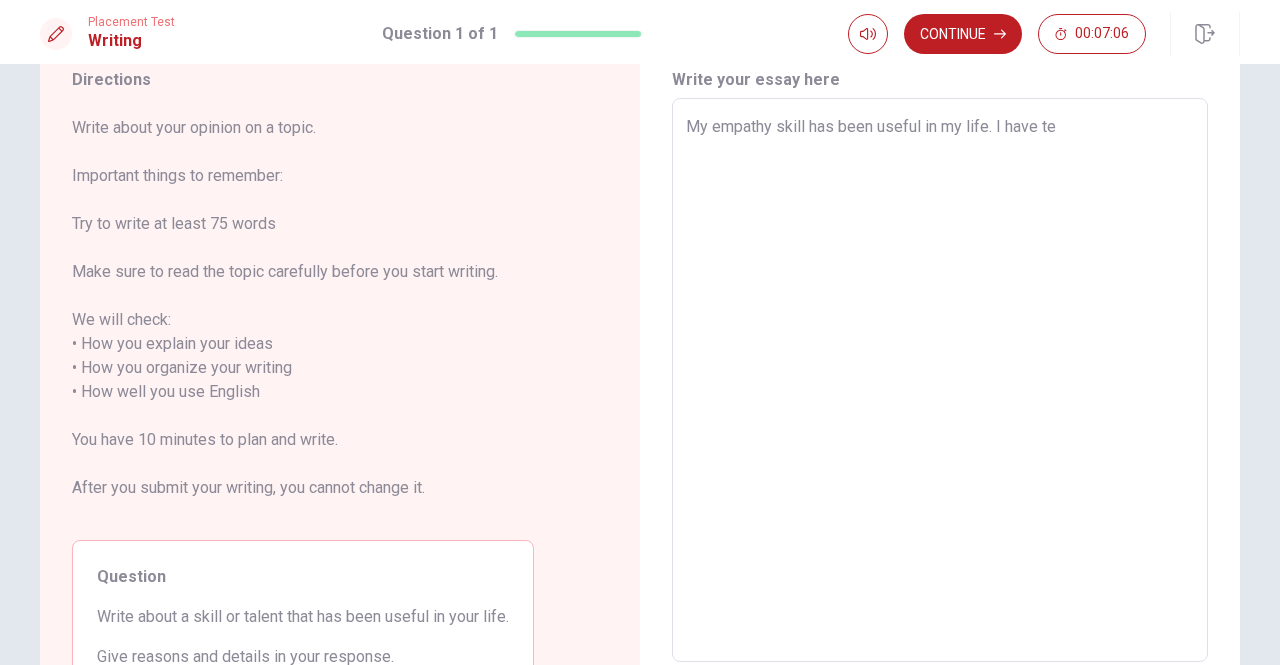 type on "My empathy skill has been useful in my life. I have t" 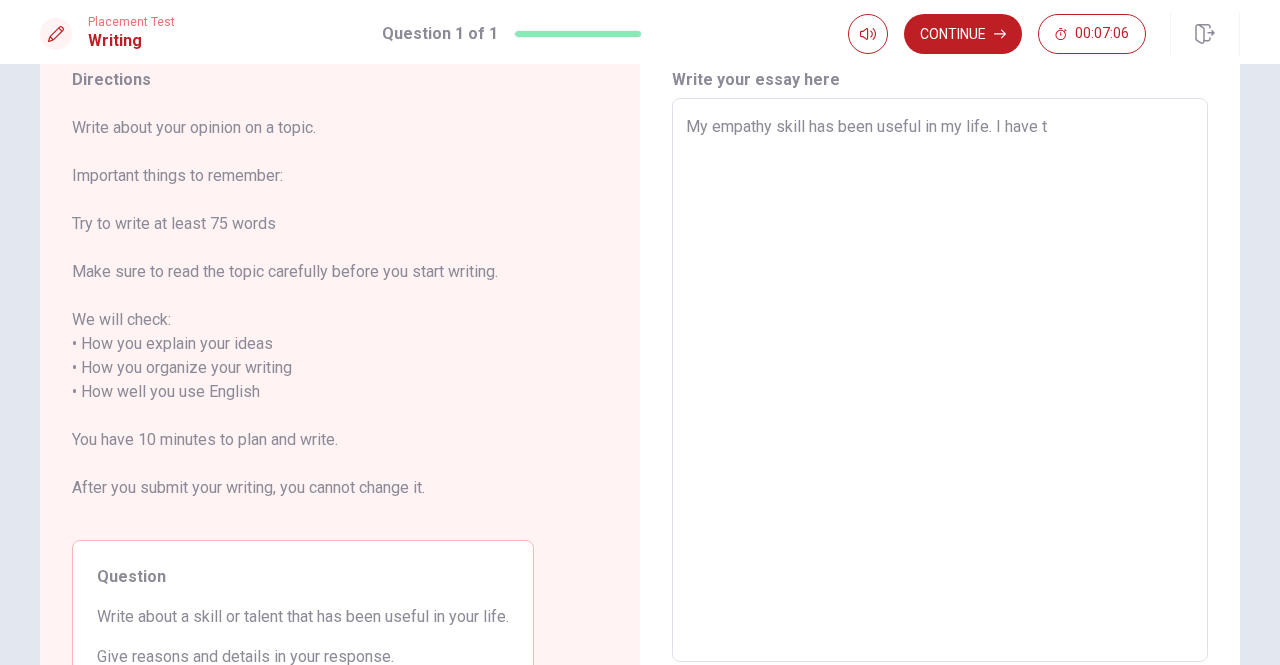 type on "x" 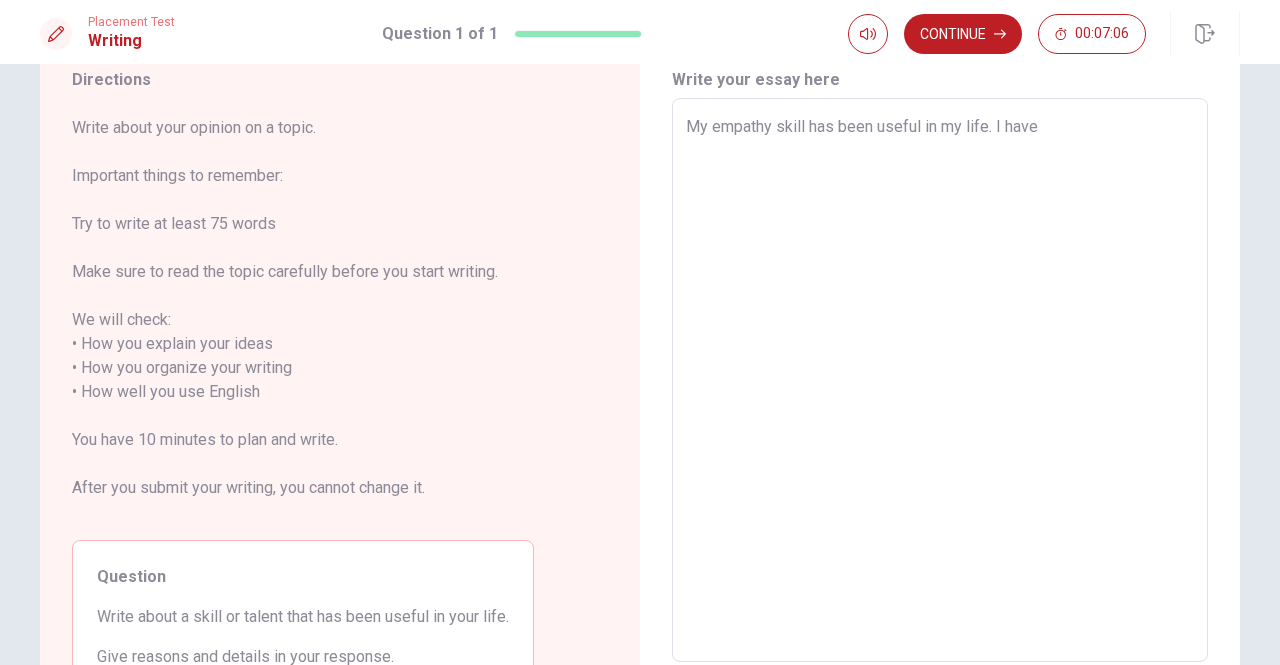 type on "x" 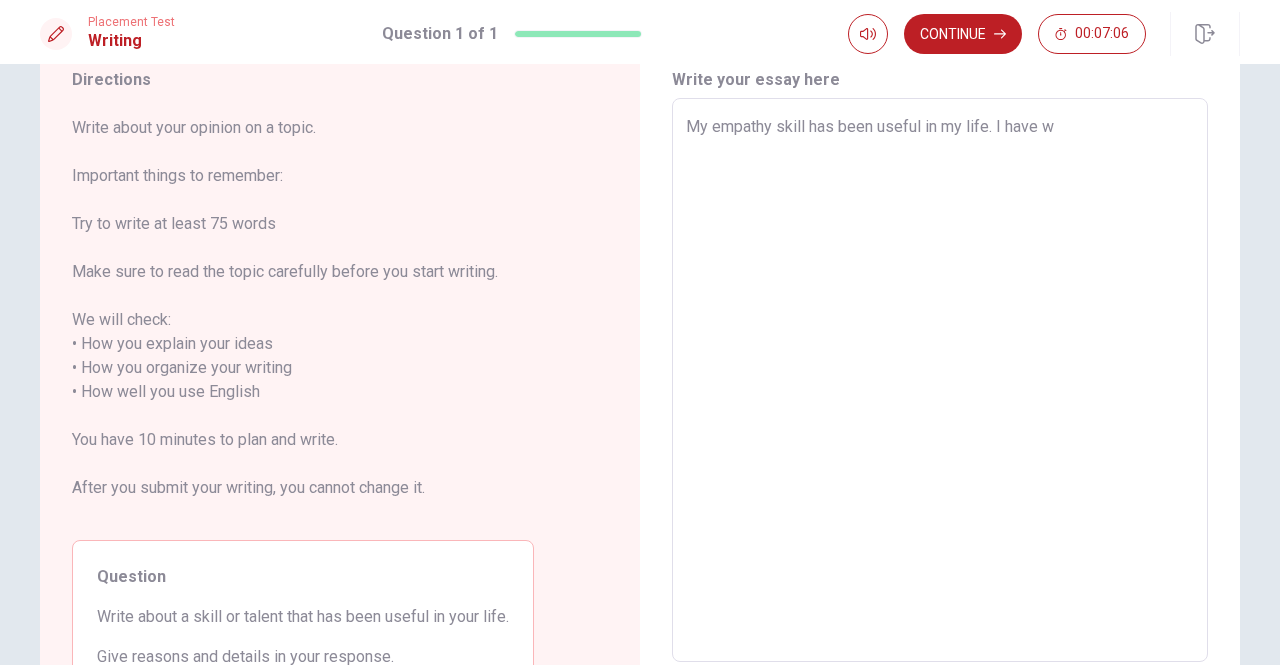 type on "x" 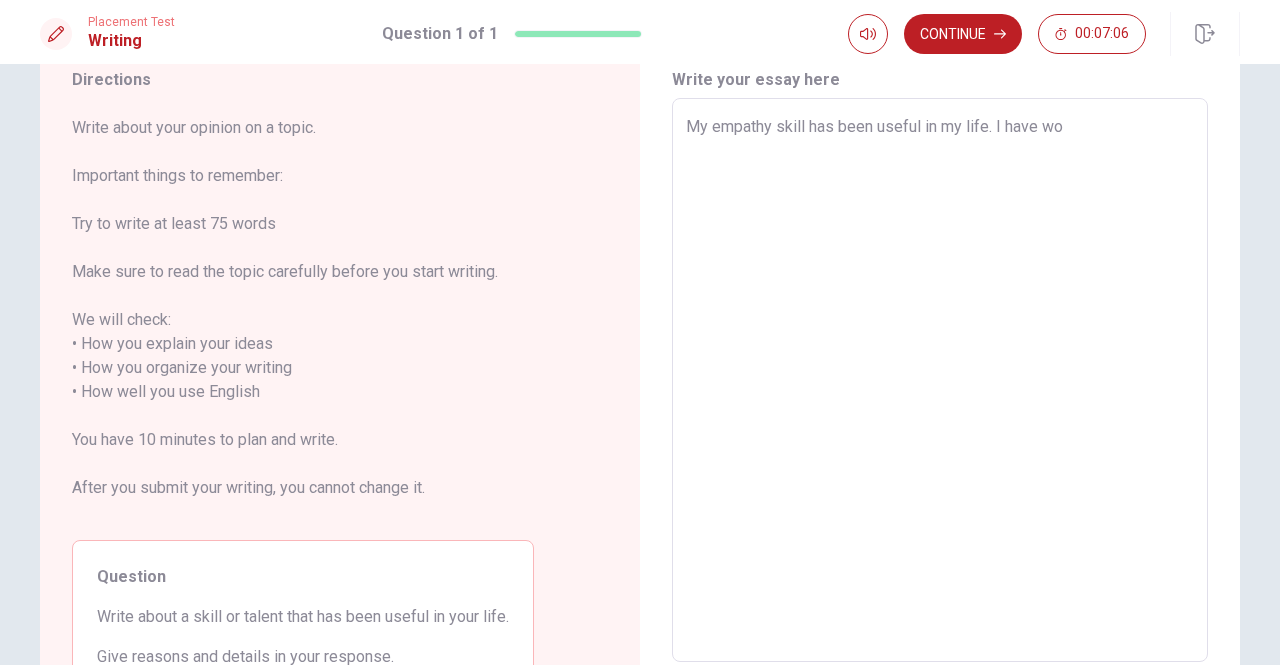 type on "x" 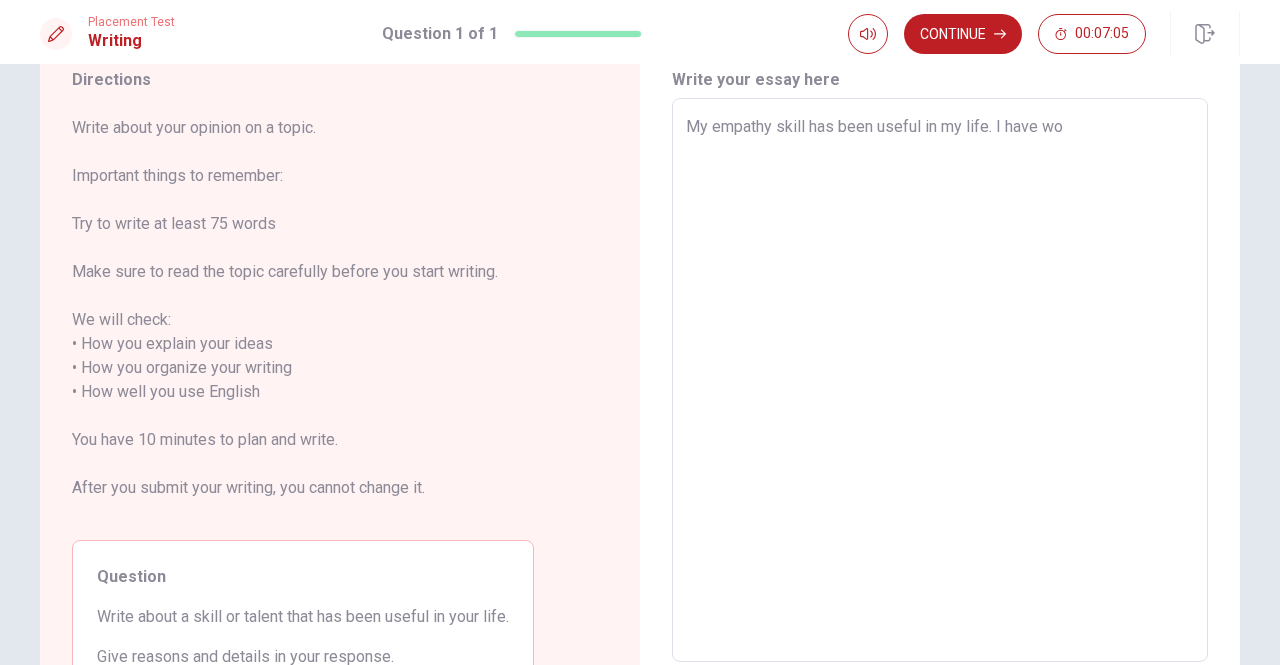 type on "My empathy skill has been useful in my life. I have wo r" 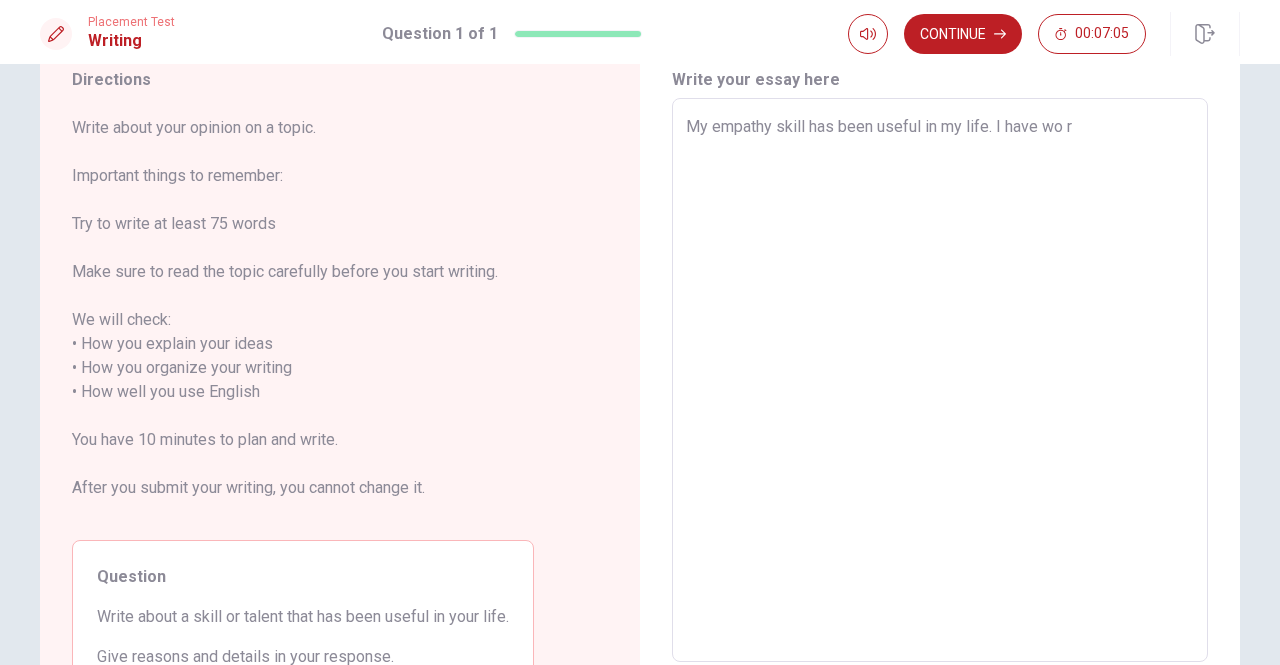 type on "x" 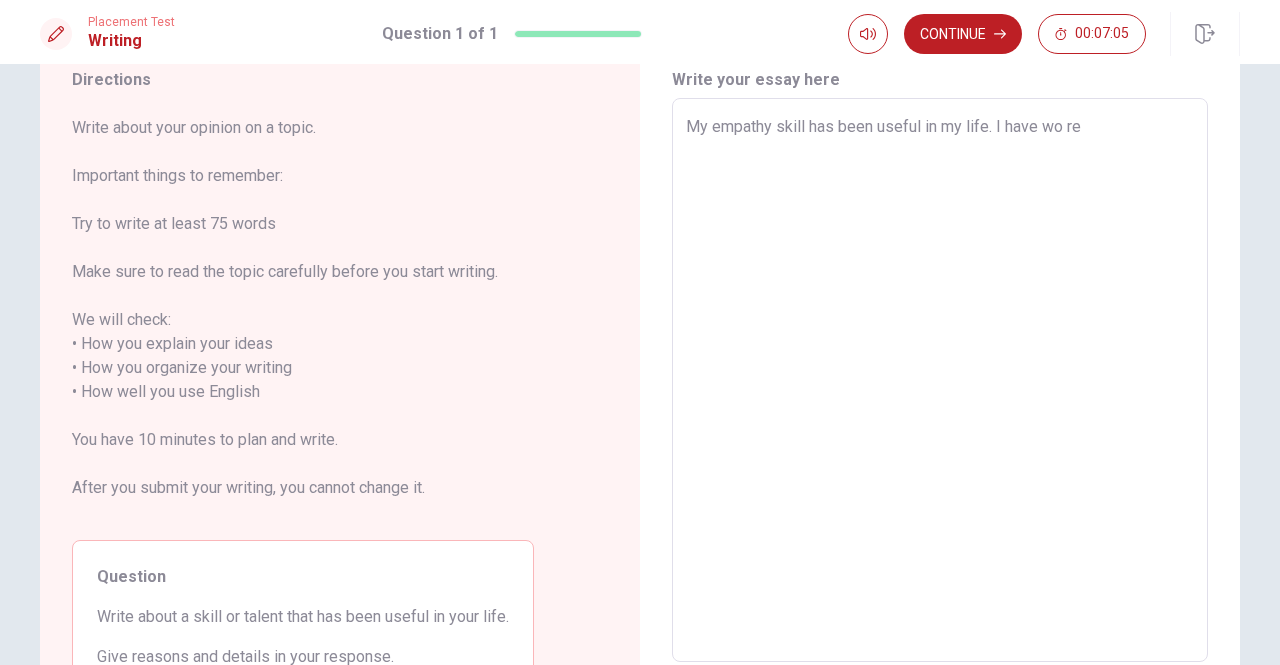 type on "x" 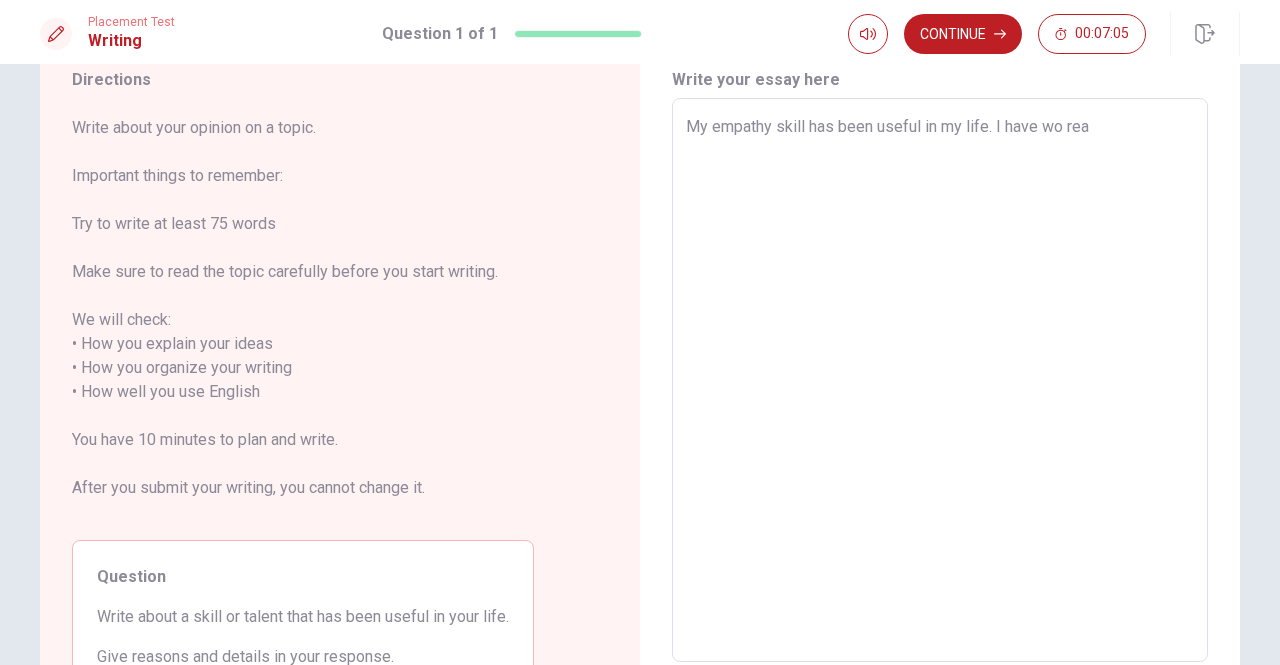 type on "x" 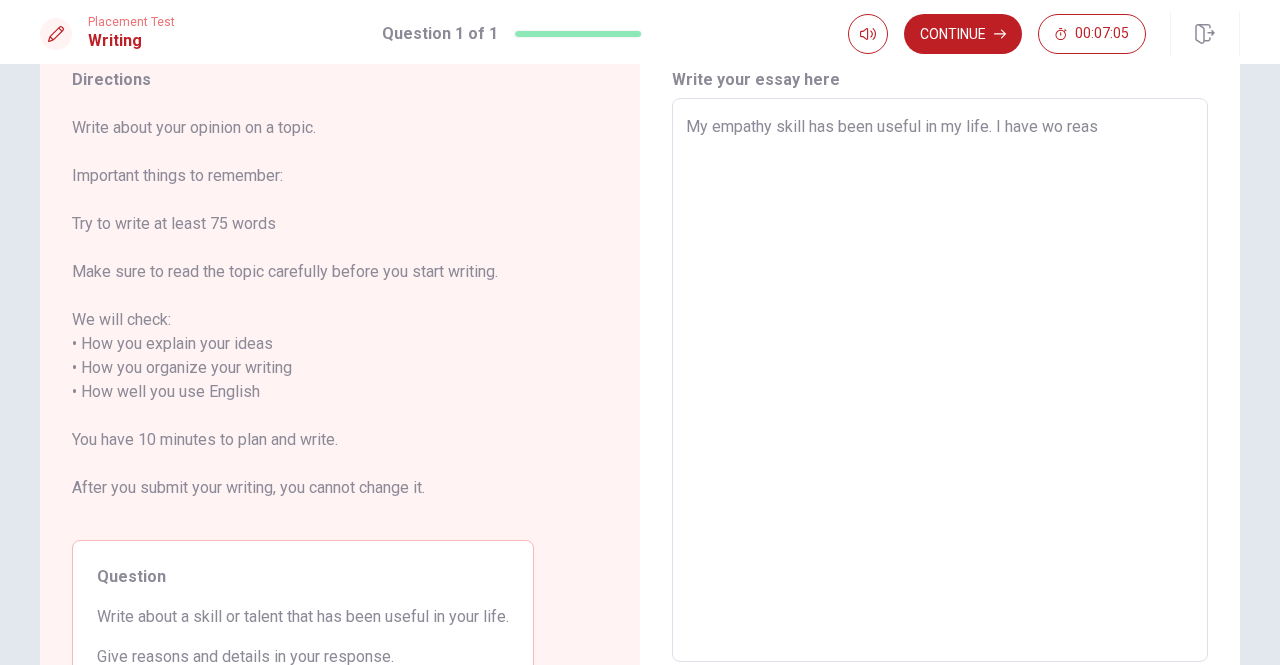 type on "x" 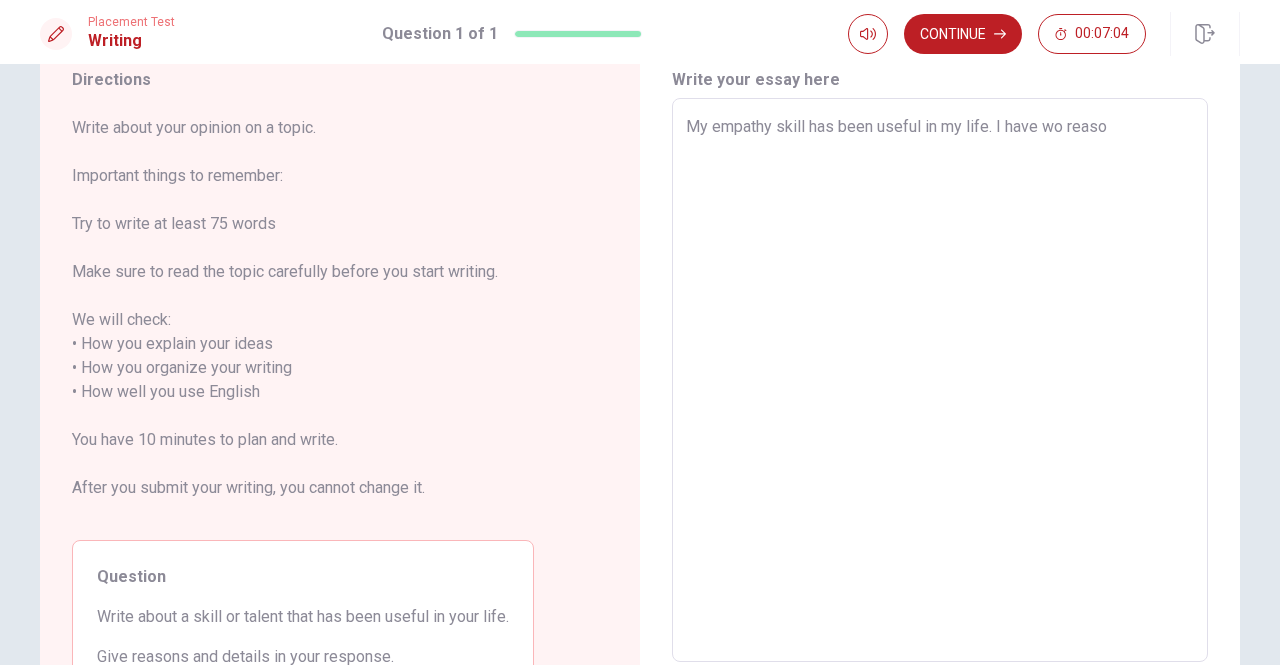 type on "x" 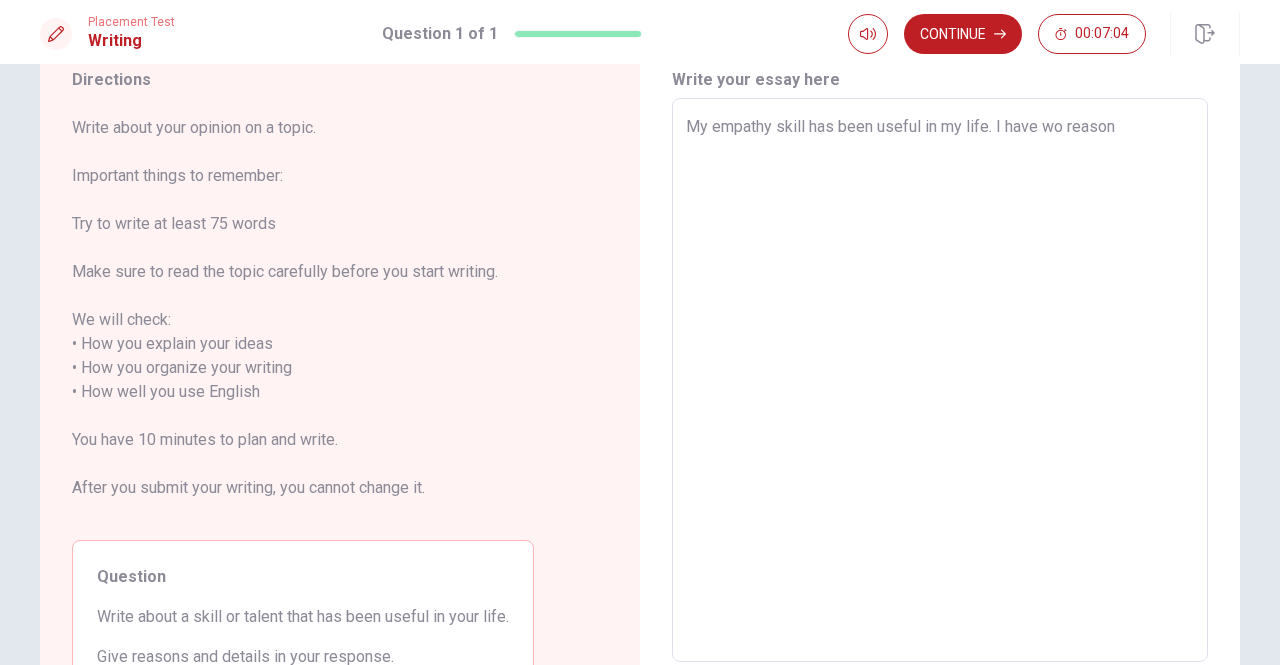 type 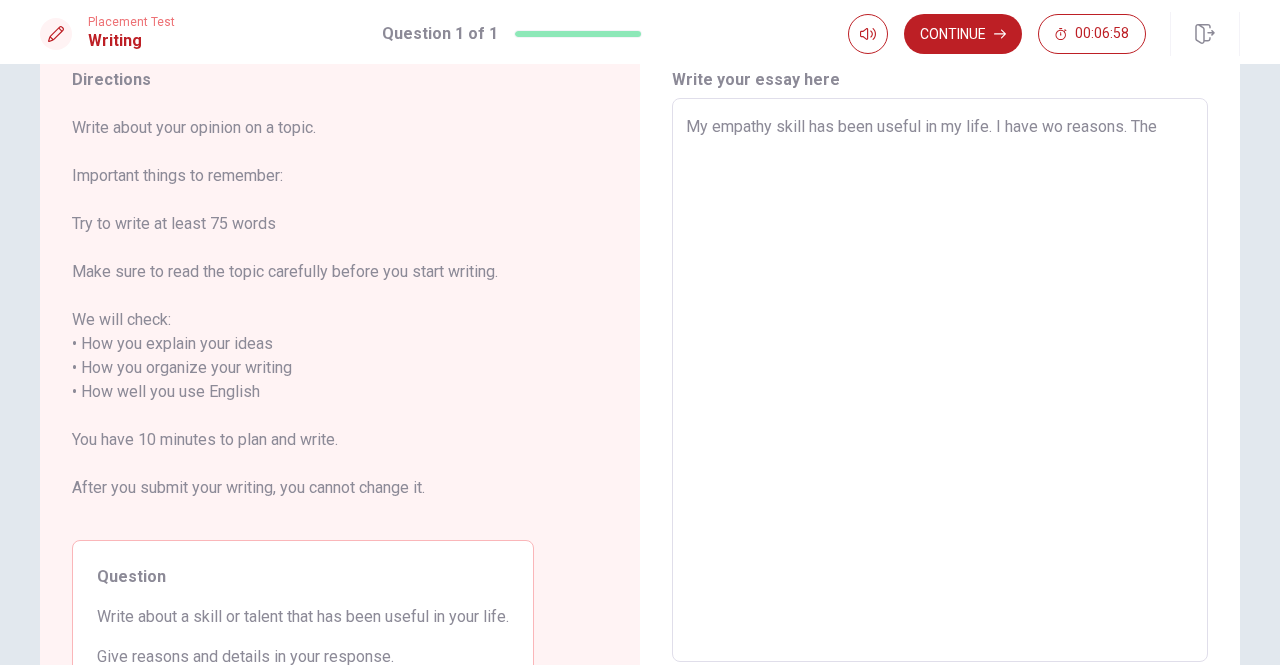 click on "My empathy skill has been useful in my life. I have wo reasons. The" at bounding box center [940, 380] 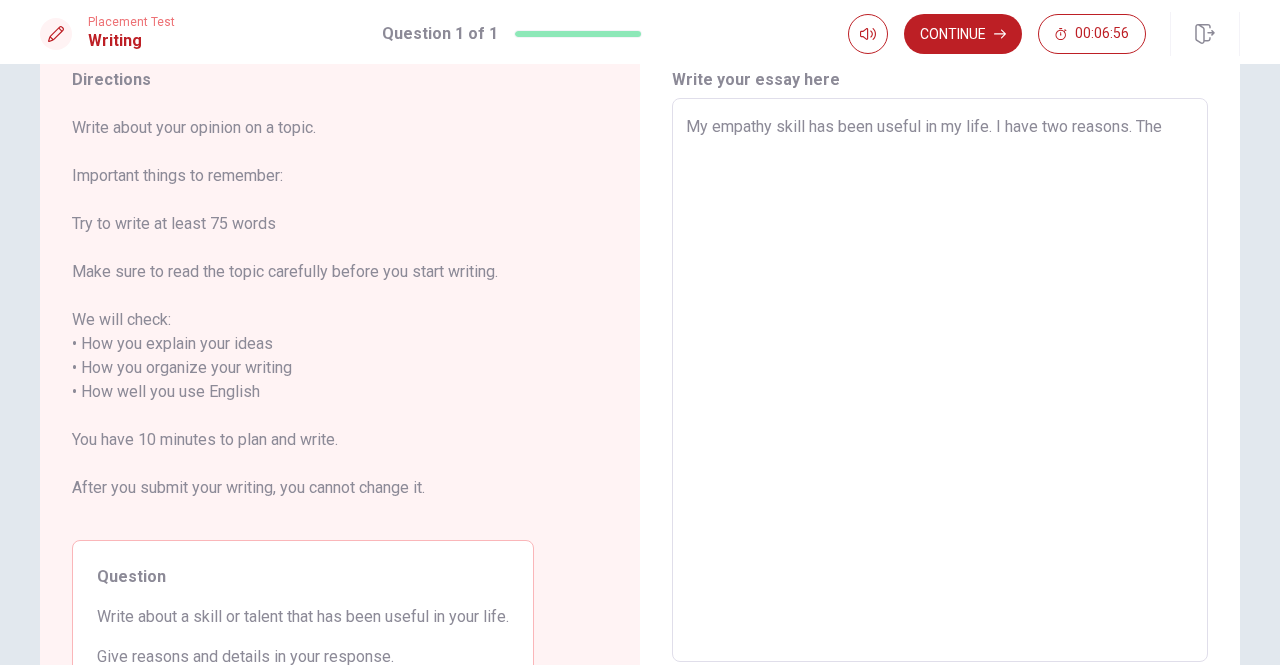 click on "My empathy skill has been useful in my life. I have two reasons. The" at bounding box center [940, 380] 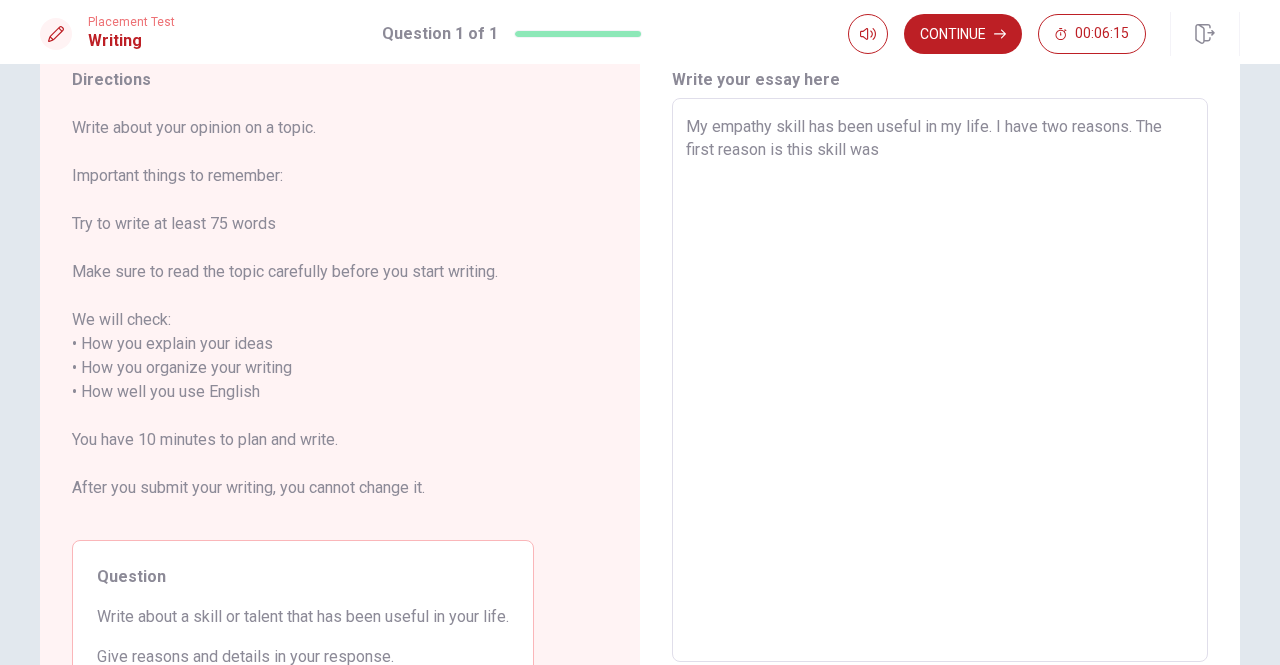 click on "My empathy skill has been useful in my life. I have two reasons. The first reason is this skill was" at bounding box center [940, 380] 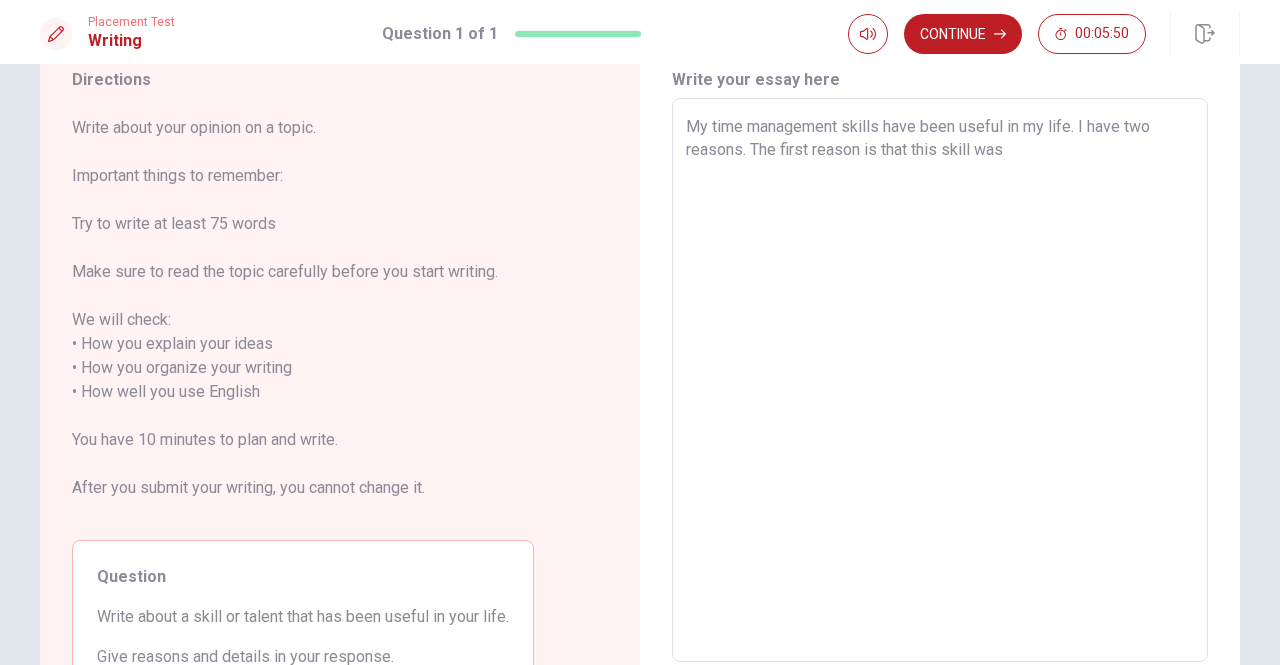 click on "My time management skills have been useful in my life. I have two reasons. The first reason is that this skill was" at bounding box center (940, 380) 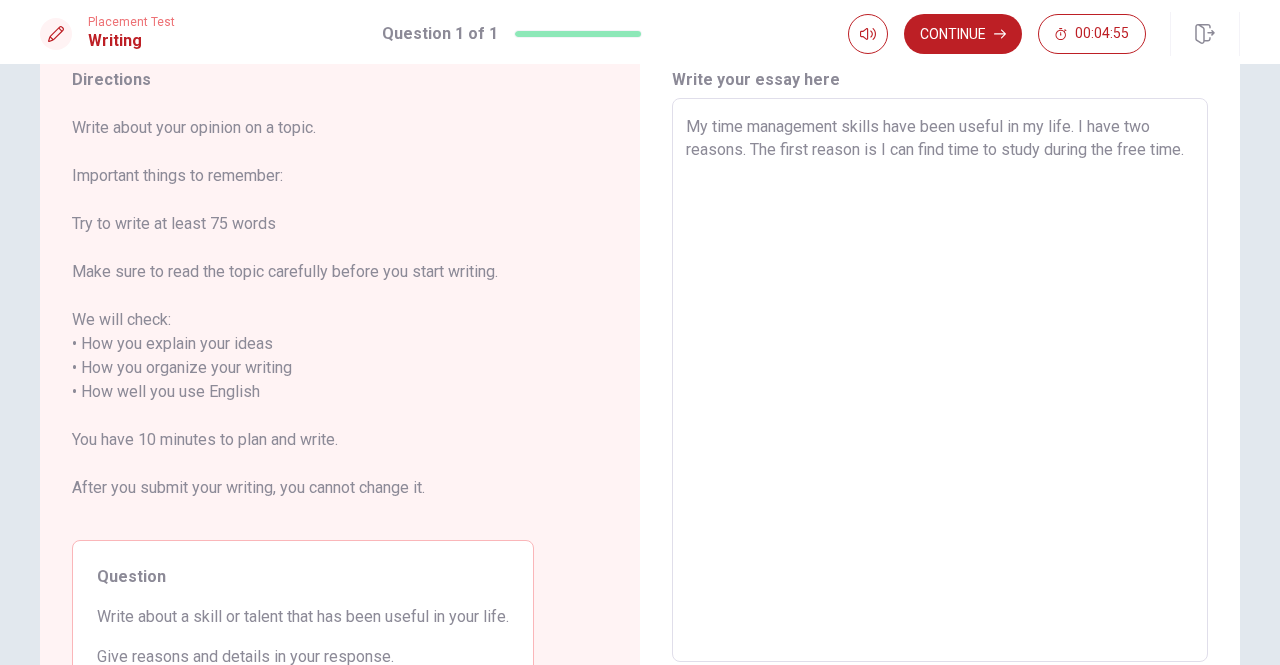 click on "My time management skills have been useful in my life. I have two reasons. The first reason is I can find time to study during the free time." at bounding box center (940, 380) 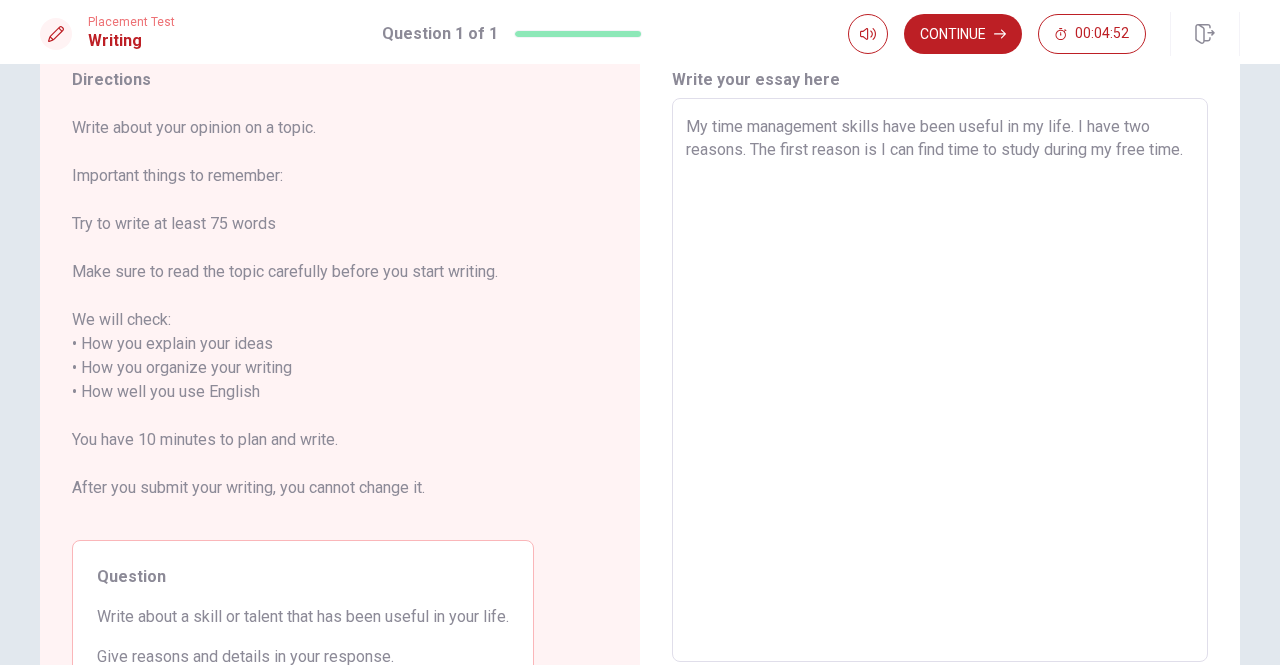 click on "My time management skills have been useful in my life. I have two reasons. The first reason is I can find time to study during my free time." at bounding box center (940, 380) 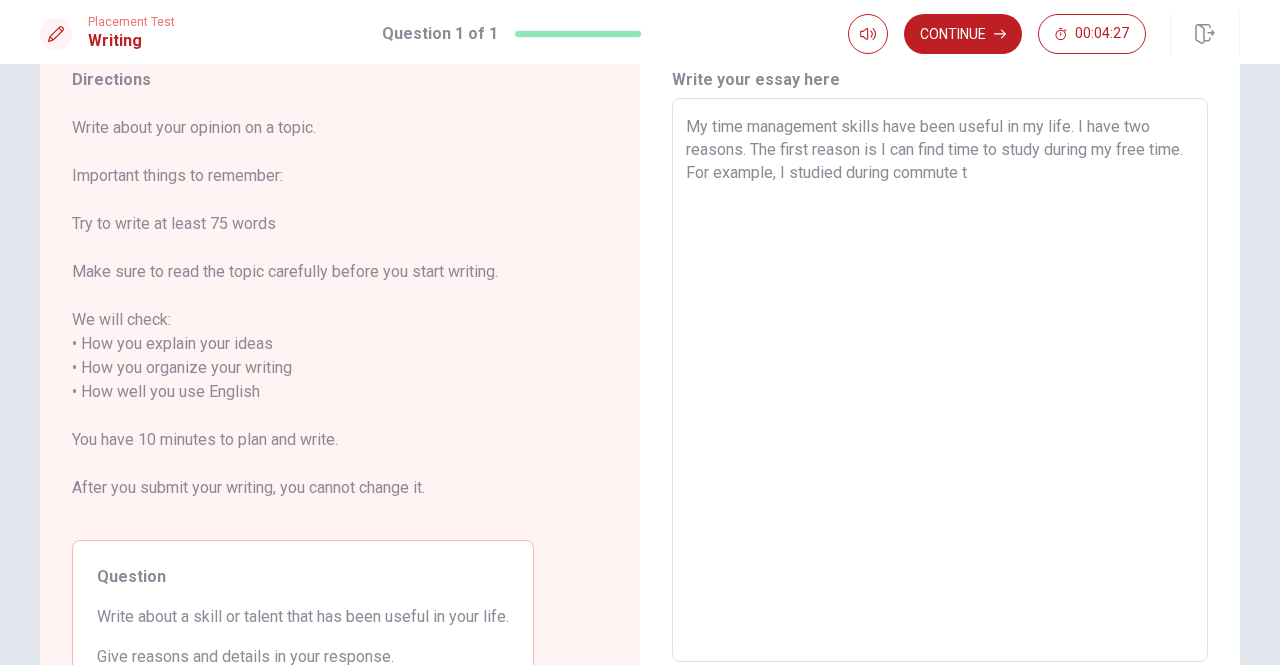 click on "My time management skills have been useful in my life. I have two reasons. The first reason is I can find time to study during my free time. For example, I studied during commute t" at bounding box center (940, 380) 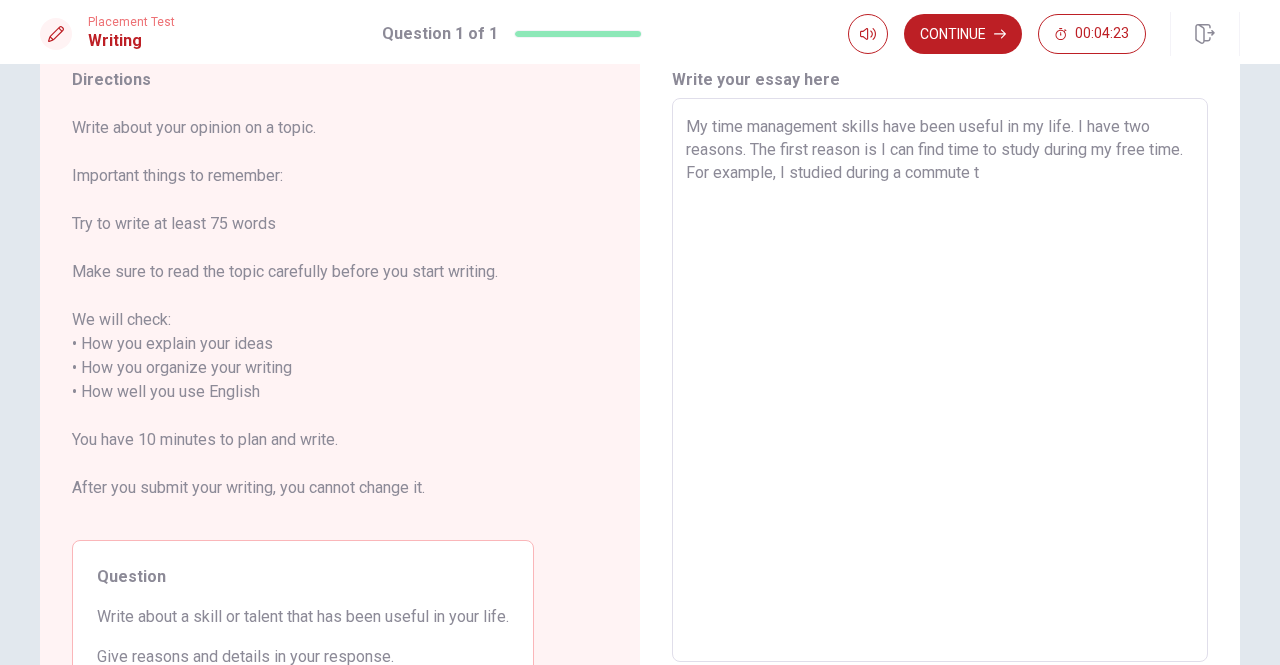 click on "My time management skills have been useful in my life. I have two reasons. The first reason is I can find time to study during my free time. For example, I studied during a commute t" at bounding box center [940, 380] 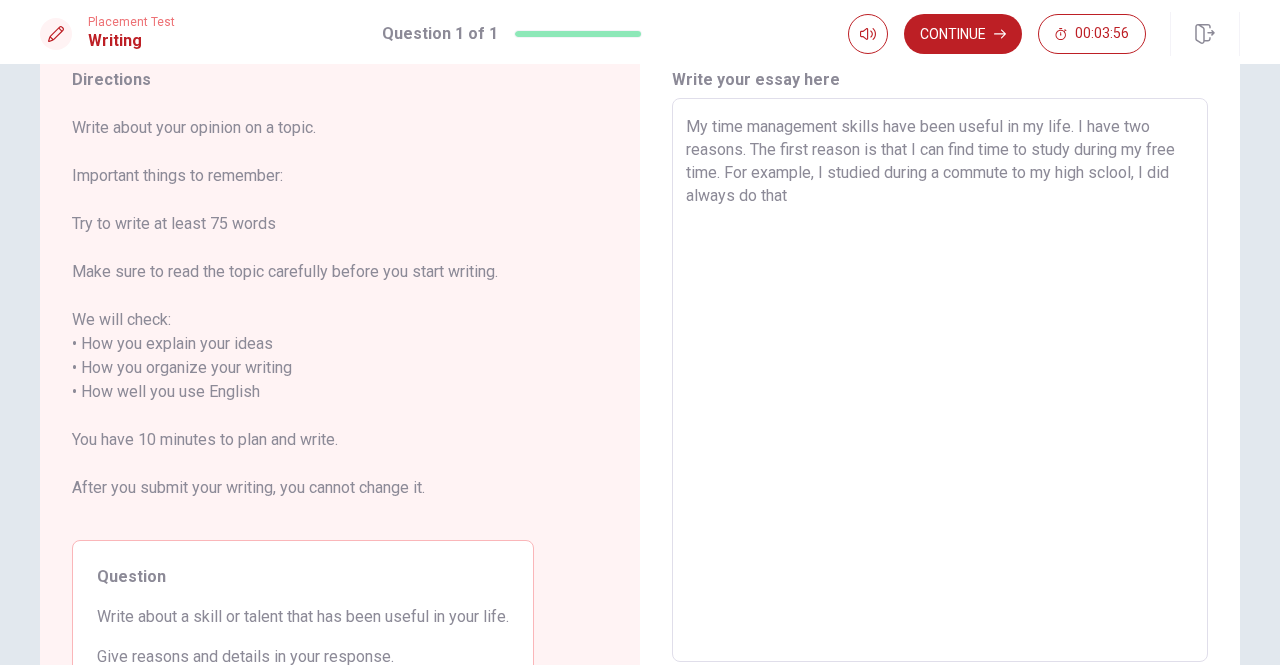 click on "My time management skills have been useful in my life. I have two reasons. The first reason is that I can find time to study during my free time. For example, I studied during a commute to my high sclool, I did always do that" at bounding box center (940, 380) 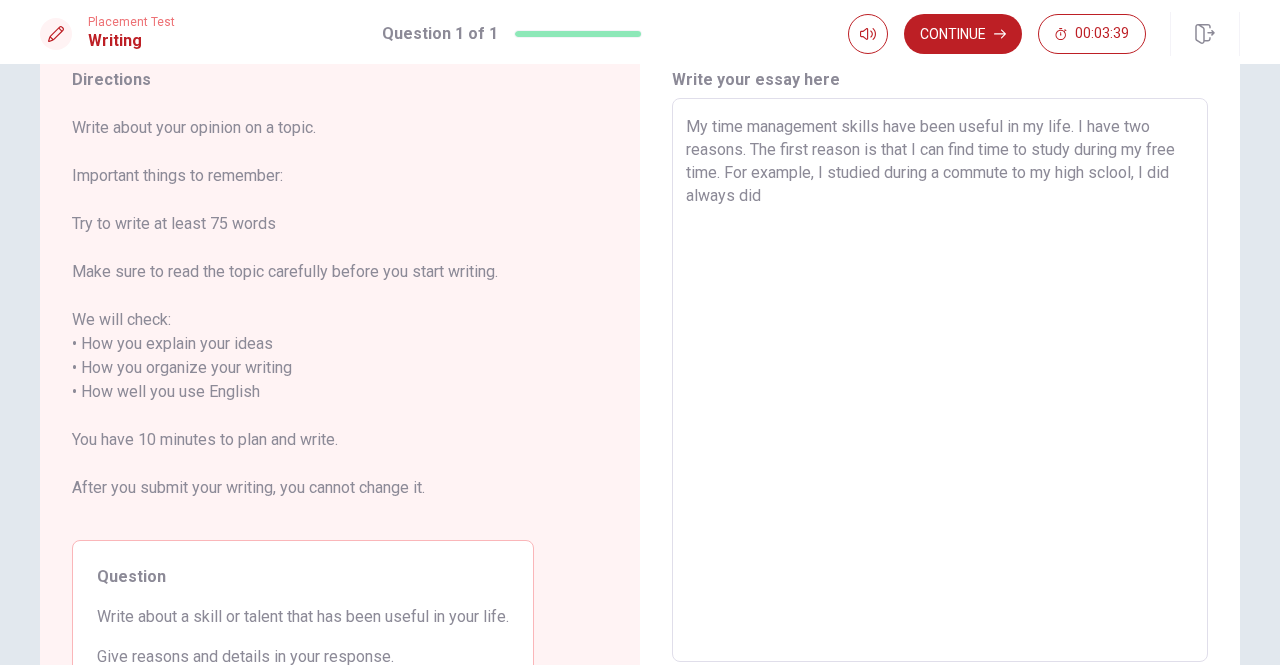 click on "My time management skills have been useful in my life. I have two reasons. The first reason is that I can find time to study during my free time. For example, I studied during a commute to my high sclool, I did always did" at bounding box center (940, 380) 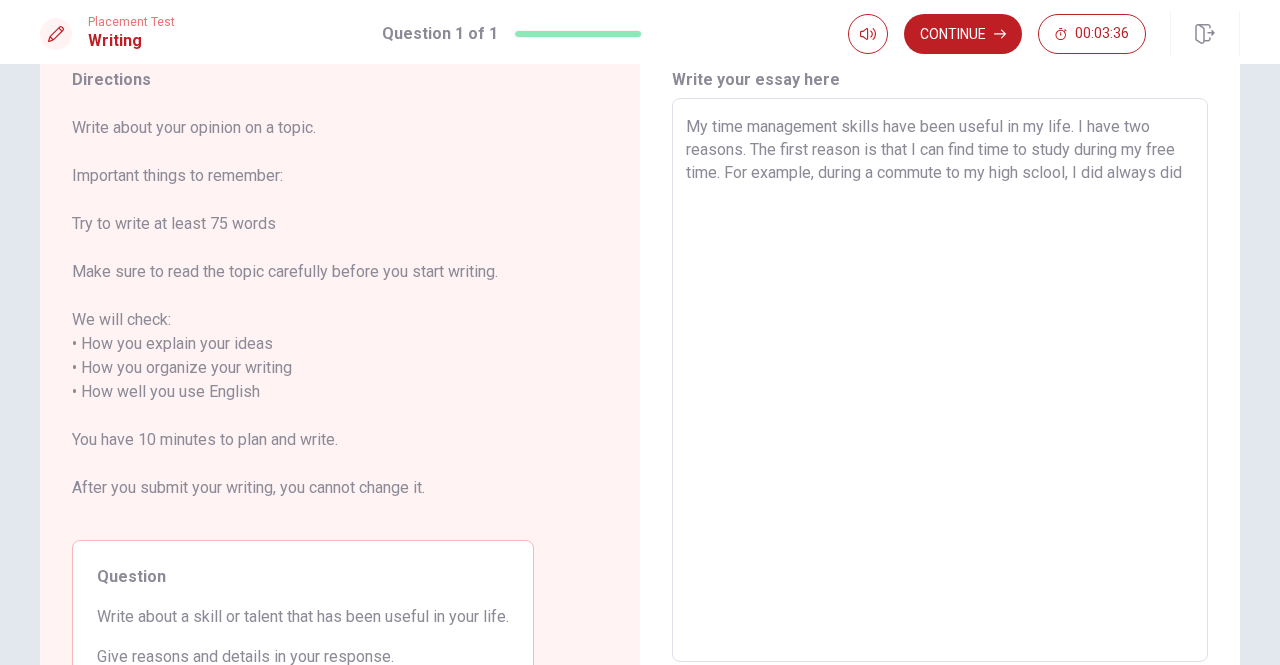 click on "My time management skills have been useful in my life. I have two reasons. The first reason is that I can find time to study during my free time. For example, during a commute to my high sclool, I did always did" at bounding box center (940, 380) 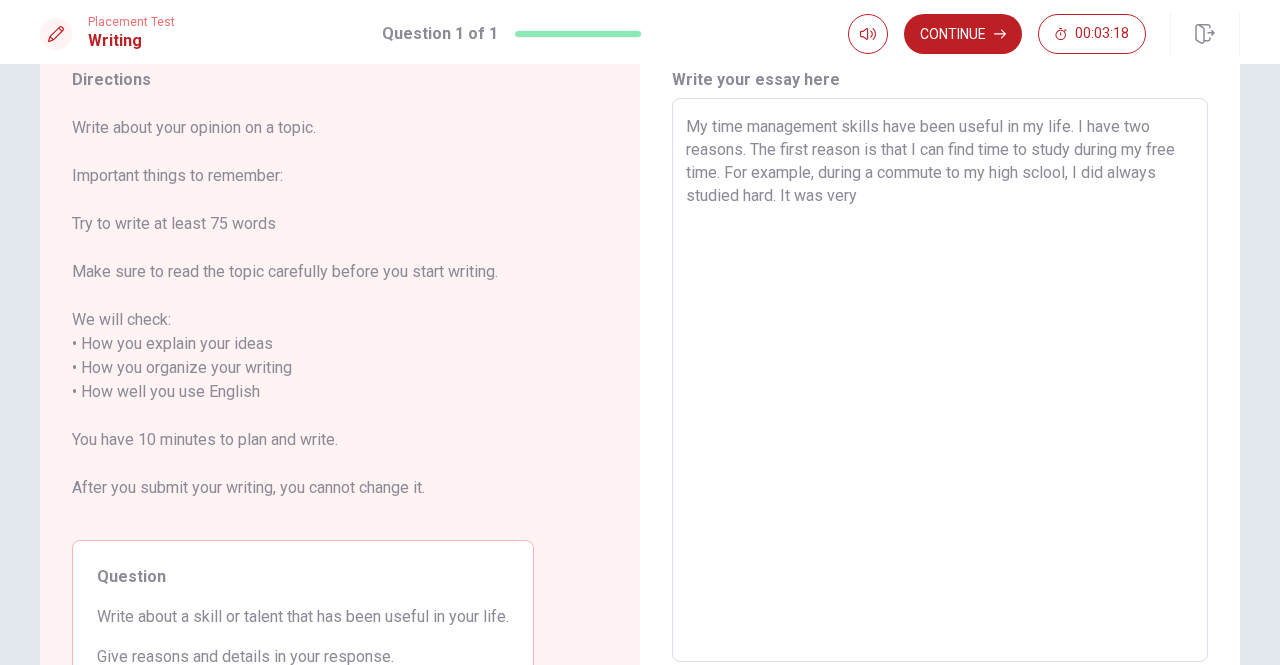 click on "My time management skills have been useful in my life. I have two reasons. The first reason is that I can find time to study during my free time. For example, during a commute to my high sclool, I did always studied hard. It was very" at bounding box center [940, 380] 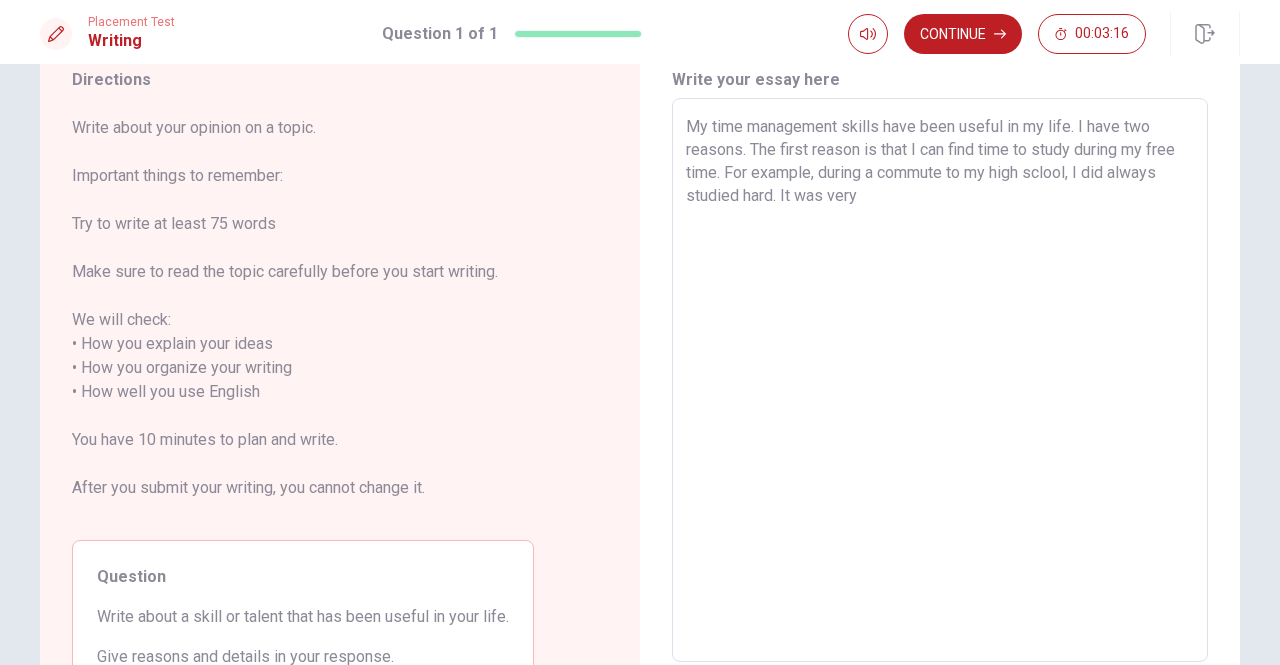 click on "My time management skills have been useful in my life. I have two reasons. The first reason is that I can find time to study during my free time. For example, during a commute to my high sclool, I did always studied hard. It was very" at bounding box center [940, 380] 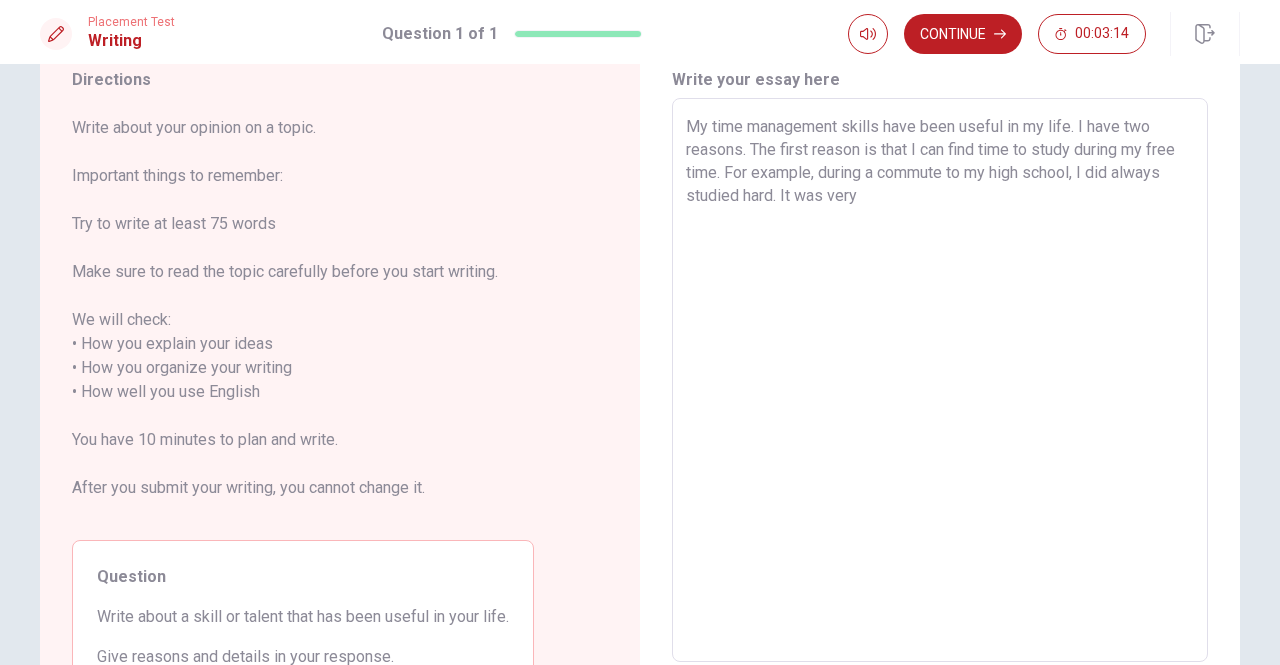 click on "My time management skills have been useful in my life. I have two reasons. The first reason is that I can find time to study during my free time. For example, during a commute to my high school, I did always studied hard. It was very" at bounding box center [940, 380] 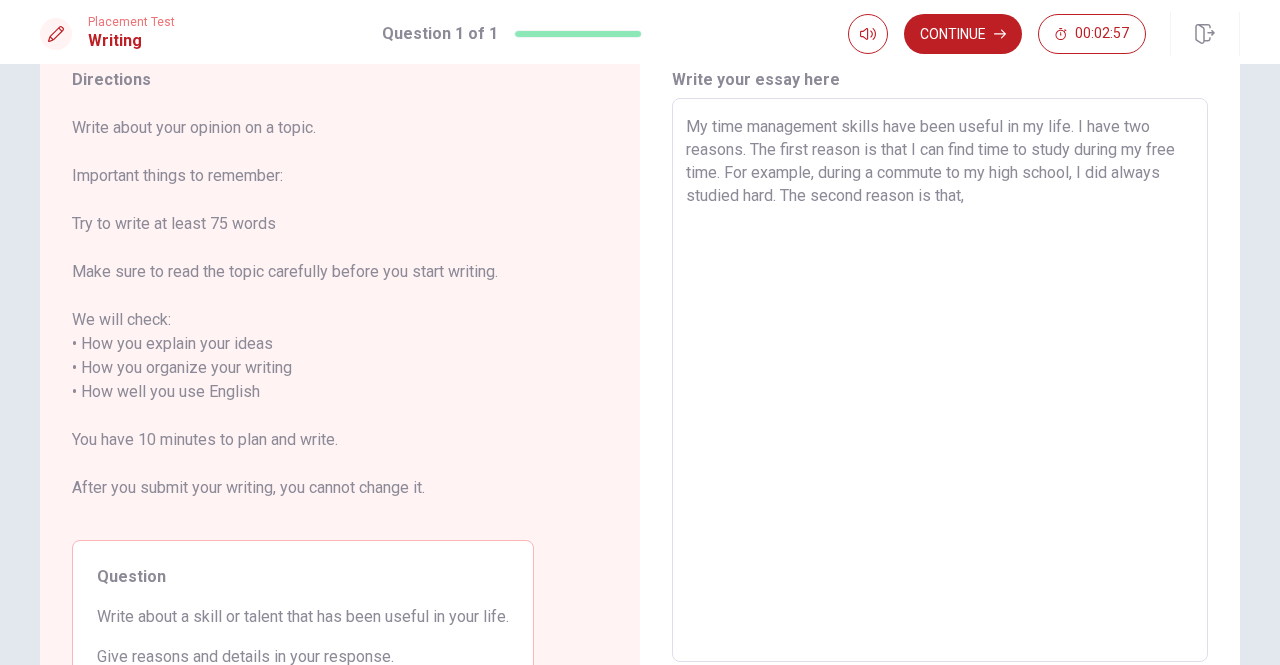 click on "My time management skills have been useful in my life. I have two reasons. The first reason is that I can find time to study during my free time. For example, during a commute to my high school, I did always studied hard. The second reason is that," at bounding box center [940, 380] 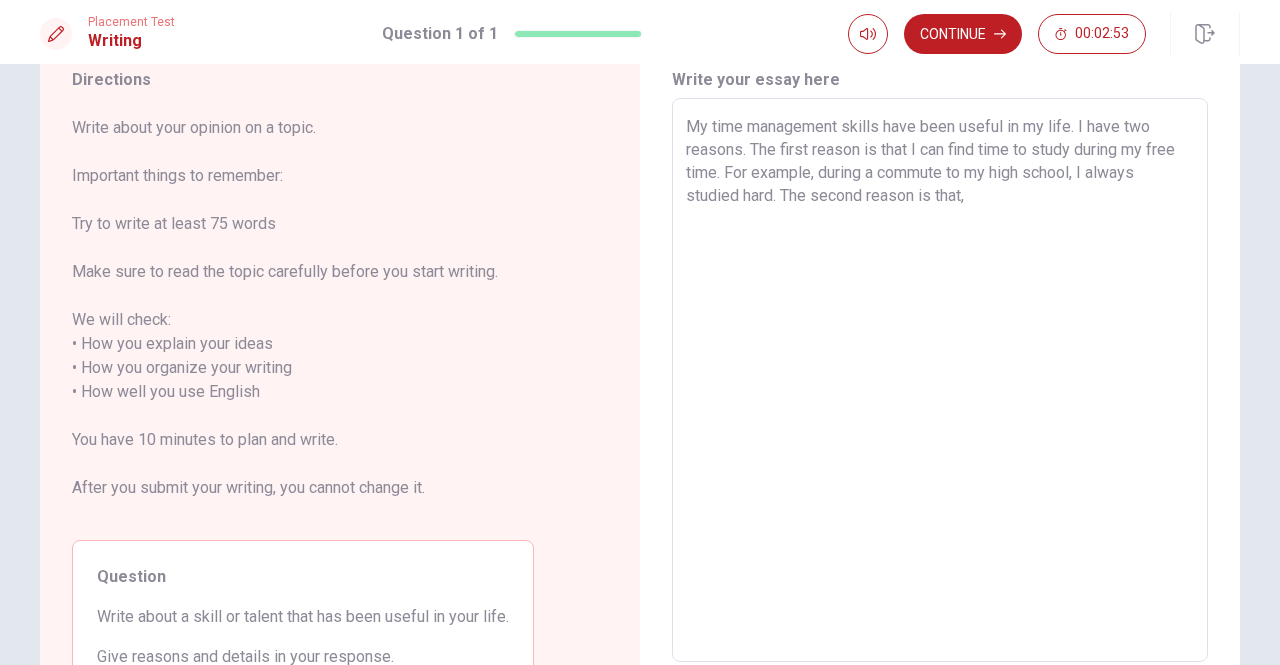 click on "My time management skills have been useful in my life. I have two reasons. The first reason is that I can find time to study during my free time. For example, during a commute to my high school, I always studied hard. The second reason is that," at bounding box center (940, 380) 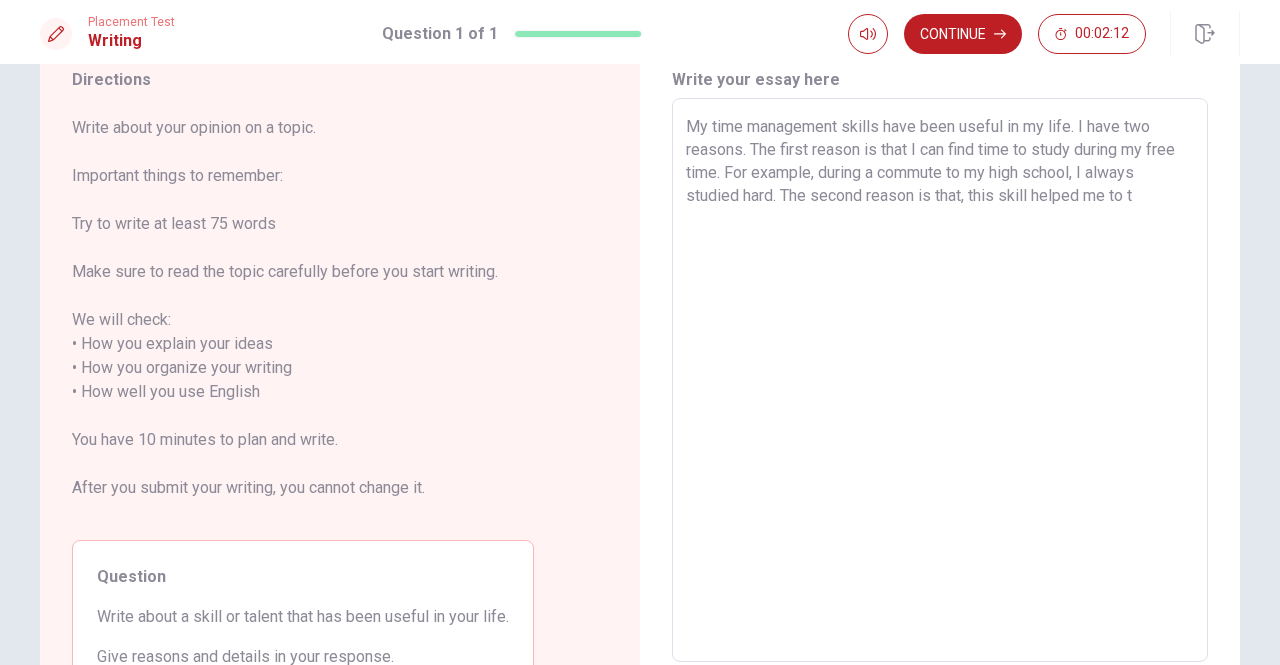 click on "My time management skills have been useful in my life. I have two reasons. The first reason is that I can find time to study during my free time. For example, during a commute to my high school, I always studied hard. The second reason is that, this skill helped me to t" at bounding box center [940, 380] 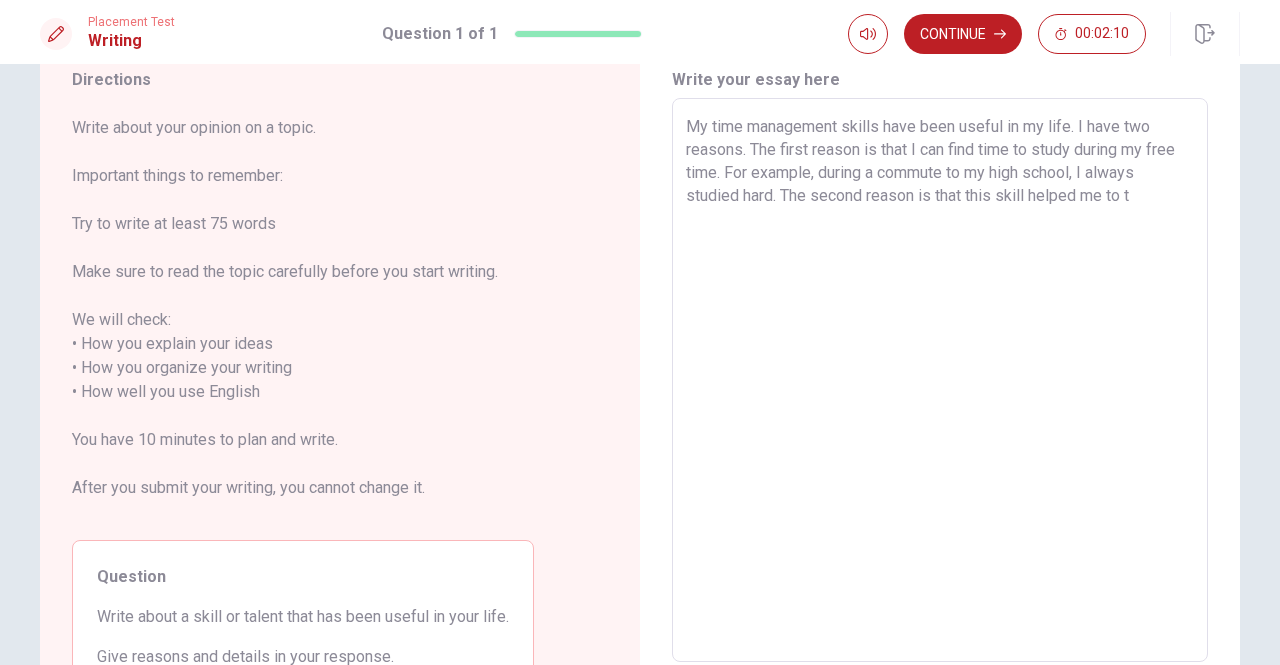 click on "My time management skills have been useful in my life. I have two reasons. The first reason is that I can find time to study during my free time. For example, during a commute to my high school, I always studied hard. The second reason is that this skill helped me to t" at bounding box center [940, 380] 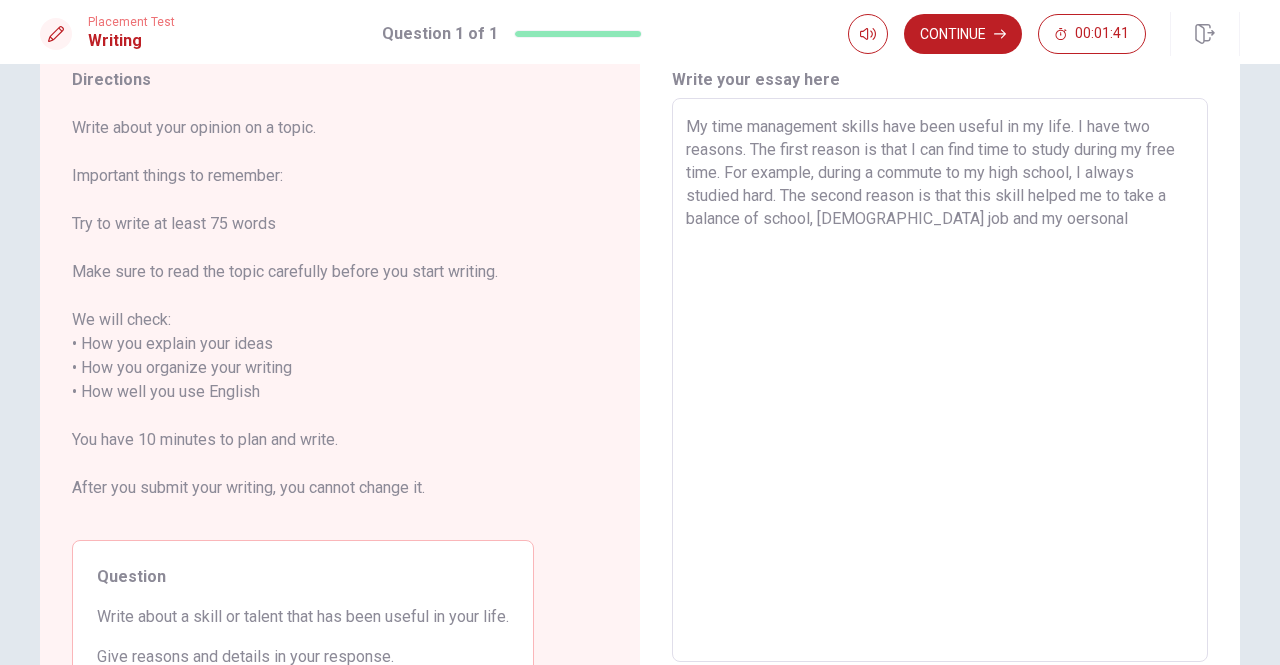 click on "My time management skills have been useful in my life. I have two reasons. The first reason is that I can find time to study during my free time. For example, during a commute to my high school, I always studied hard. The second reason is that this skill helped me to take a balance of school, [DEMOGRAPHIC_DATA] job and my oersonal" at bounding box center [940, 380] 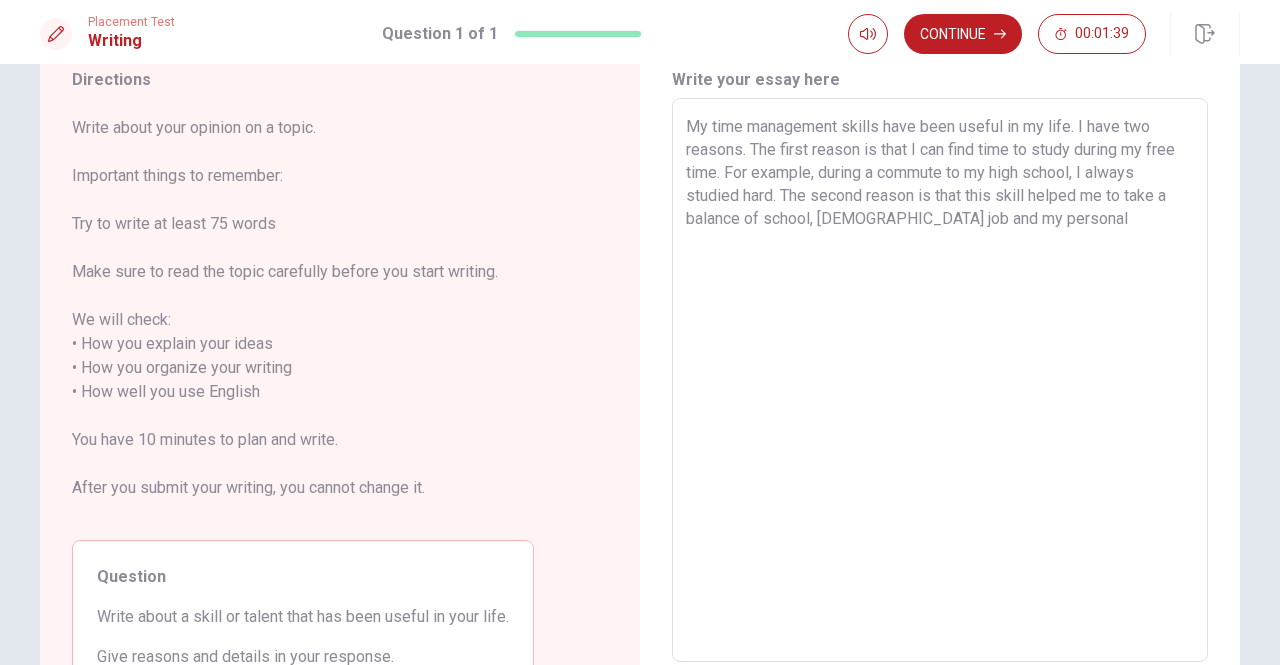 click on "My time management skills have been useful in my life. I have two reasons. The first reason is that I can find time to study during my free time. For example, during a commute to my high school, I always studied hard. The second reason is that this skill helped me to take a balance of school, [DEMOGRAPHIC_DATA] job and my personal" at bounding box center [940, 380] 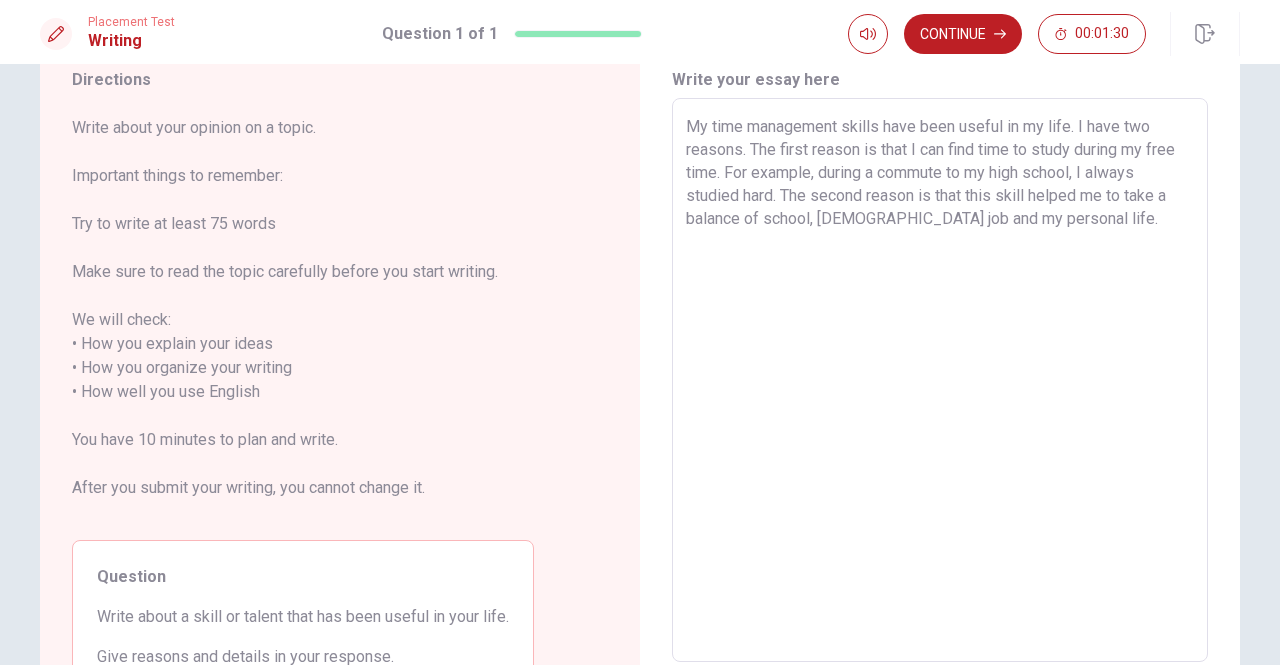 click on "My time management skills have been useful in my life. I have two reasons. The first reason is that I can find time to study during my free time. For example, during a commute to my high school, I always studied hard. The second reason is that this skill helped me to take a balance of school, [DEMOGRAPHIC_DATA] job and my personal life." at bounding box center [940, 380] 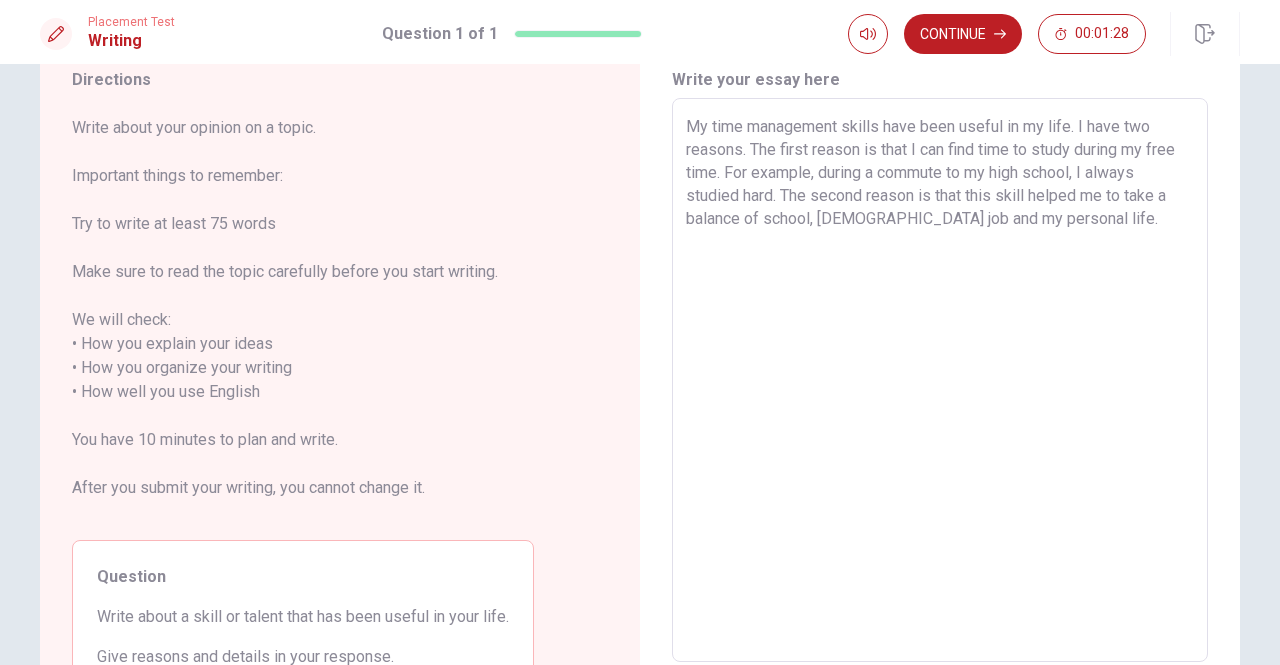click on "My time management skills have been useful in my life. I have two reasons. The first reason is that I can find time to study during my free time. For example, during a commute to my high school, I always studied hard. The second reason is that this skill helped me to take a balance of school, [DEMOGRAPHIC_DATA] job and my personal life." at bounding box center (940, 380) 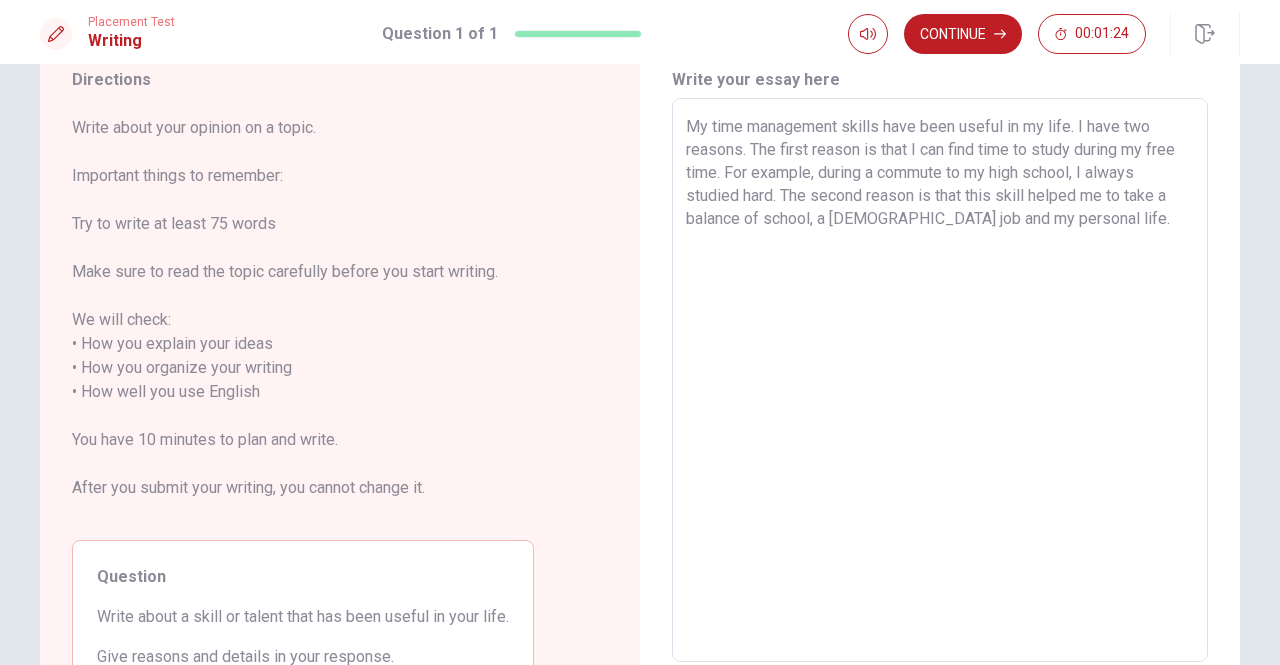 click on "My time management skills have been useful in my life. I have two reasons. The first reason is that I can find time to study during my free time. For example, during a commute to my high school, I always studied hard. The second reason is that this skill helped me to take a balance of school, a [DEMOGRAPHIC_DATA] job and my personal life." at bounding box center (940, 380) 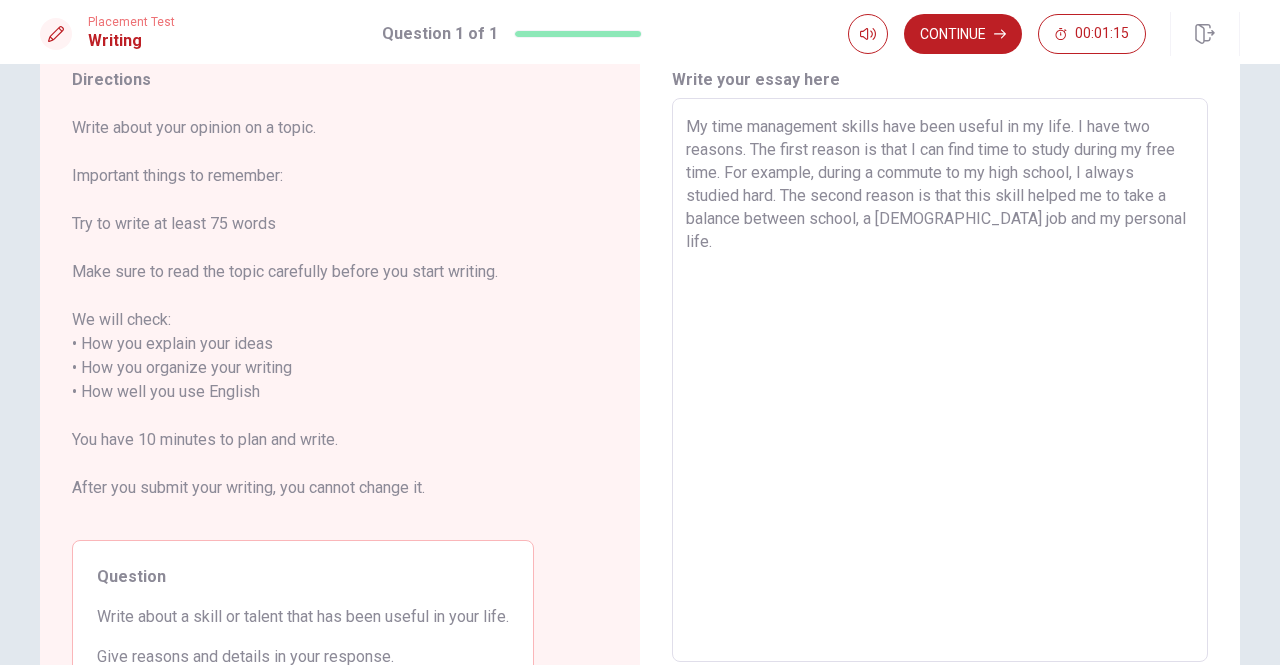 click on "My time management skills have been useful in my life. I have two reasons. The first reason is that I can find time to study during my free time. For example, during a commute to my high school, I always studied hard. The second reason is that this skill helped me to take a balance between school, a [DEMOGRAPHIC_DATA] job and my personal life." at bounding box center [940, 380] 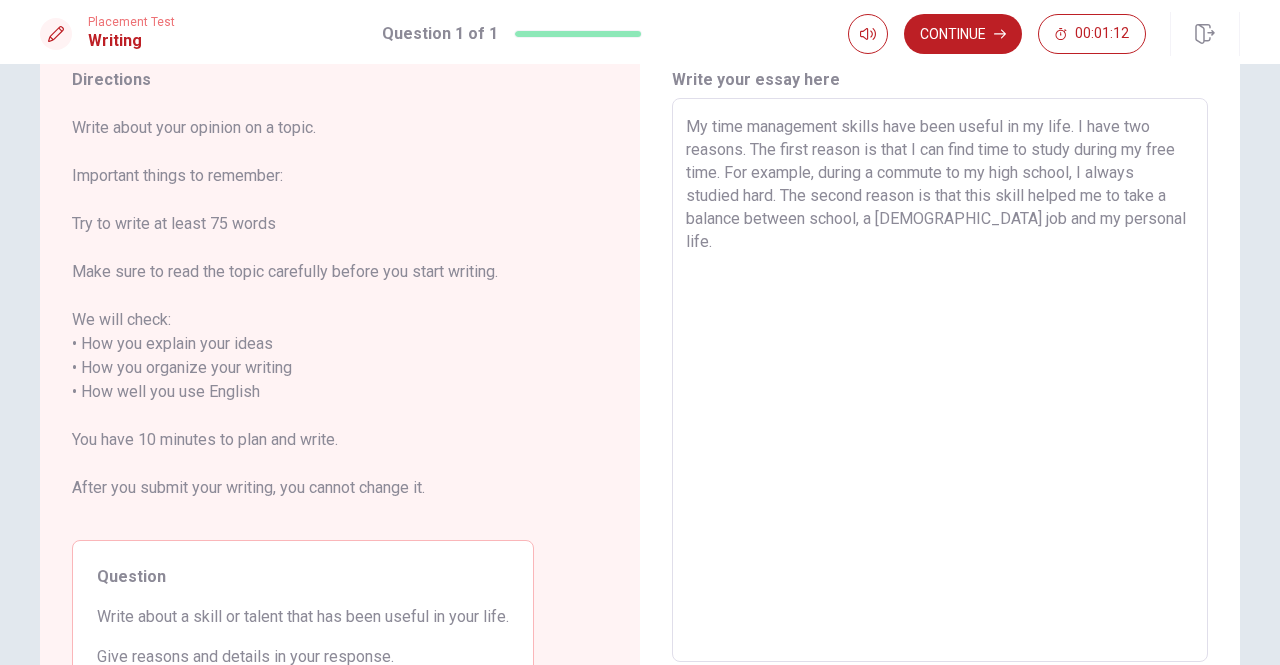 click on "My time management skills have been useful in my life. I have two reasons. The first reason is that I can find time to study during my free time. For example, during a commute to my high school, I always studied hard. The second reason is that this skill helped me to take a balance between school, a [DEMOGRAPHIC_DATA] job and my personal life." at bounding box center [940, 380] 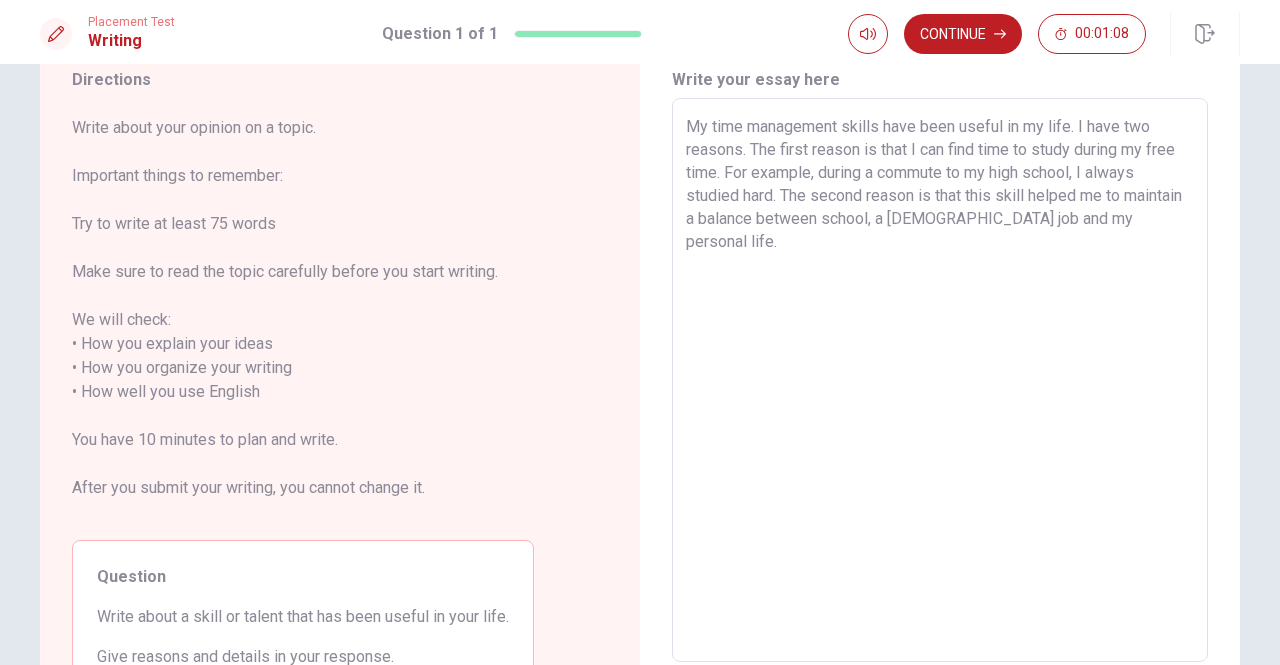 click on "My time management skills have been useful in my life. I have two reasons. The first reason is that I can find time to study during my free time. For example, during a commute to my high school, I always studied hard. The second reason is that this skill helped me to maintain a balance between school, a [DEMOGRAPHIC_DATA] job and my personal life." at bounding box center [940, 380] 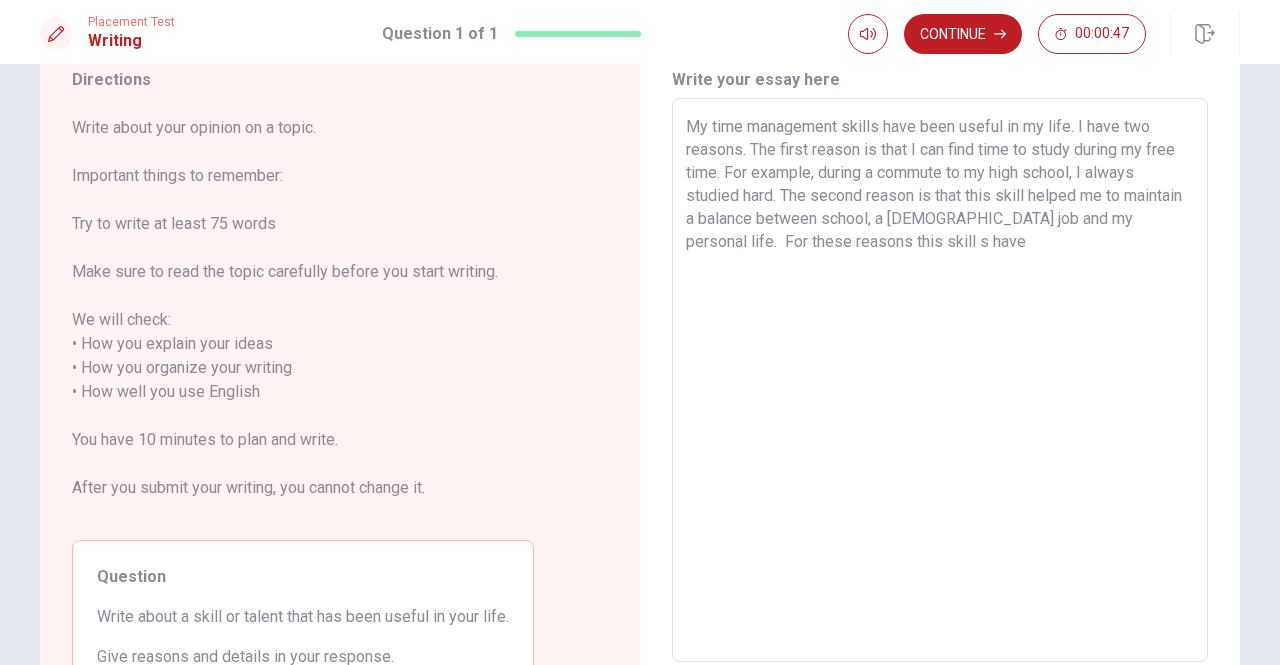 click on "My time management skills have been useful in my life. I have two reasons. The first reason is that I can find time to study during my free time. For example, during a commute to my high school, I always studied hard. The second reason is that this skill helped me to maintain a balance between school, a [DEMOGRAPHIC_DATA] job and my personal life.  For these reasons this skill s have" at bounding box center [940, 380] 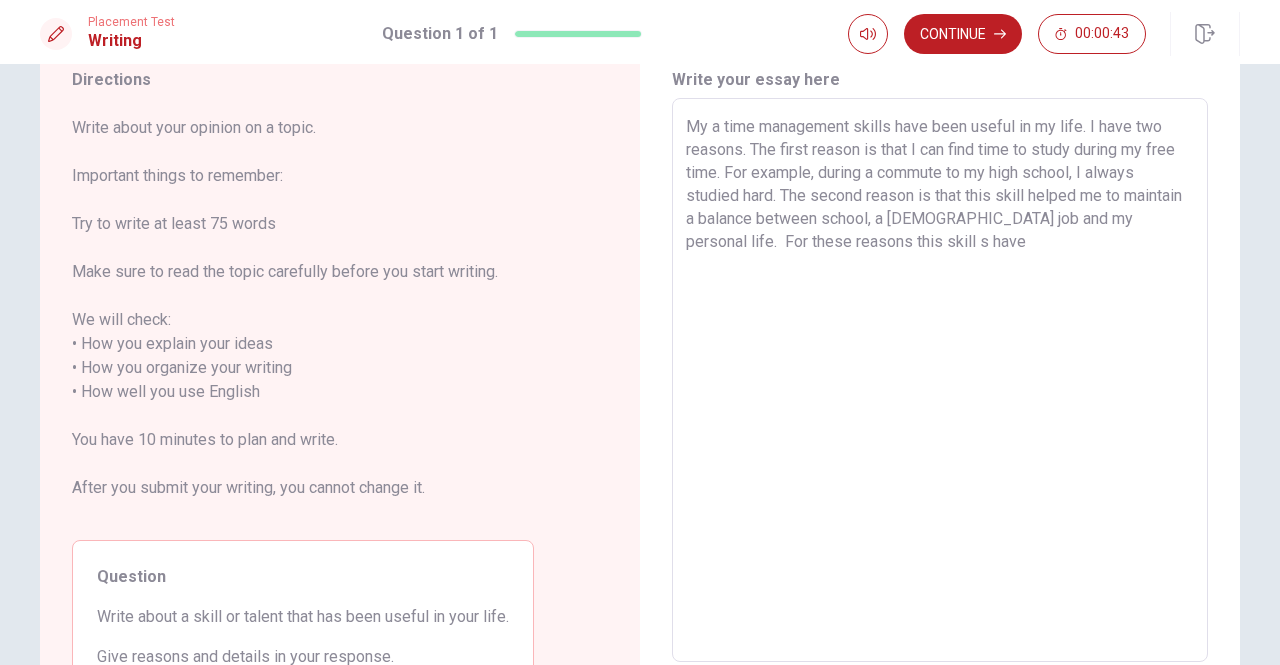 click on "My a time management skills have been useful in my life. I have two reasons. The first reason is that I can find time to study during my free time. For example, during a commute to my high school, I always studied hard. The second reason is that this skill helped me to maintain a balance between school, a [DEMOGRAPHIC_DATA] job and my personal life.  For these reasons this skill s have" at bounding box center (940, 380) 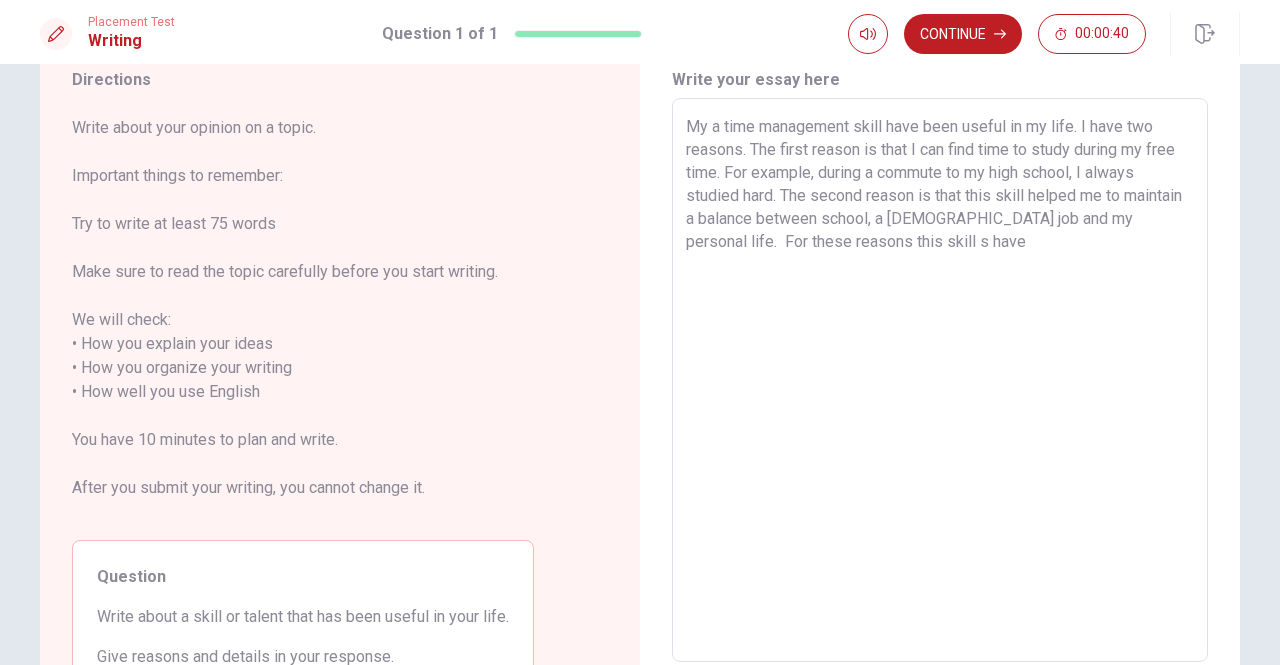 click on "My a time management skill have been useful in my life. I have two reasons. The first reason is that I can find time to study during my free time. For example, during a commute to my high school, I always studied hard. The second reason is that this skill helped me to maintain a balance between school, a [DEMOGRAPHIC_DATA] job and my personal life.  For these reasons this skill s have" at bounding box center [940, 380] 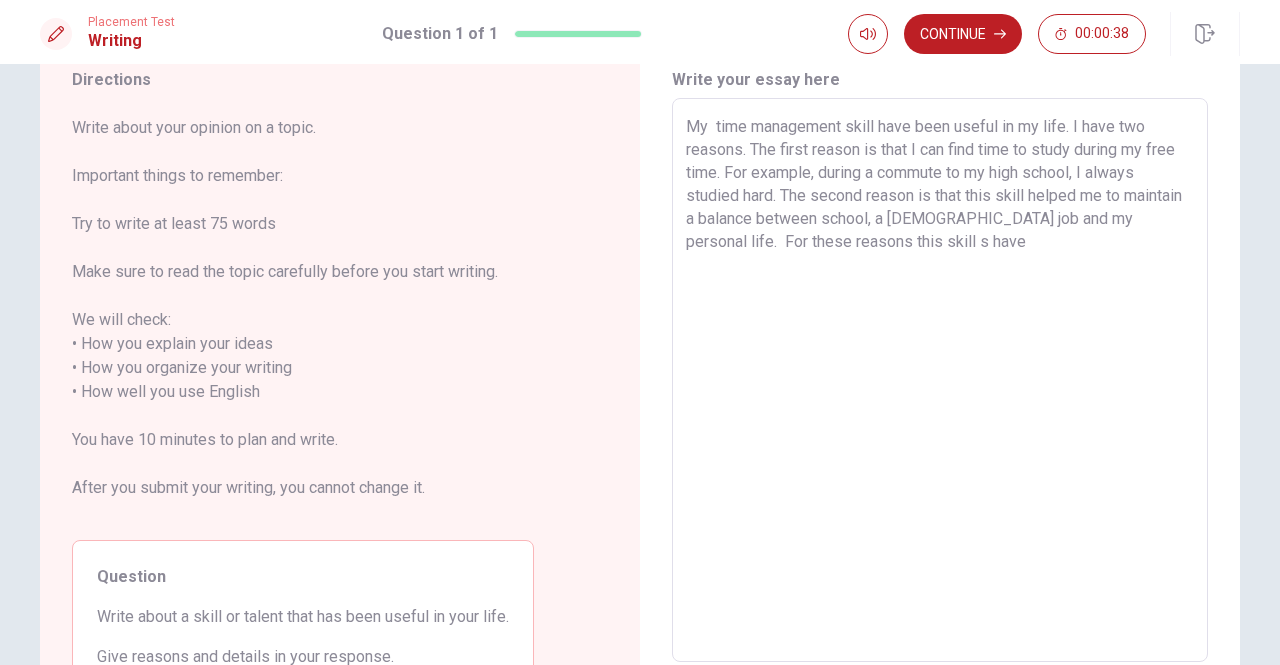 click on "My  time management skill have been useful in my life. I have two reasons. The first reason is that I can find time to study during my free time. For example, during a commute to my high school, I always studied hard. The second reason is that this skill helped me to maintain a balance between school, a [DEMOGRAPHIC_DATA] job and my personal life.  For these reasons this skill s have" at bounding box center [940, 380] 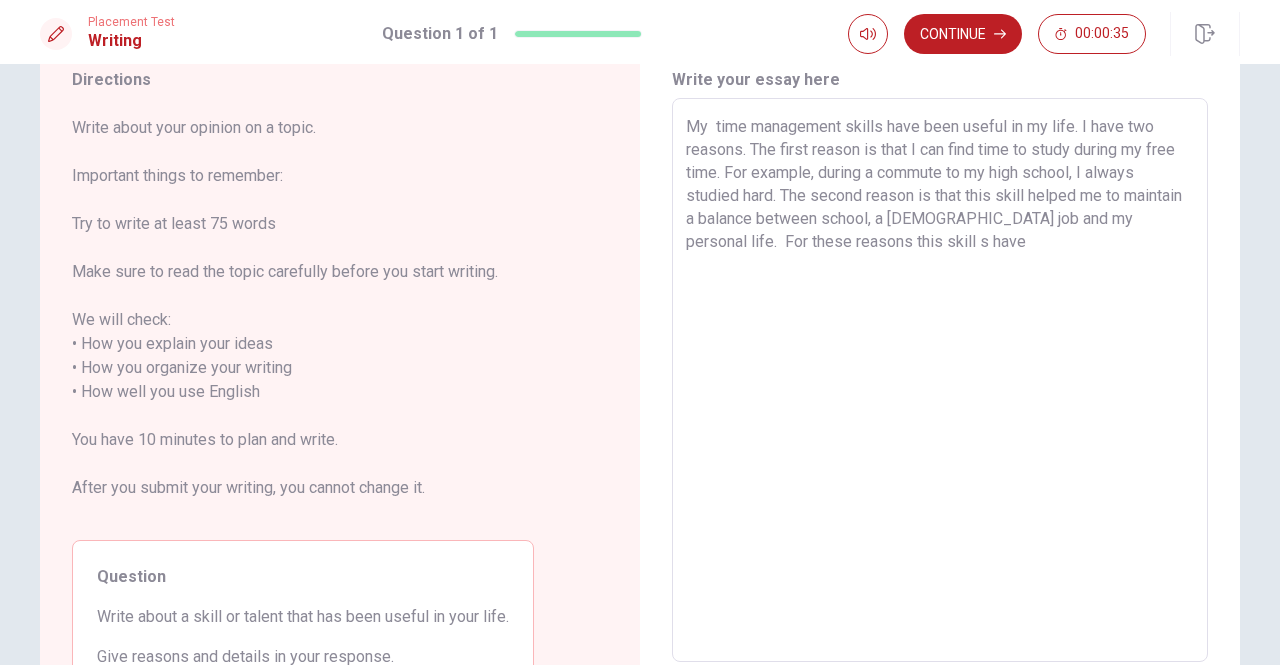 click on "My  time management skills have been useful in my life. I have two reasons. The first reason is that I can find time to study during my free time. For example, during a commute to my high school, I always studied hard. The second reason is that this skill helped me to maintain a balance between school, a [DEMOGRAPHIC_DATA] job and my personal life.  For these reasons this skill s have" at bounding box center [940, 380] 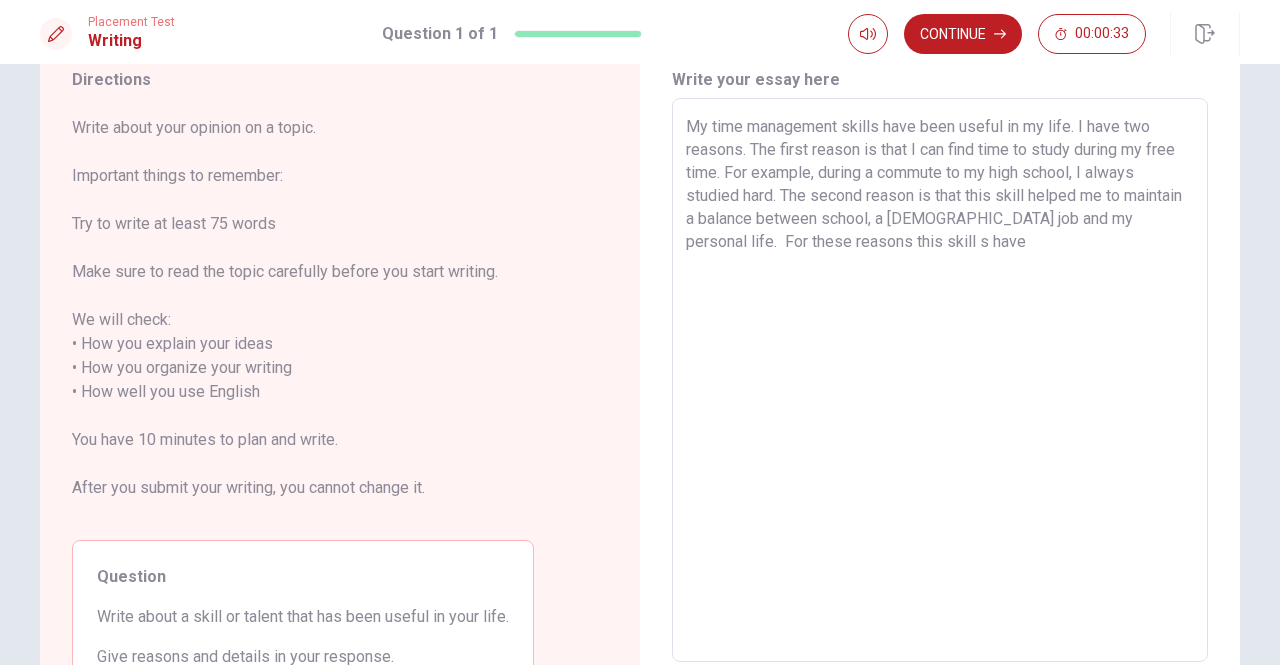 drag, startPoint x: 1038, startPoint y: 251, endPoint x: 1049, endPoint y: 241, distance: 14.866069 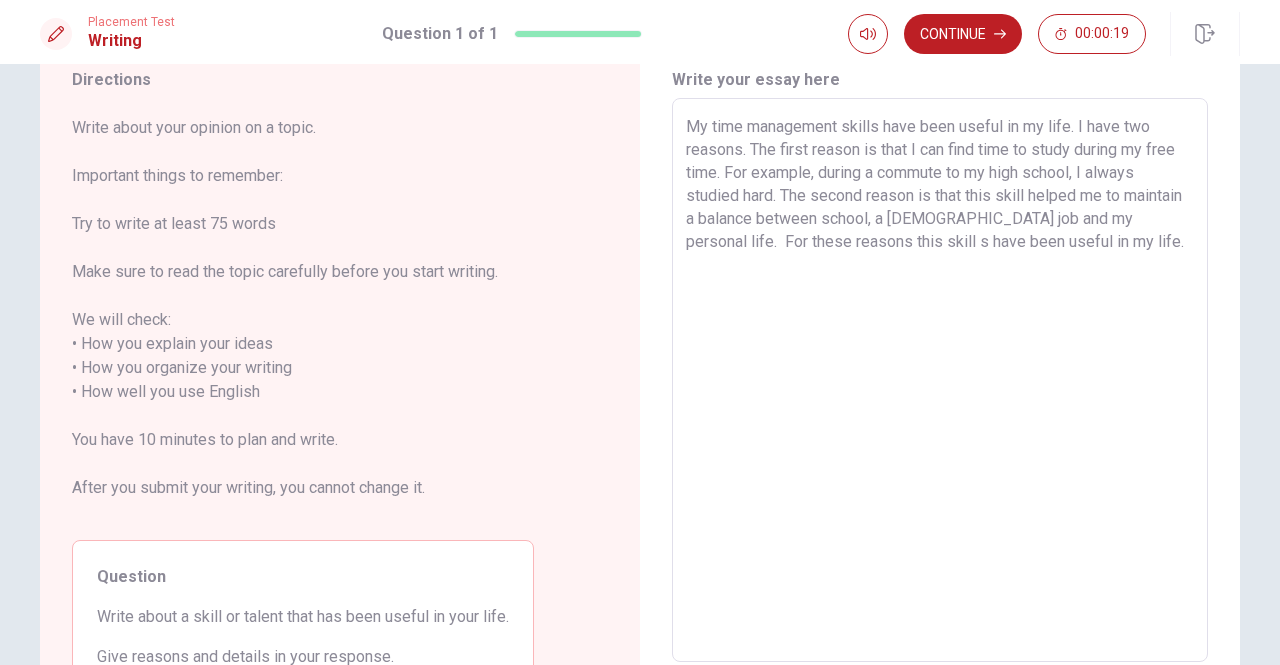 click on "My time management skills have been useful in my life. I have two reasons. The first reason is that I can find time to study during my free time. For example, during a commute to my high school, I always studied hard. The second reason is that this skill helped me to maintain a balance between school, a [DEMOGRAPHIC_DATA] job and my personal life.  For these reasons this skill s have been useful in my life." at bounding box center (940, 380) 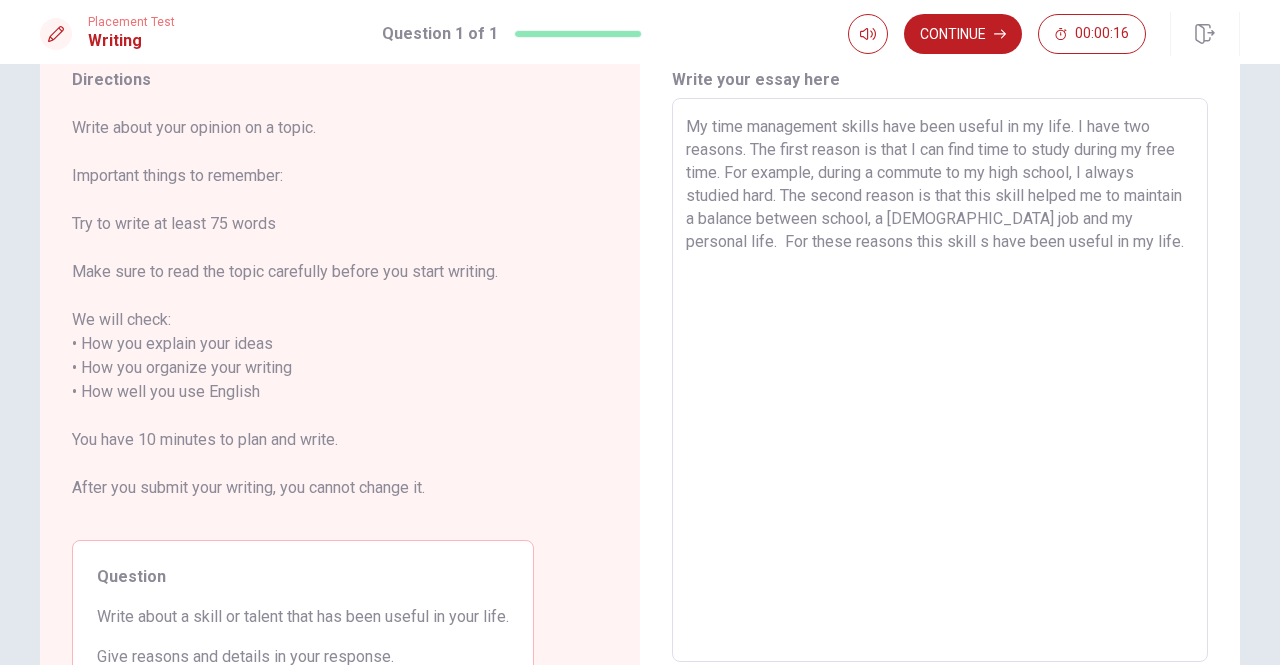click on "My time management skills have been useful in my life. I have two reasons. The first reason is that I can find time to study during my free time. For example, during a commute to my high school, I always studied hard. The second reason is that this skill helped me to maintain a balance between school, a [DEMOGRAPHIC_DATA] job and my personal life.  For these reasons this skill s have been useful in my life." at bounding box center [940, 380] 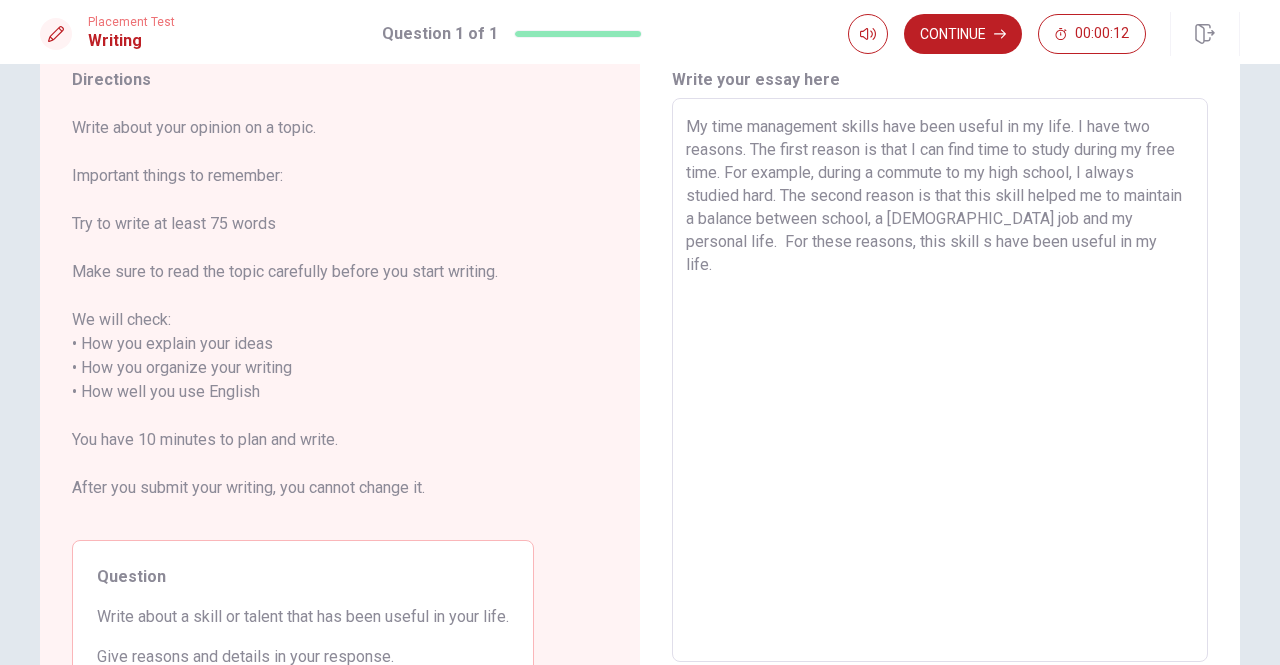 click on "My time management skills have been useful in my life. I have two reasons. The first reason is that I can find time to study during my free time. For example, during a commute to my high school, I always studied hard. The second reason is that this skill helped me to maintain a balance between school, a [DEMOGRAPHIC_DATA] job and my personal life.  For these reasons, this skill s have been useful in my life." at bounding box center (940, 380) 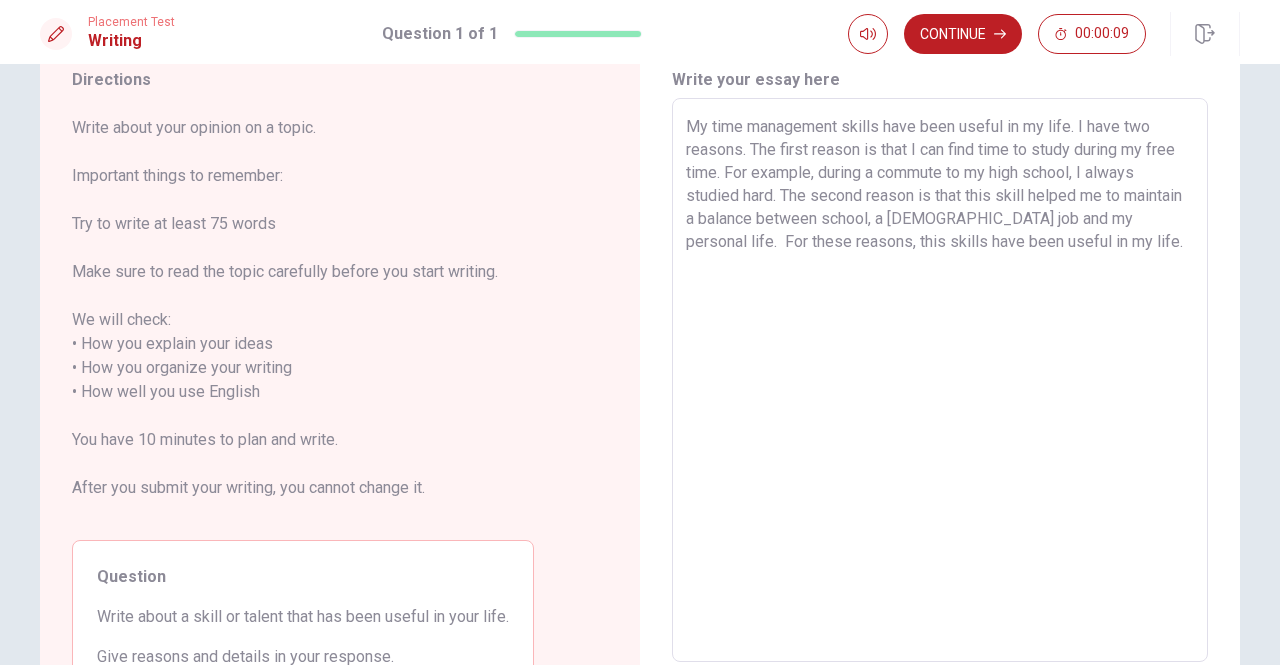 click on "My time management skills have been useful in my life. I have two reasons. The first reason is that I can find time to study during my free time. For example, during a commute to my high school, I always studied hard. The second reason is that this skill helped me to maintain a balance between school, a [DEMOGRAPHIC_DATA] job and my personal life.  For these reasons, this skills have been useful in my life." at bounding box center (940, 380) 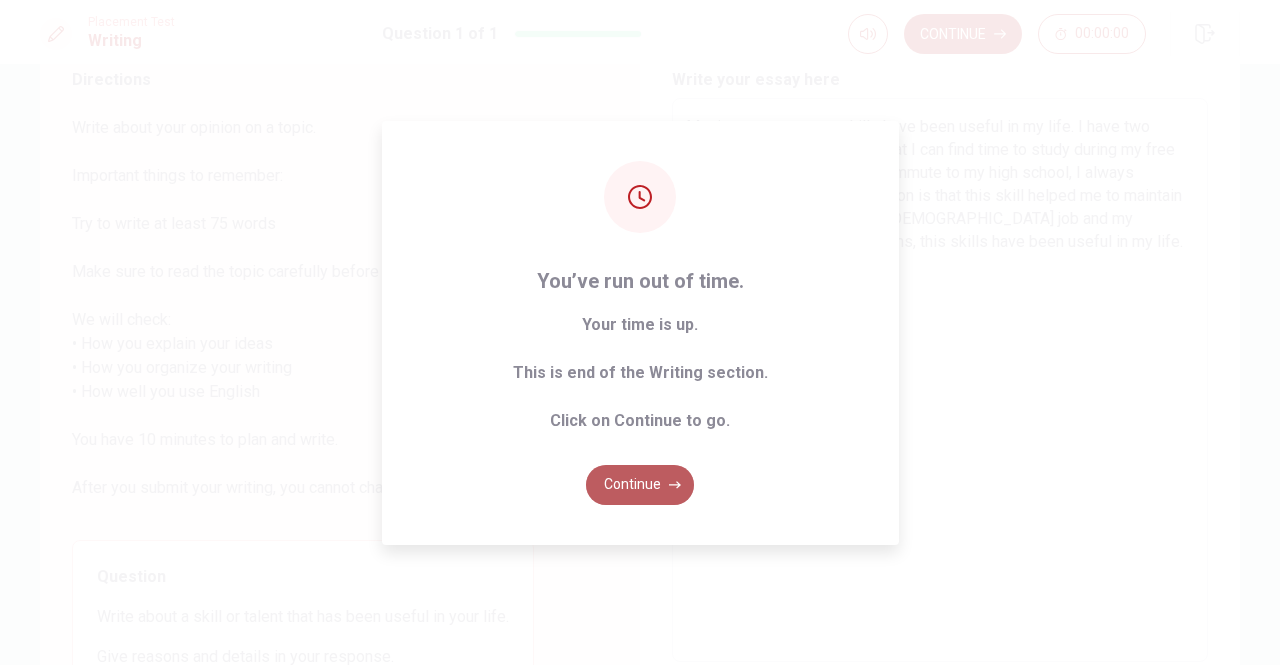 click on "Continue" at bounding box center (640, 485) 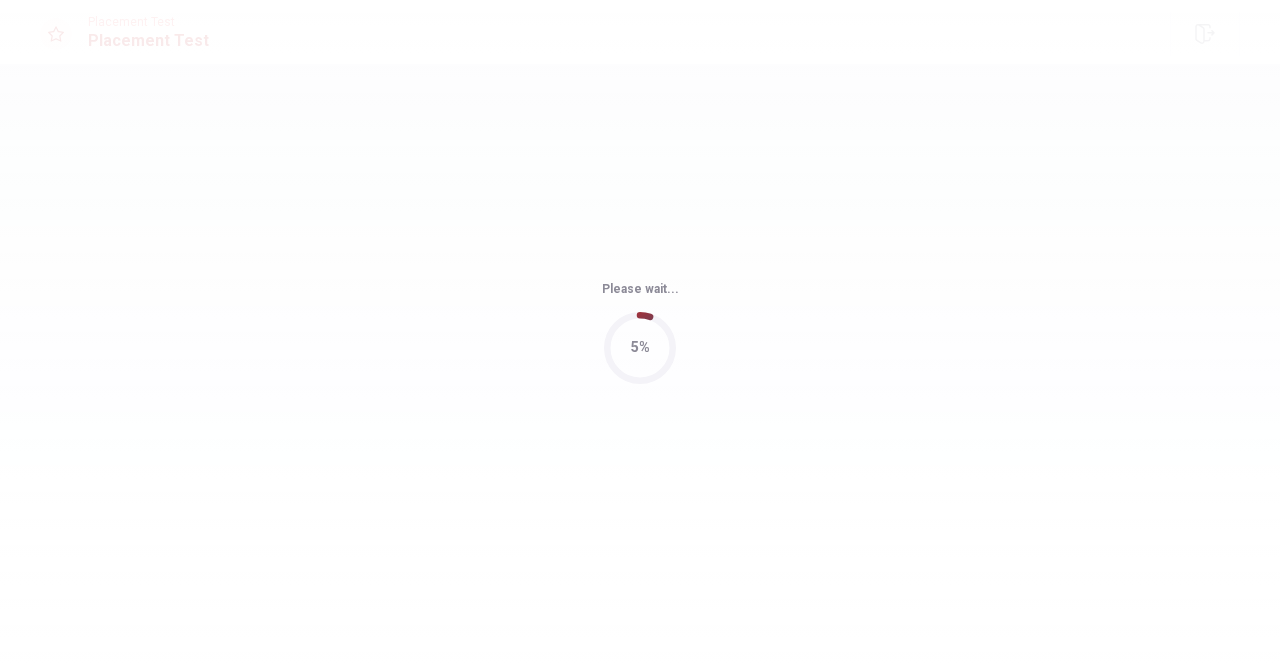 scroll, scrollTop: 0, scrollLeft: 0, axis: both 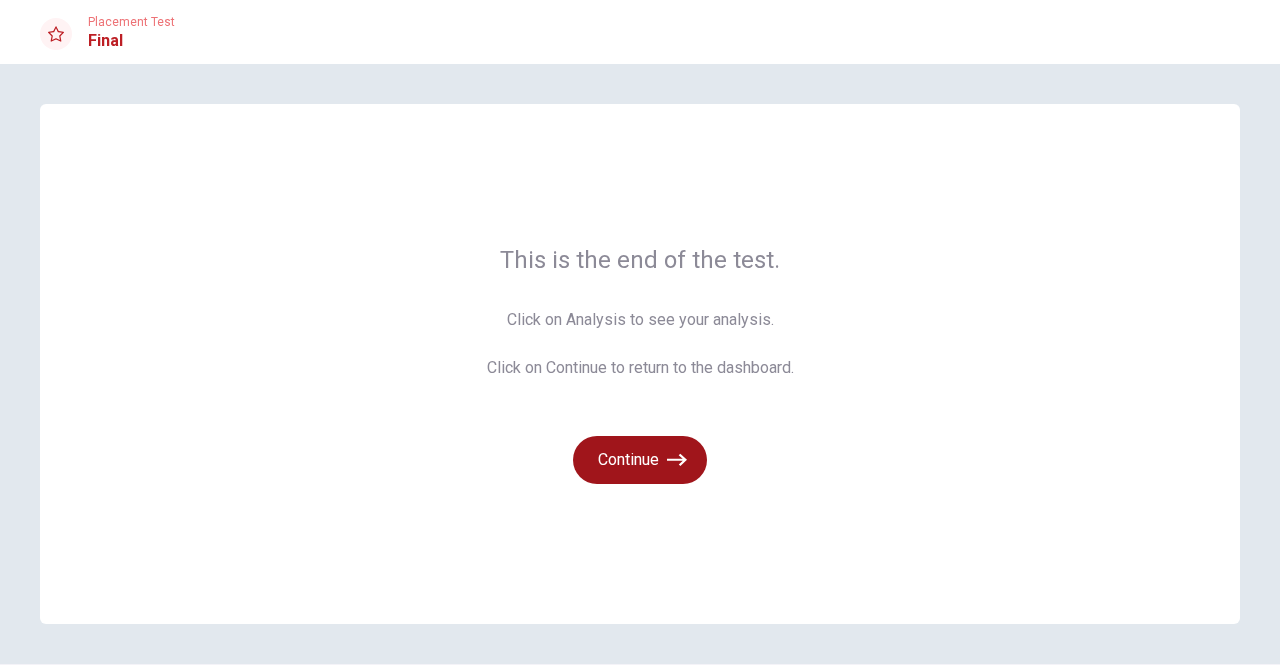 click on "Continue" at bounding box center [640, 460] 